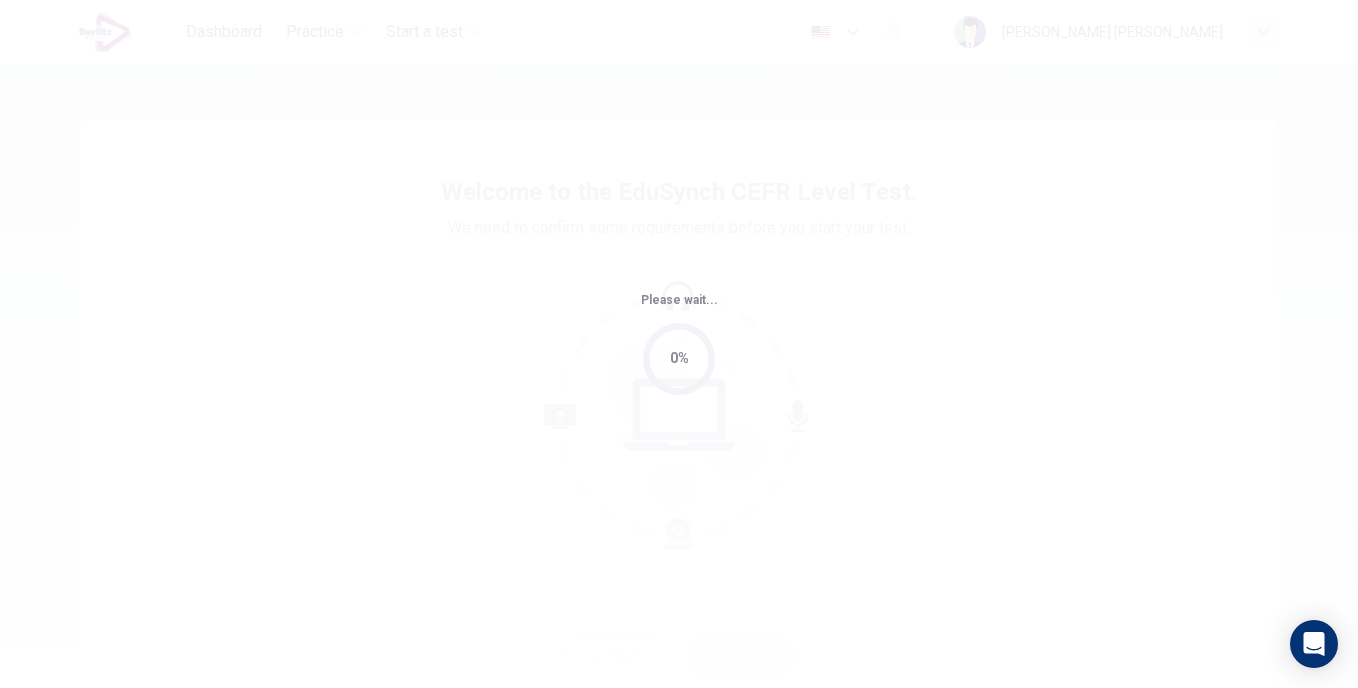 scroll, scrollTop: 0, scrollLeft: 0, axis: both 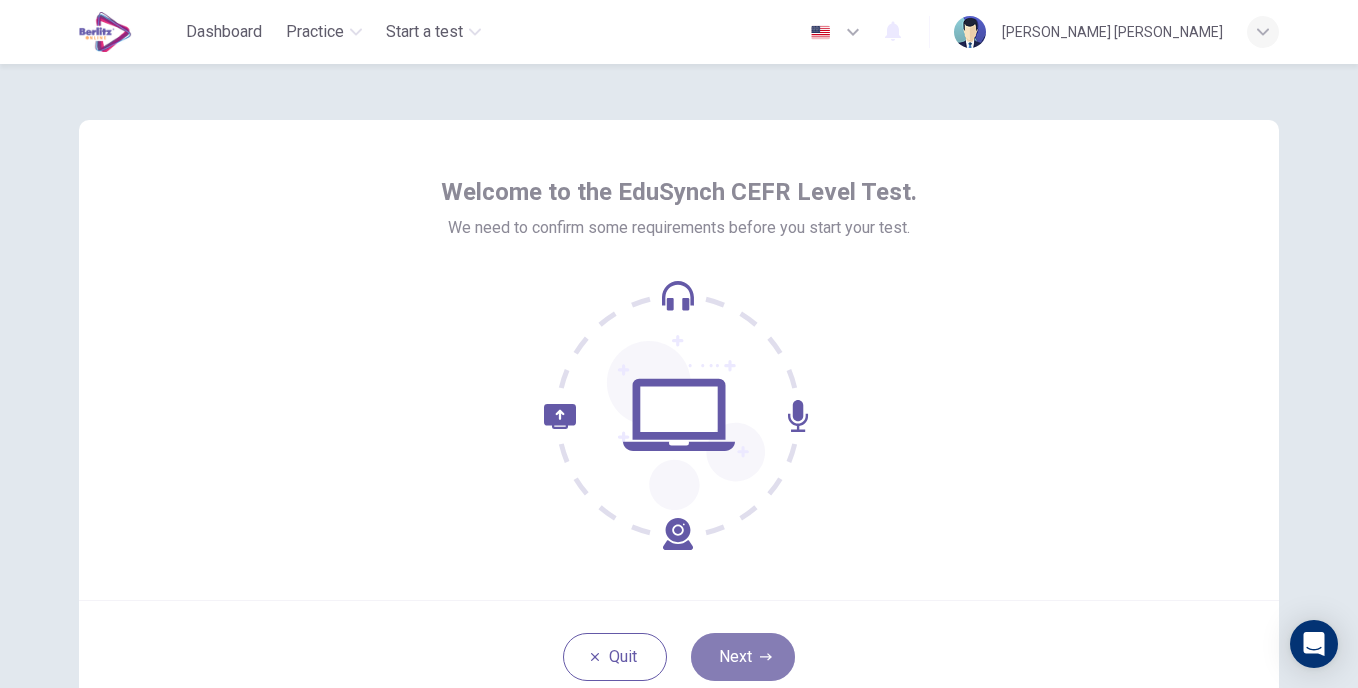 click on "Next" at bounding box center (743, 657) 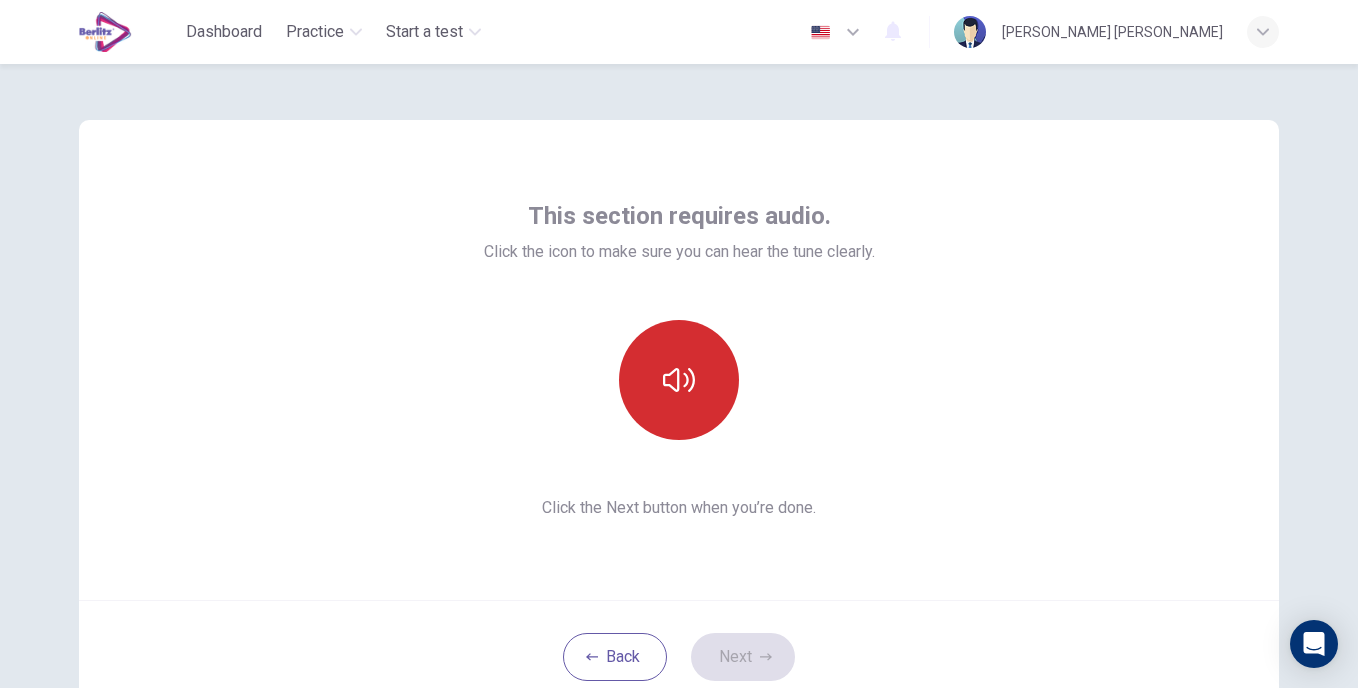 click 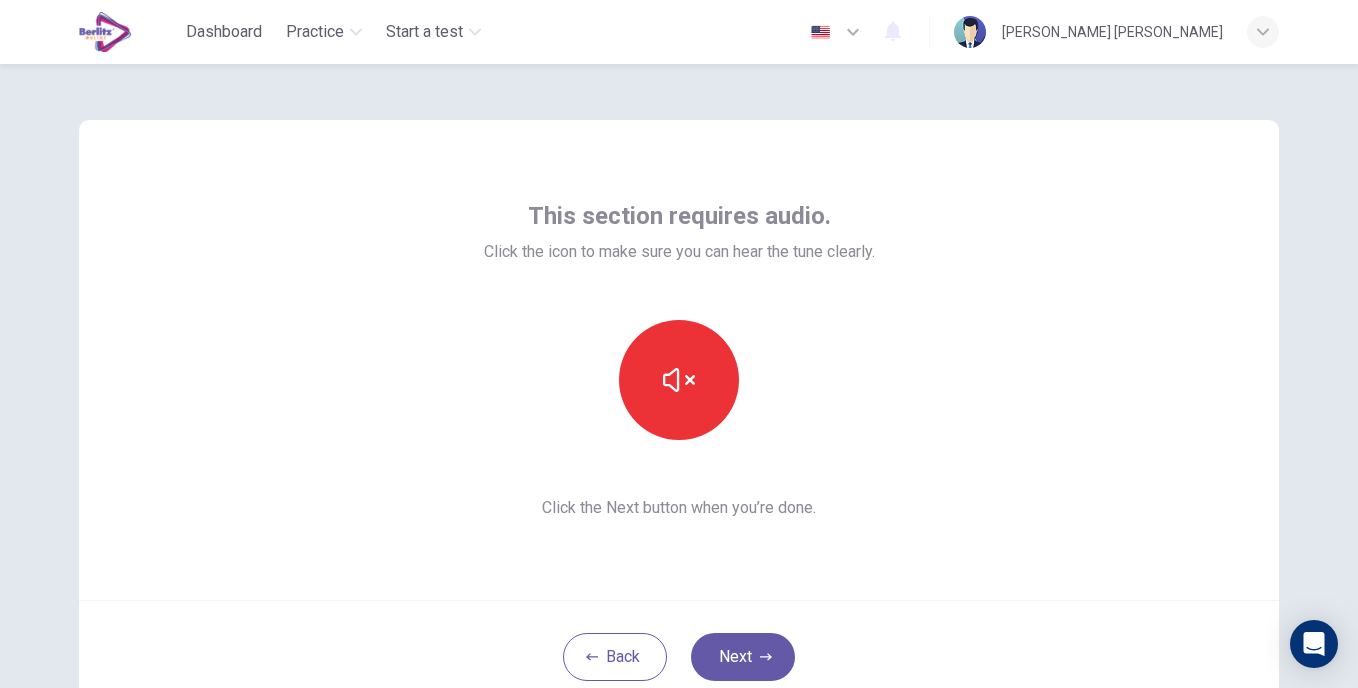click on "Next" at bounding box center (743, 657) 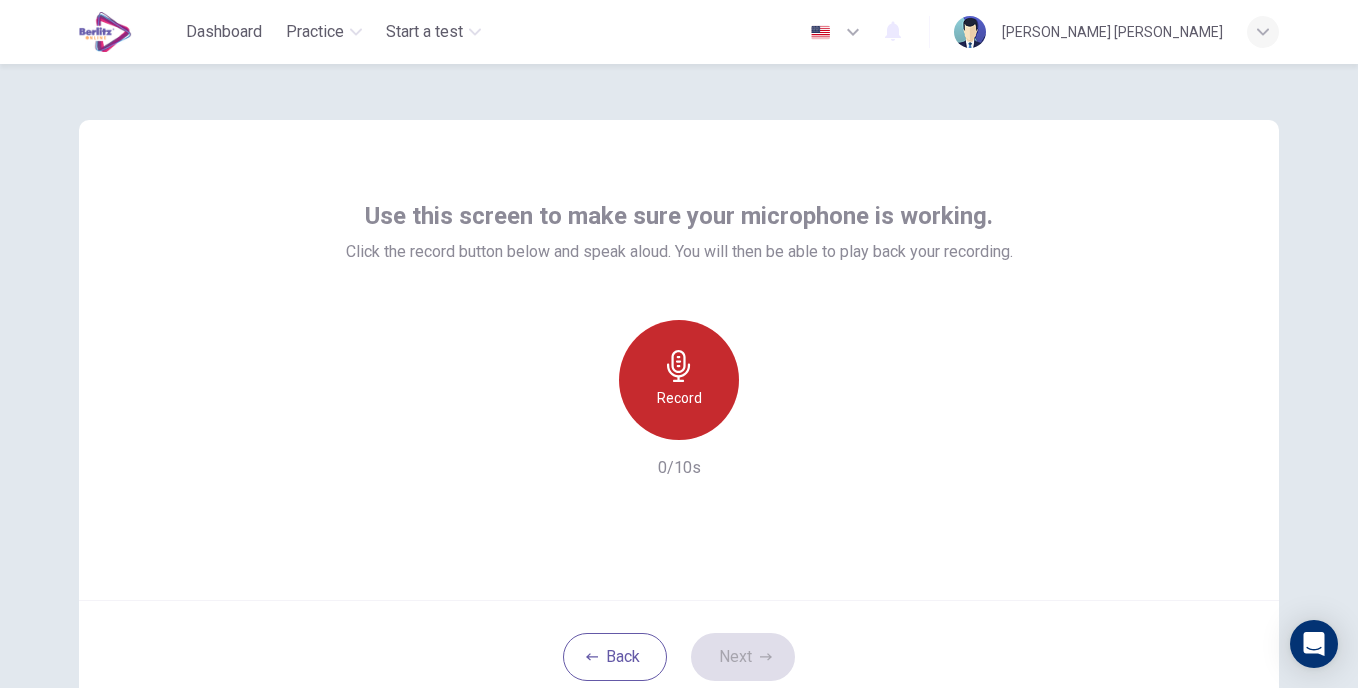 click on "Record" at bounding box center [679, 380] 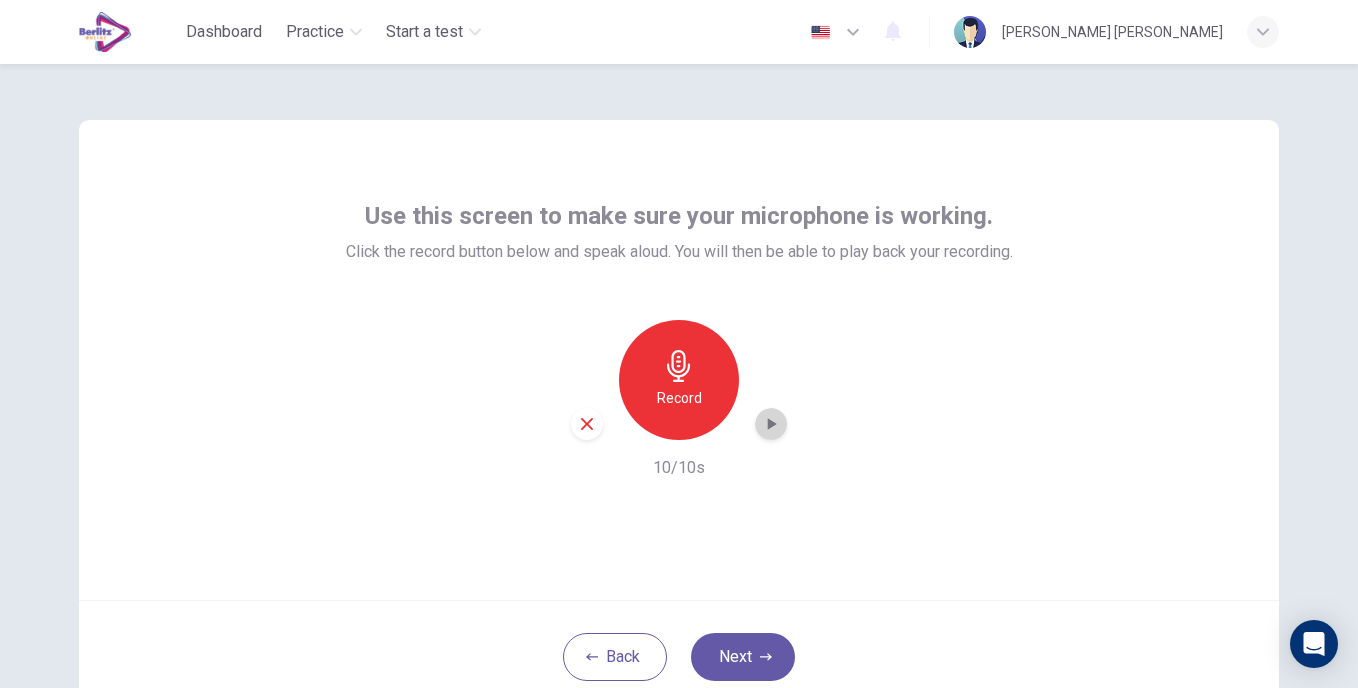 click at bounding box center (771, 424) 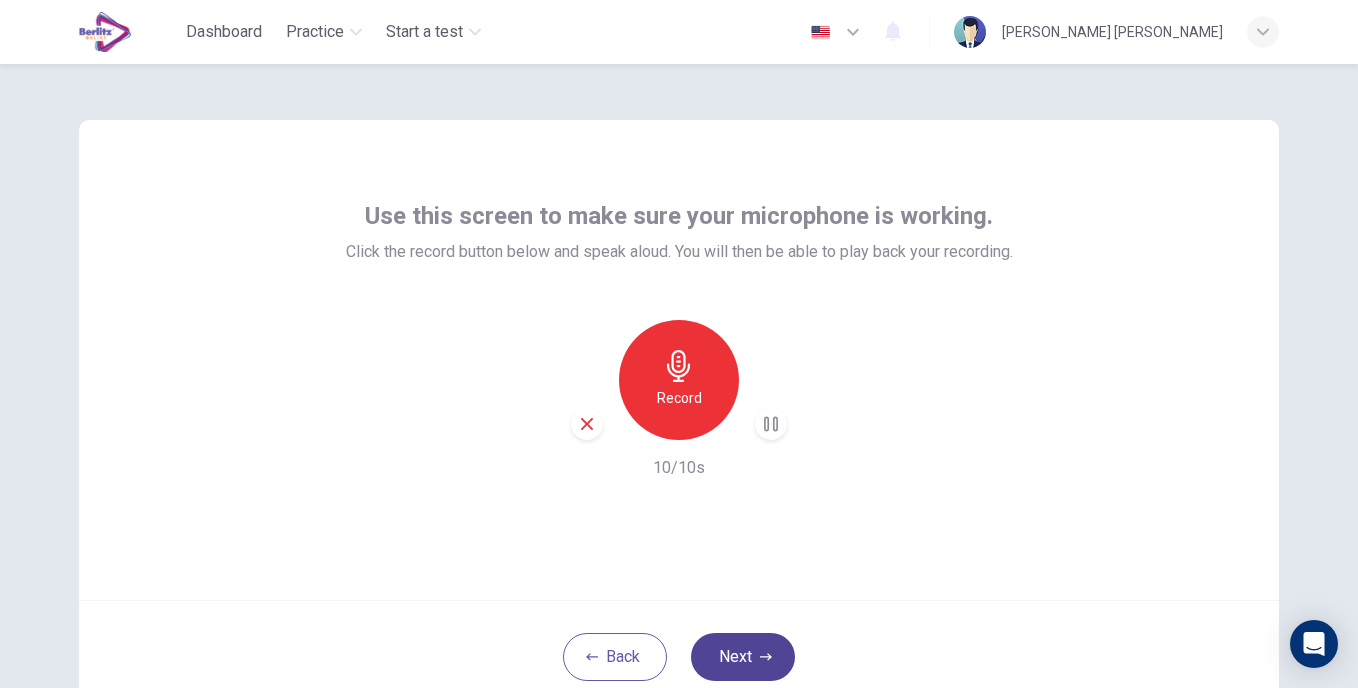 click on "Next" at bounding box center (743, 657) 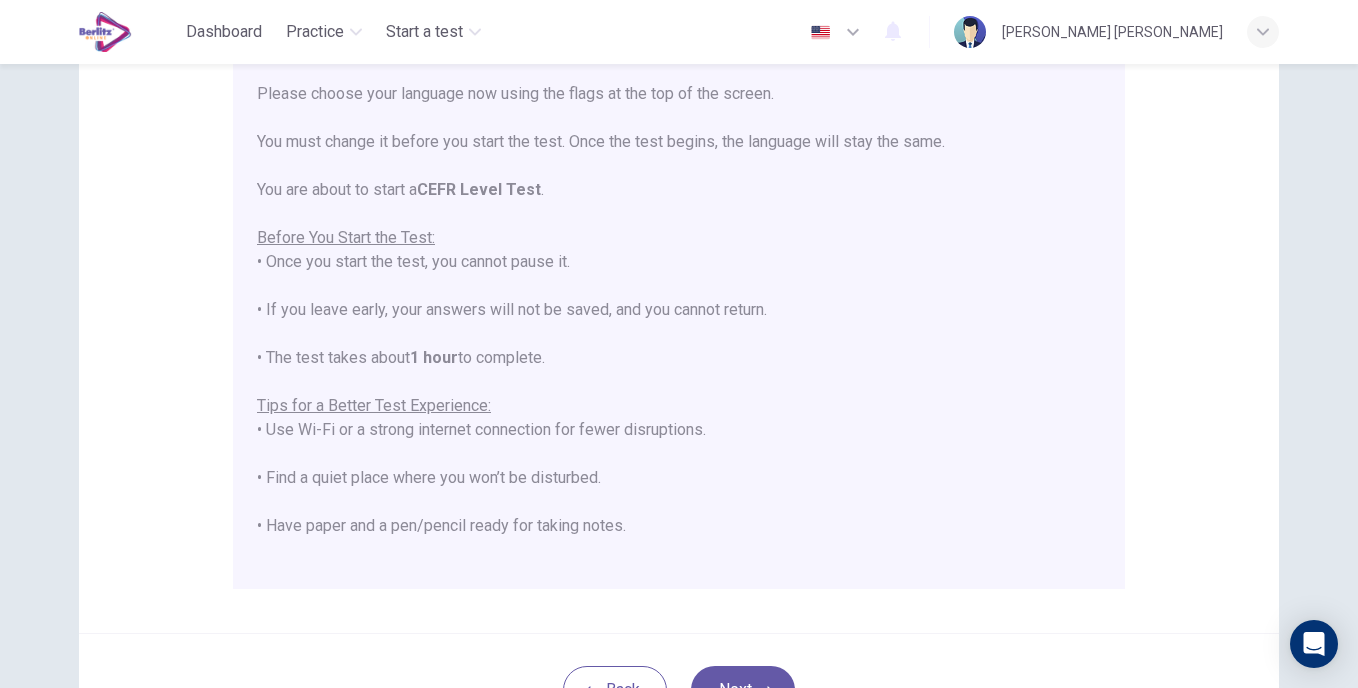 scroll, scrollTop: 424, scrollLeft: 0, axis: vertical 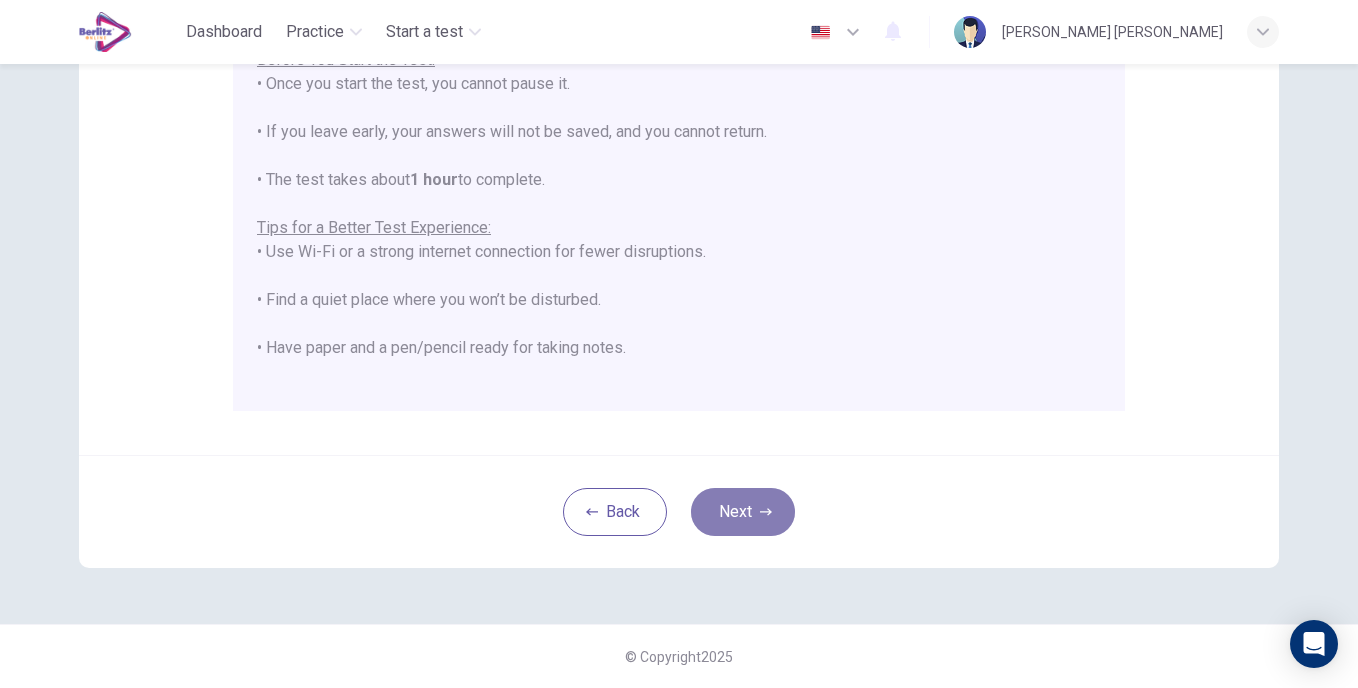 click on "Next" at bounding box center [743, 512] 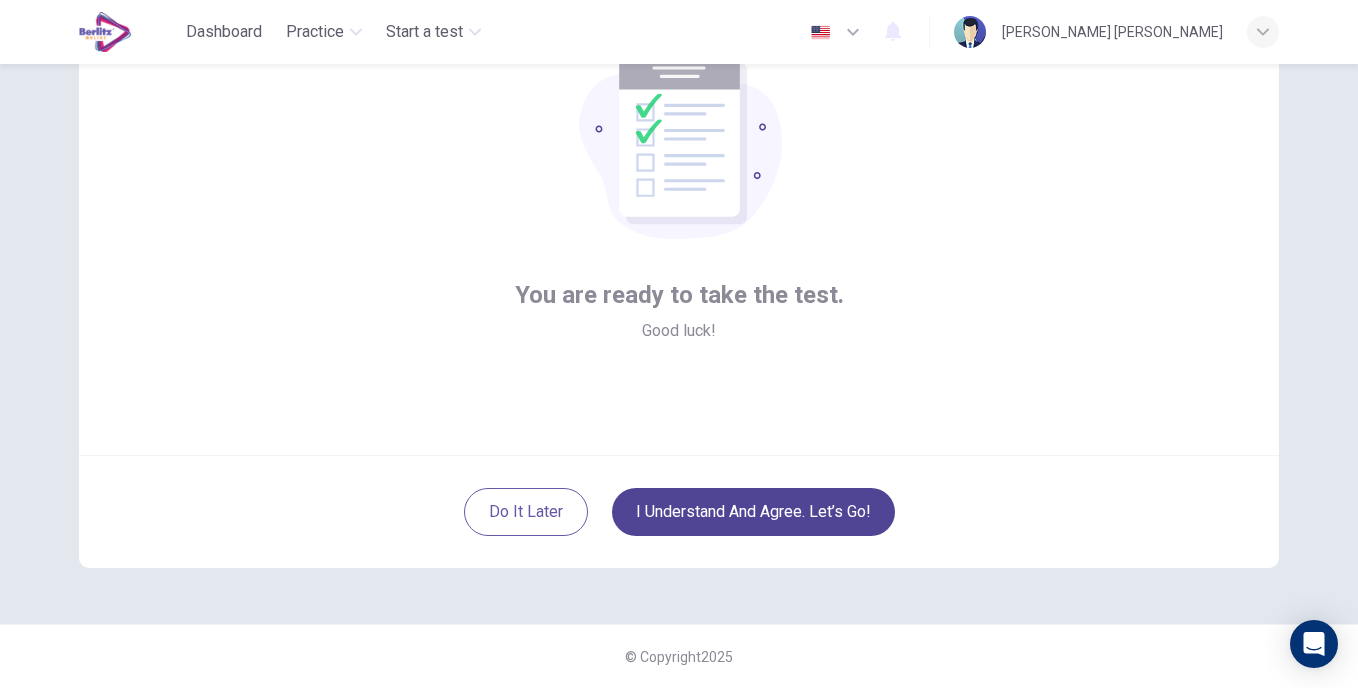 scroll, scrollTop: 145, scrollLeft: 0, axis: vertical 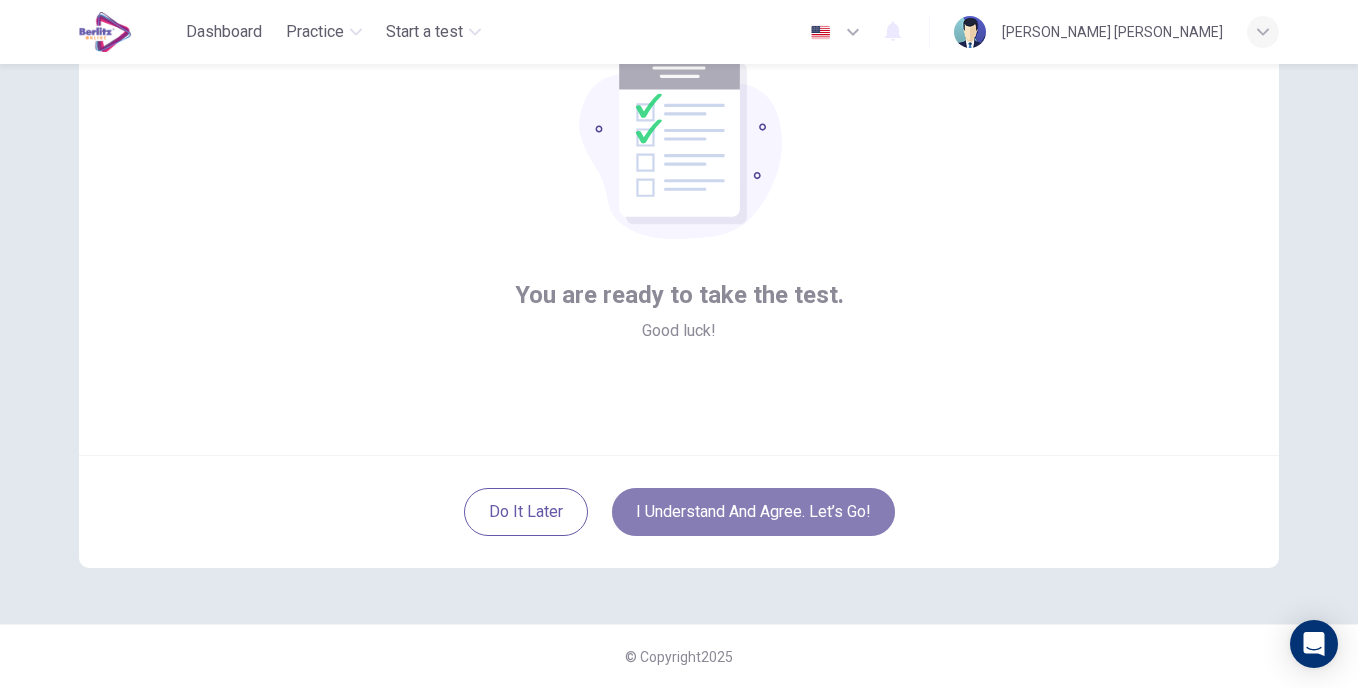 click on "I understand and agree. Let’s go!" at bounding box center (753, 512) 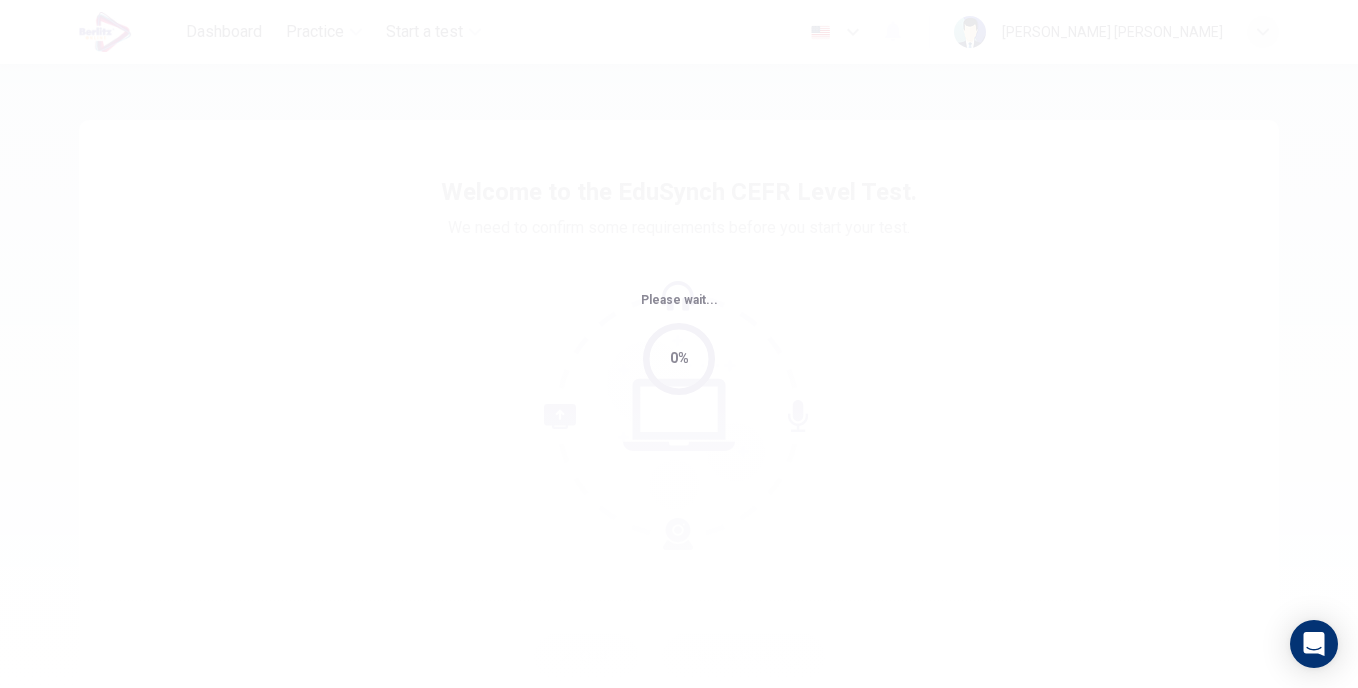 scroll, scrollTop: 0, scrollLeft: 0, axis: both 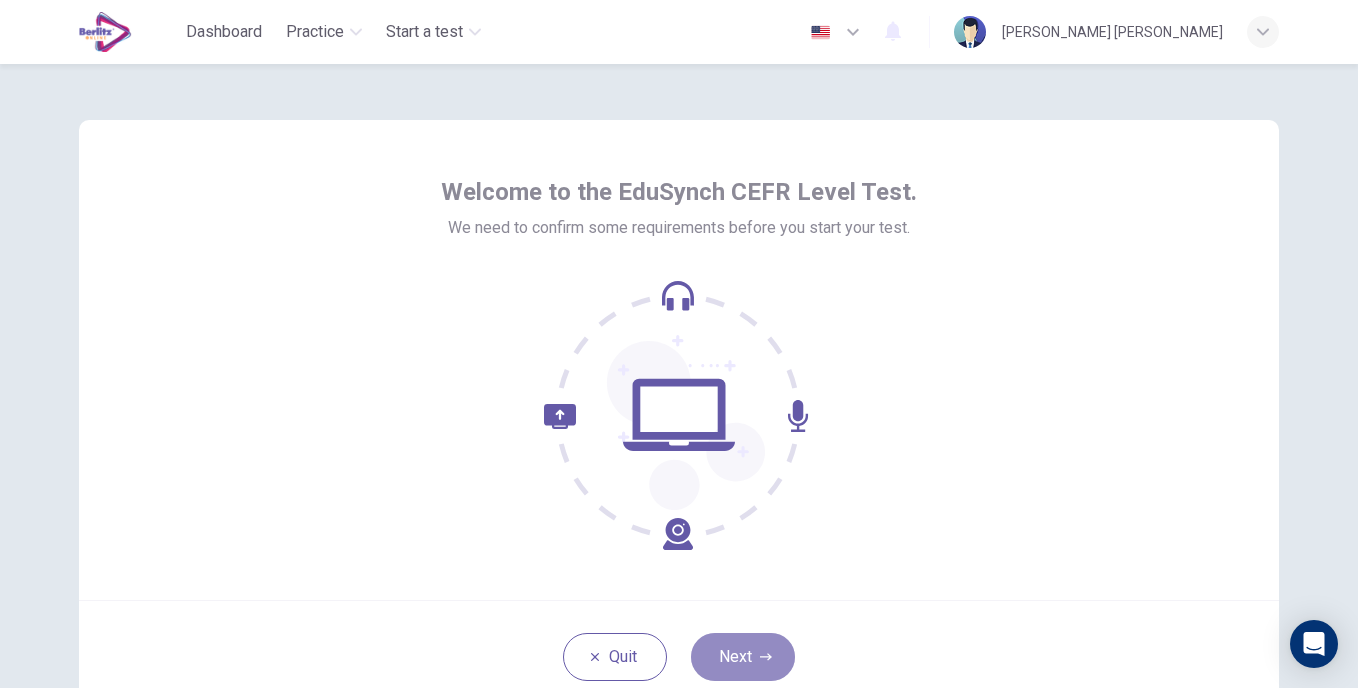 drag, startPoint x: 718, startPoint y: 673, endPoint x: 764, endPoint y: 631, distance: 62.289646 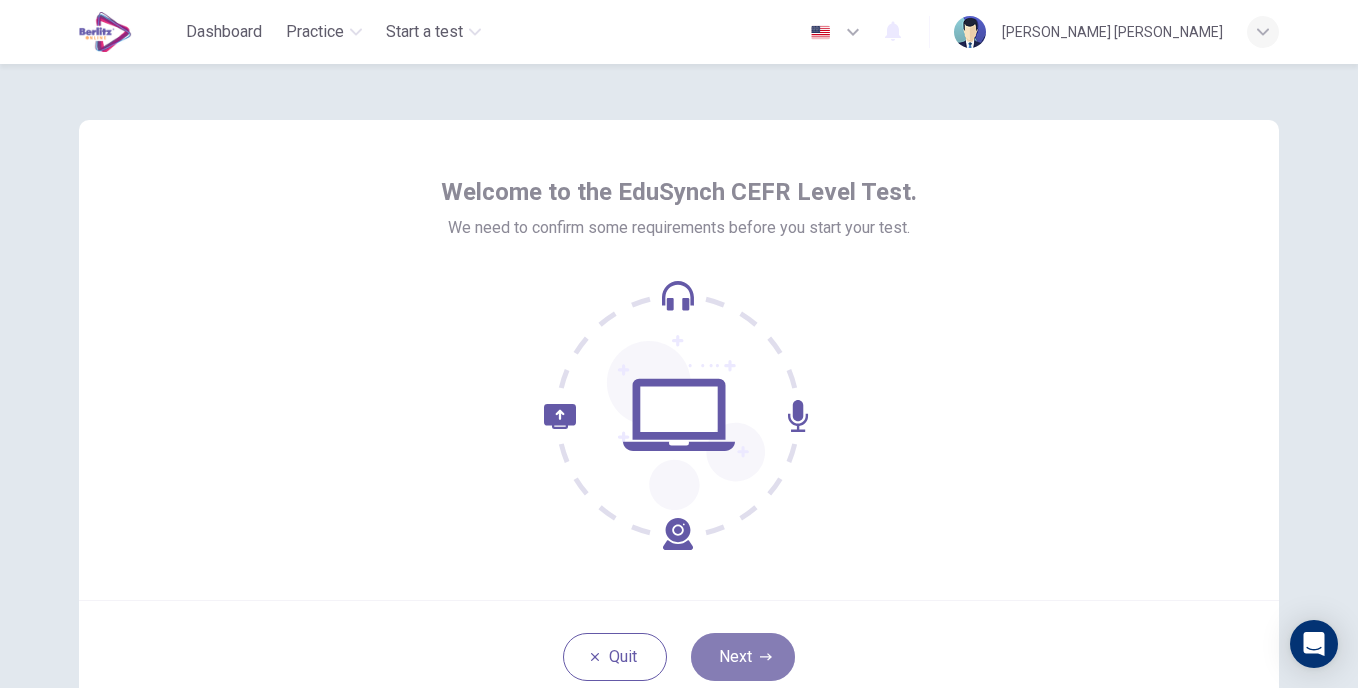 click on "Next" at bounding box center (743, 657) 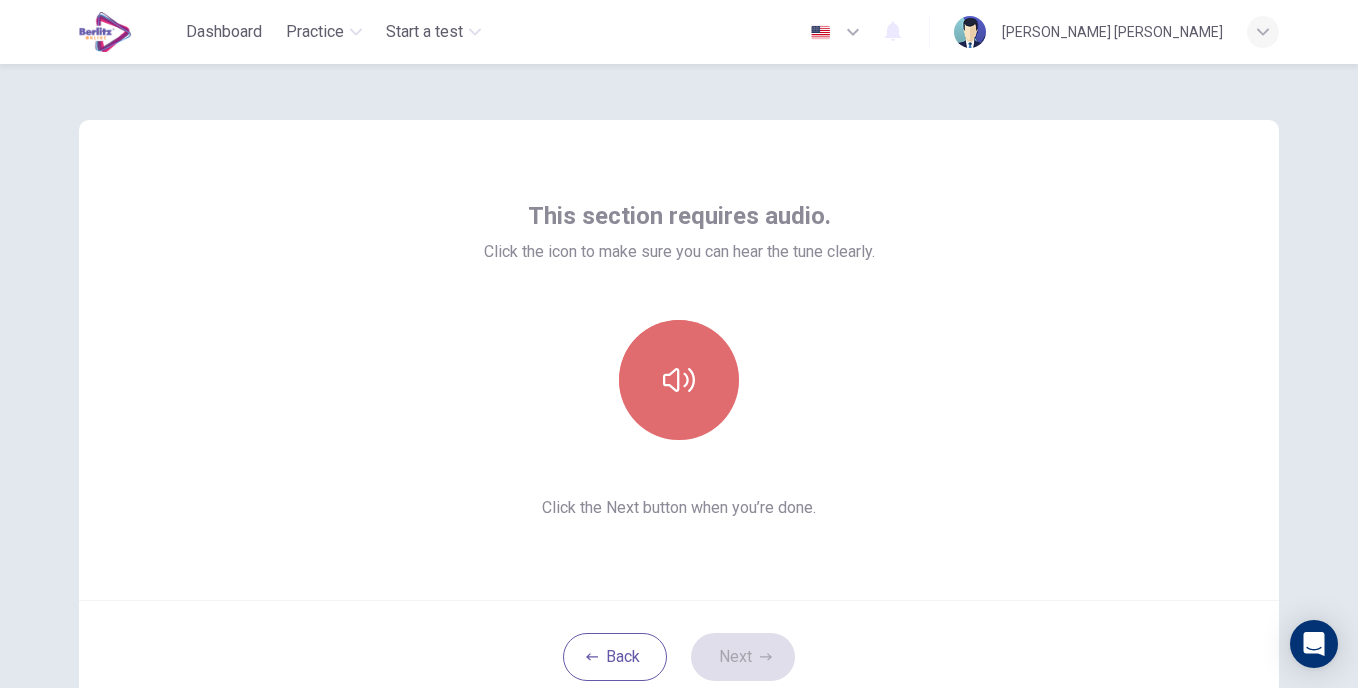 click at bounding box center [679, 380] 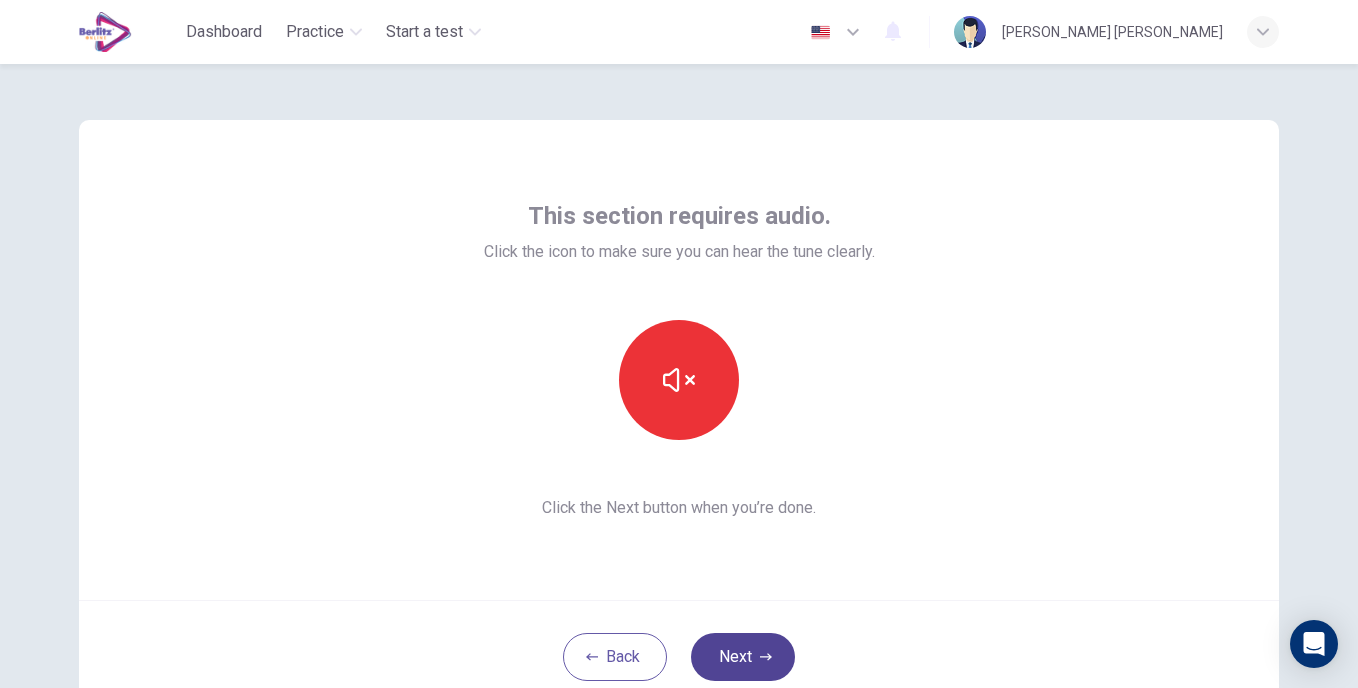 click on "Next" at bounding box center (743, 657) 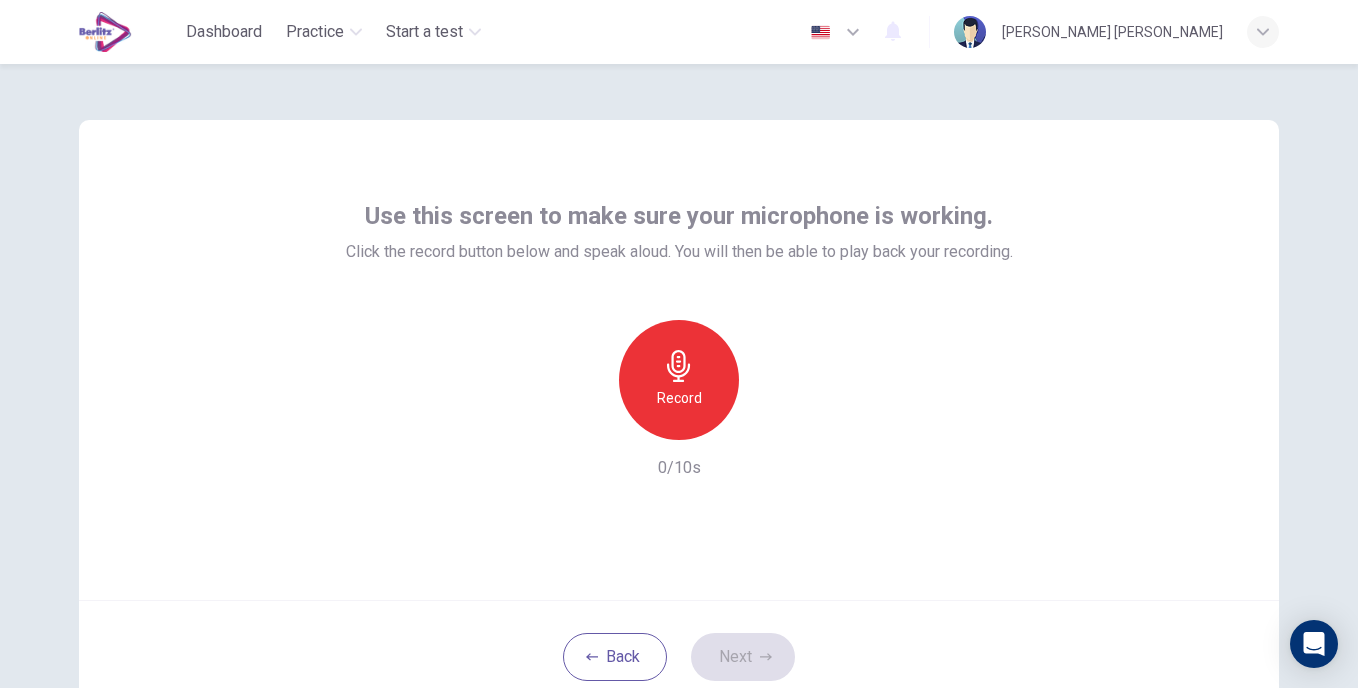 drag, startPoint x: 700, startPoint y: 445, endPoint x: 688, endPoint y: 408, distance: 38.8973 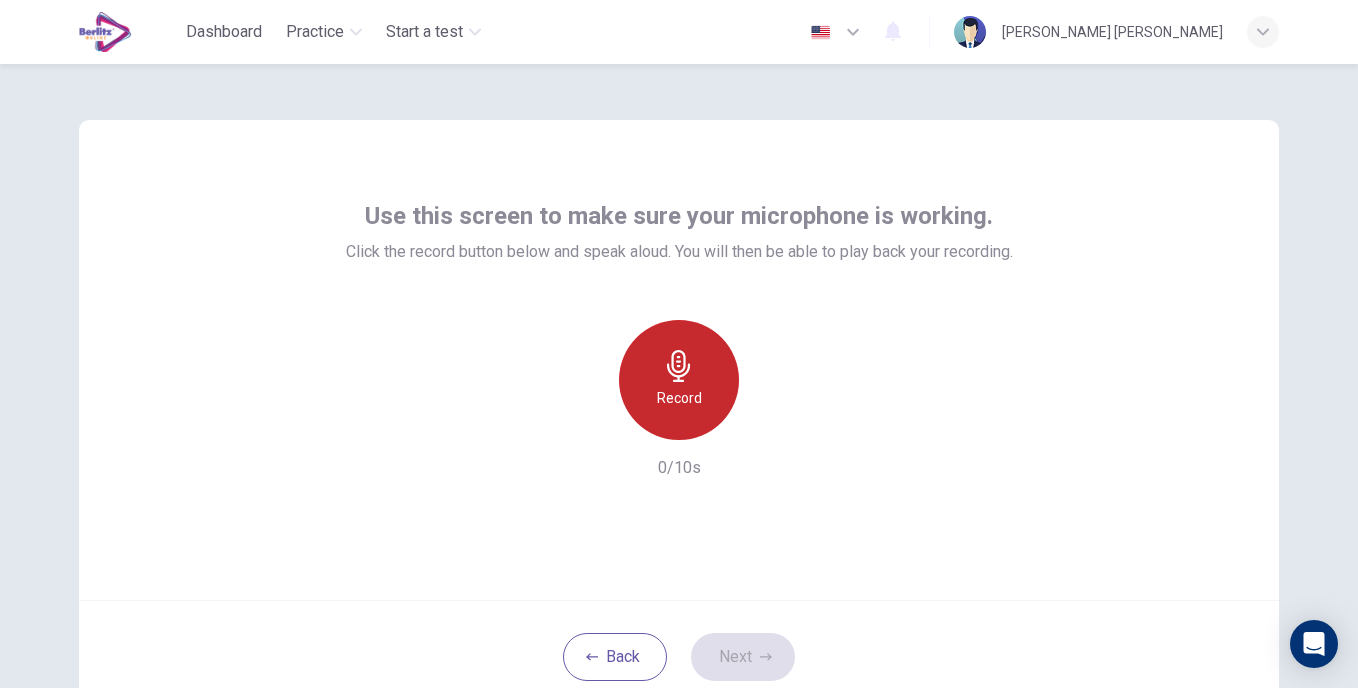 click on "Record" at bounding box center (679, 398) 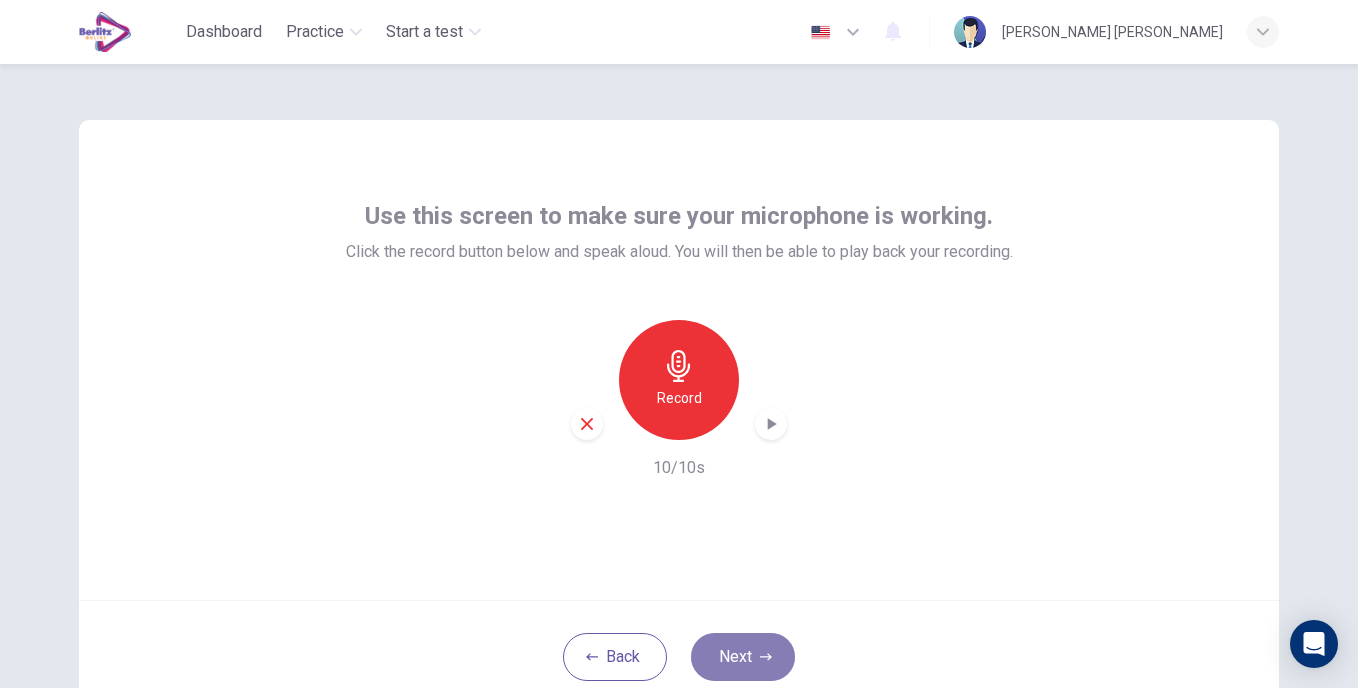 click on "Next" at bounding box center [743, 657] 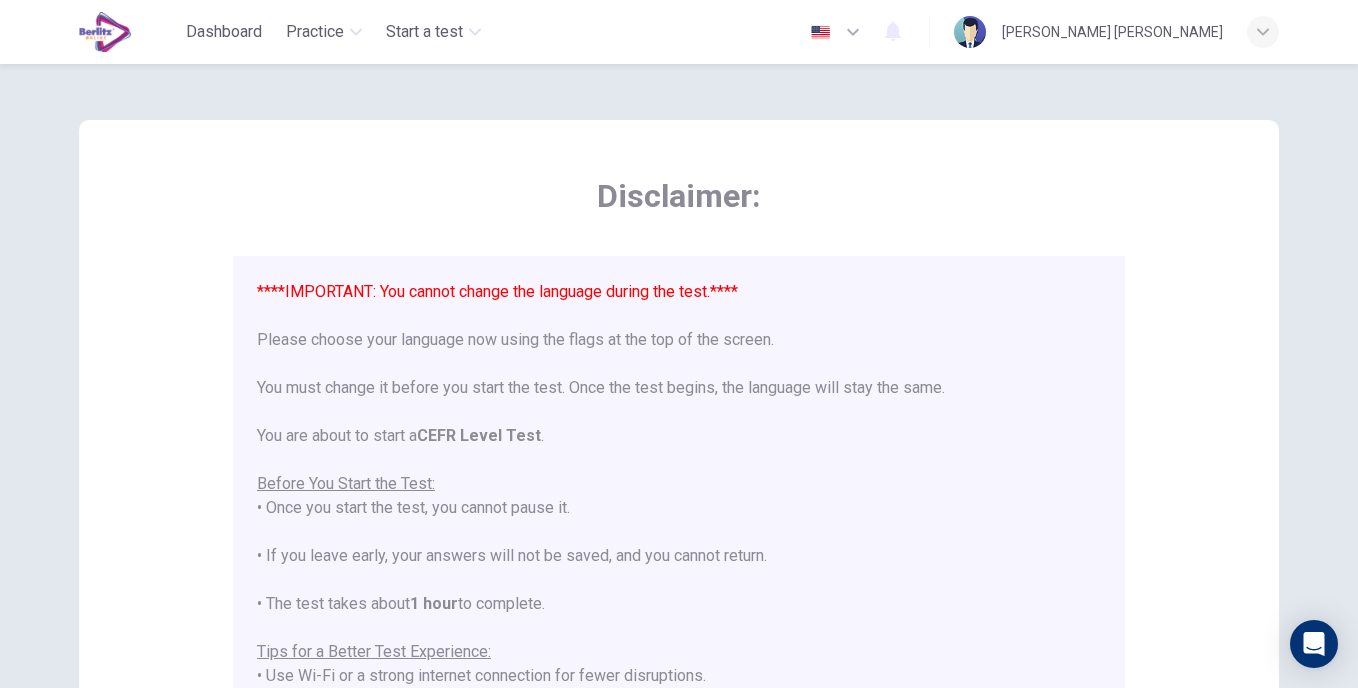 scroll, scrollTop: 191, scrollLeft: 0, axis: vertical 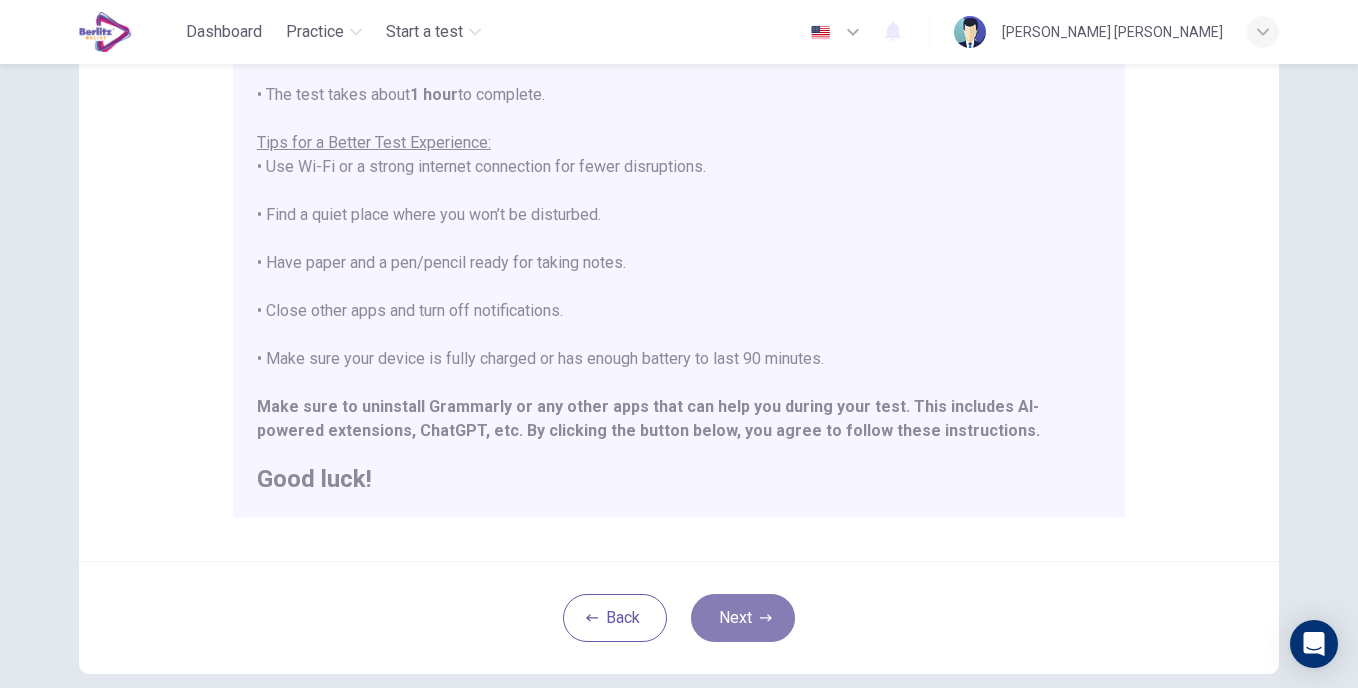 click on "Next" at bounding box center (743, 618) 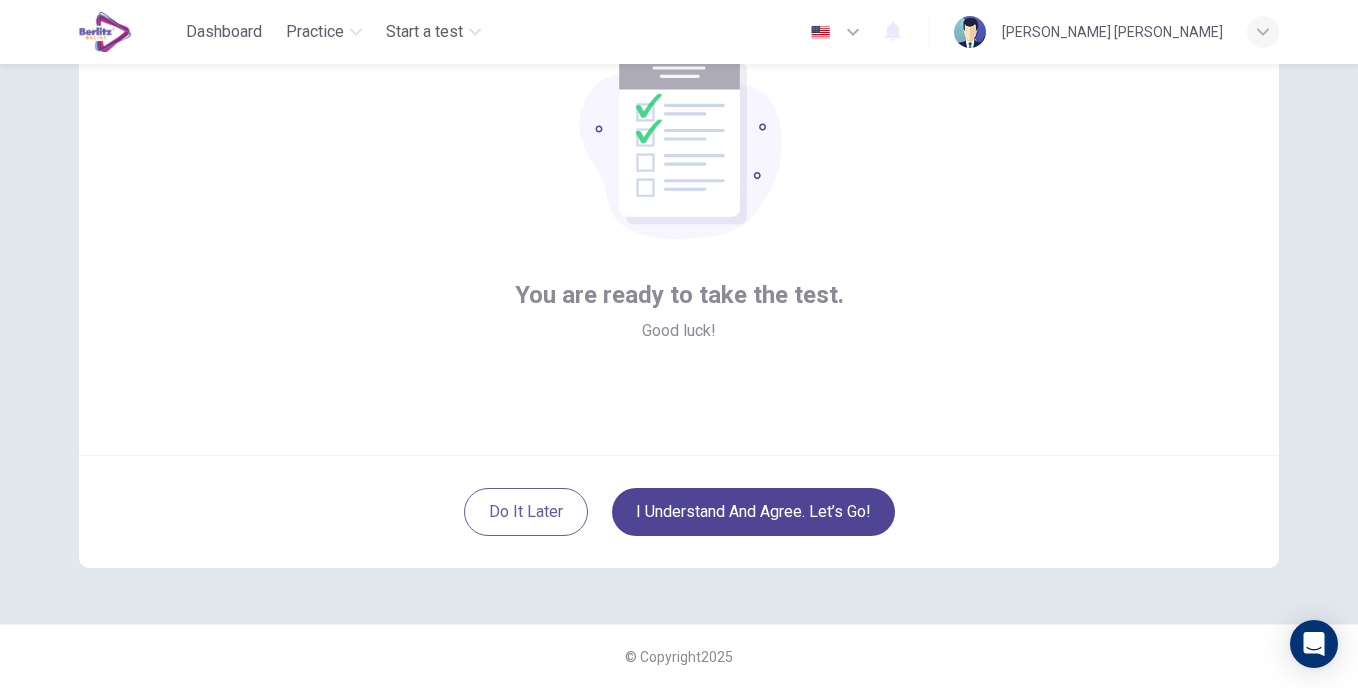 scroll, scrollTop: 145, scrollLeft: 0, axis: vertical 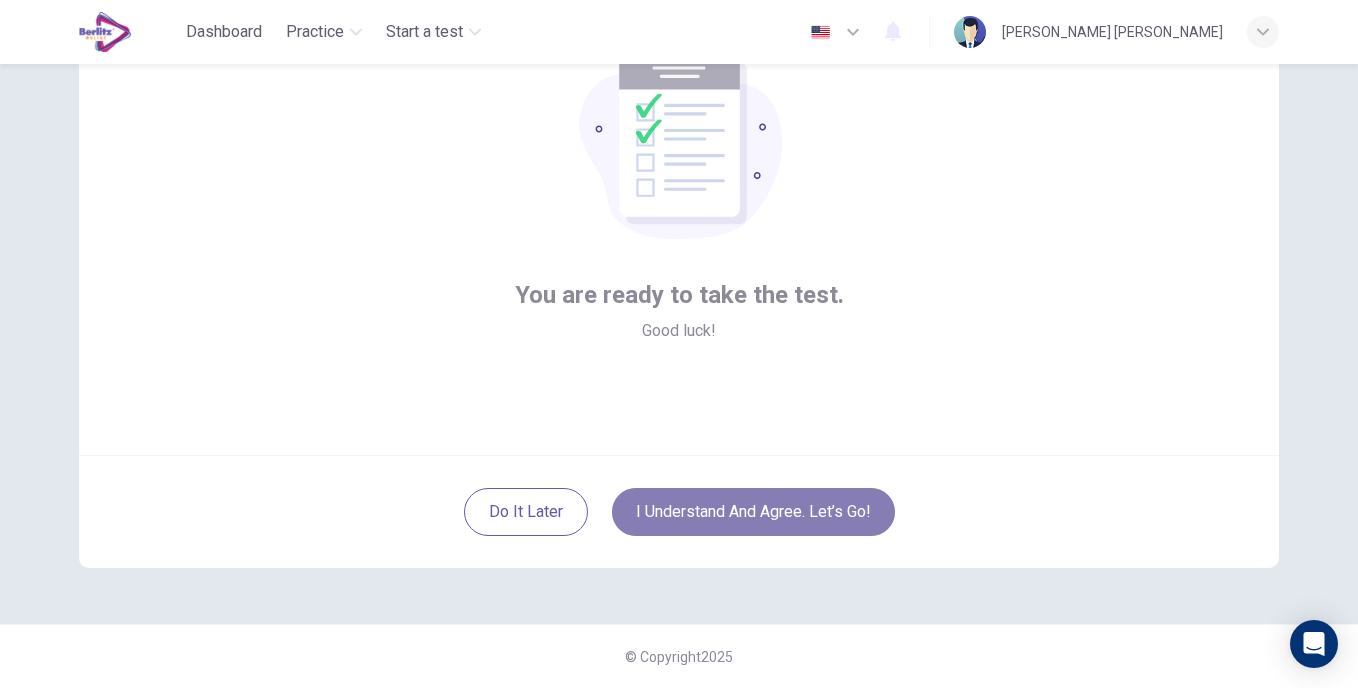 click on "I understand and agree. Let’s go!" at bounding box center [753, 512] 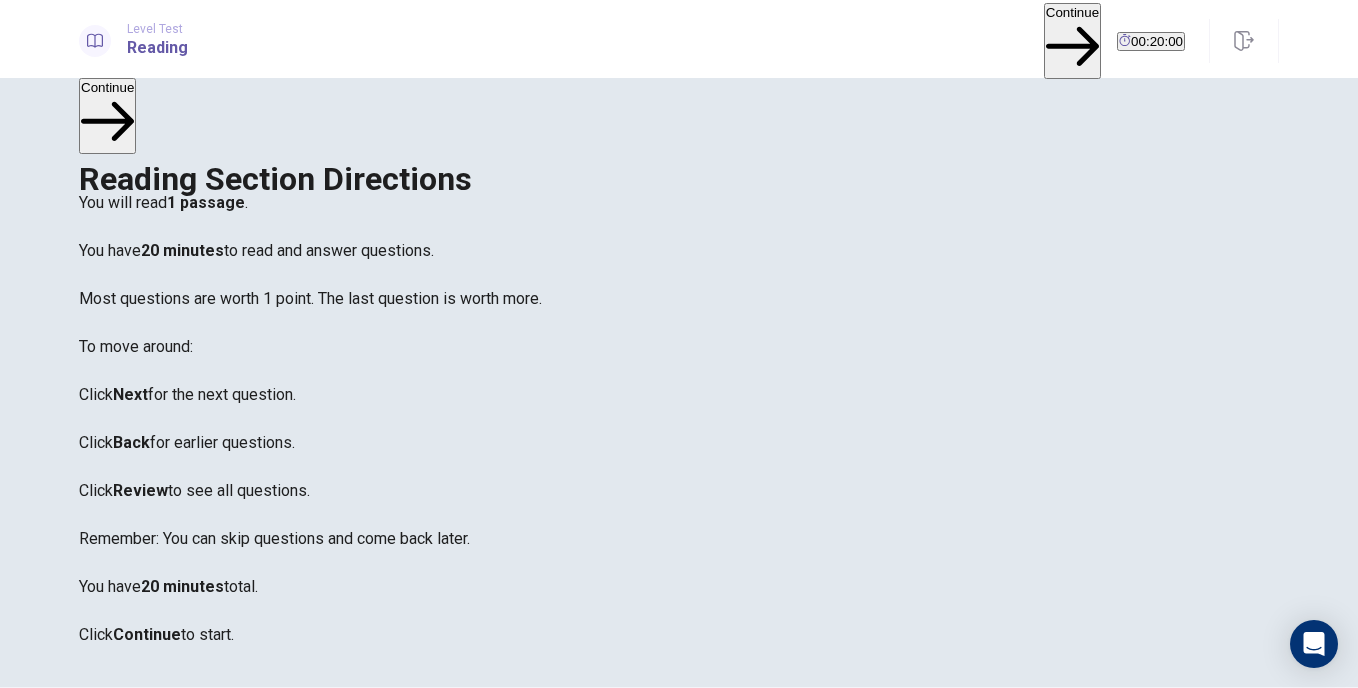 scroll, scrollTop: 0, scrollLeft: 0, axis: both 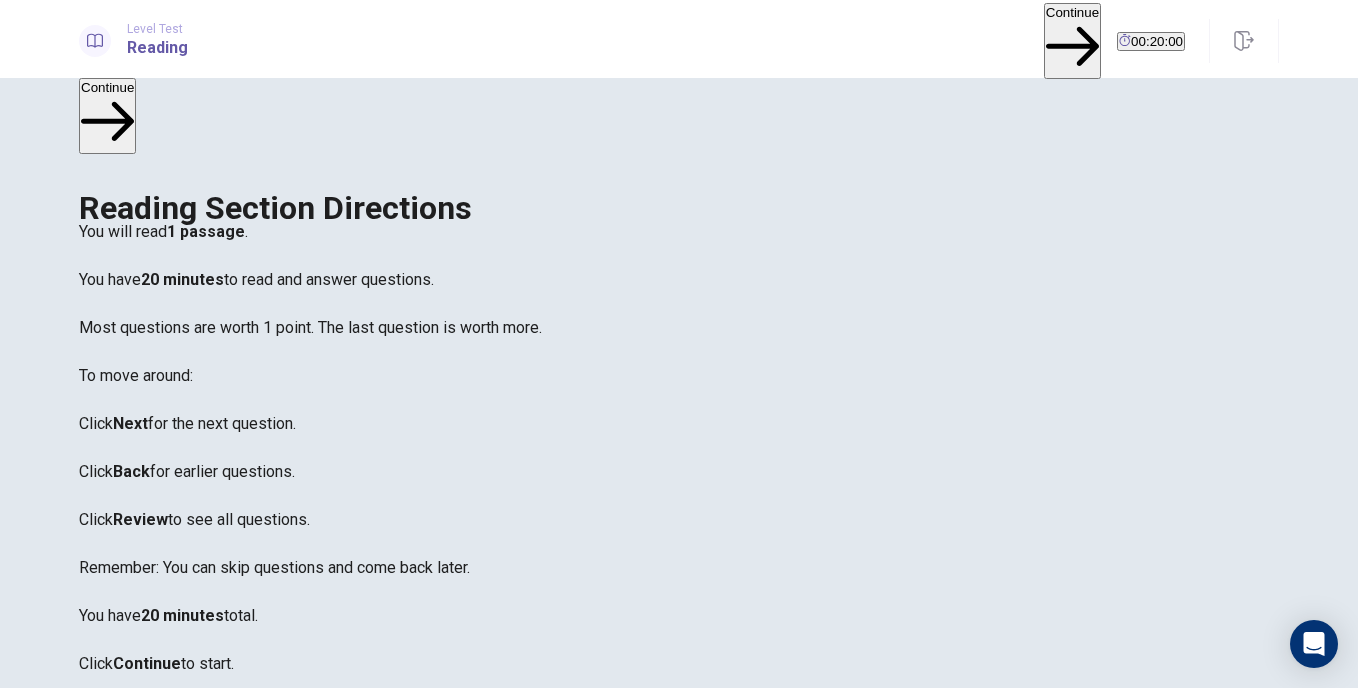 click on "Continue" at bounding box center [1072, 40] 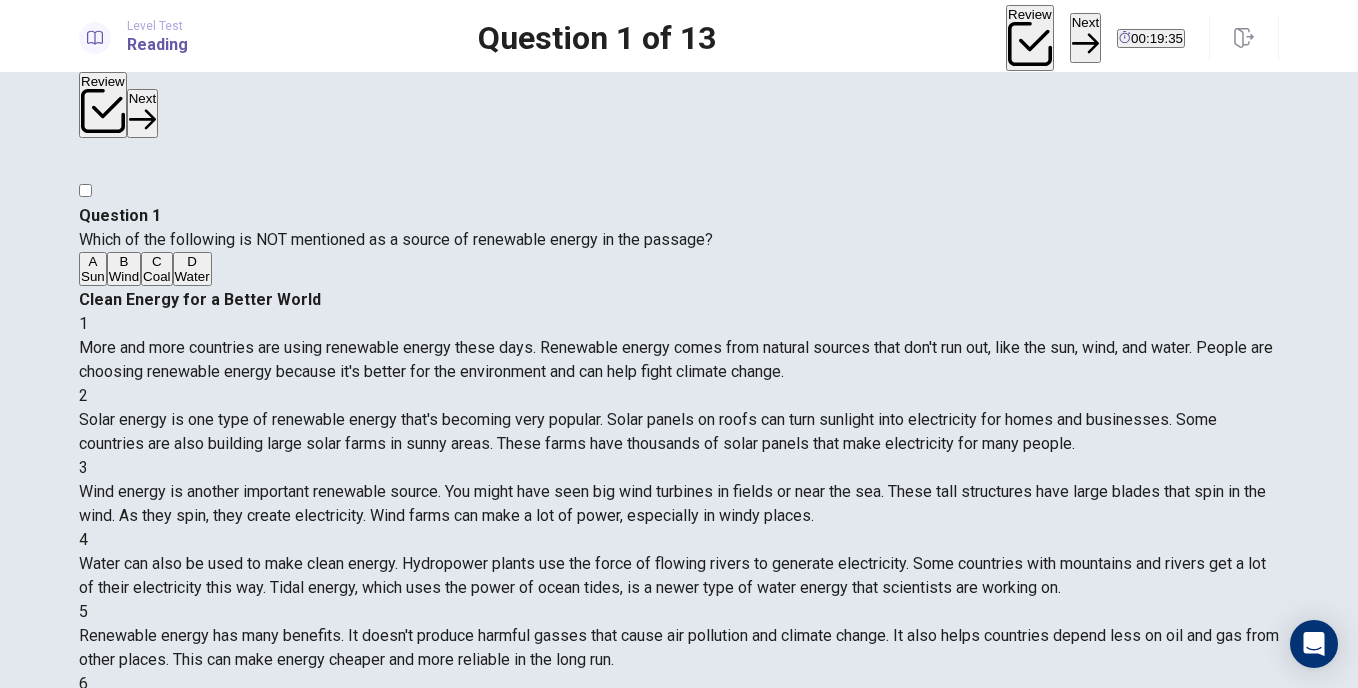 scroll, scrollTop: 10, scrollLeft: 0, axis: vertical 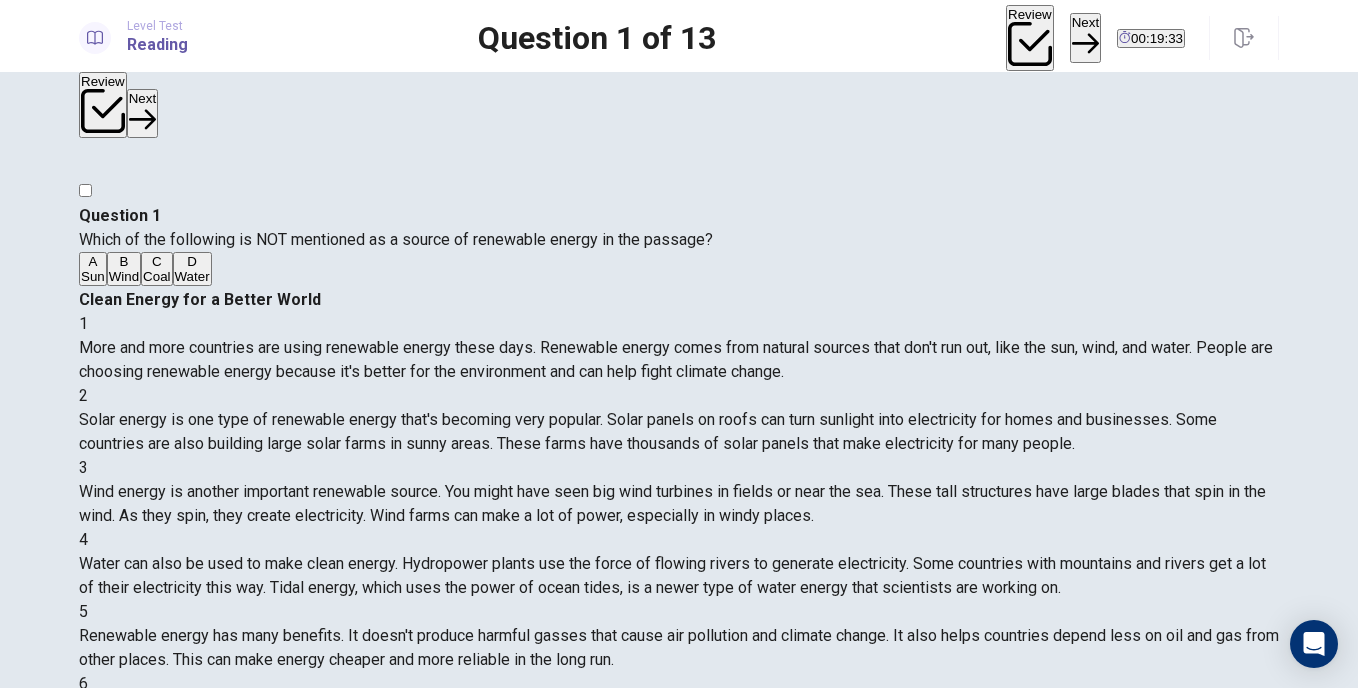 click on "C" at bounding box center (156, 261) 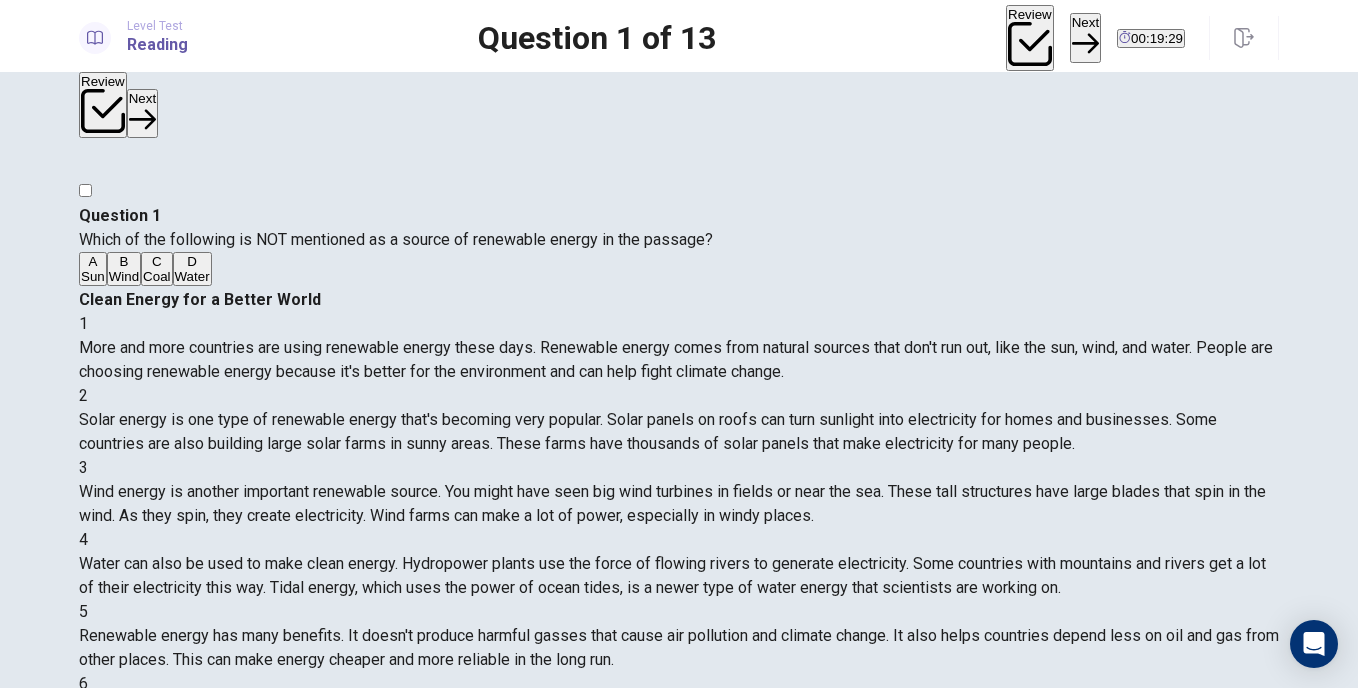 scroll, scrollTop: 316, scrollLeft: 0, axis: vertical 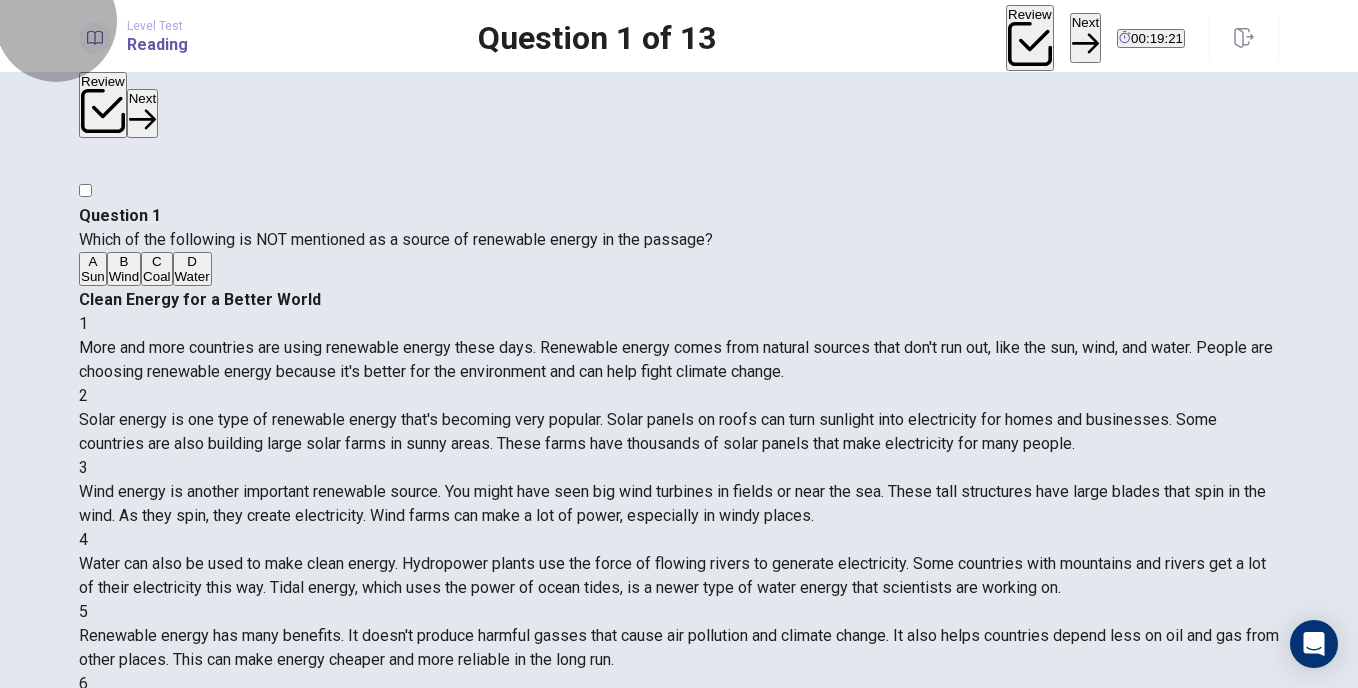 click on "Next" at bounding box center [1085, 37] 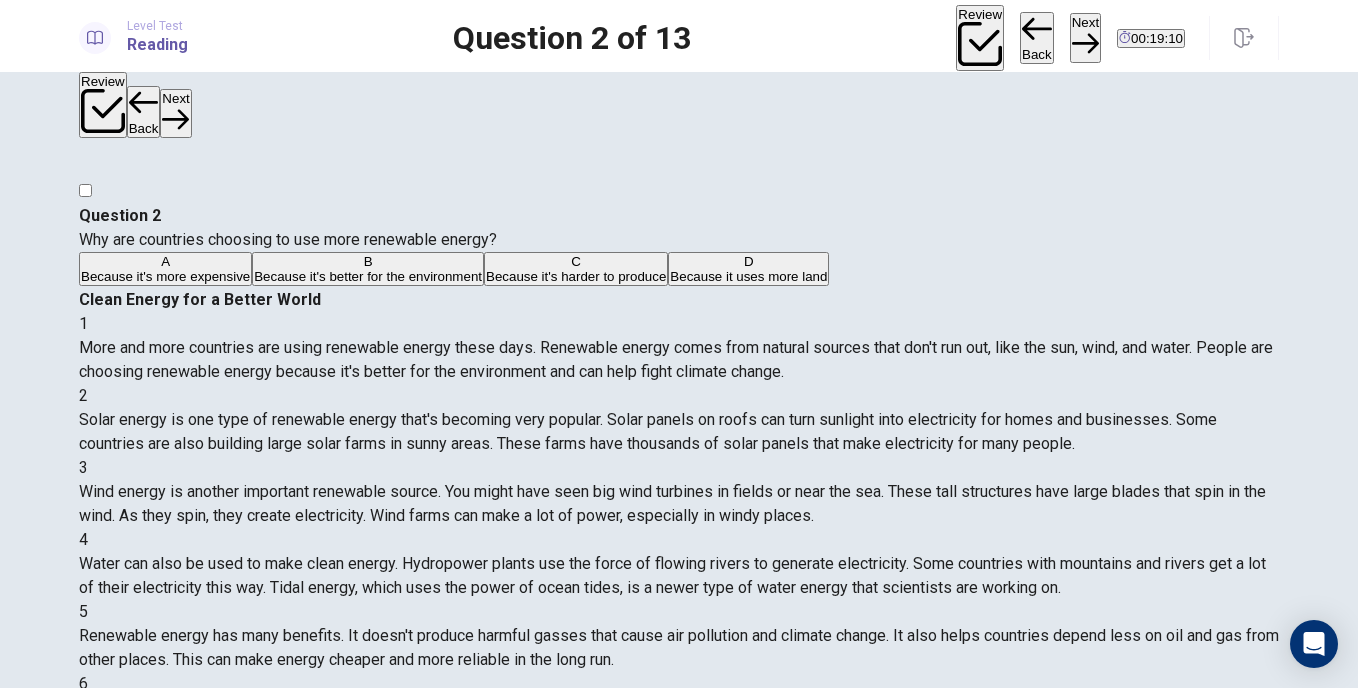 scroll, scrollTop: 0, scrollLeft: 0, axis: both 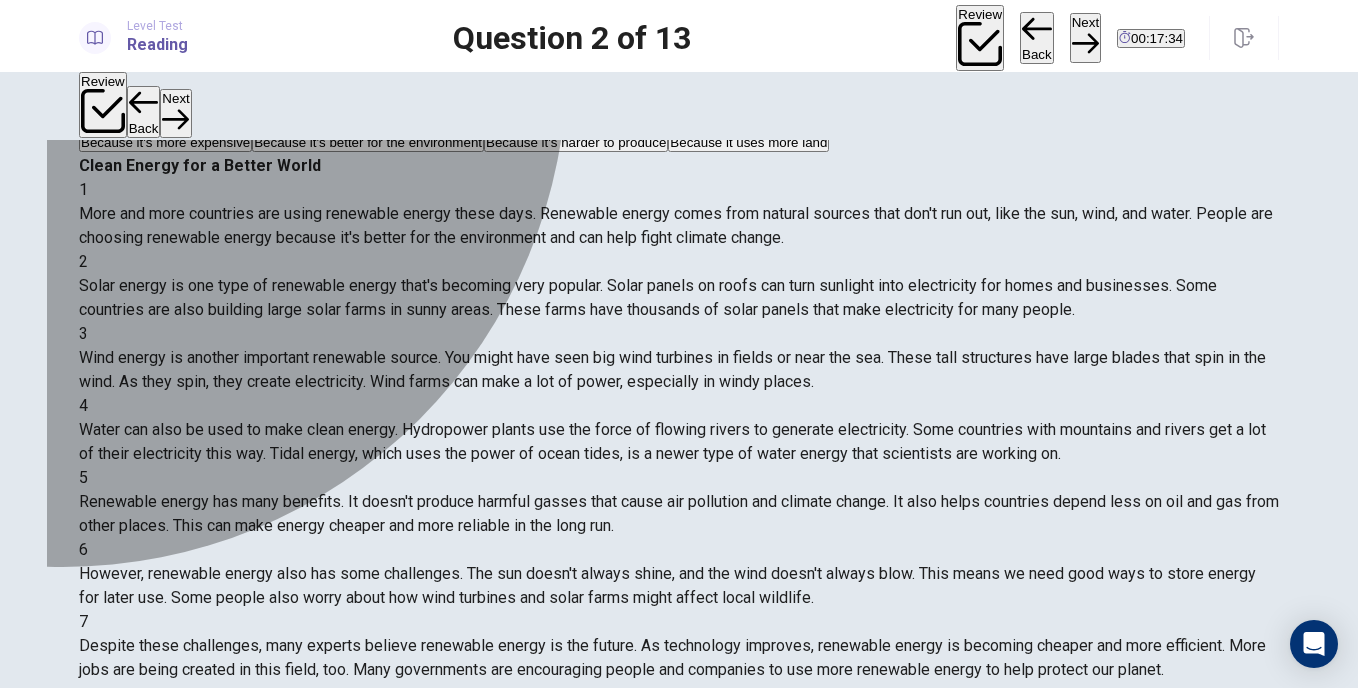 click on "B" at bounding box center [368, 127] 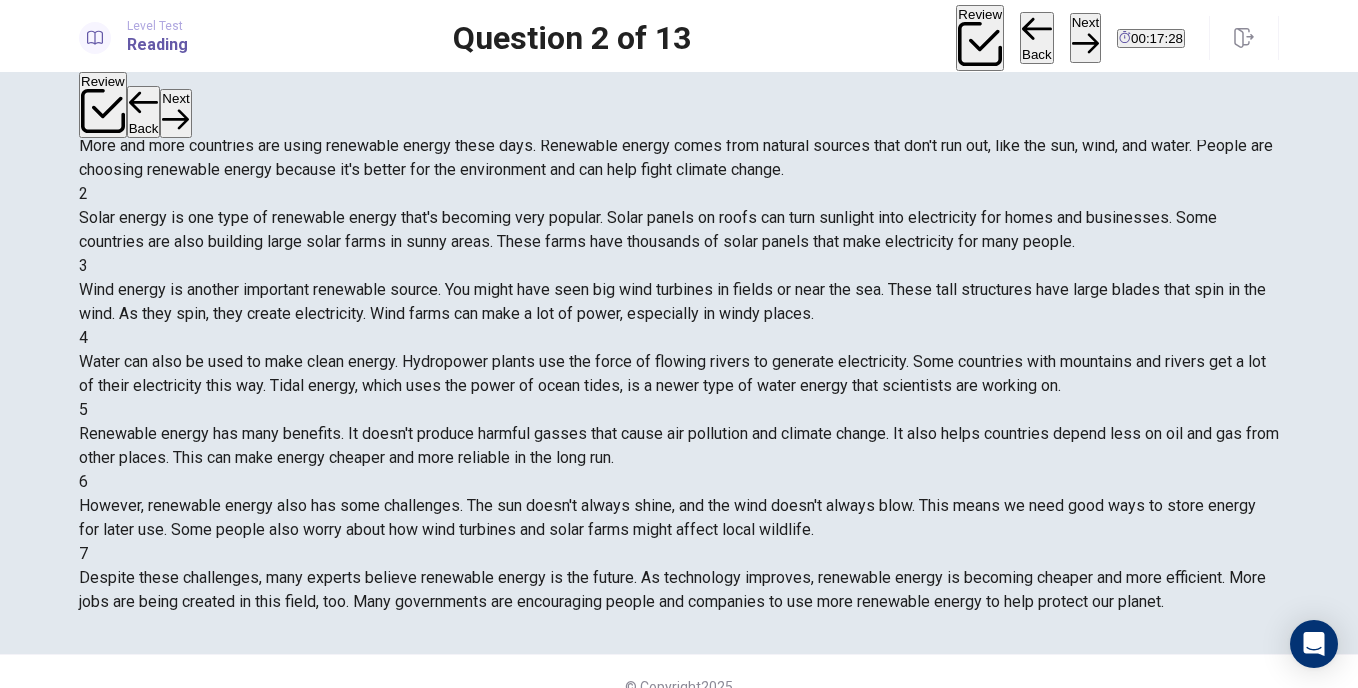 scroll, scrollTop: 215, scrollLeft: 0, axis: vertical 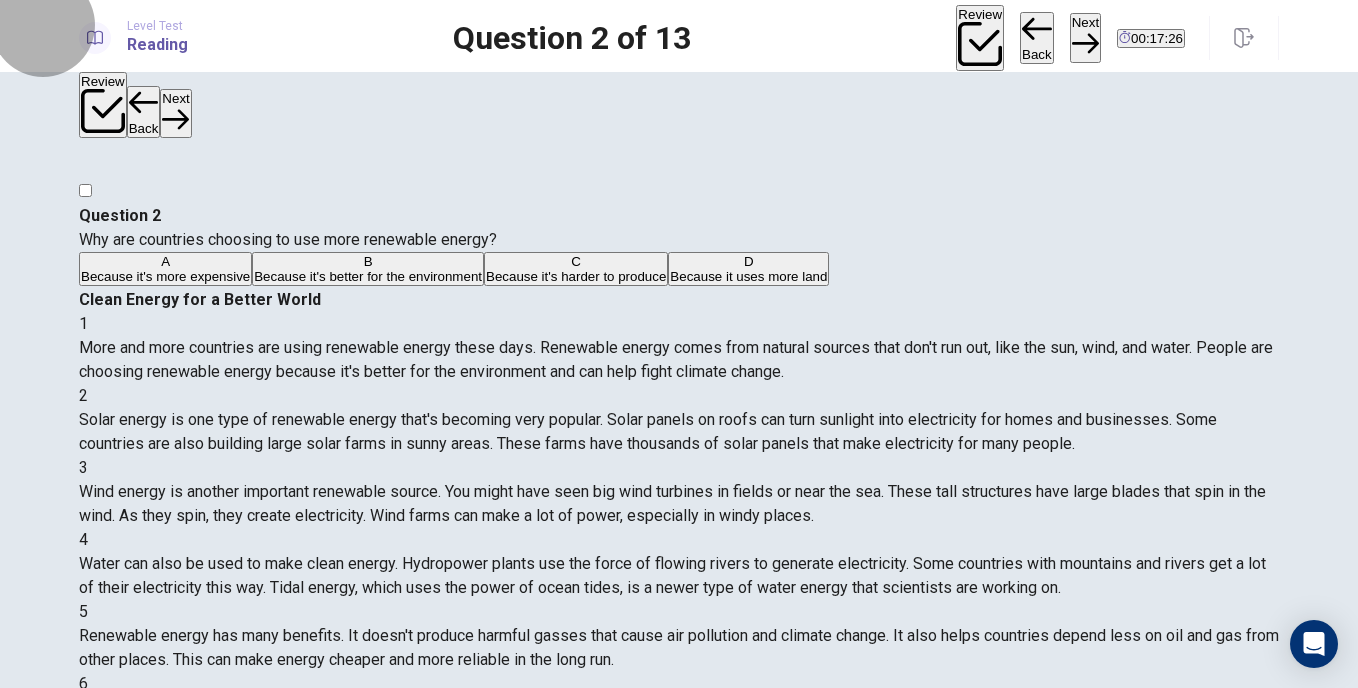 click on "Next" at bounding box center (1085, 37) 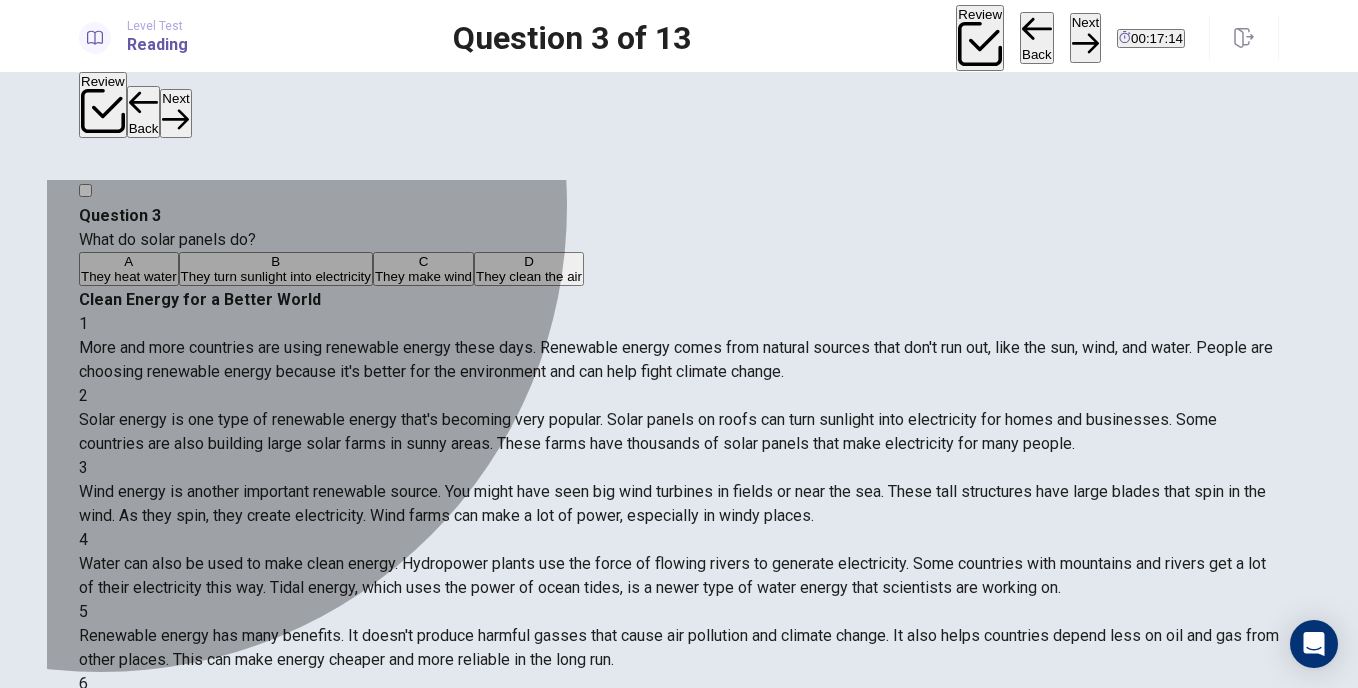 click on "They turn sunlight into electricity" at bounding box center (276, 276) 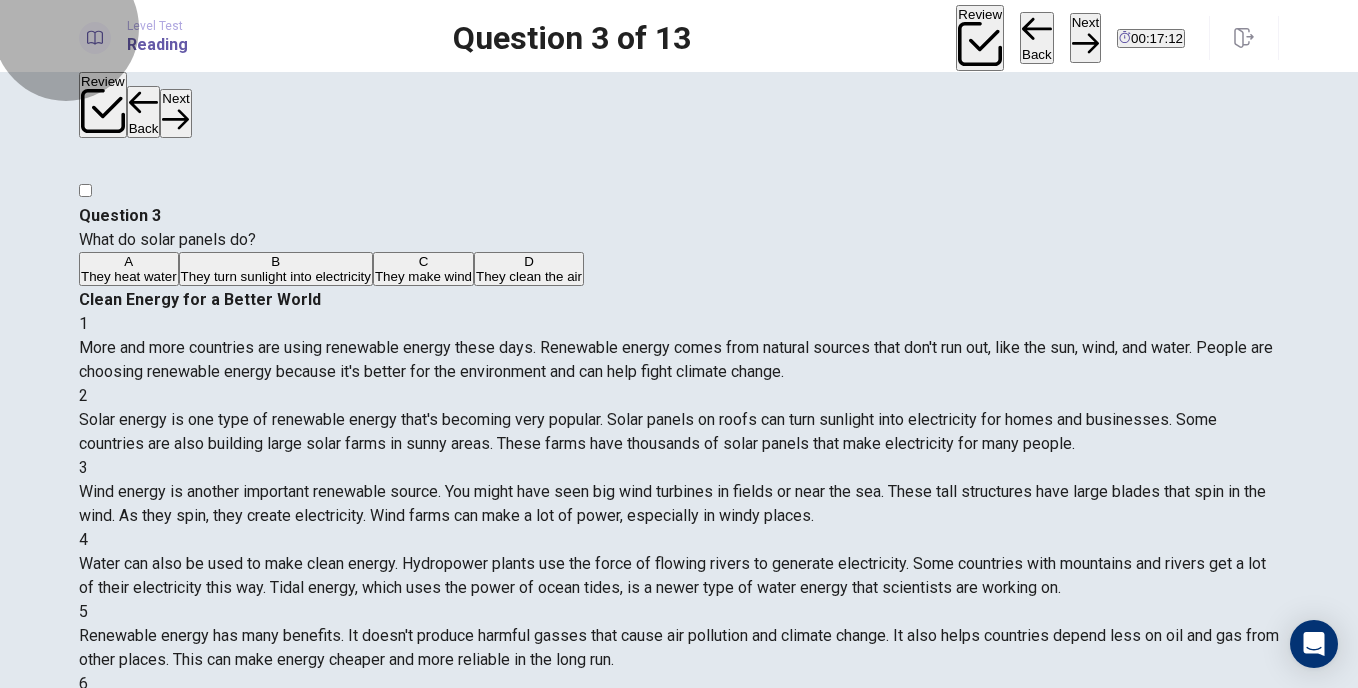 click on "Next" at bounding box center (1085, 37) 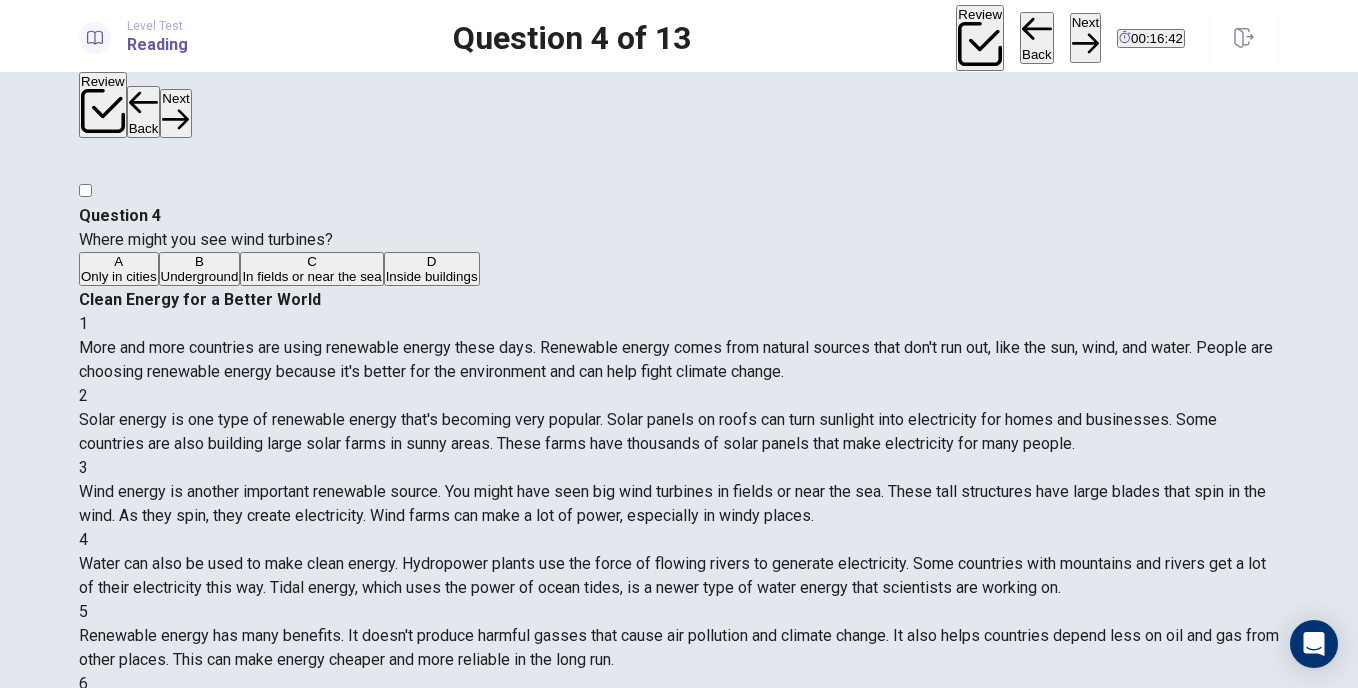 scroll, scrollTop: 0, scrollLeft: 0, axis: both 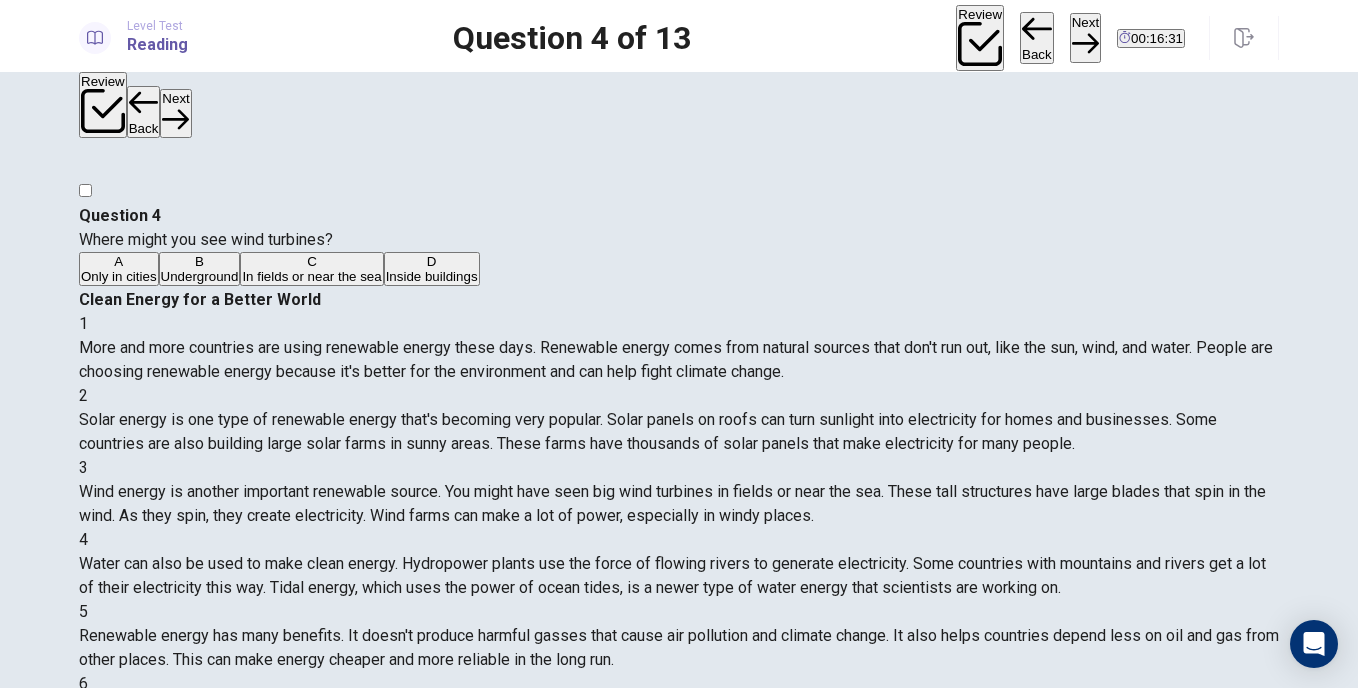 drag, startPoint x: 1269, startPoint y: 322, endPoint x: 605, endPoint y: 411, distance: 669.93805 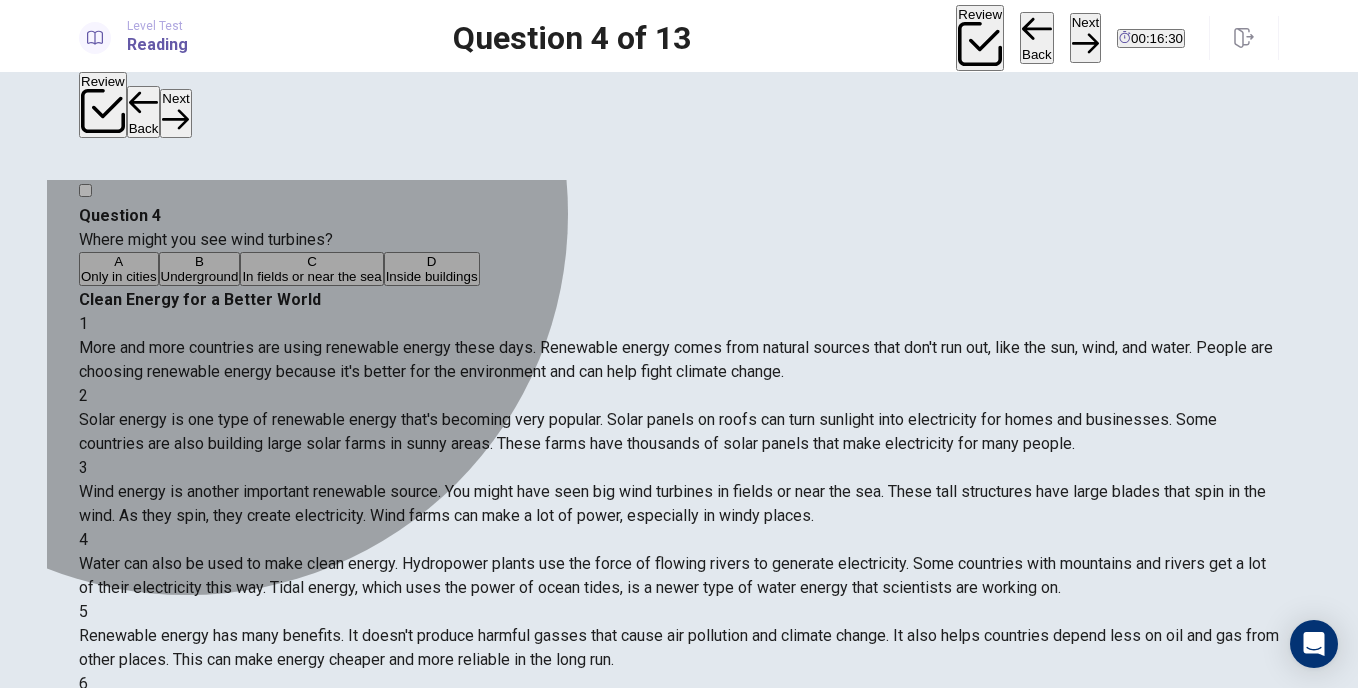 click on "In fields or near the sea" at bounding box center (311, 276) 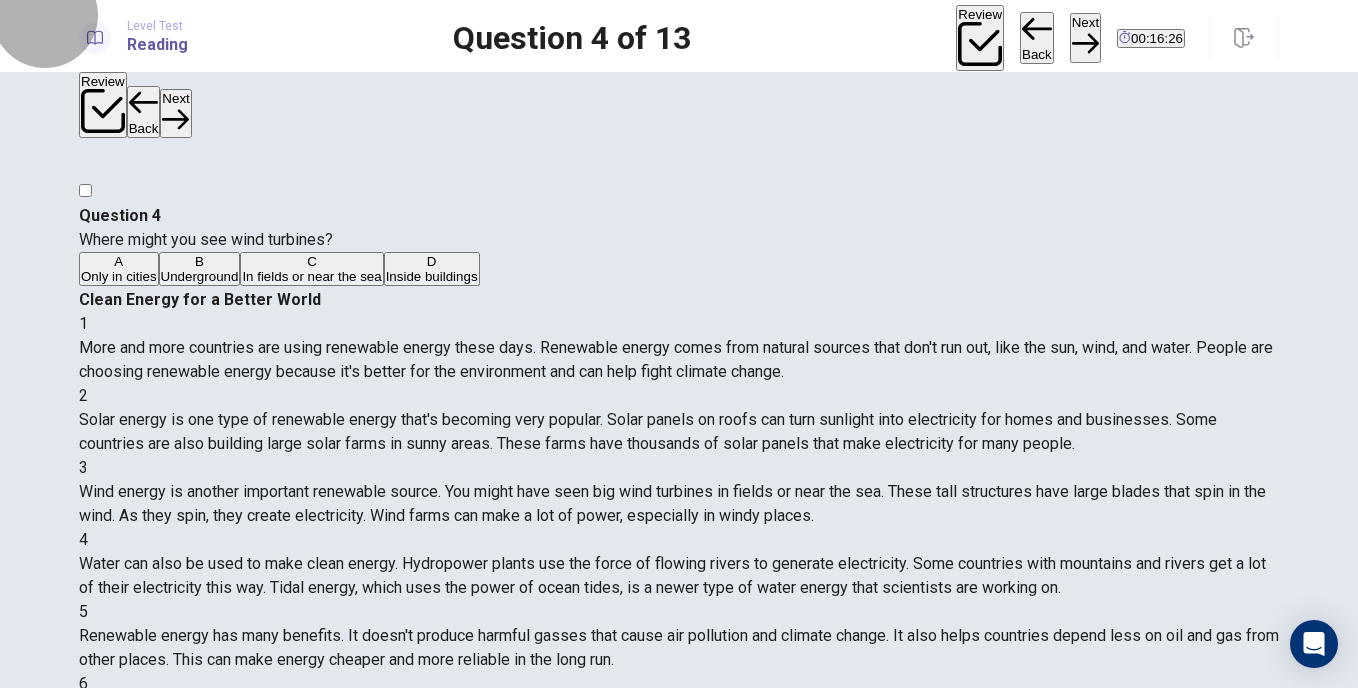 click on "Next" at bounding box center (1085, 37) 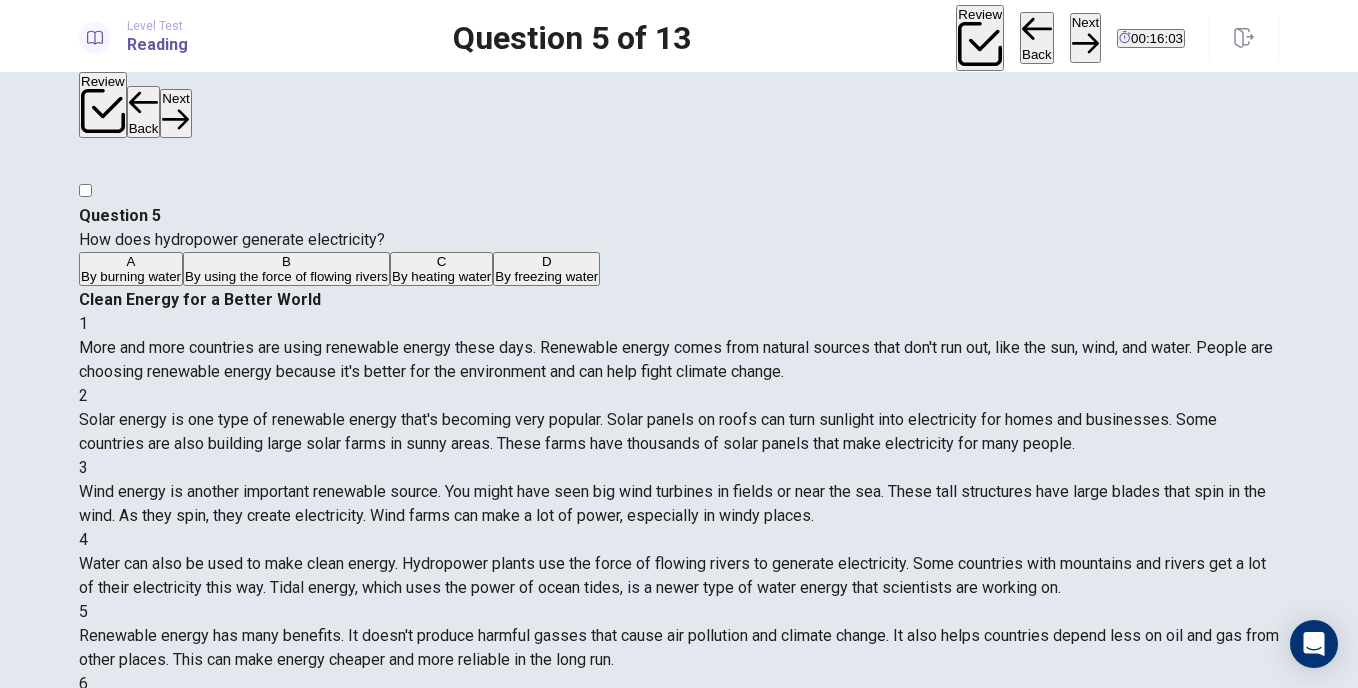 click on "How does hydropower generate electricity?" at bounding box center (232, 239) 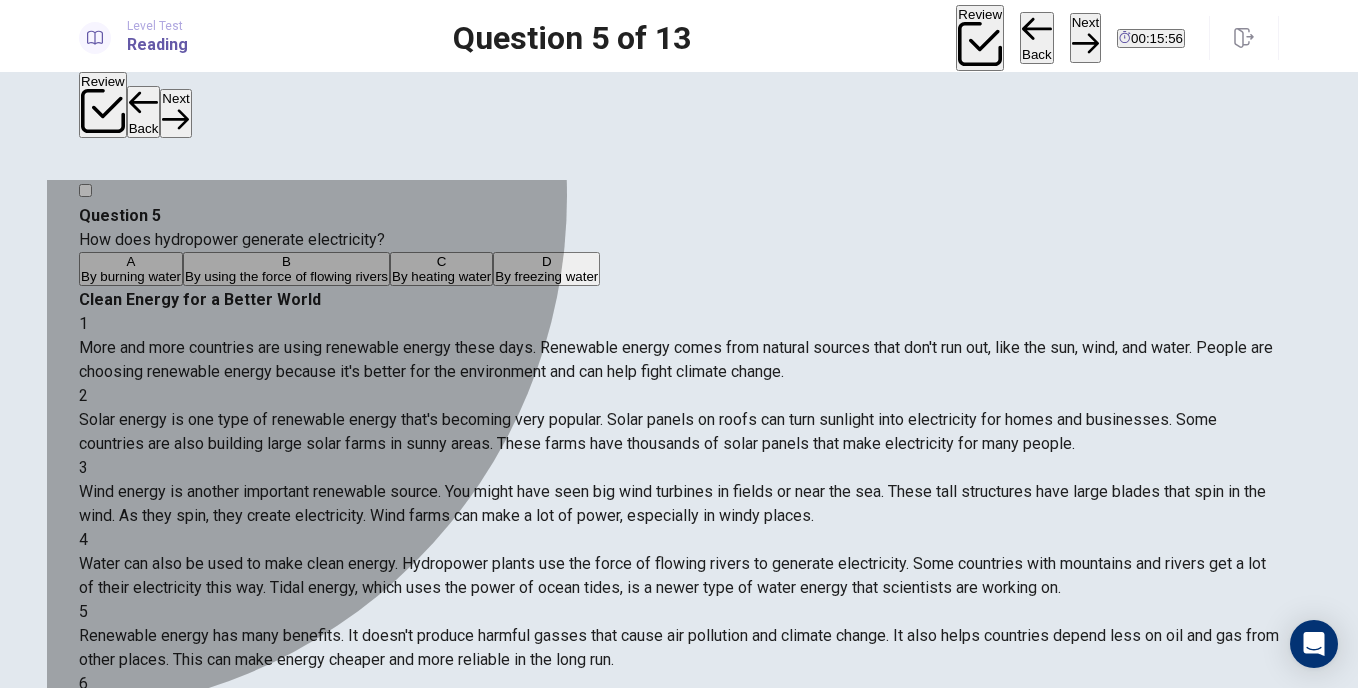 click on "B By using the force of flowing rivers" at bounding box center [286, 269] 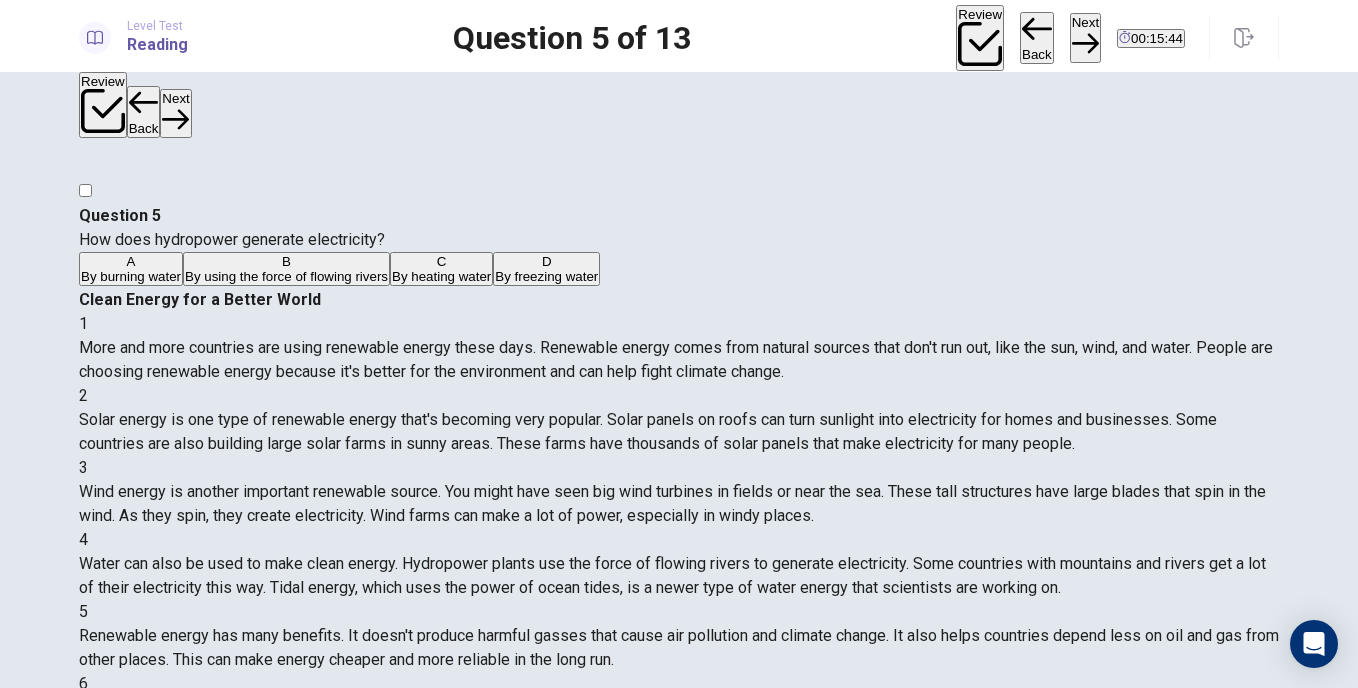 click on "Next" at bounding box center (1085, 37) 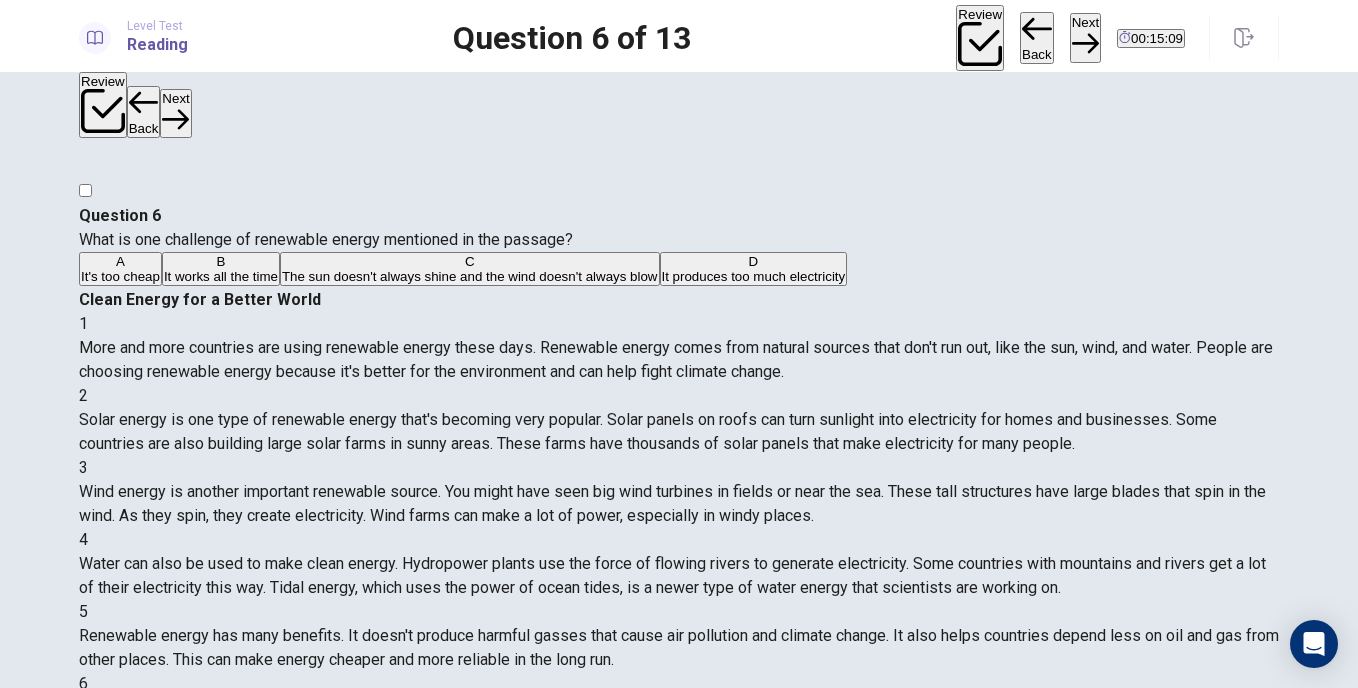 scroll, scrollTop: 259, scrollLeft: 0, axis: vertical 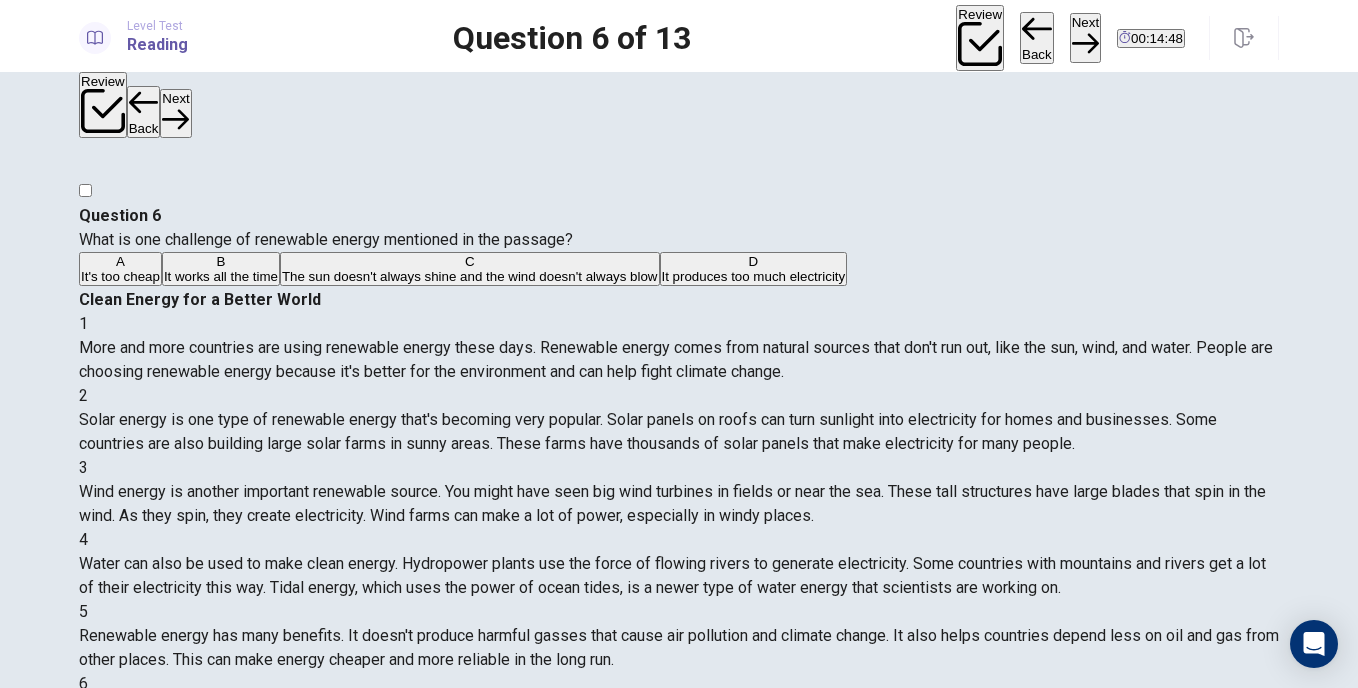 drag, startPoint x: 1253, startPoint y: 512, endPoint x: 1361, endPoint y: 413, distance: 146.50938 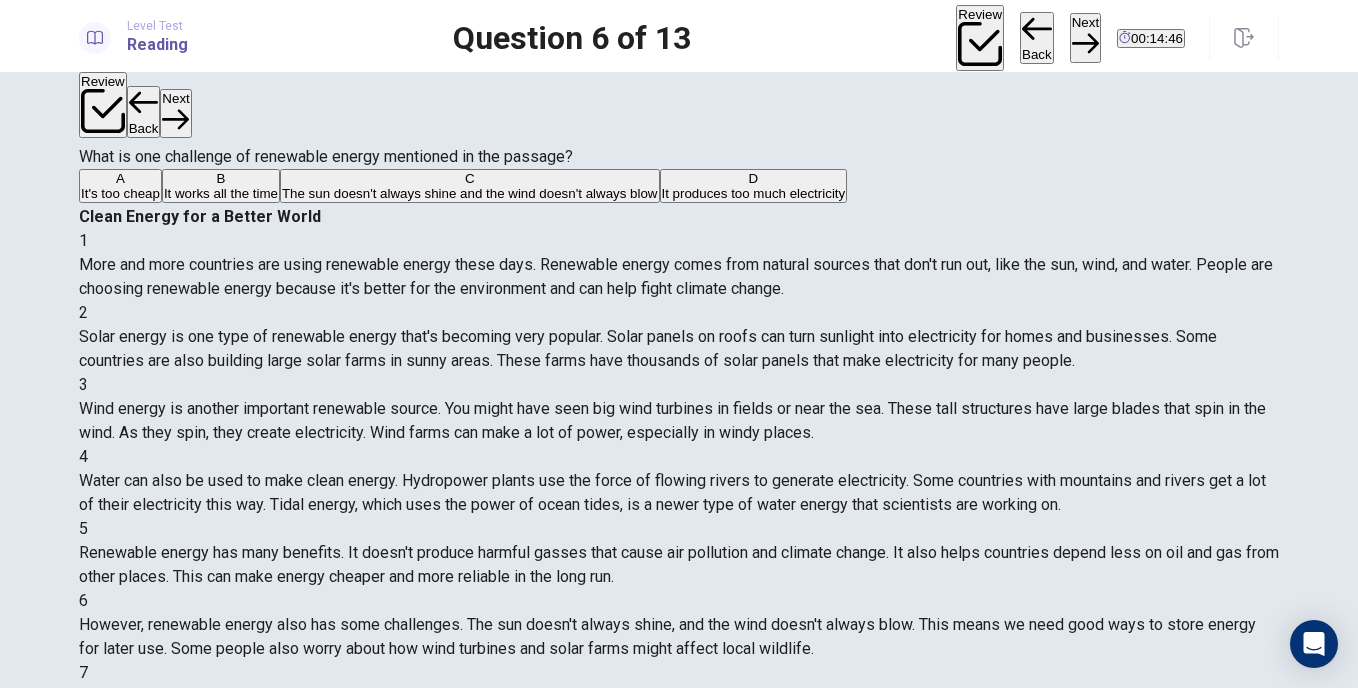scroll, scrollTop: 85, scrollLeft: 0, axis: vertical 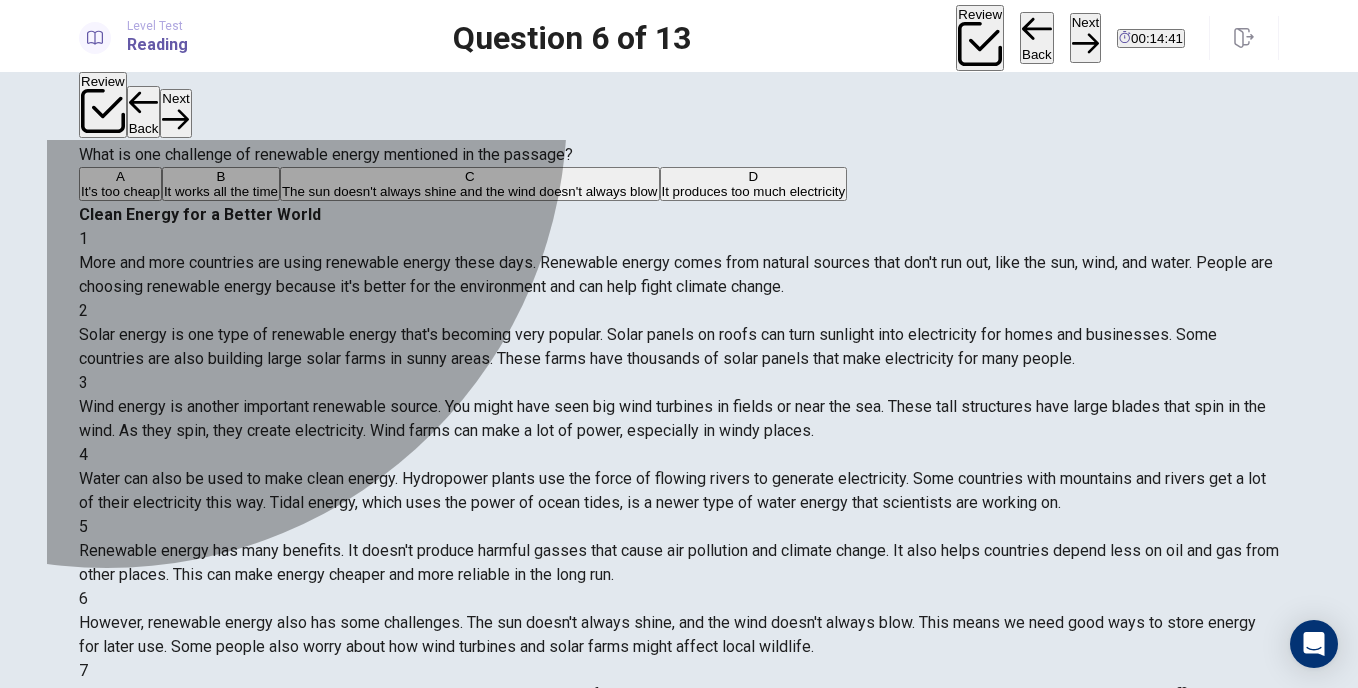 click on "It's too cheap" at bounding box center [120, 191] 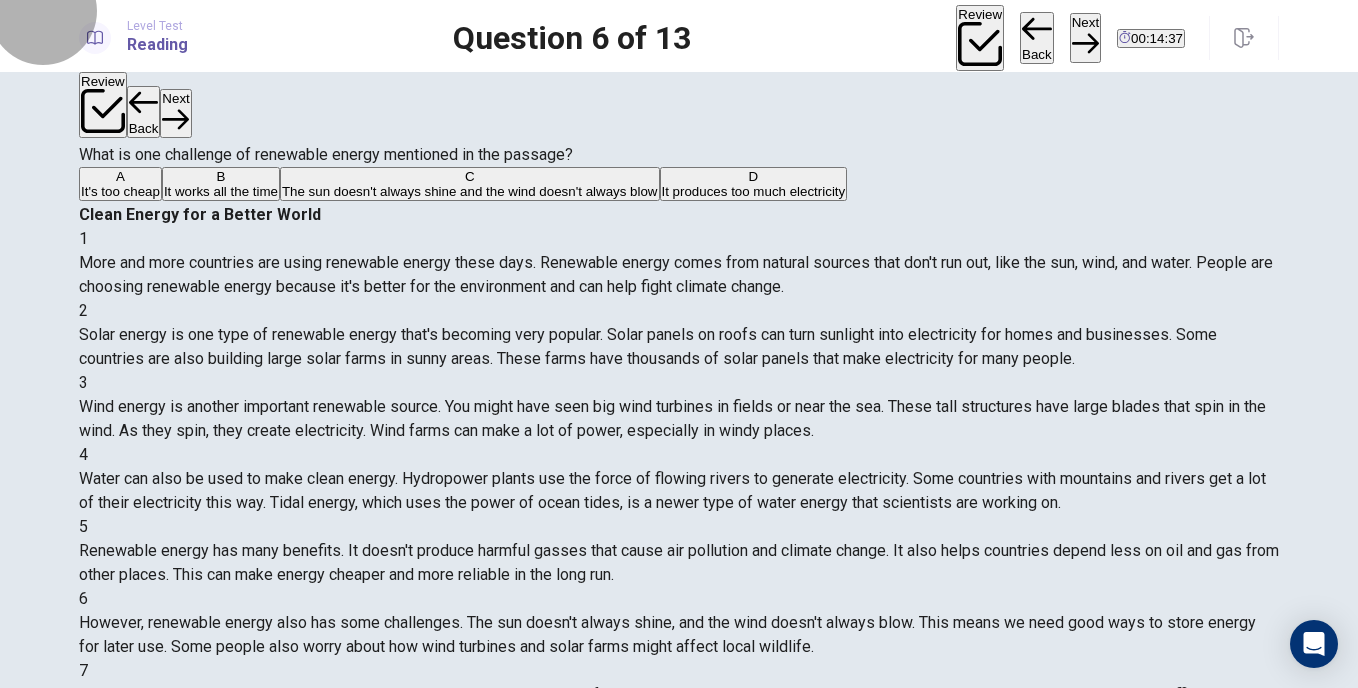 click on "Next" at bounding box center [1085, 37] 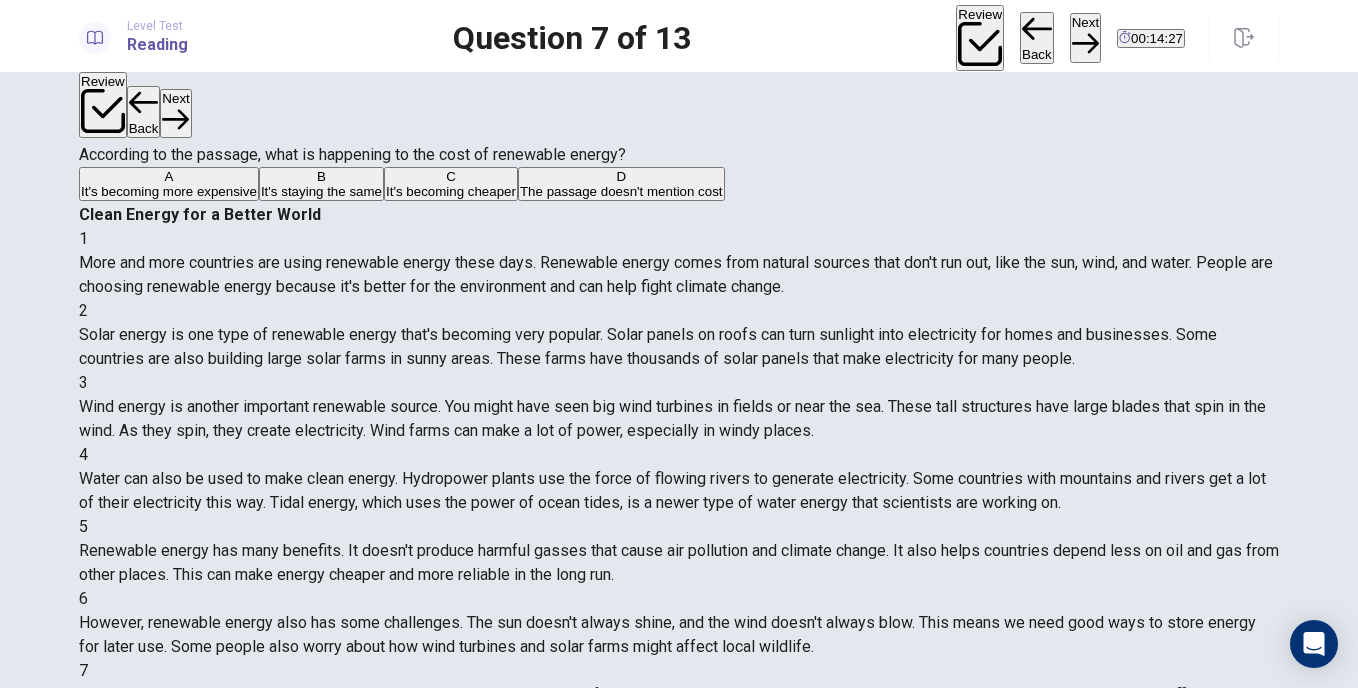 scroll, scrollTop: 298, scrollLeft: 0, axis: vertical 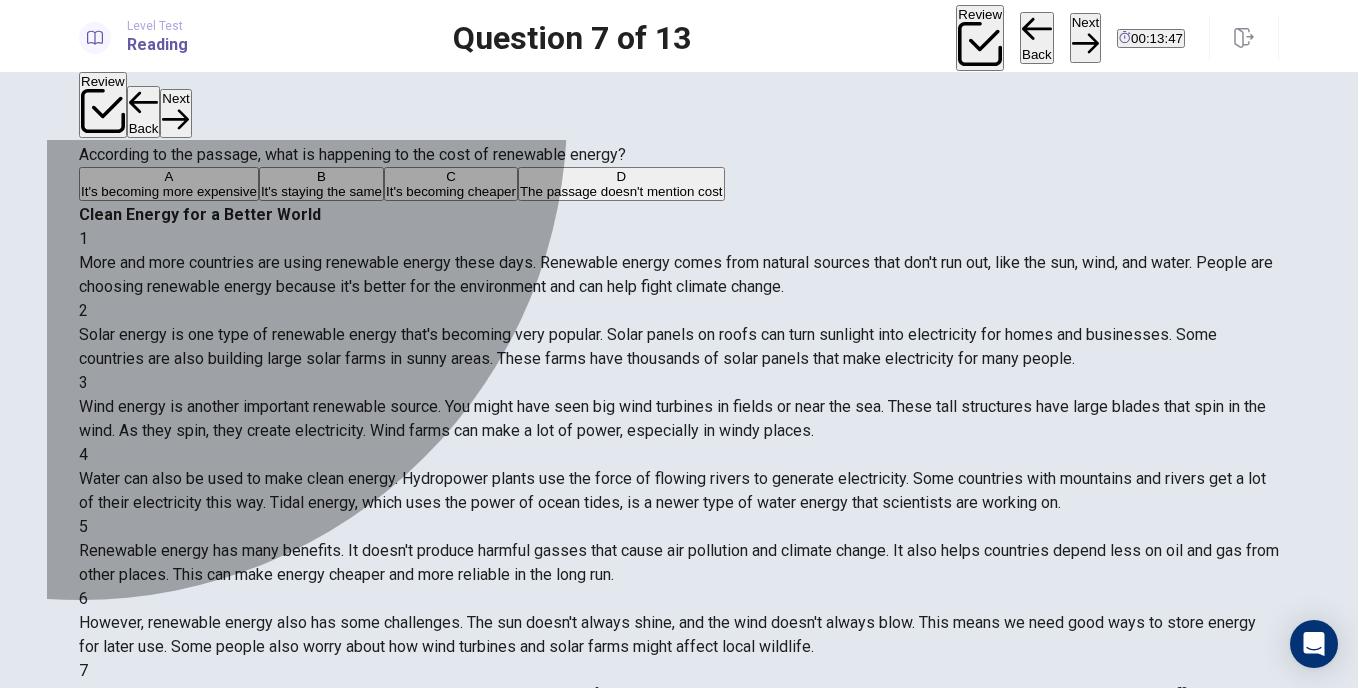 click on "D" at bounding box center [621, 176] 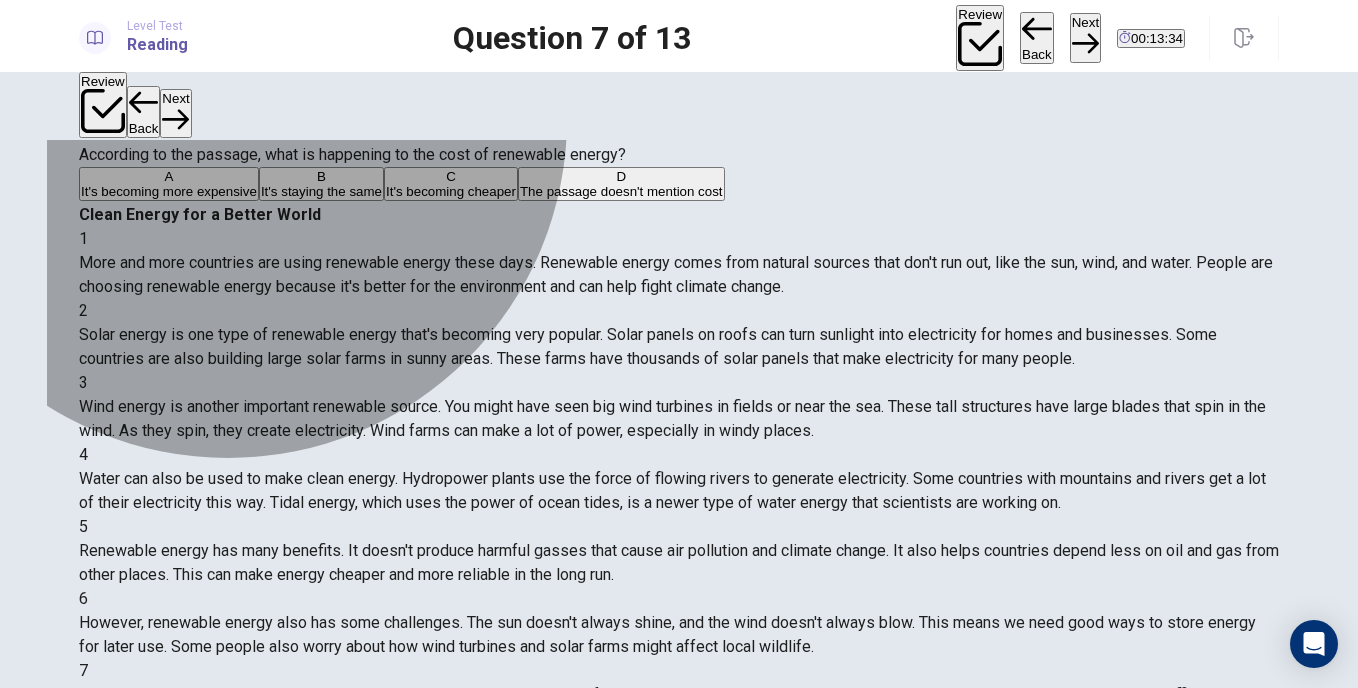 click on "It's becoming cheaper" at bounding box center (451, 191) 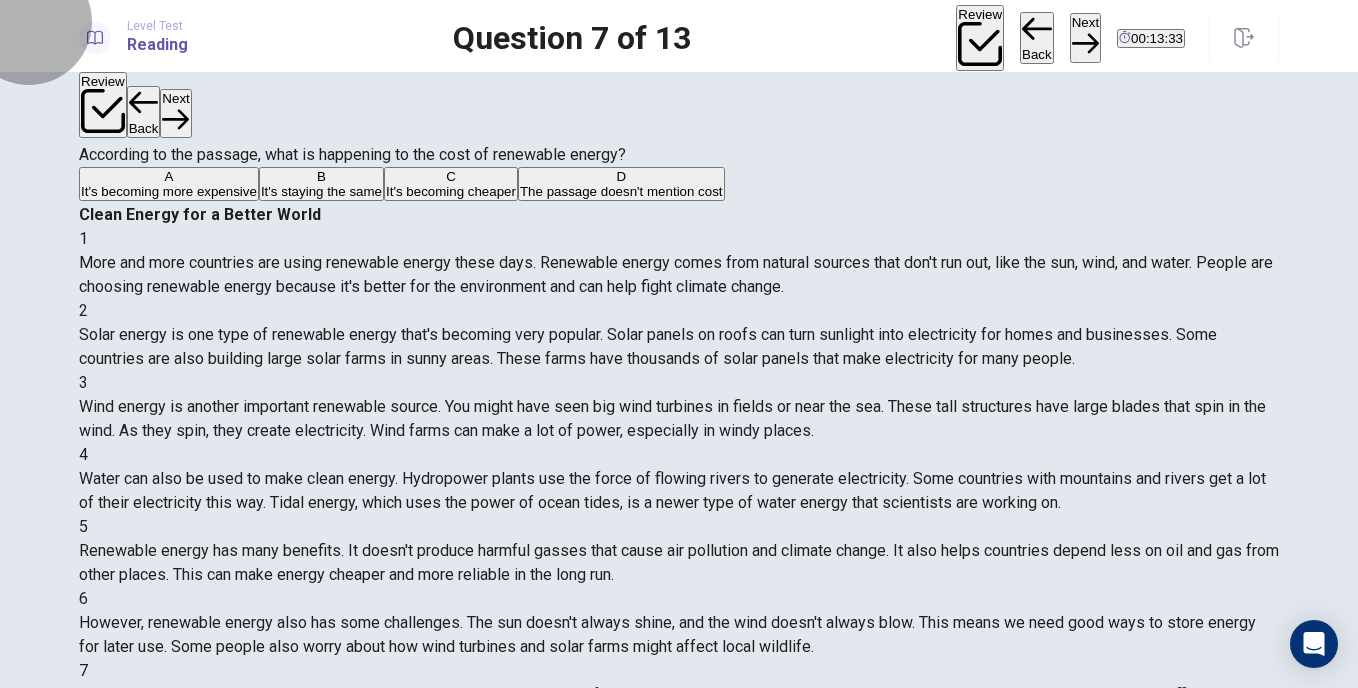 click on "Next" at bounding box center [1085, 37] 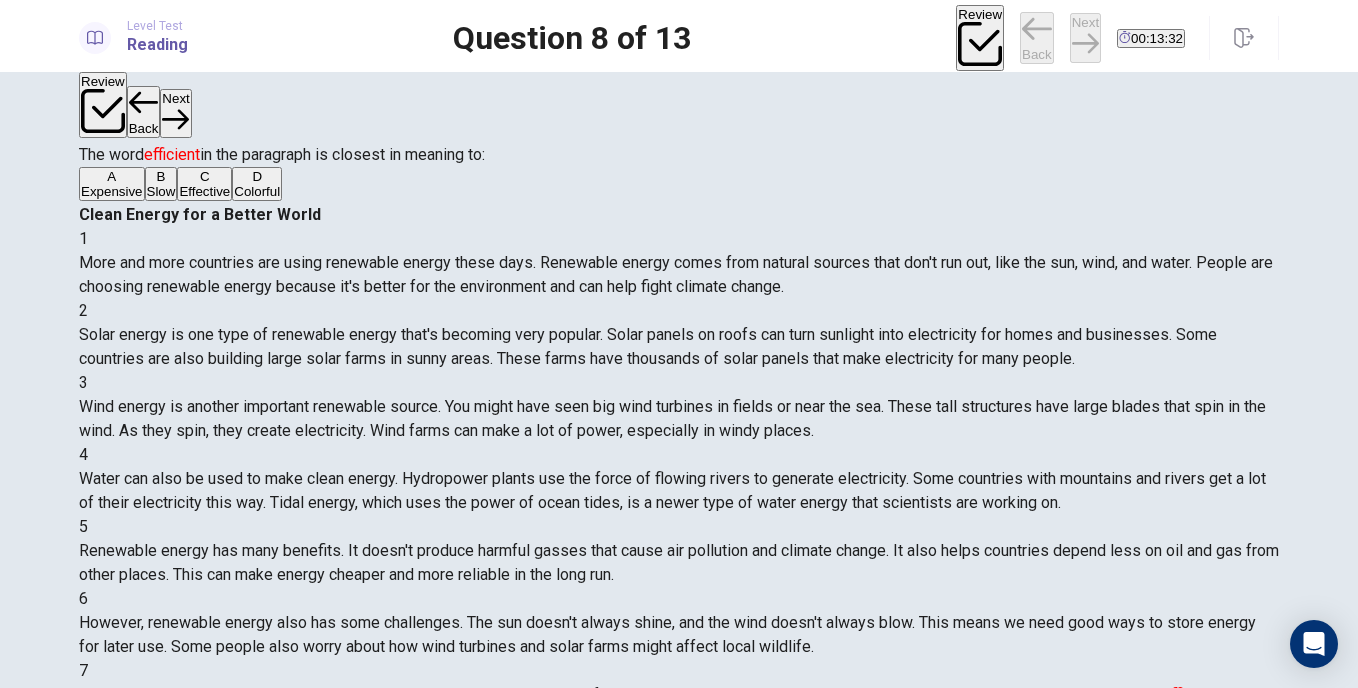 scroll, scrollTop: 318, scrollLeft: 0, axis: vertical 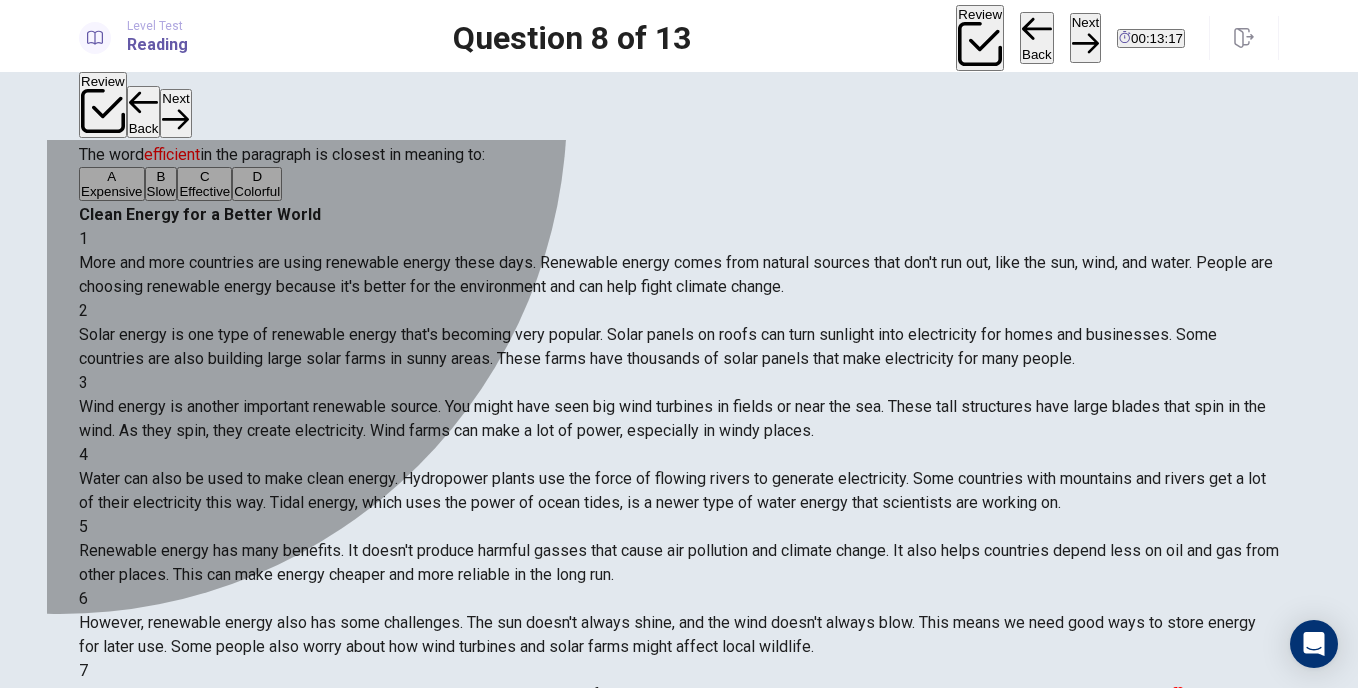 click on "C" at bounding box center [204, 176] 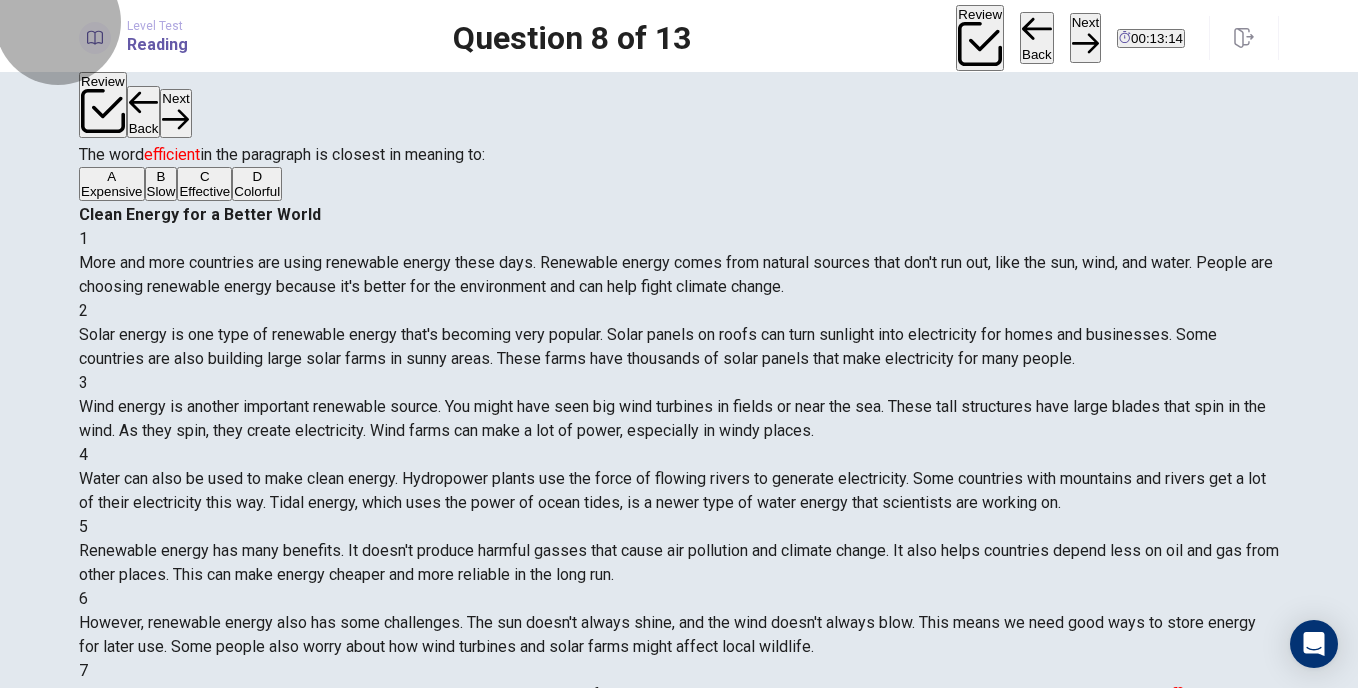 click on "Next" at bounding box center [1085, 37] 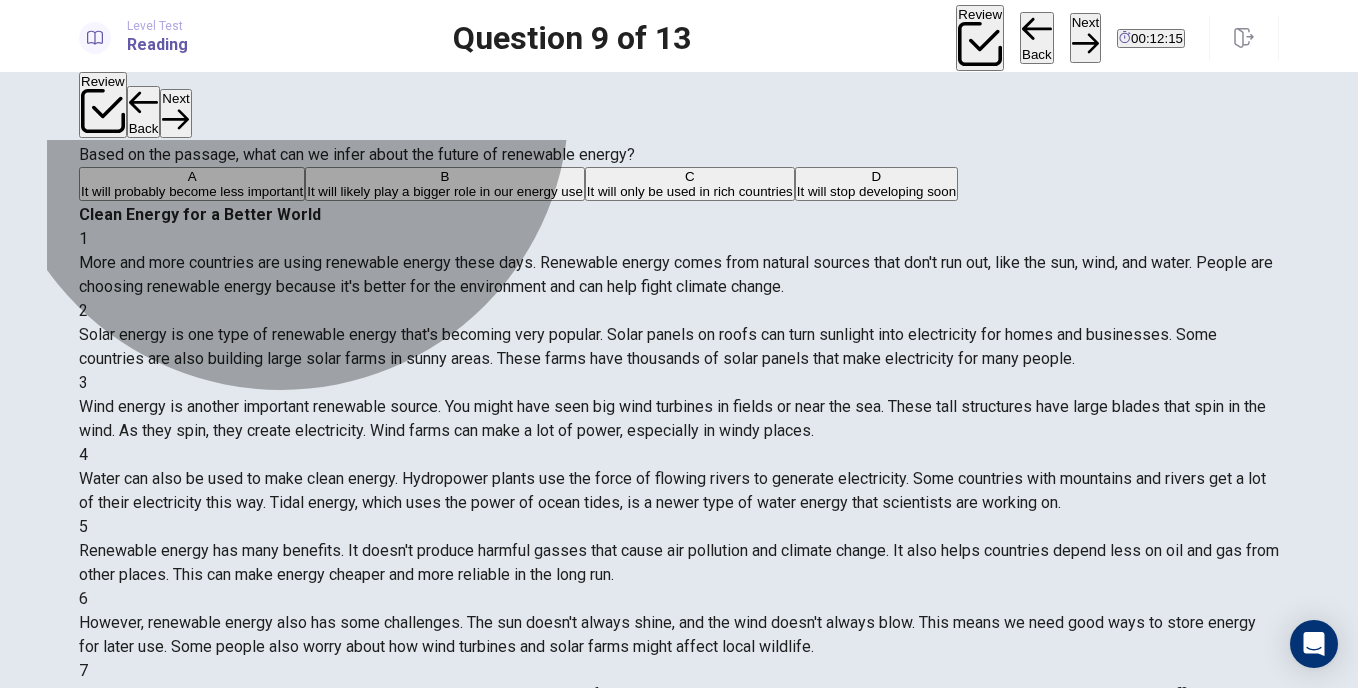 click on "B It will likely play a bigger role in our energy use" at bounding box center (445, 184) 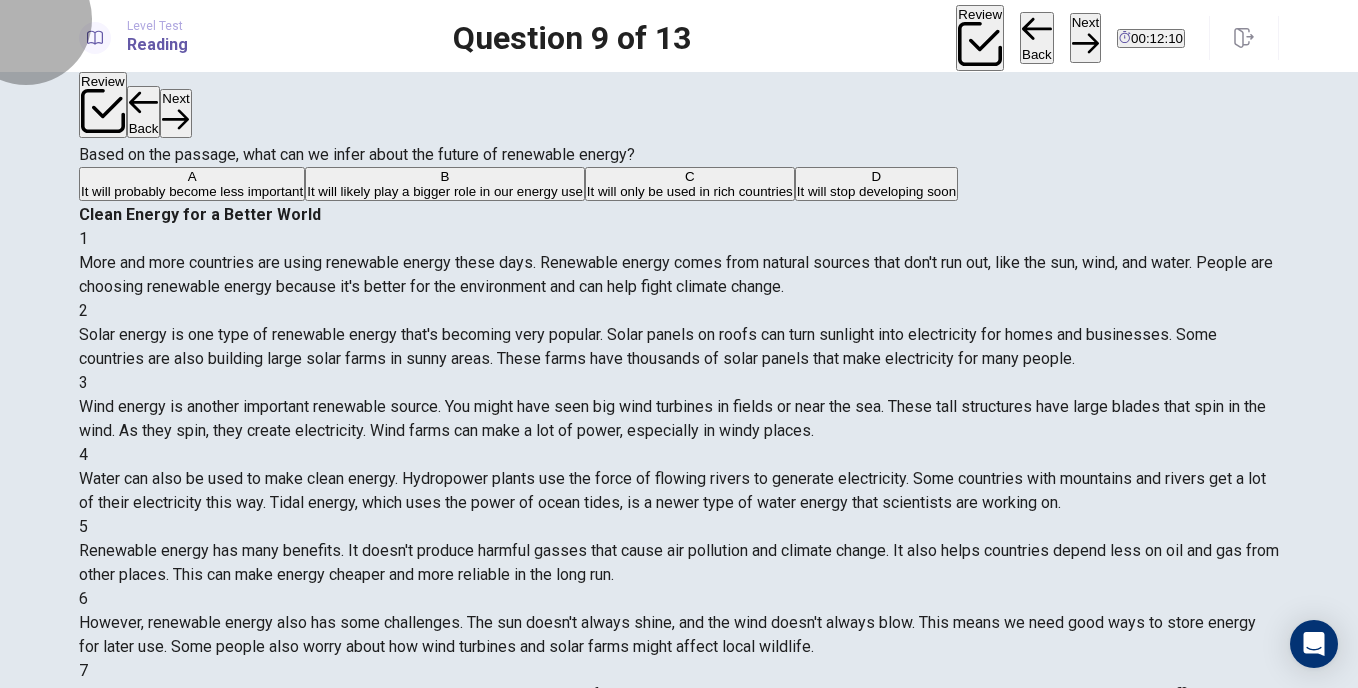 click on "Next" at bounding box center (1085, 37) 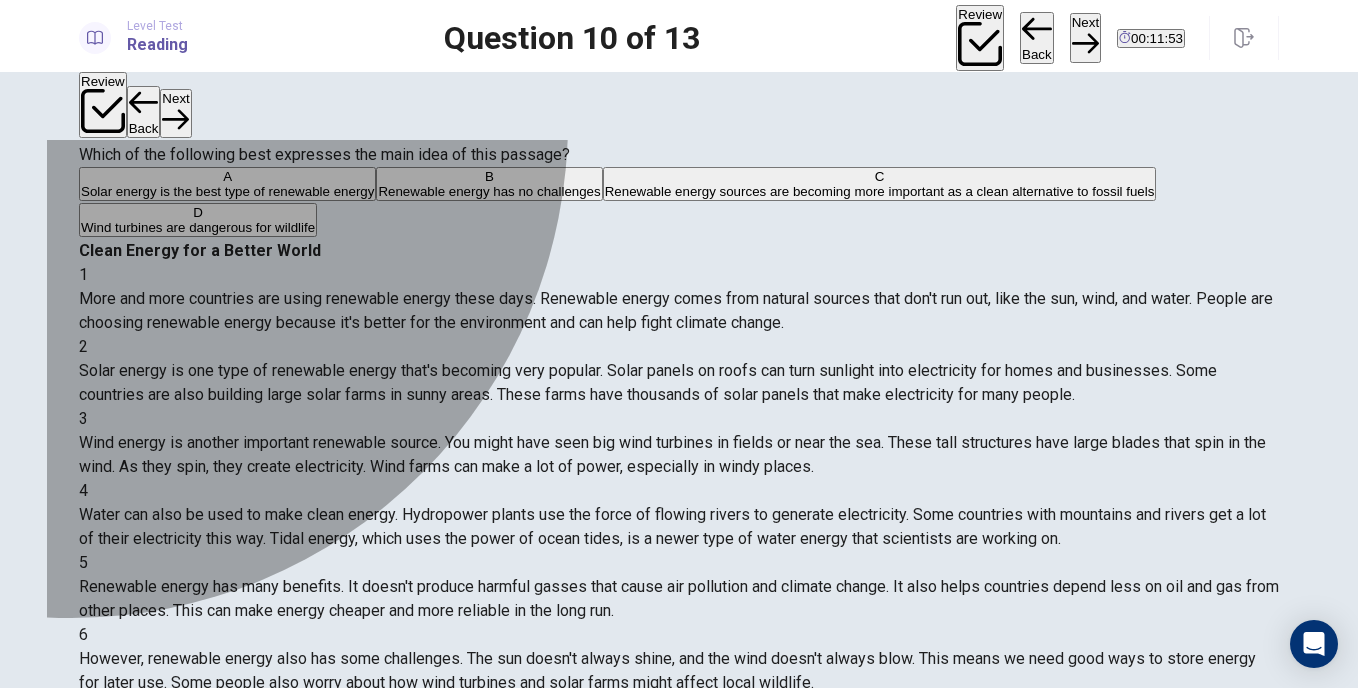 click on "C" at bounding box center [880, 176] 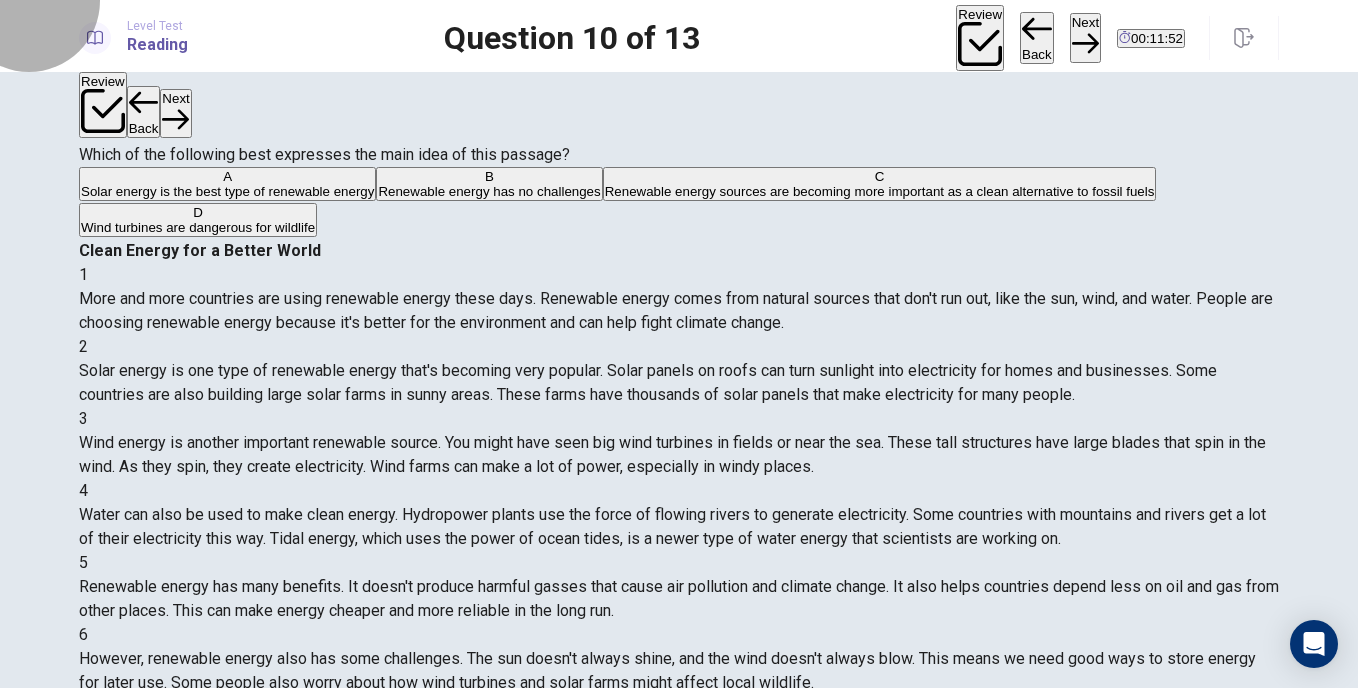 click on "Next" at bounding box center [1085, 37] 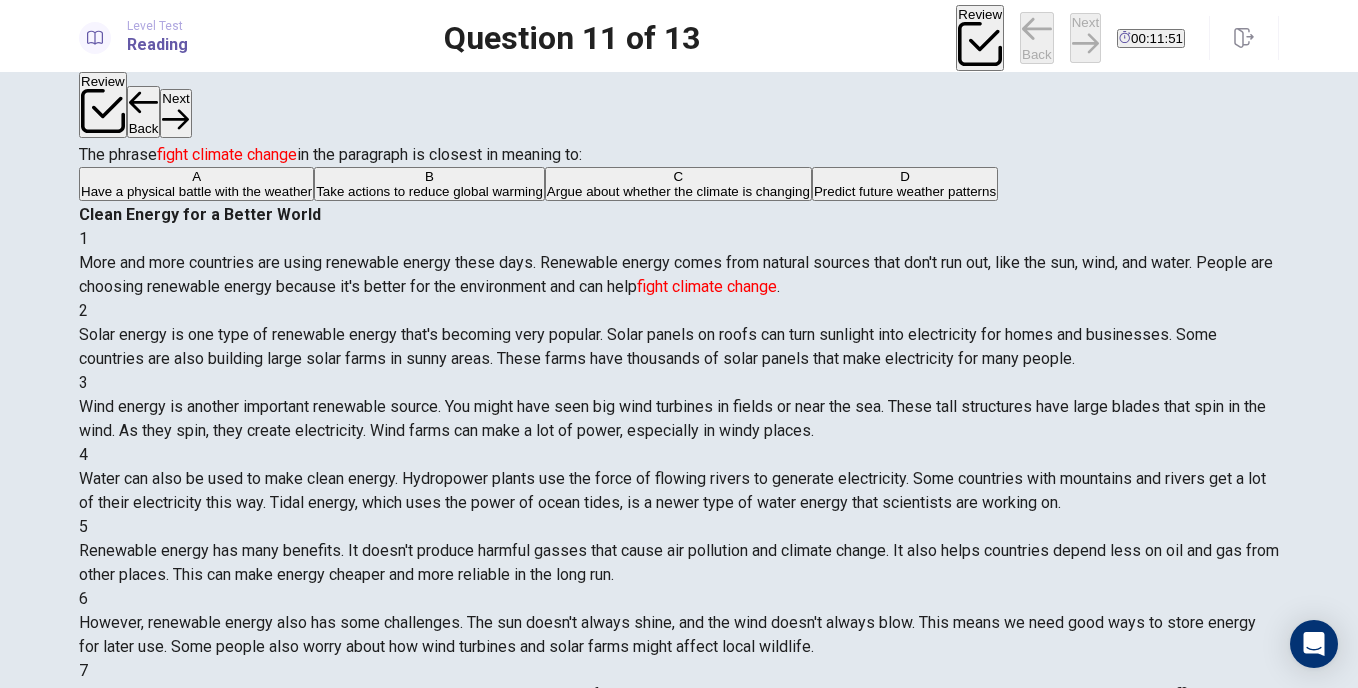 scroll, scrollTop: 0, scrollLeft: 0, axis: both 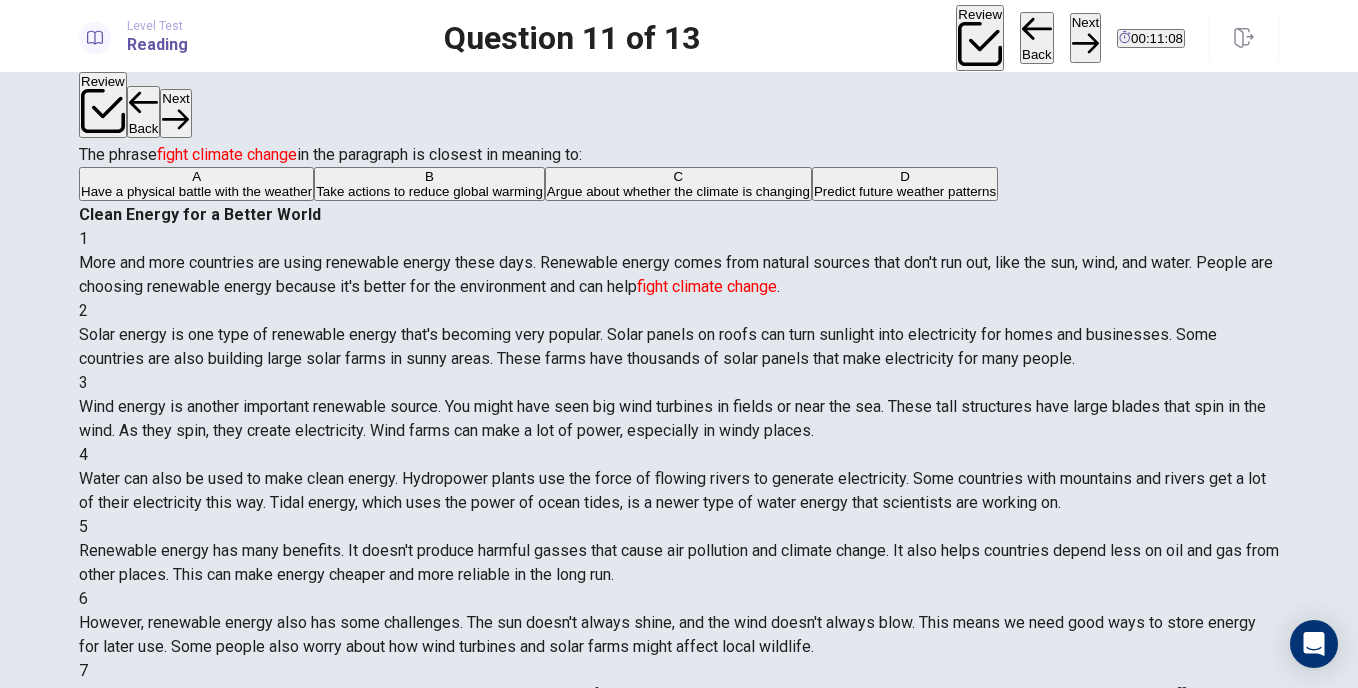 click on "B Take actions to reduce global warming" at bounding box center [429, 184] 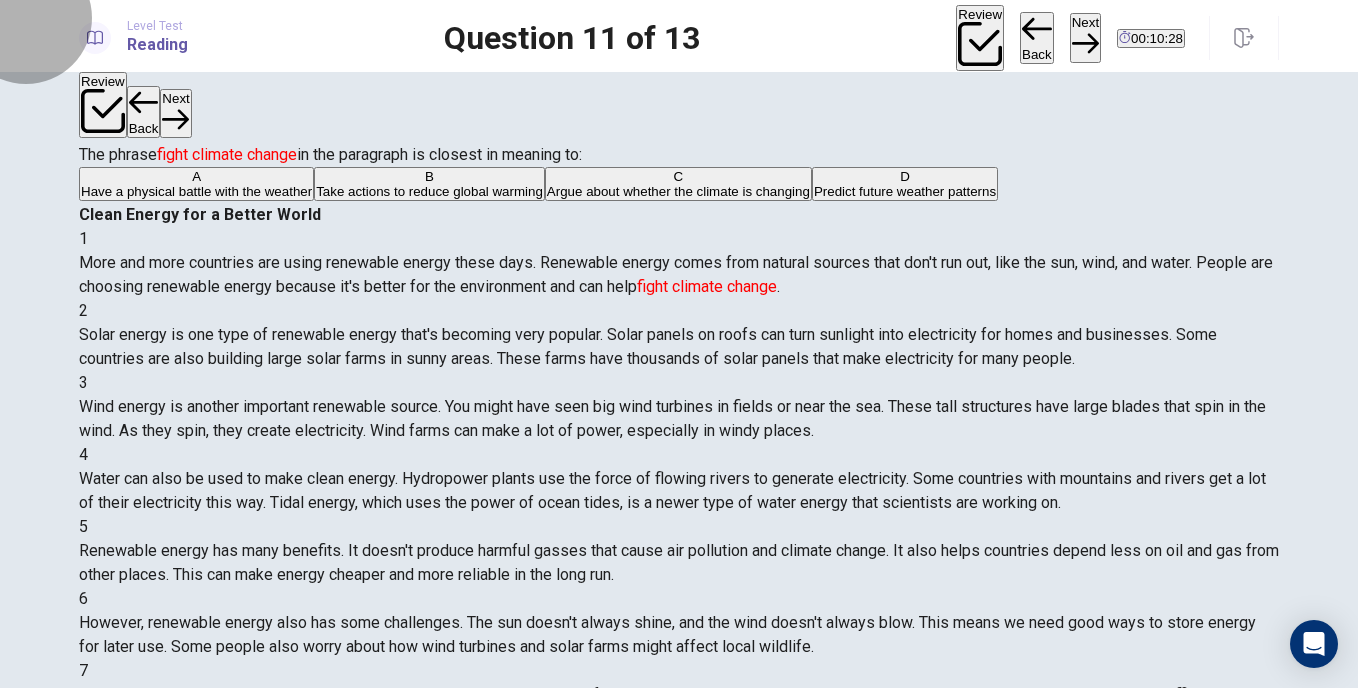 click on "Next" at bounding box center (1085, 37) 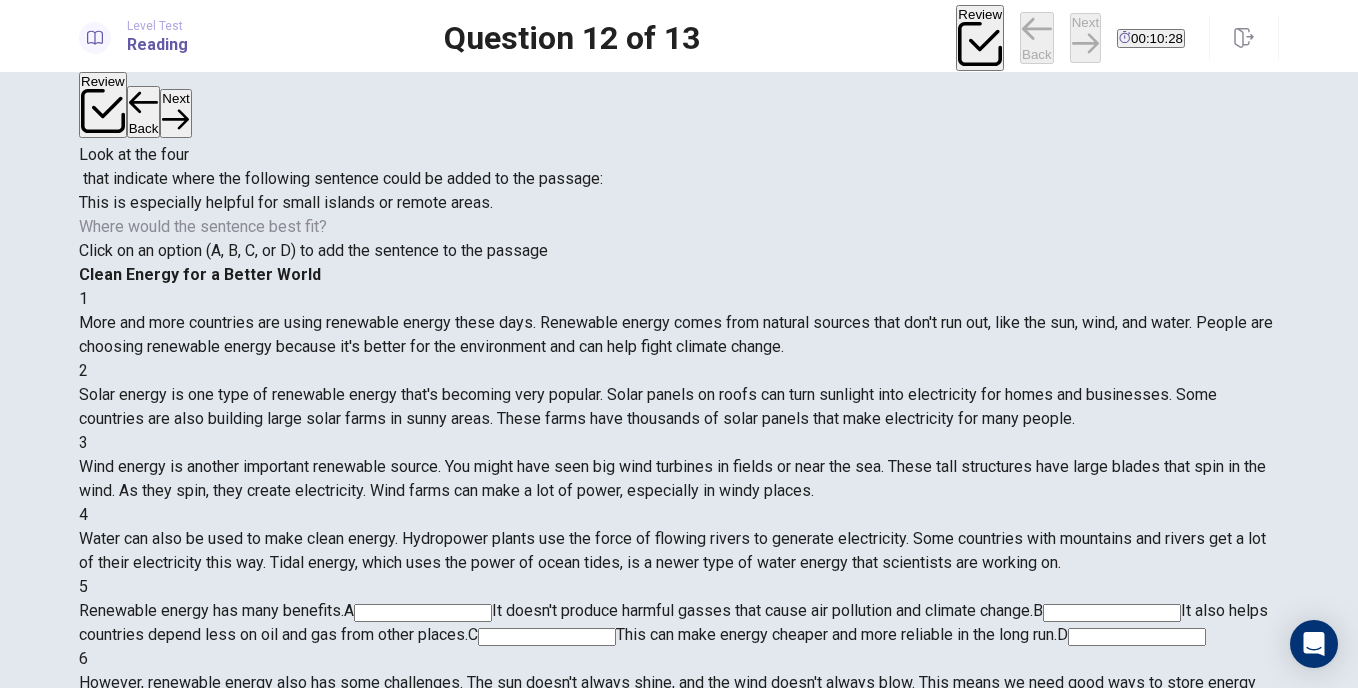 scroll, scrollTop: 249, scrollLeft: 0, axis: vertical 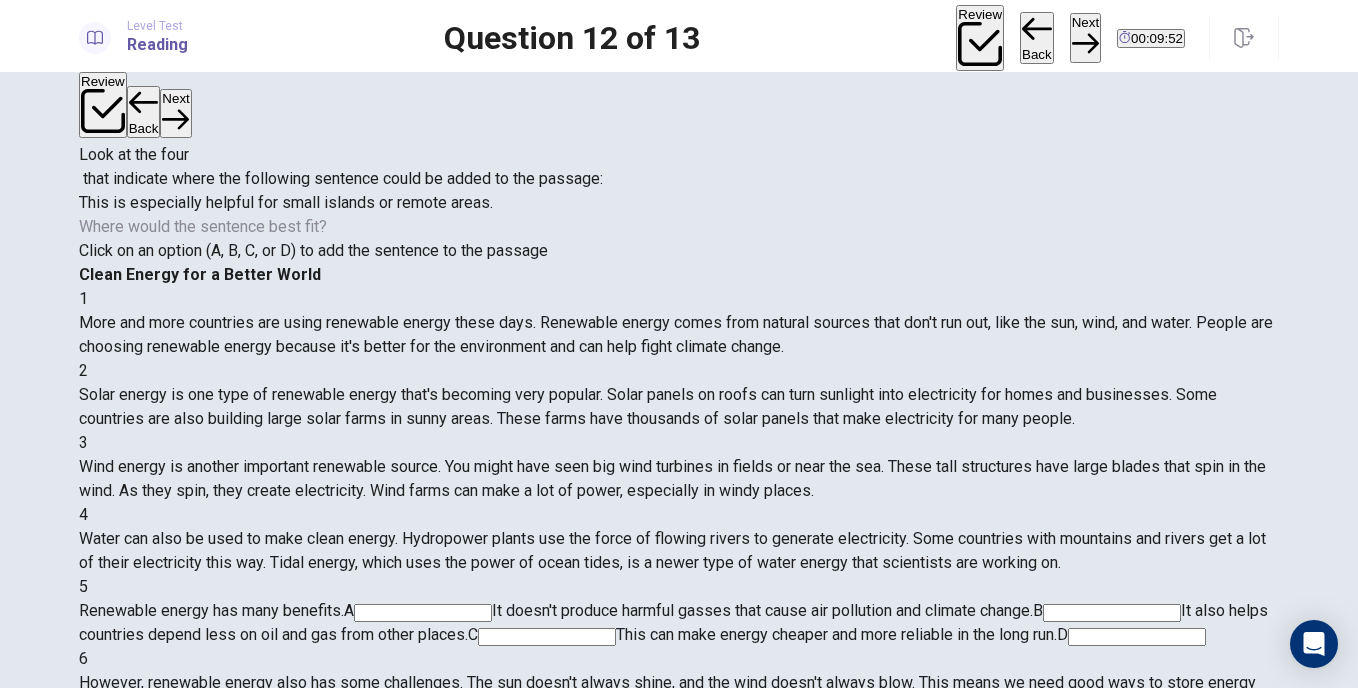 click at bounding box center (547, 637) 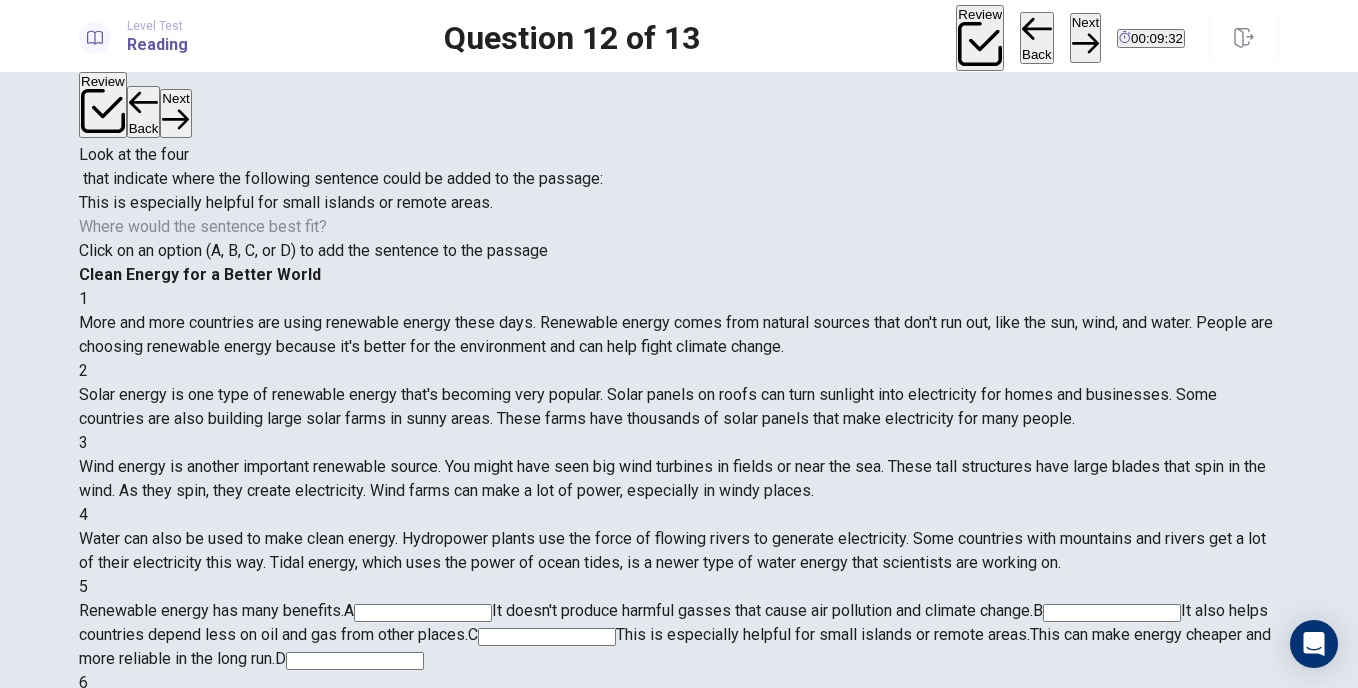 click on "Next" at bounding box center (1085, 37) 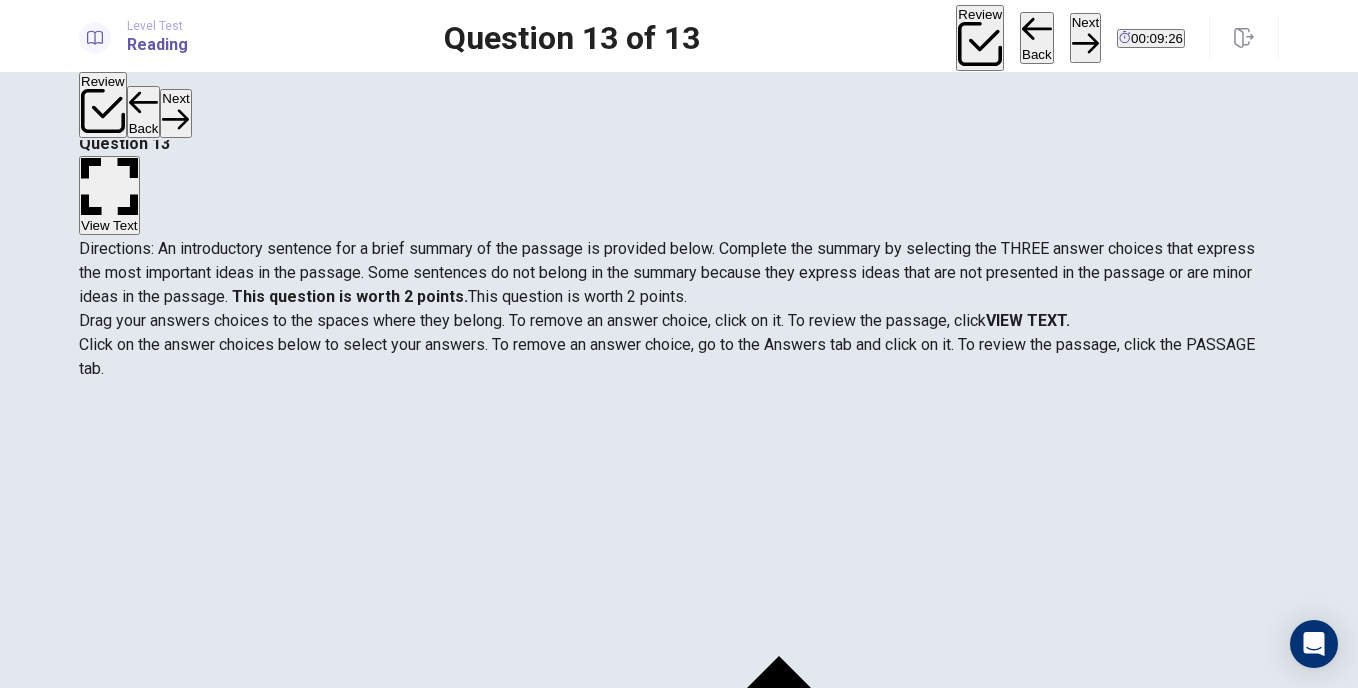 scroll, scrollTop: 75, scrollLeft: 0, axis: vertical 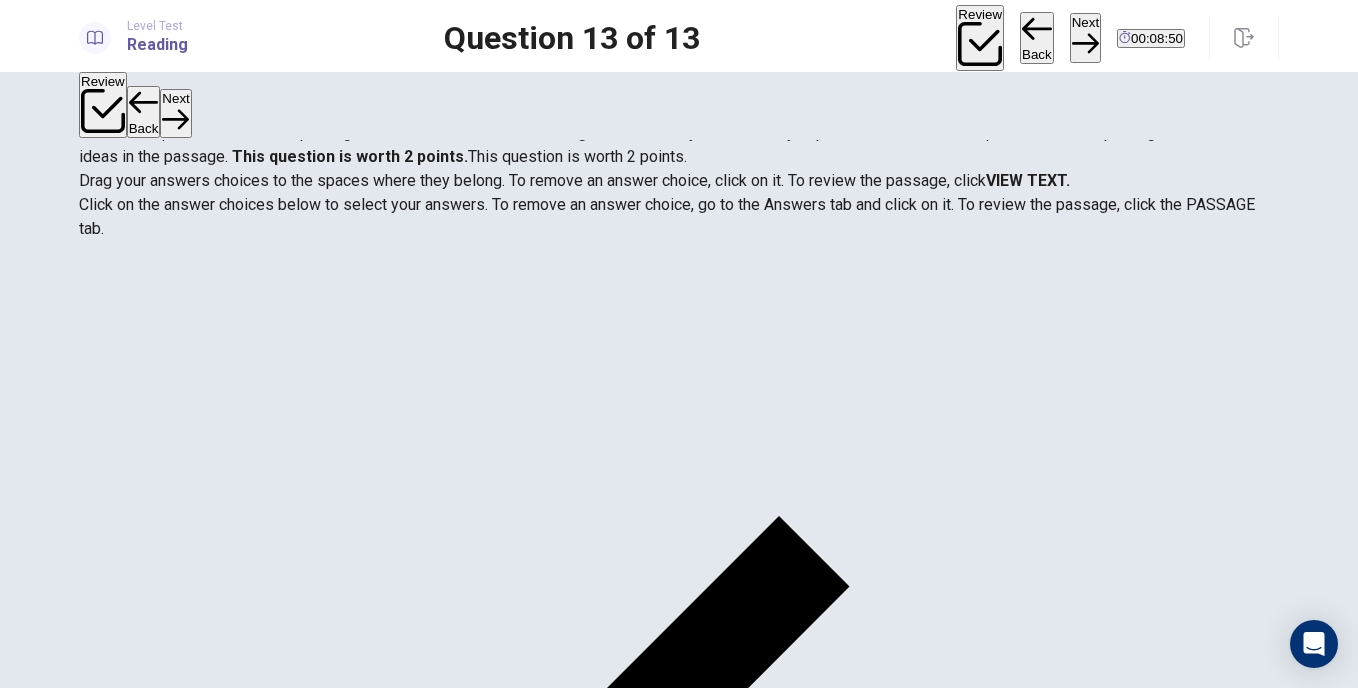 click on "A" at bounding box center [679, 4053] 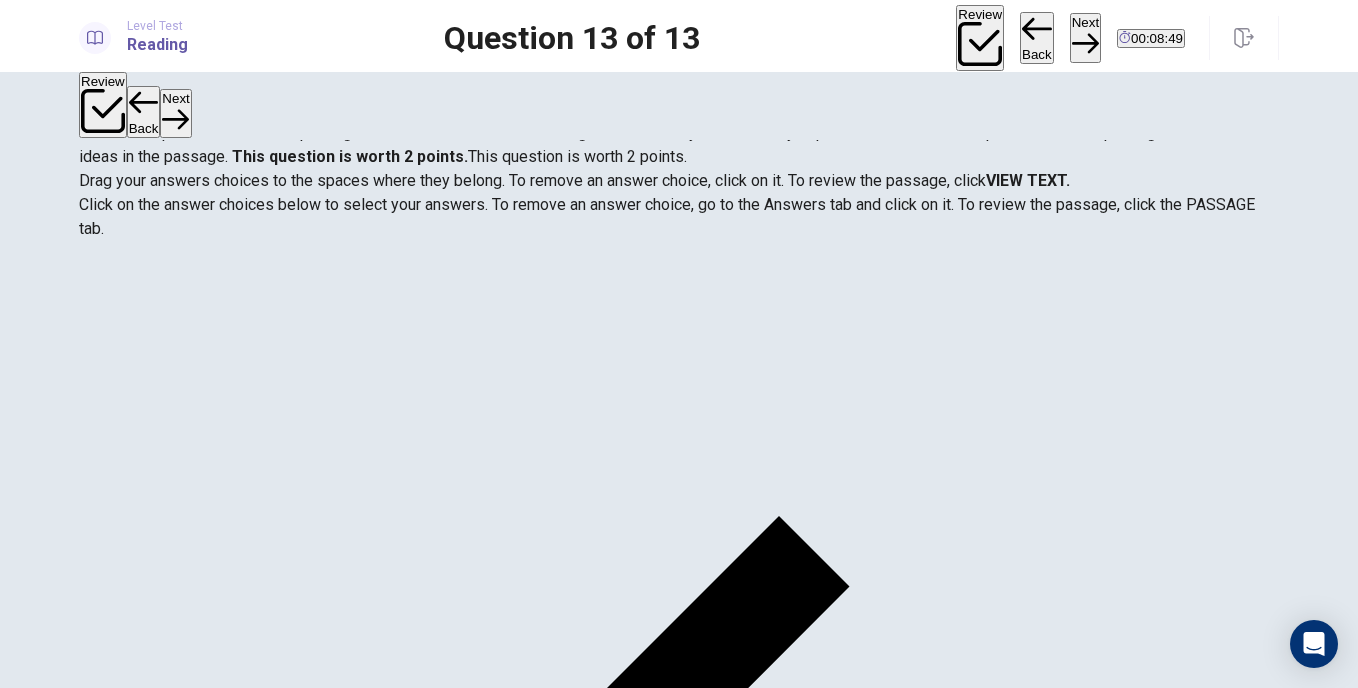 click on "A" at bounding box center [679, 4053] 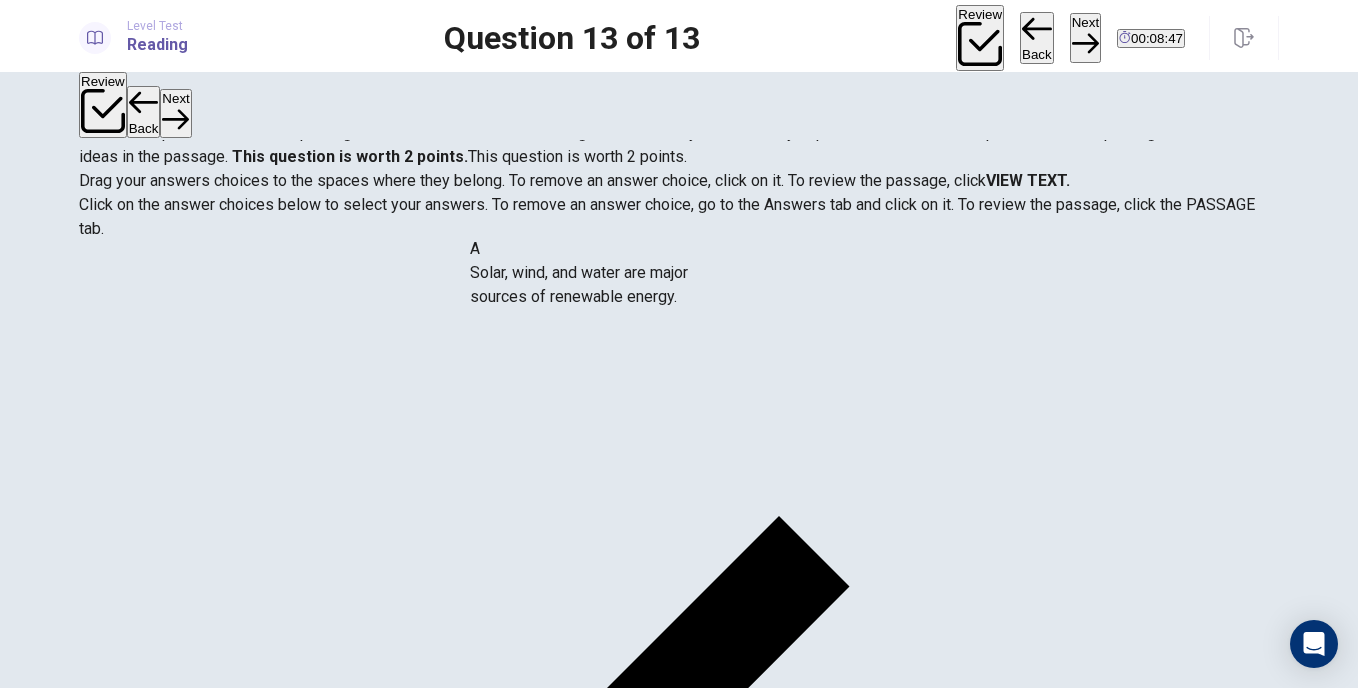 drag, startPoint x: 148, startPoint y: 284, endPoint x: 552, endPoint y: 272, distance: 404.1782 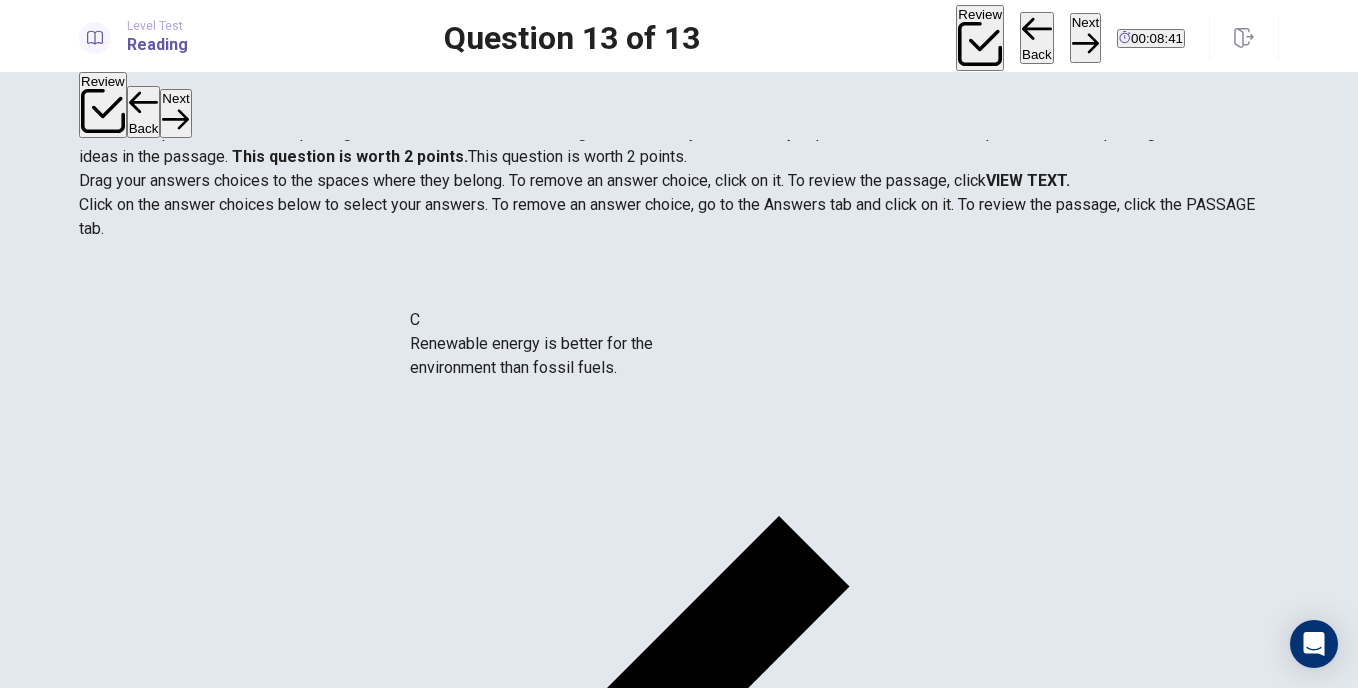 drag, startPoint x: 157, startPoint y: 408, endPoint x: 468, endPoint y: 384, distance: 311.92468 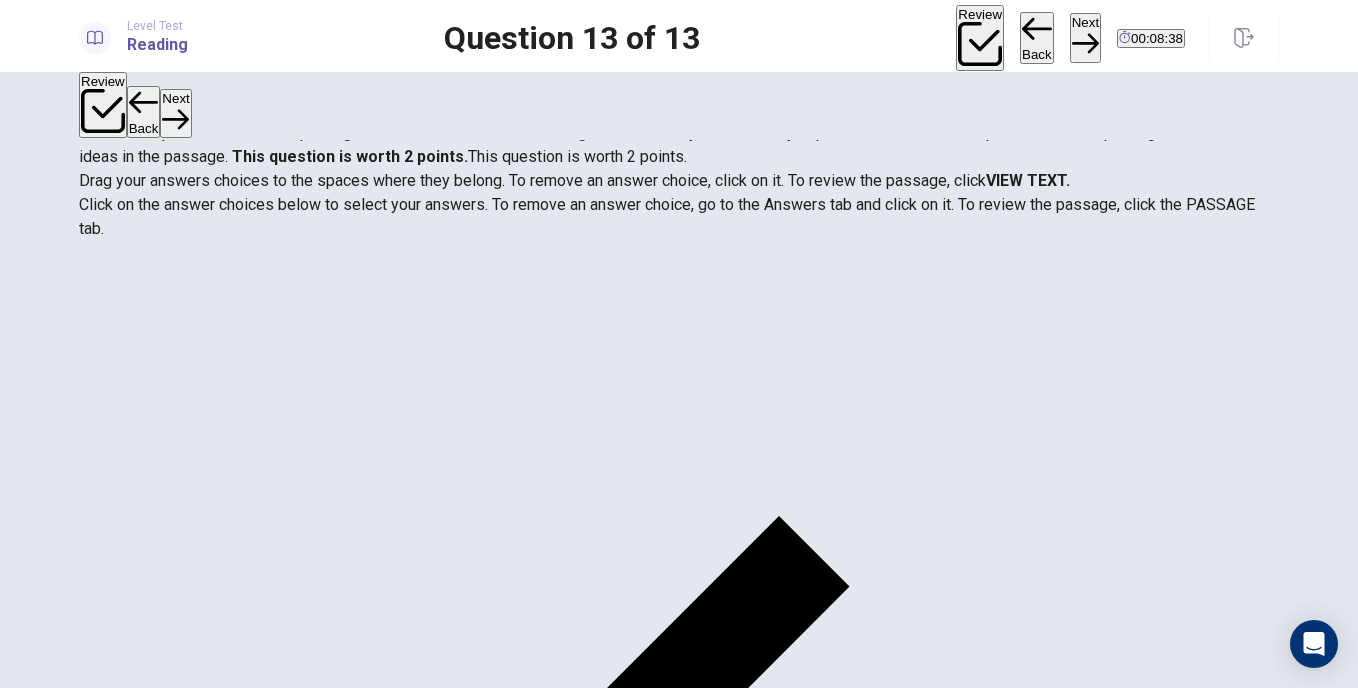 scroll, scrollTop: 32, scrollLeft: 0, axis: vertical 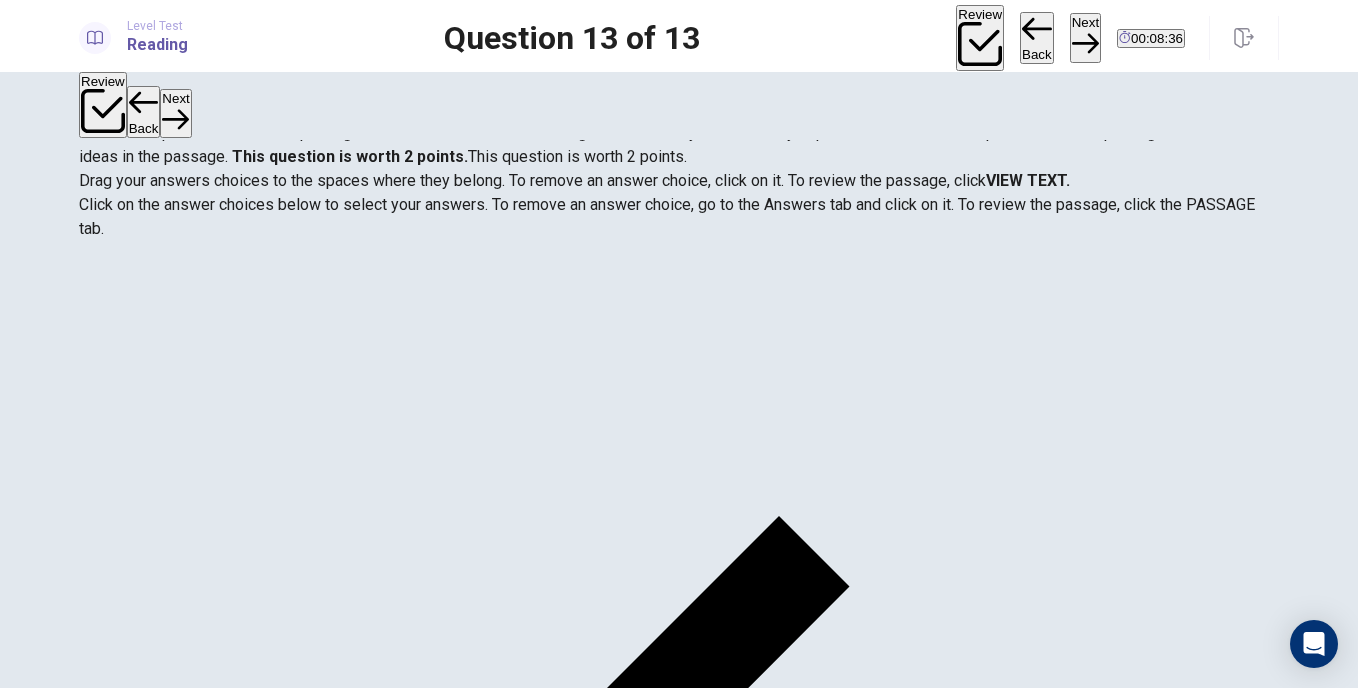 click on "E" at bounding box center (679, 3730) 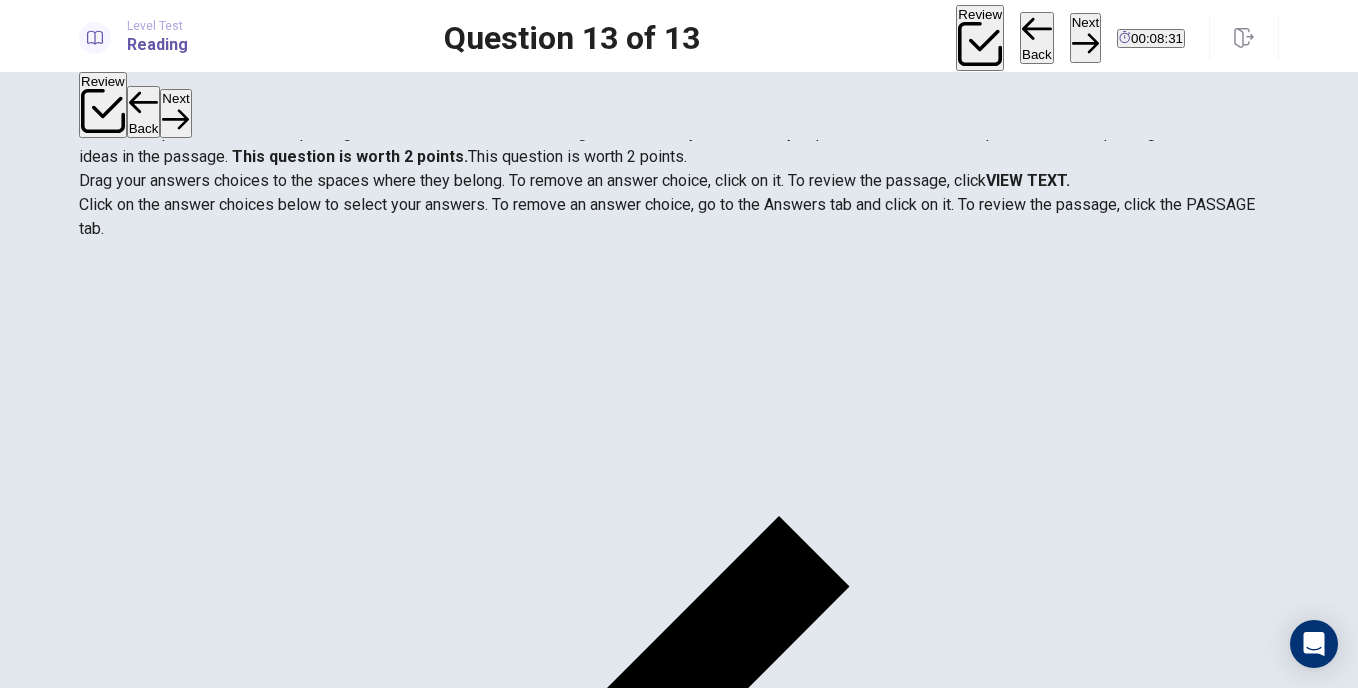 scroll, scrollTop: 0, scrollLeft: 0, axis: both 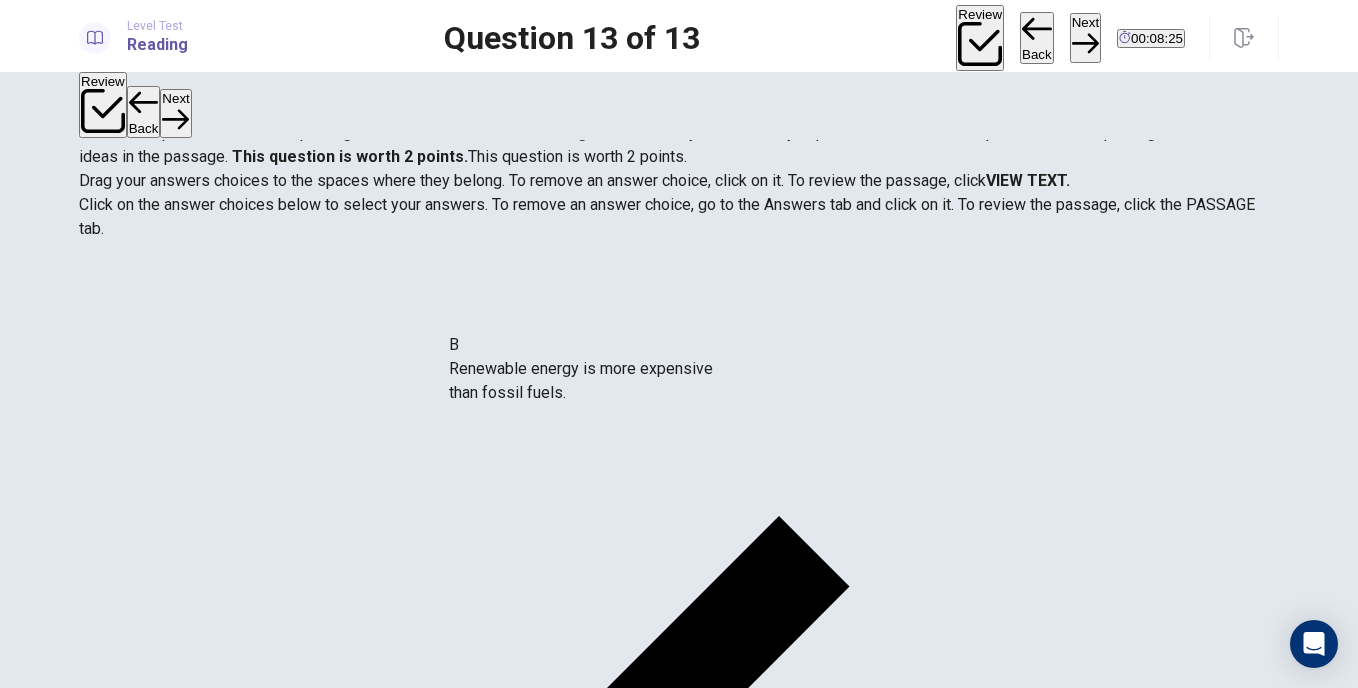 drag, startPoint x: 152, startPoint y: 294, endPoint x: 554, endPoint y: 361, distance: 407.54507 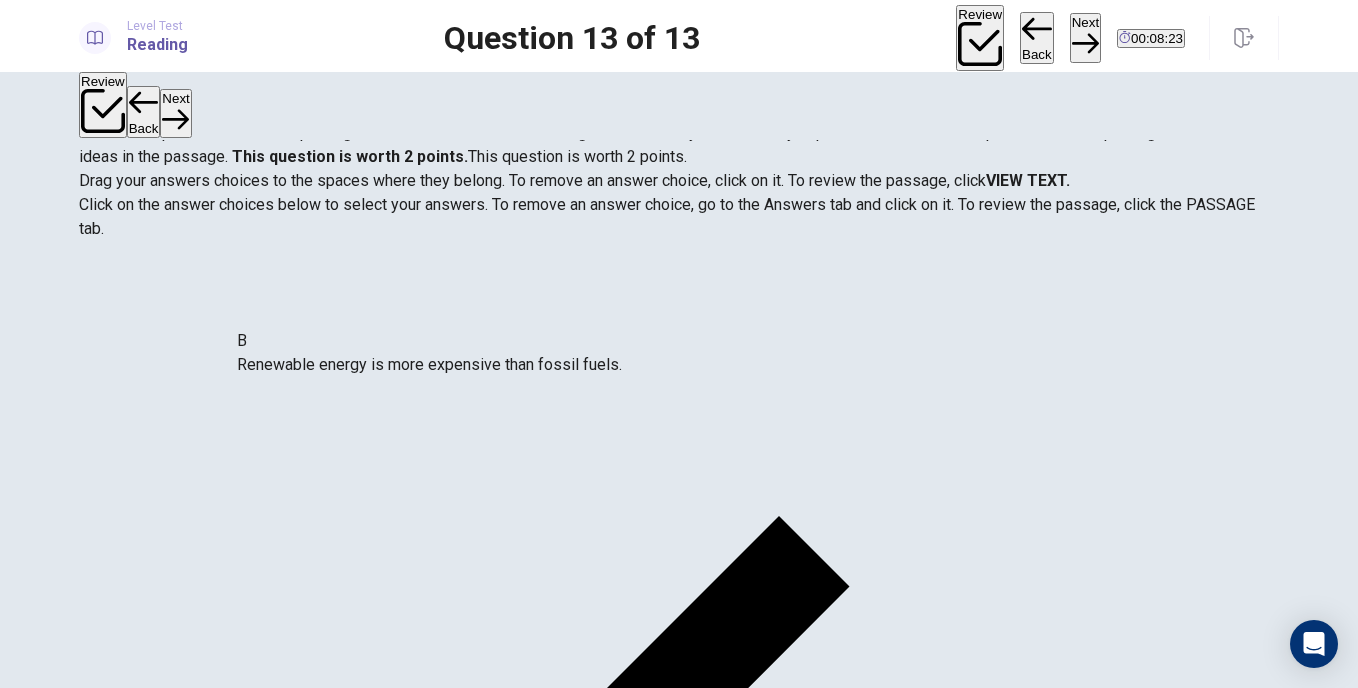drag, startPoint x: 540, startPoint y: 364, endPoint x: 312, endPoint y: 359, distance: 228.05482 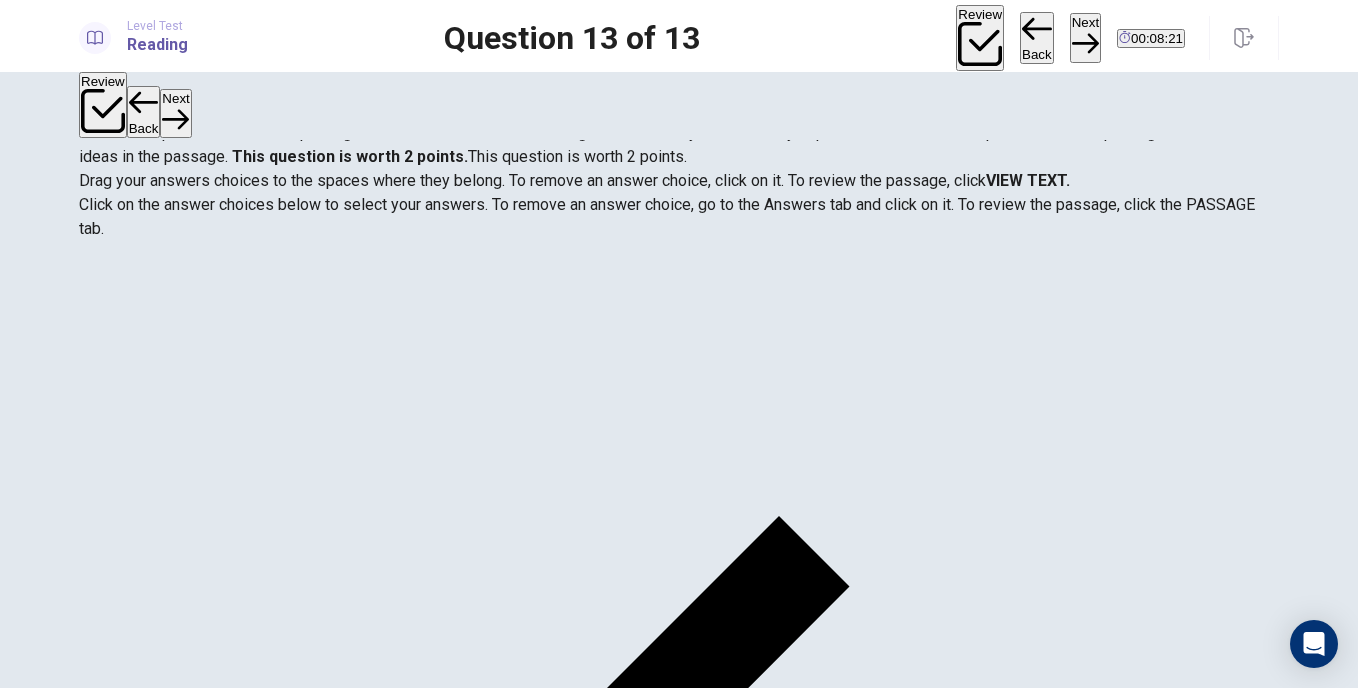 scroll, scrollTop: 36, scrollLeft: 0, axis: vertical 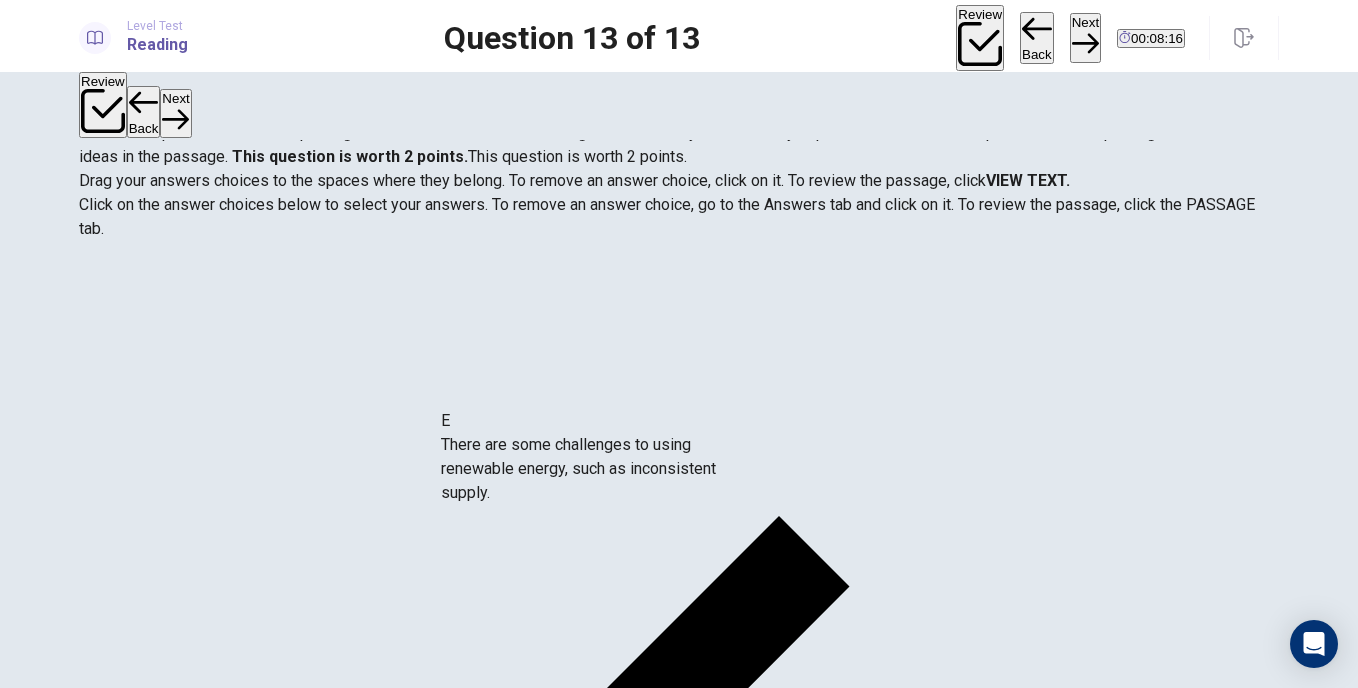 drag, startPoint x: 140, startPoint y: 461, endPoint x: 486, endPoint y: 474, distance: 346.24414 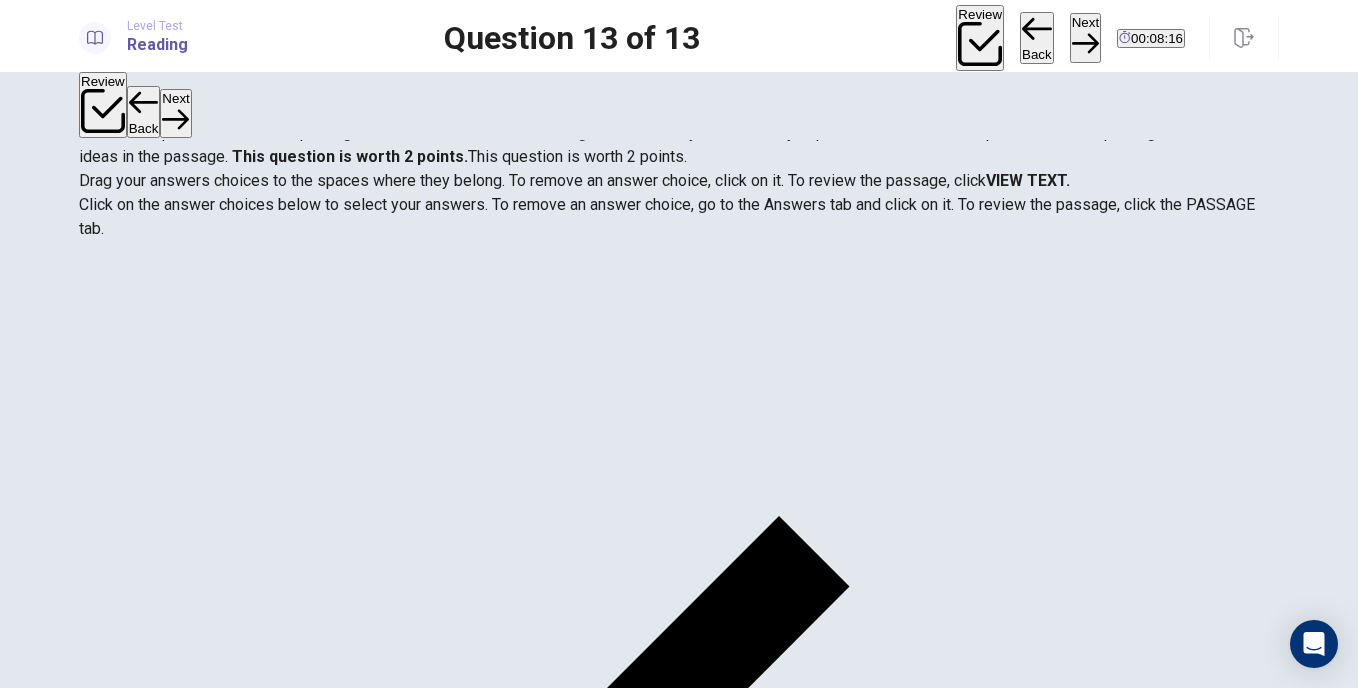 scroll, scrollTop: 0, scrollLeft: 0, axis: both 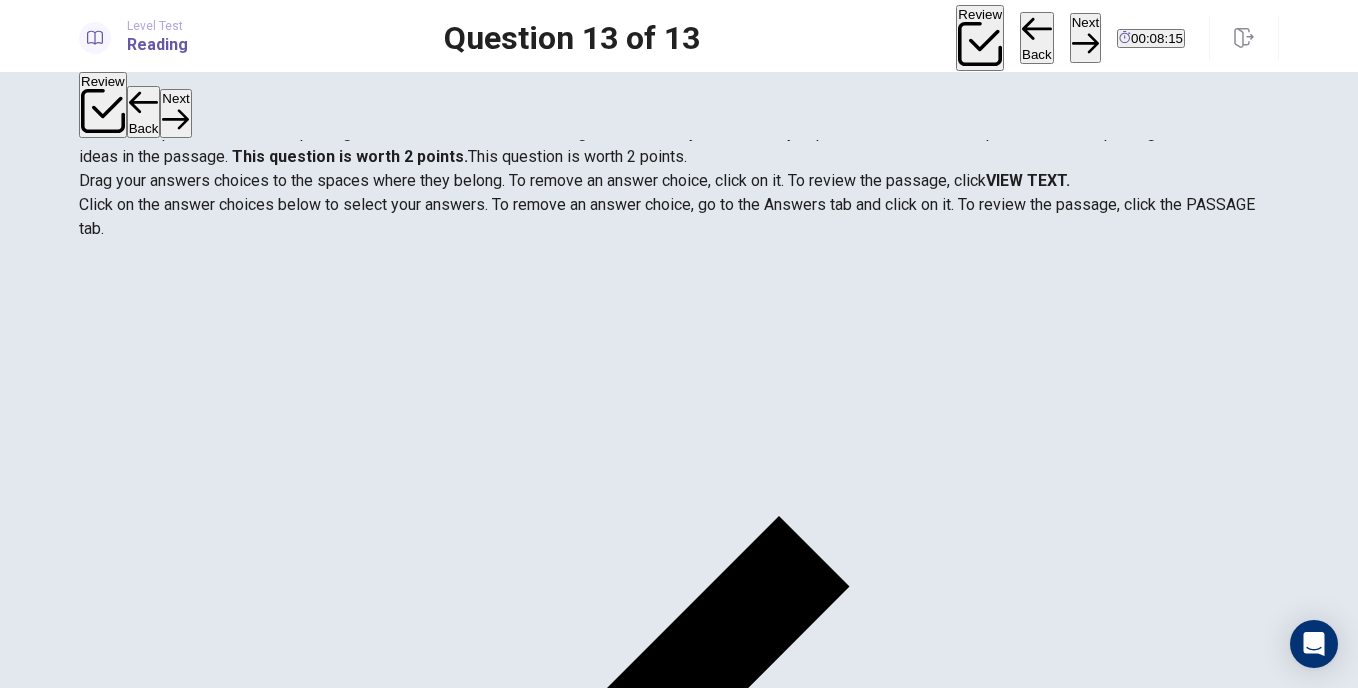 click on "Next" at bounding box center [1085, 37] 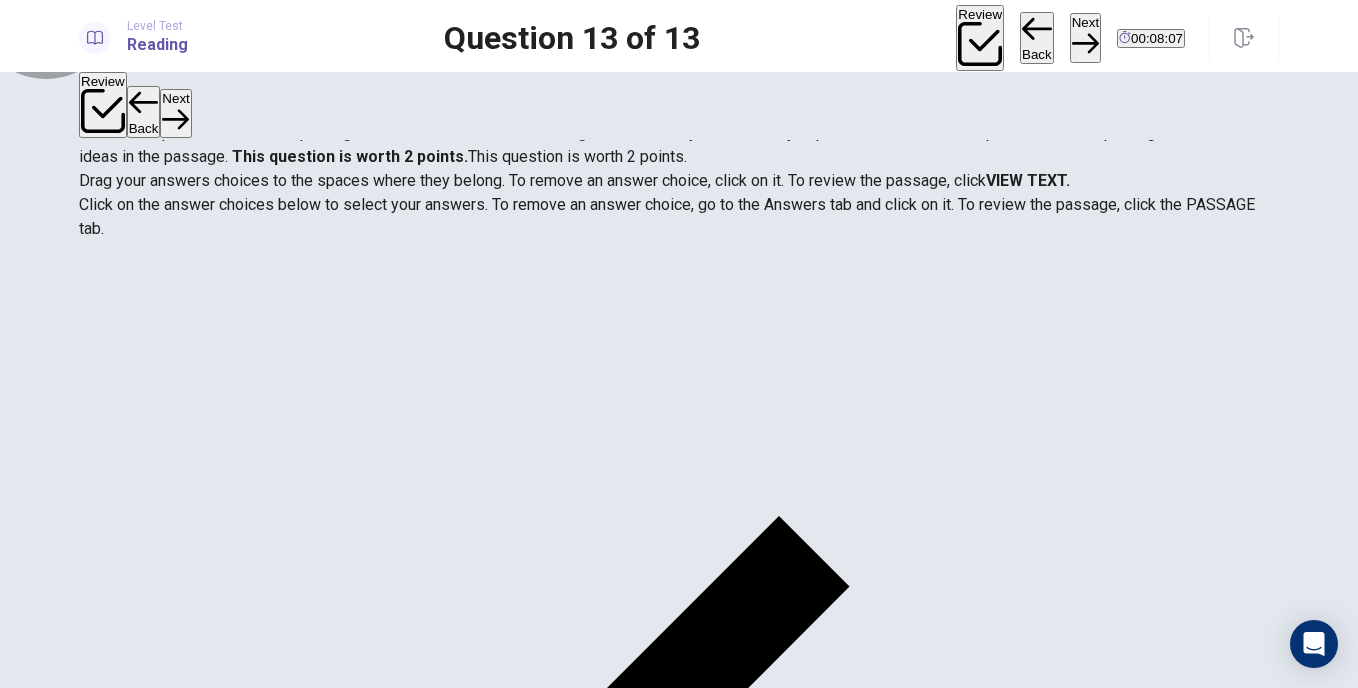 click on "Continue" at bounding box center (76, 2239) 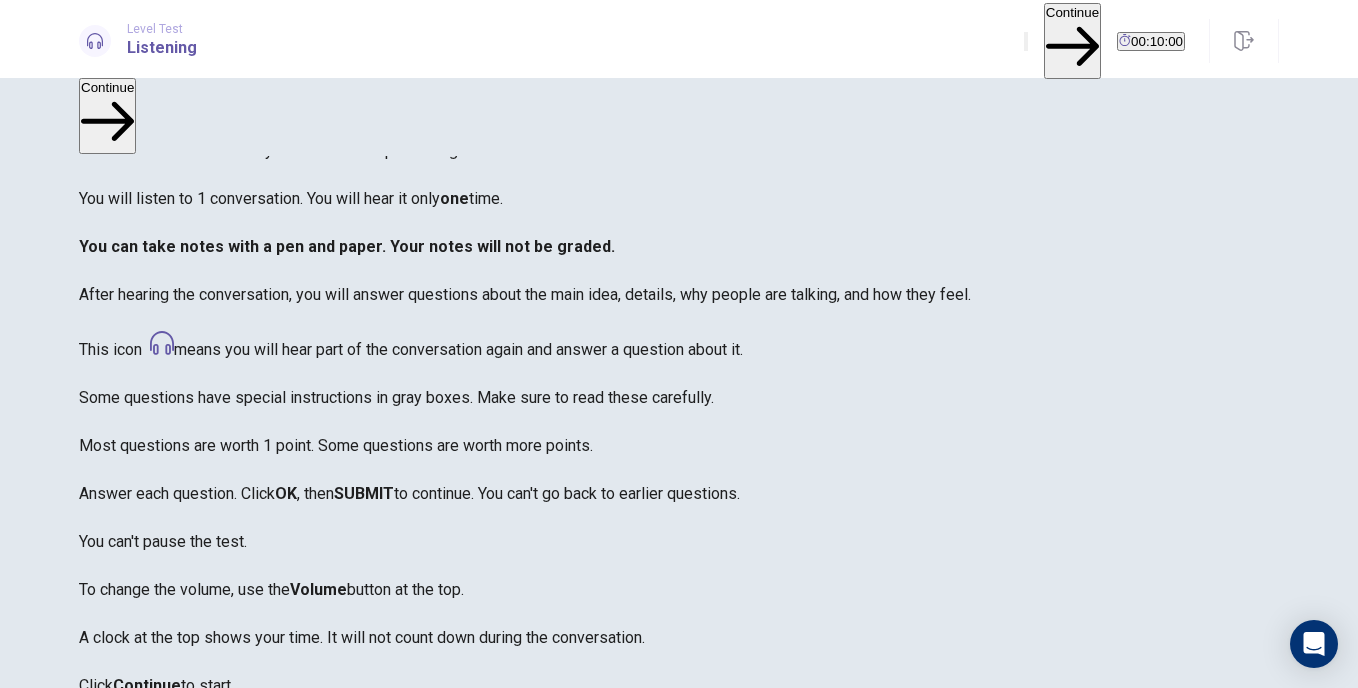 scroll, scrollTop: 22, scrollLeft: 0, axis: vertical 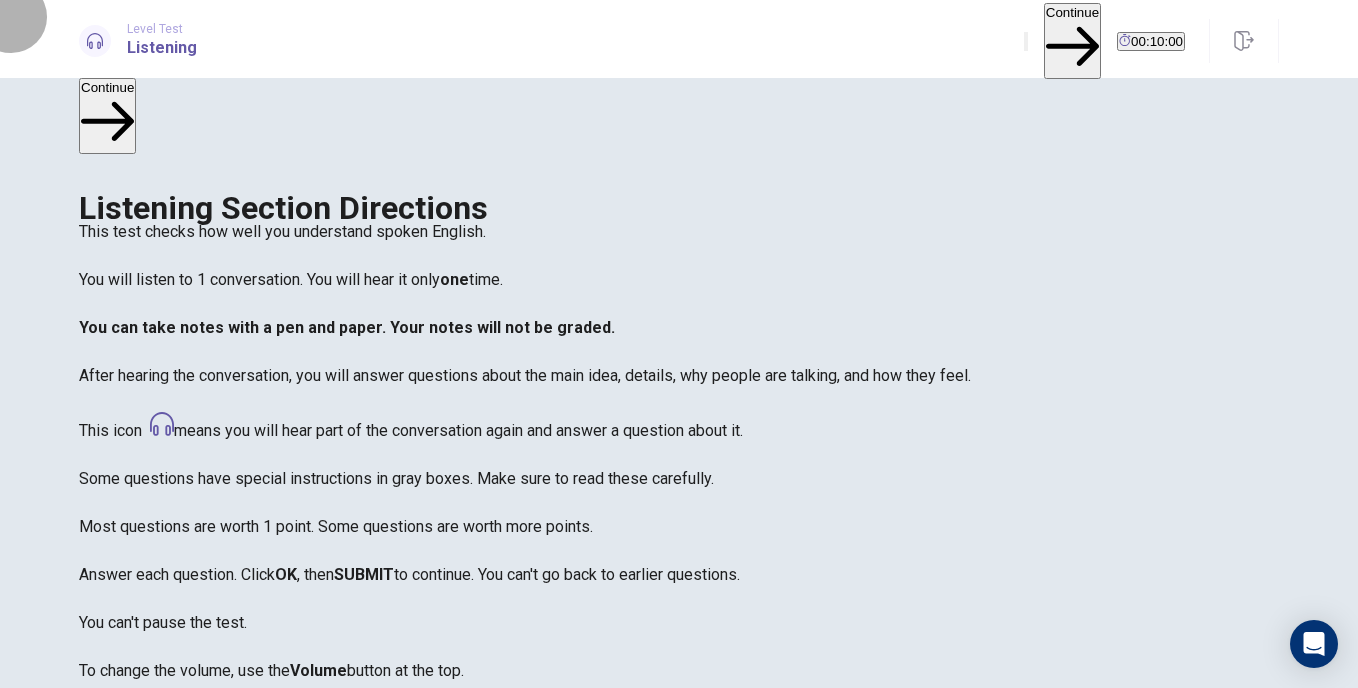 click 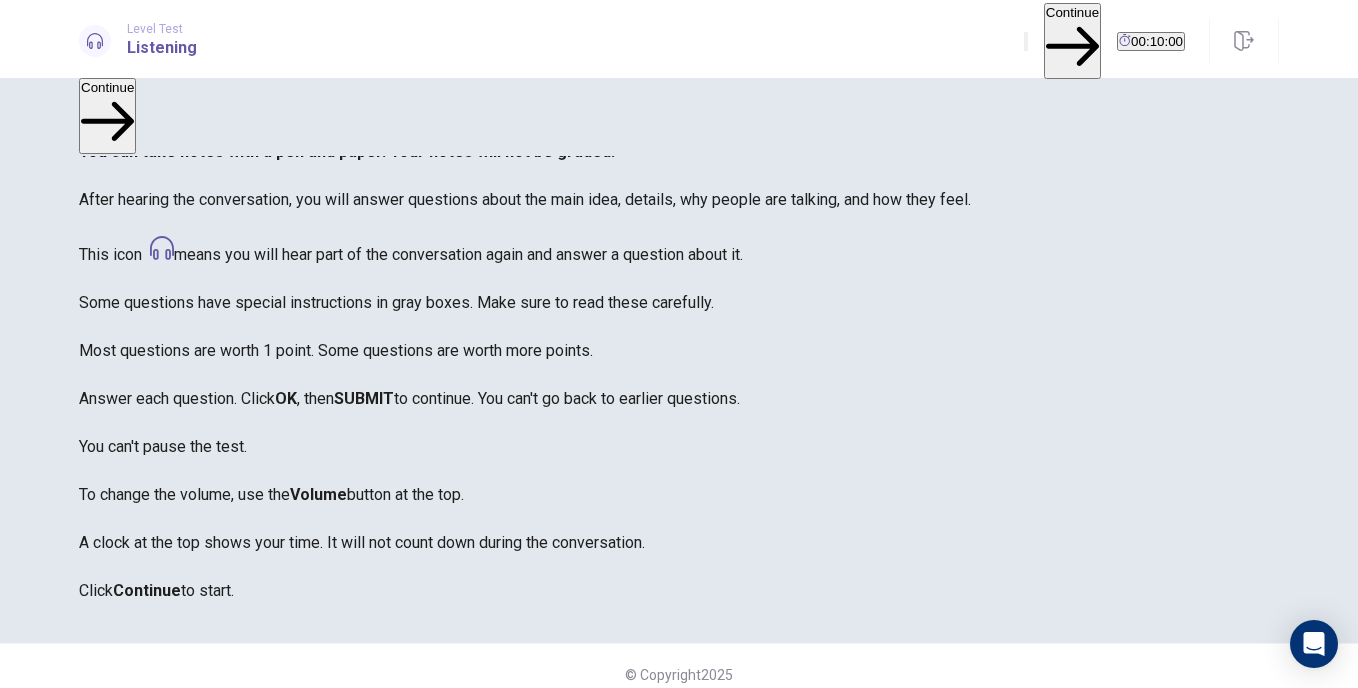 scroll, scrollTop: 68, scrollLeft: 0, axis: vertical 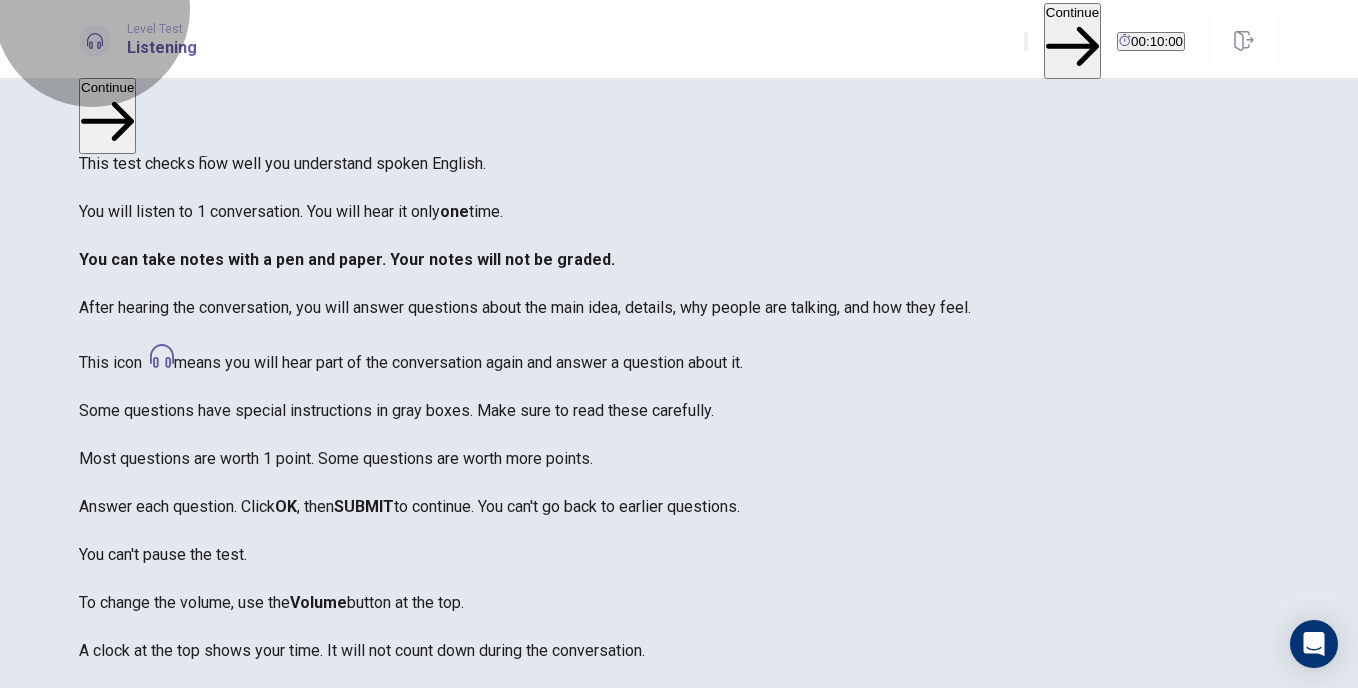 click on "Continue" at bounding box center [1072, 40] 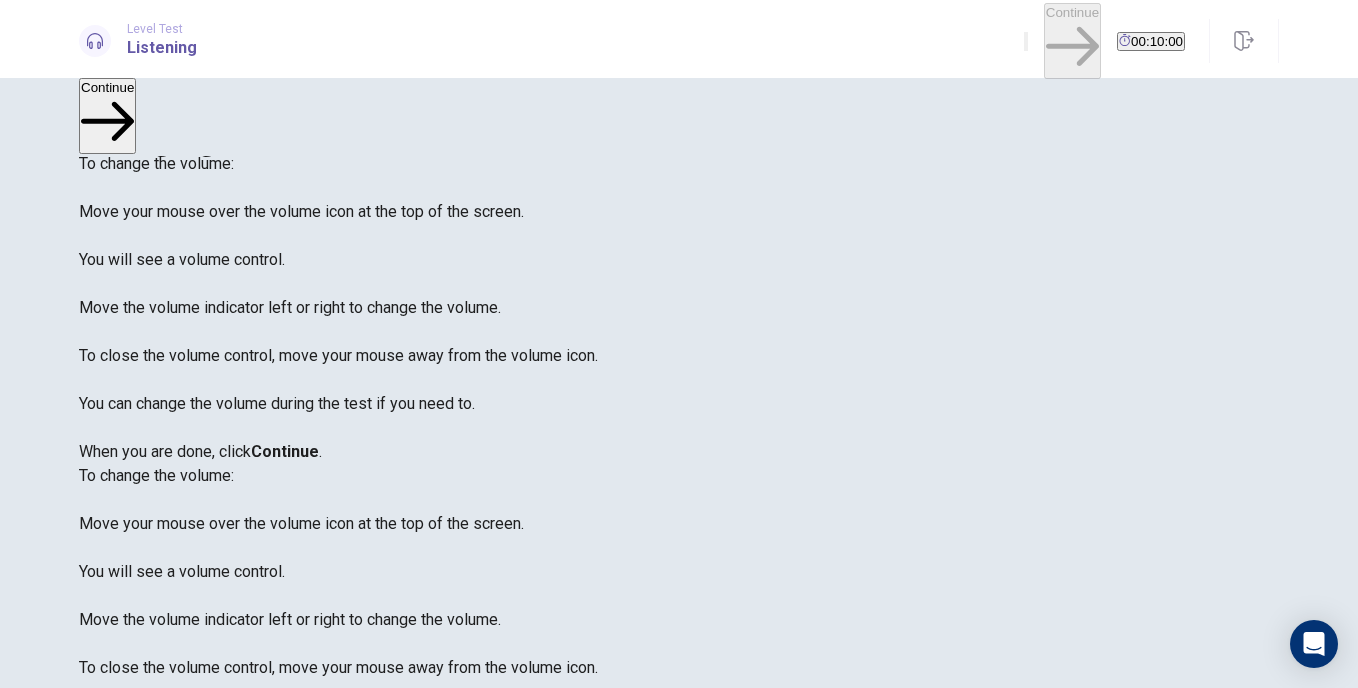 scroll, scrollTop: 60, scrollLeft: 0, axis: vertical 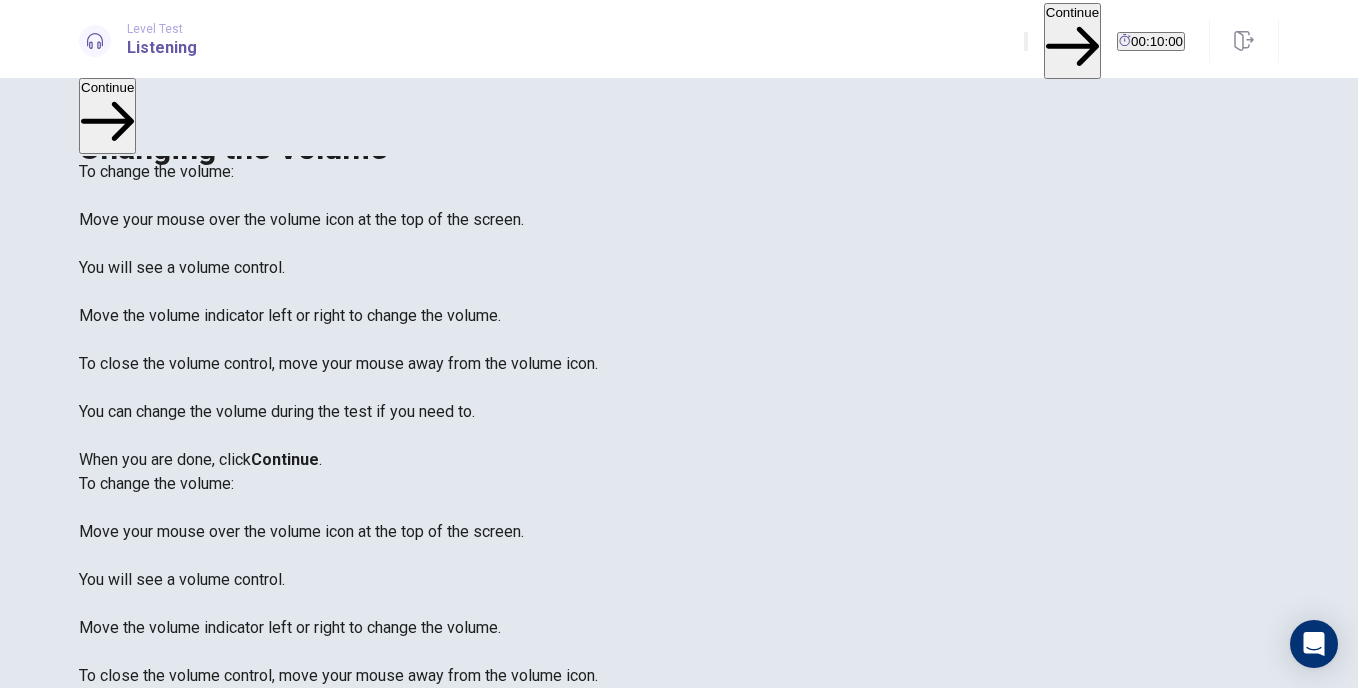 click at bounding box center [187, 868] 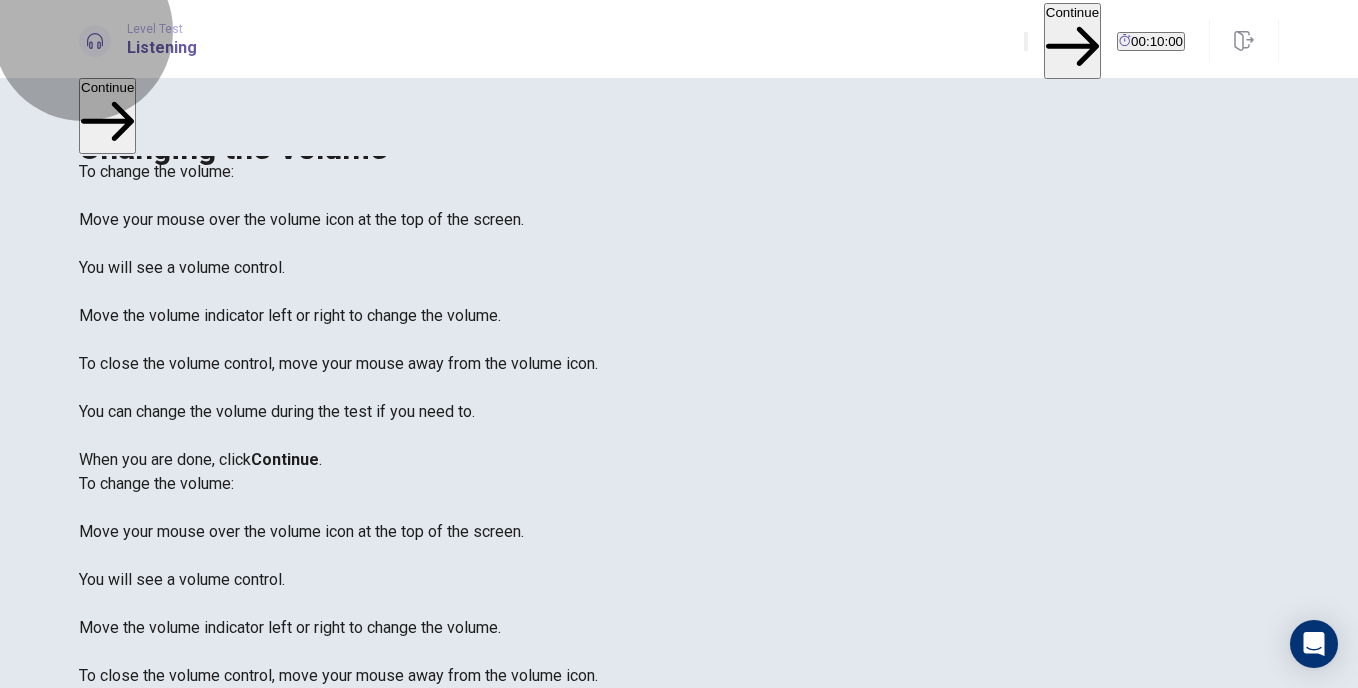 click on "Continue" at bounding box center (1072, 40) 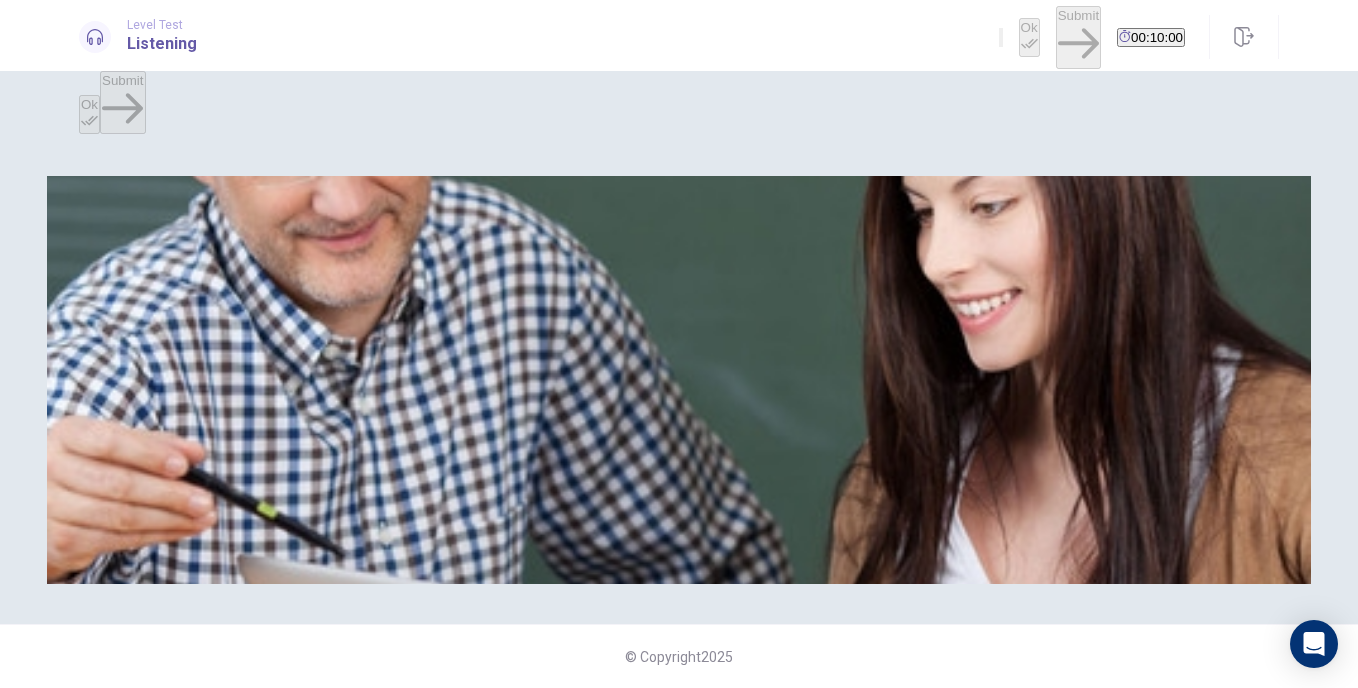 scroll, scrollTop: 0, scrollLeft: 0, axis: both 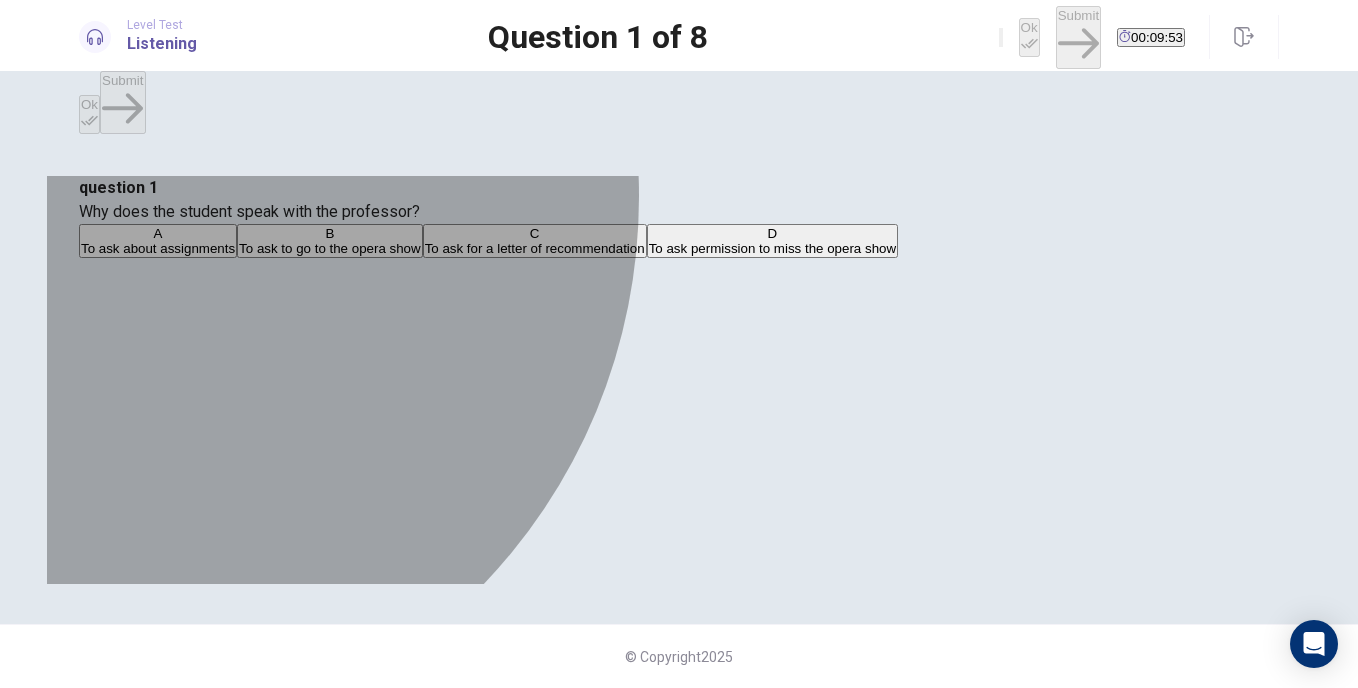 click on "B" at bounding box center [330, 233] 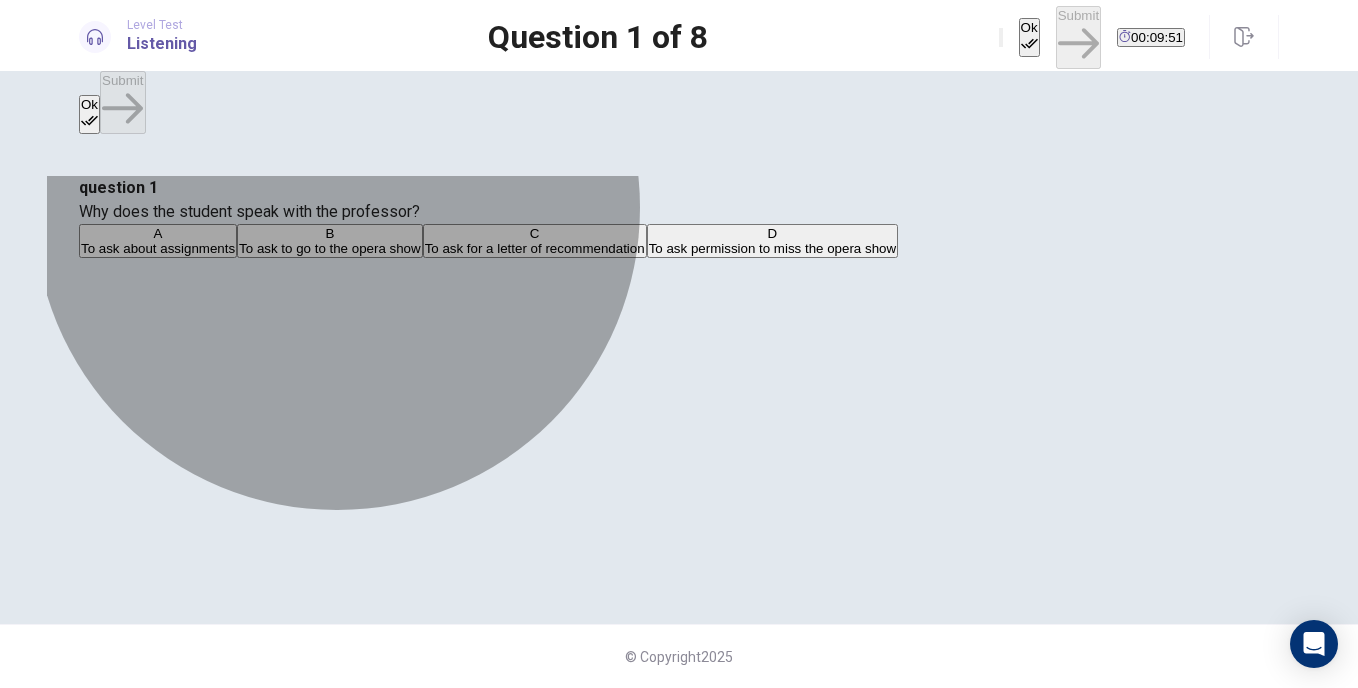 click on "To ask permission to miss the opera show" at bounding box center (772, 248) 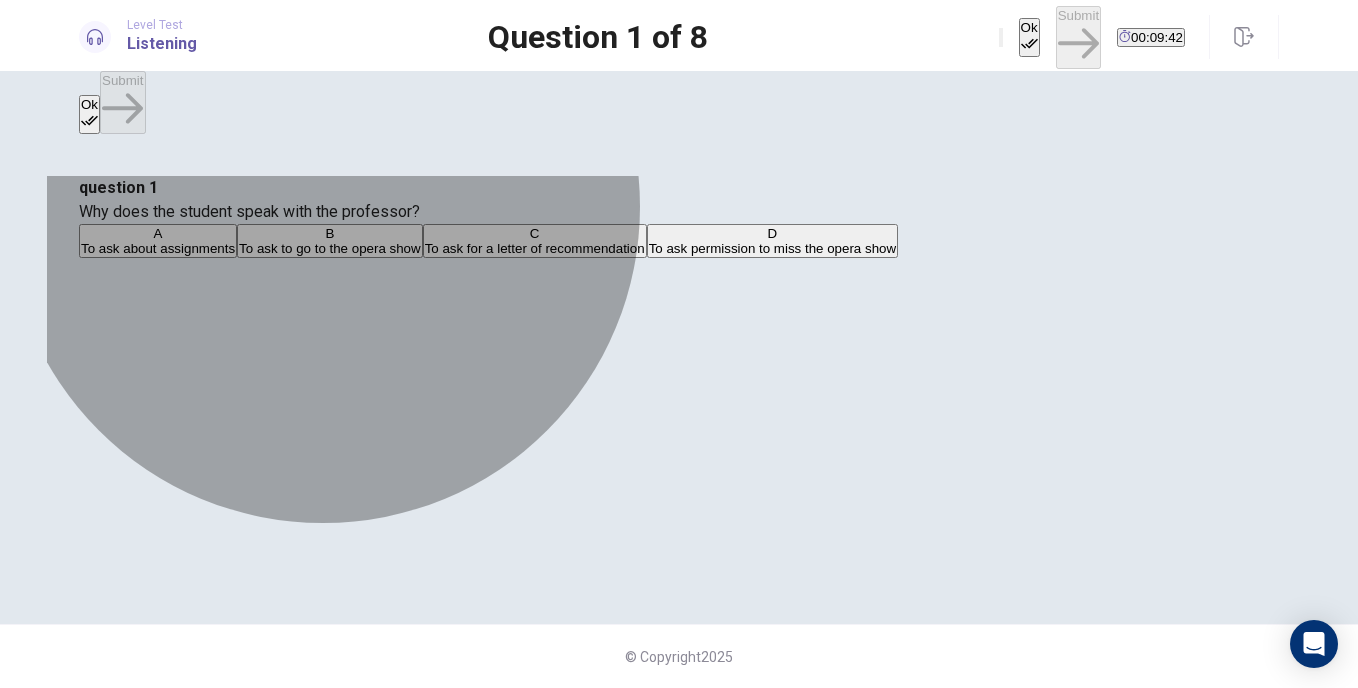 click on "B To ask to go to the opera show" at bounding box center [330, 241] 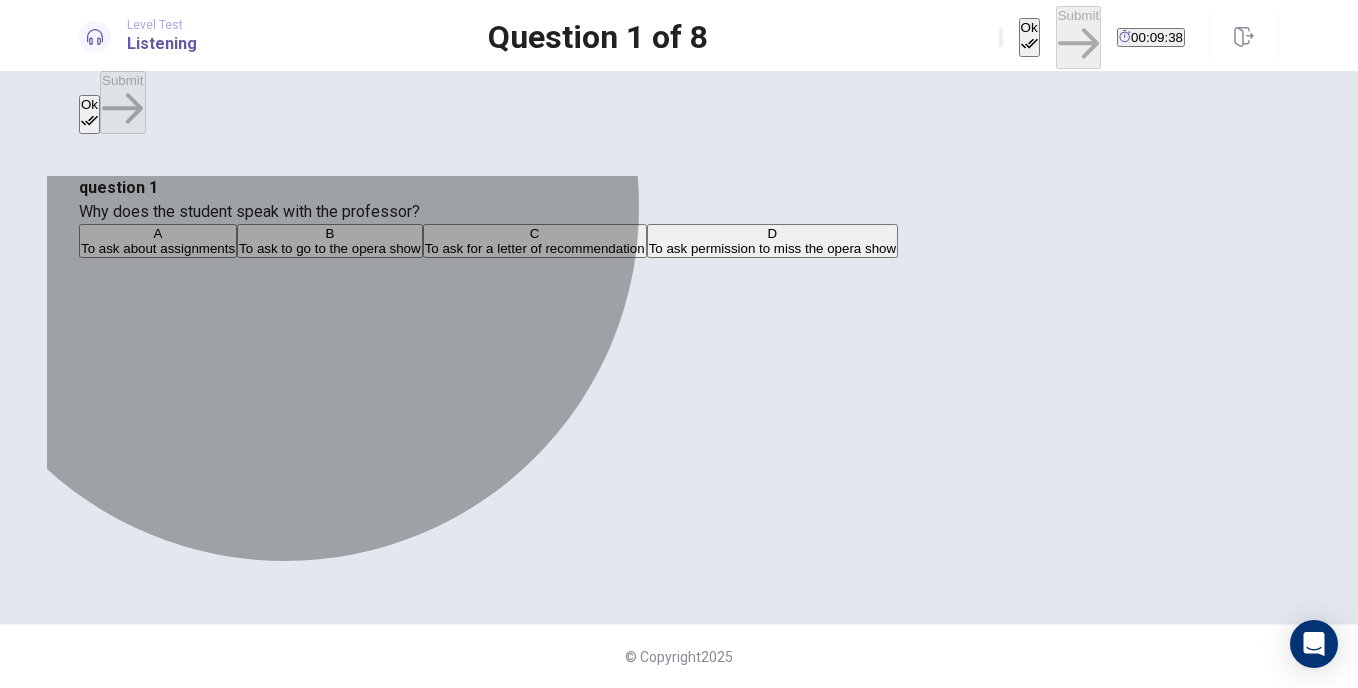 click on "To ask permission to miss the opera show" at bounding box center [772, 248] 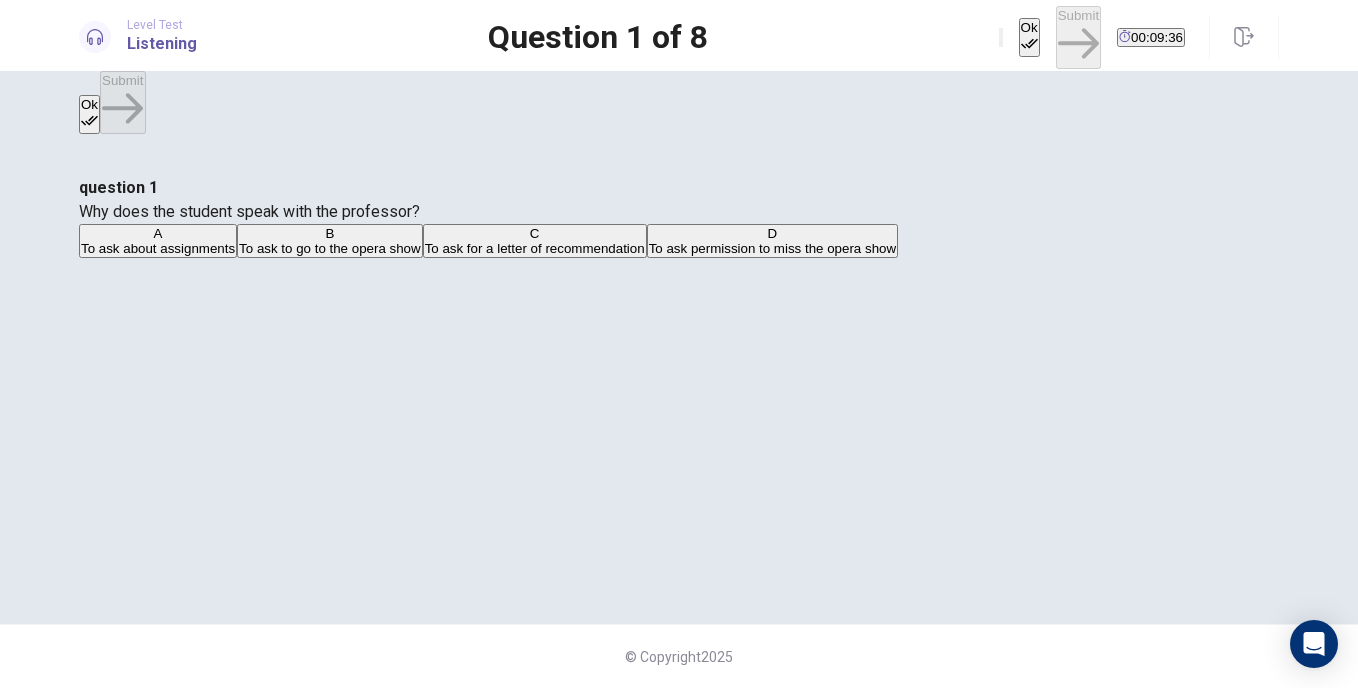 scroll, scrollTop: 170, scrollLeft: 0, axis: vertical 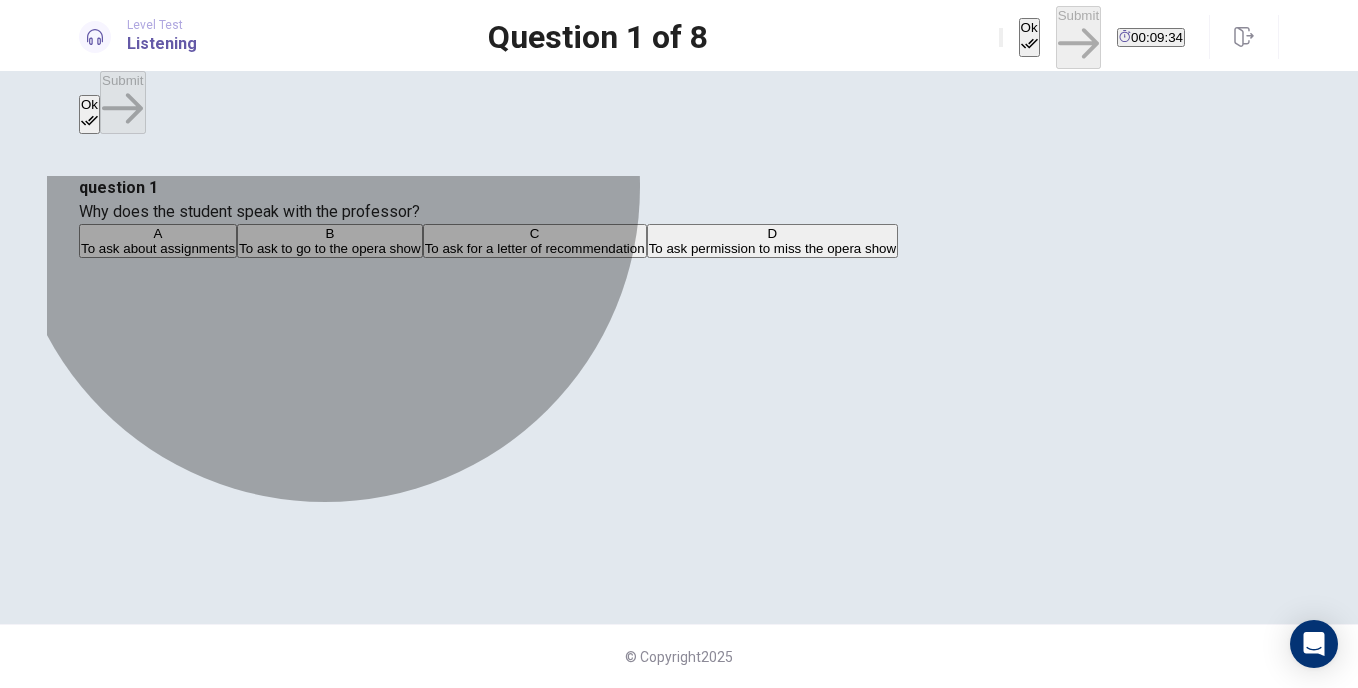 click on "B To ask to go to the opera show" at bounding box center (330, 241) 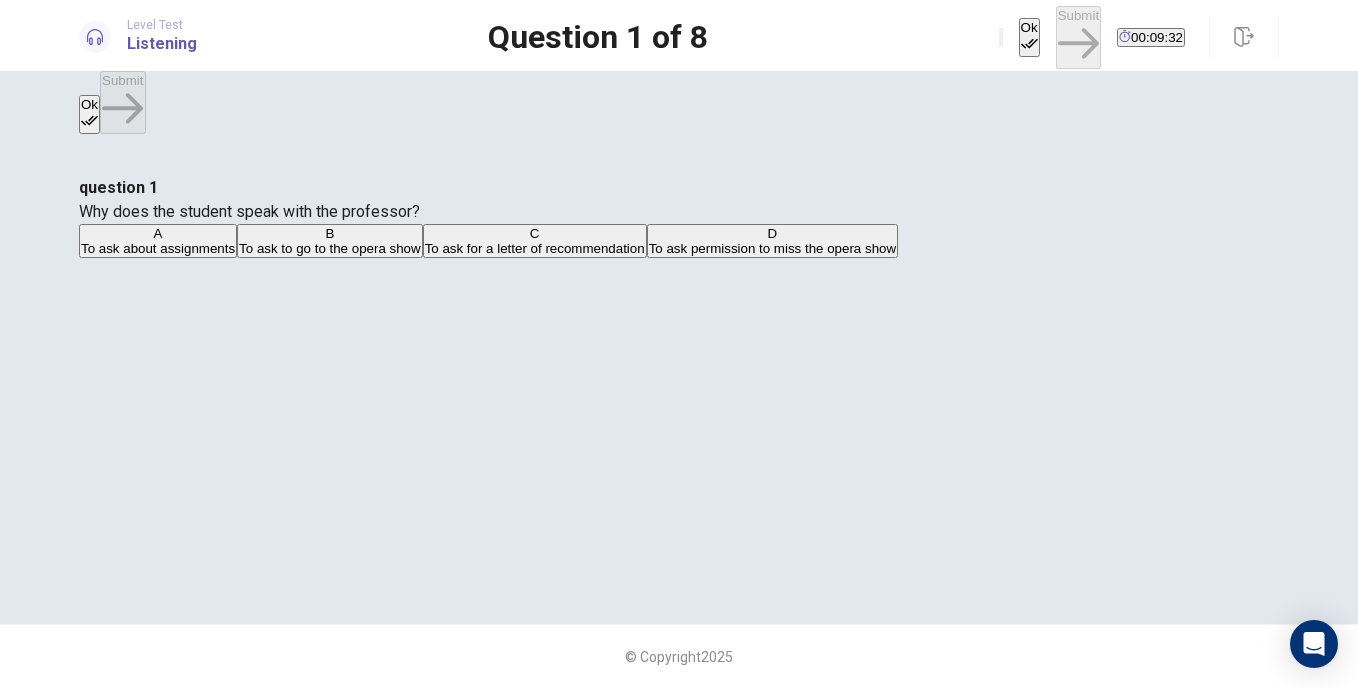 click on "Ok Submit 00:09:32" at bounding box center (1092, 37) 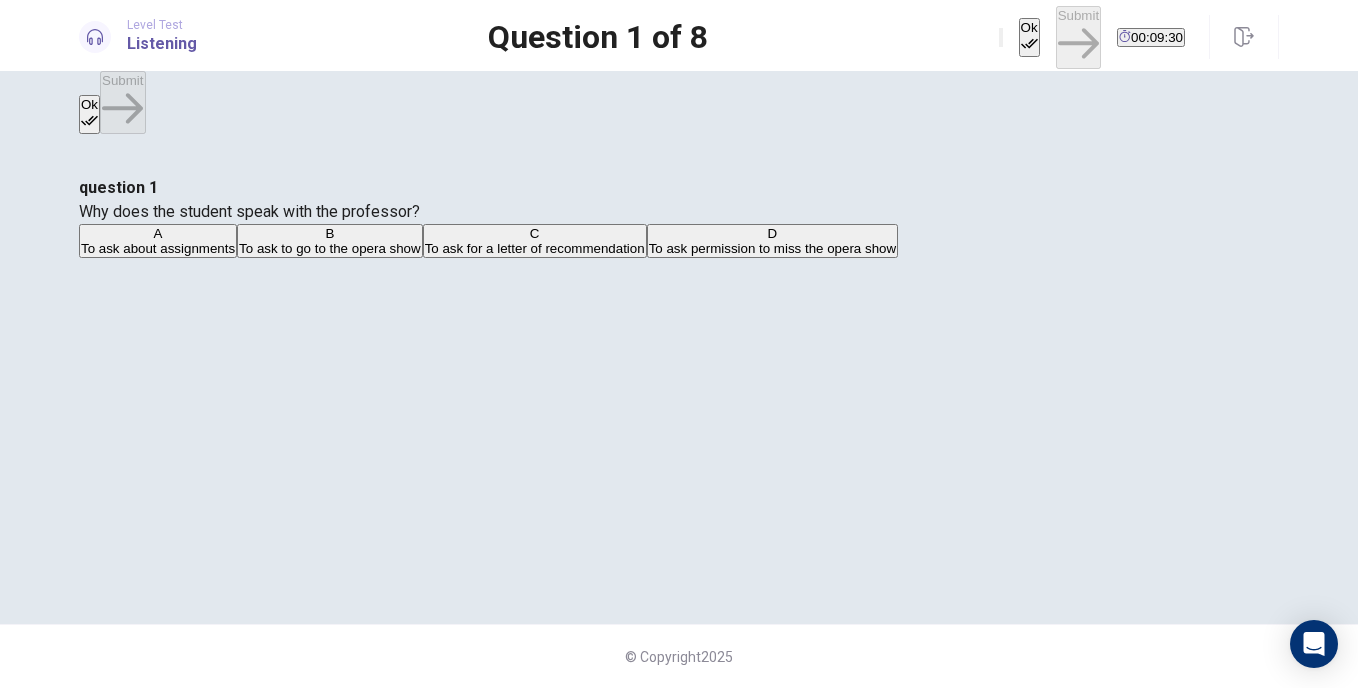 scroll, scrollTop: 0, scrollLeft: 0, axis: both 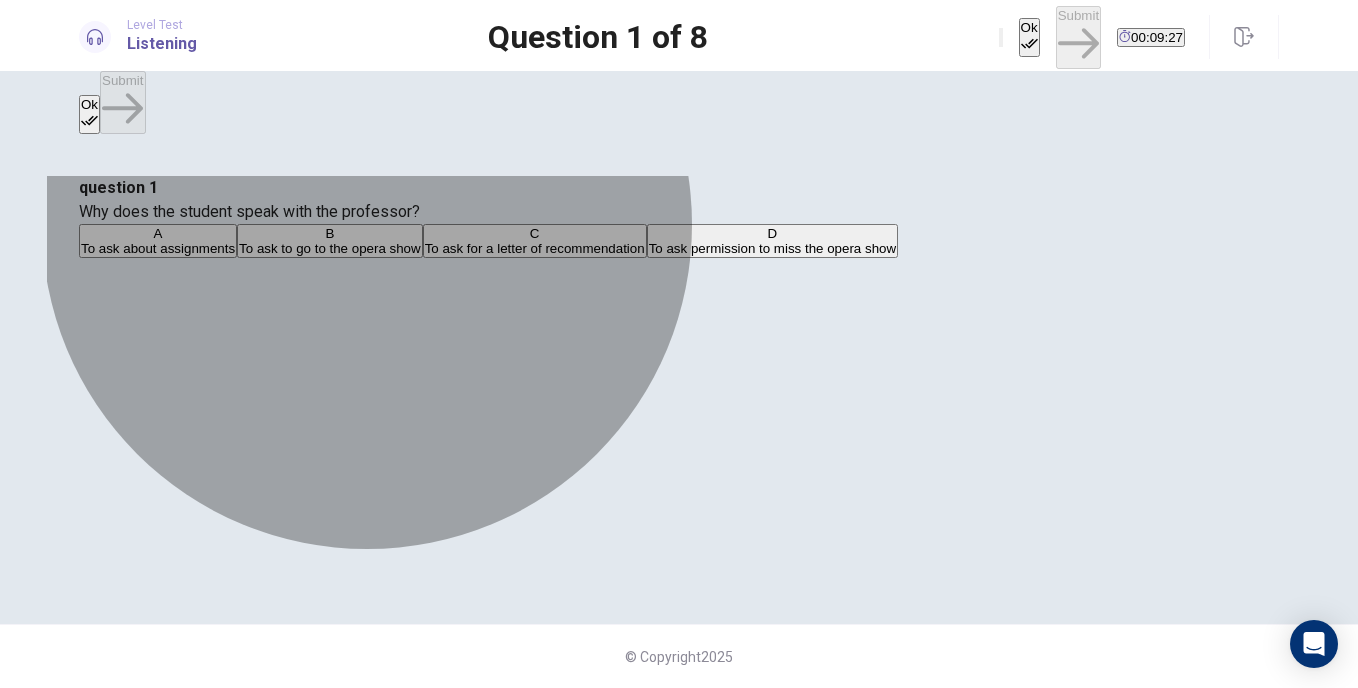 drag, startPoint x: 699, startPoint y: 387, endPoint x: 698, endPoint y: 400, distance: 13.038404 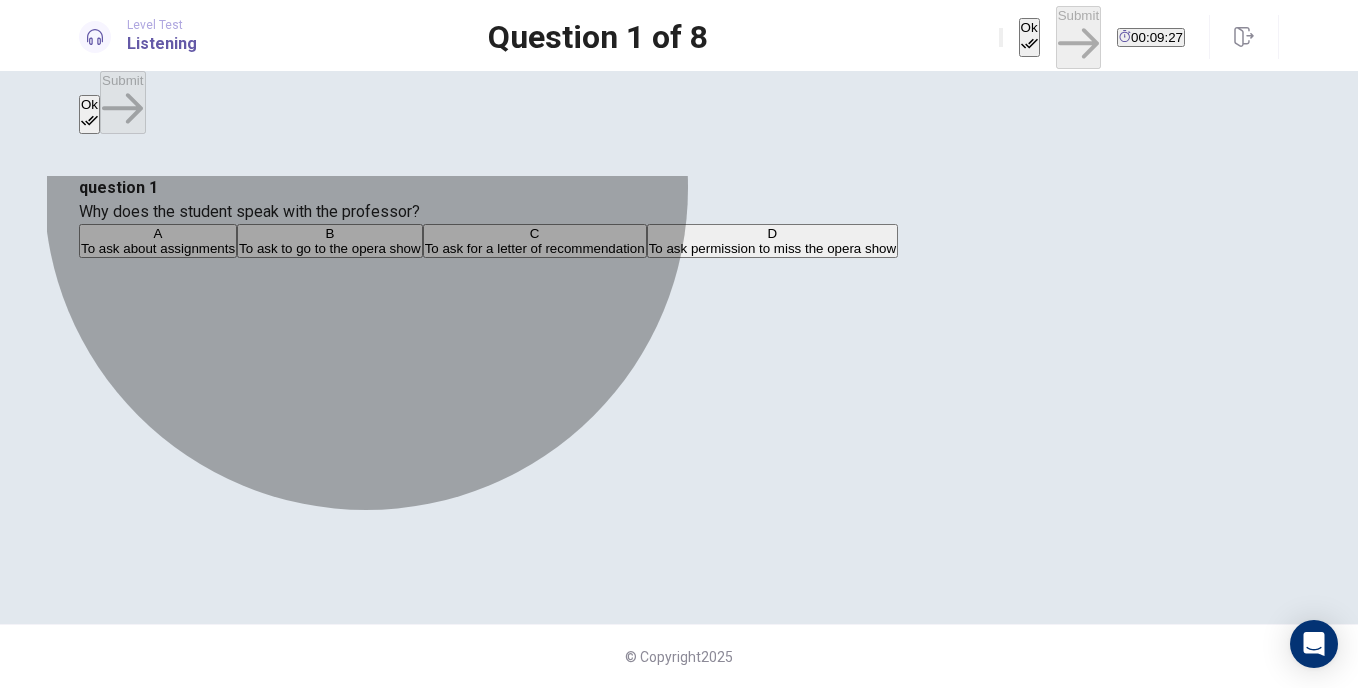 click on "C To ask for a letter of recommendation" at bounding box center (535, 241) 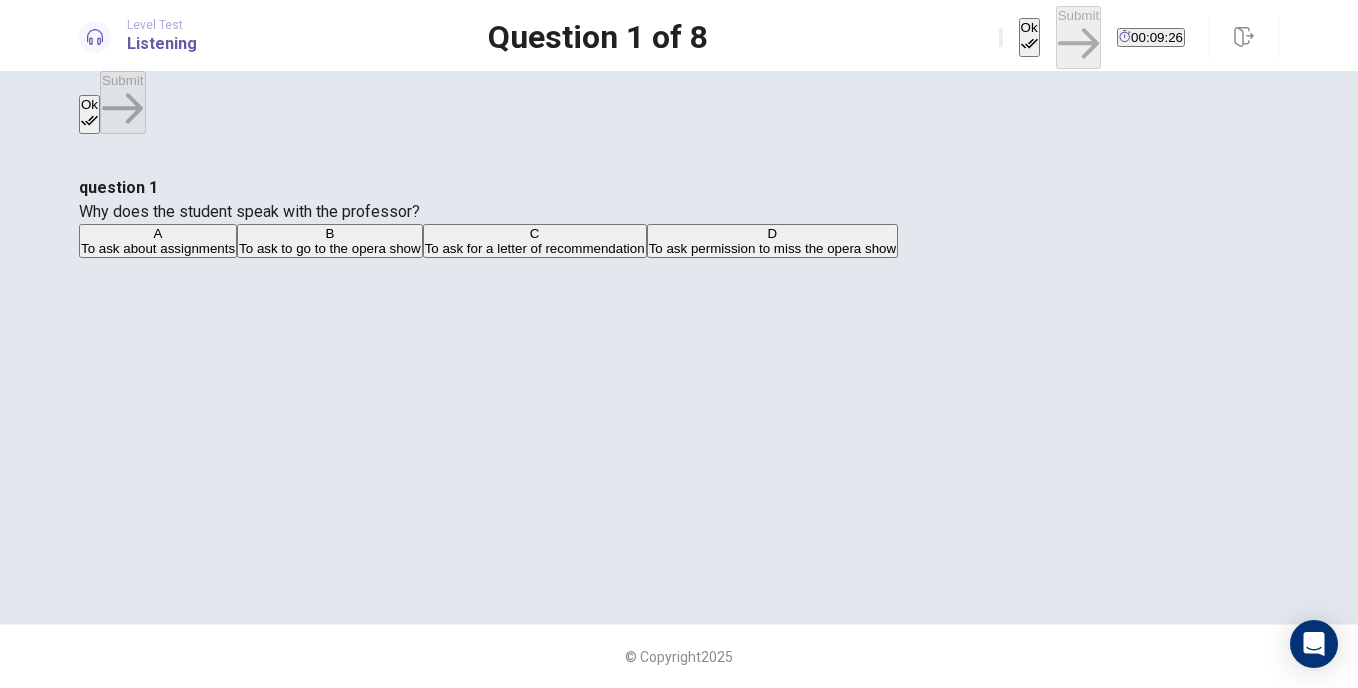 drag, startPoint x: 698, startPoint y: 400, endPoint x: 701, endPoint y: 362, distance: 38.118237 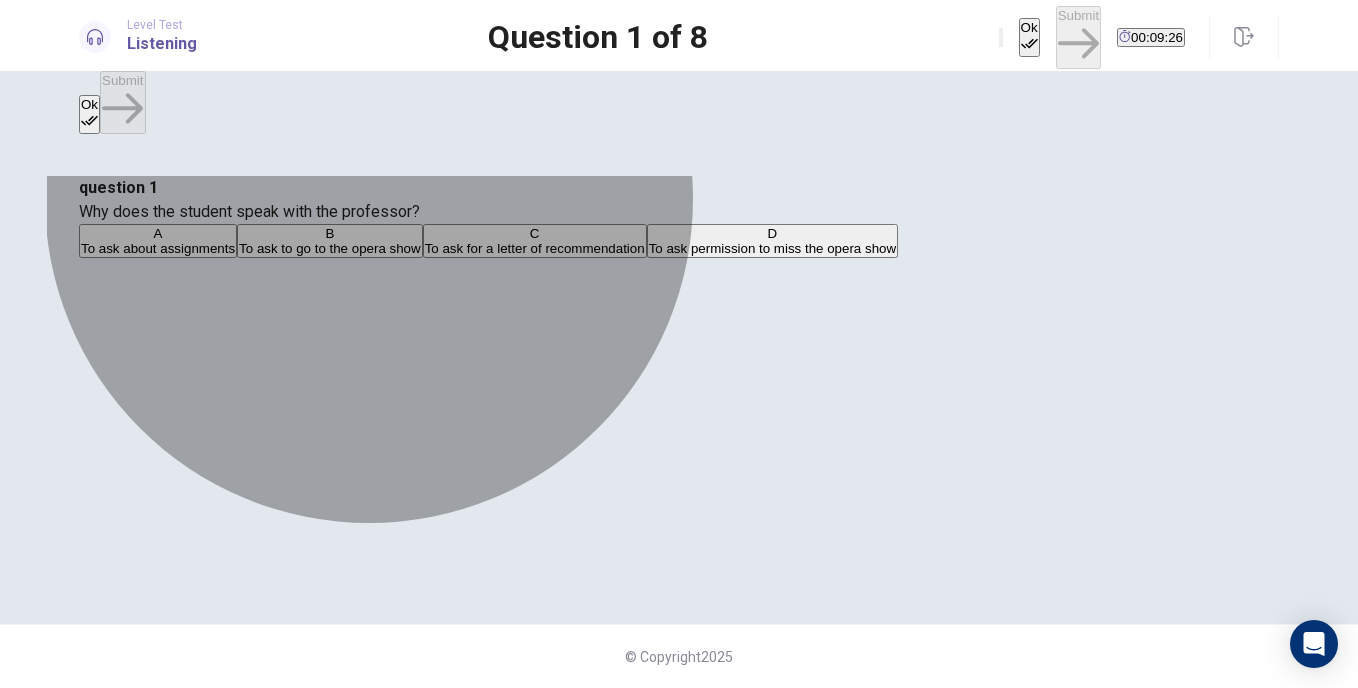 click on "B To ask to go to the opera show" at bounding box center [330, 241] 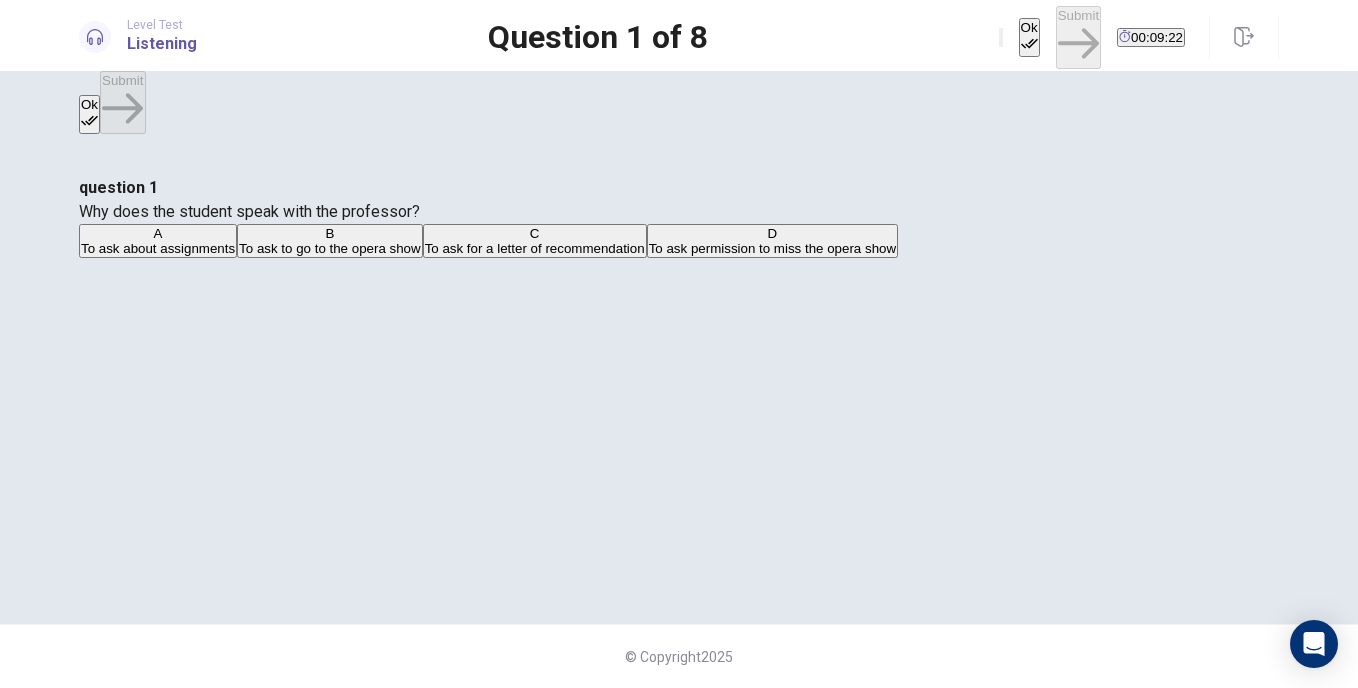 scroll, scrollTop: 0, scrollLeft: 0, axis: both 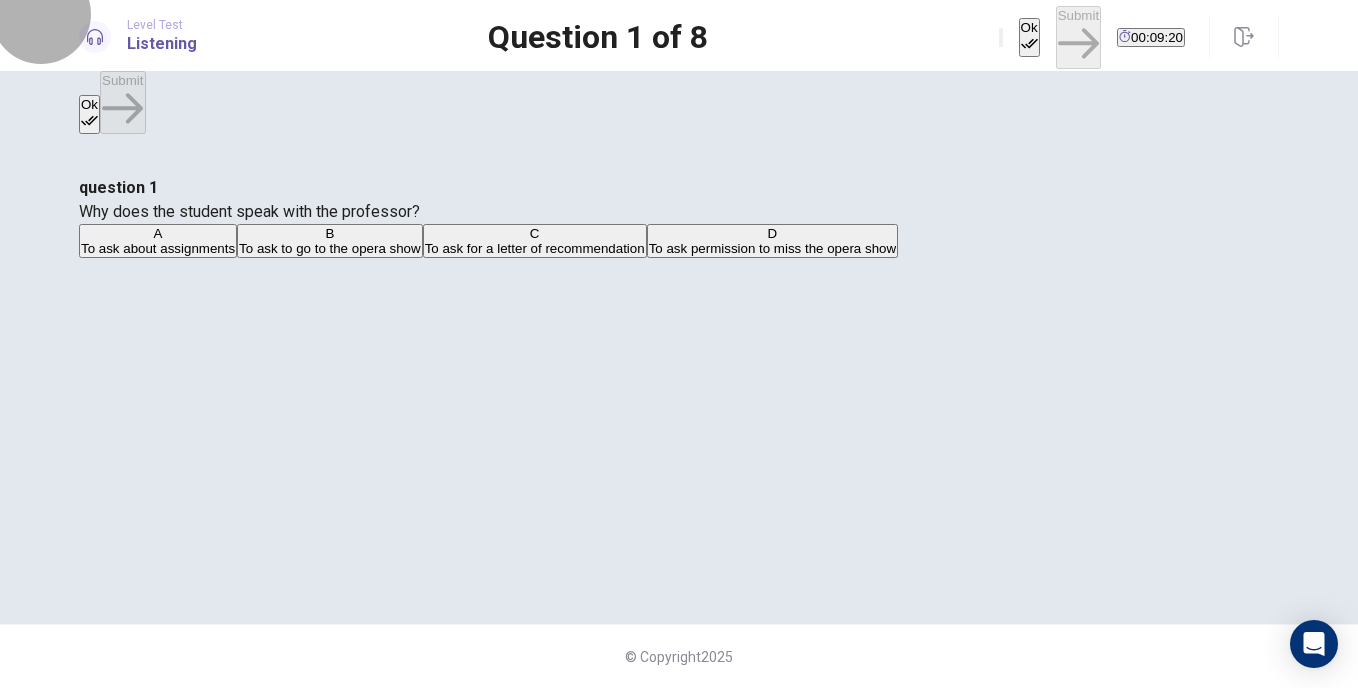 click on "Ok" at bounding box center [1029, 37] 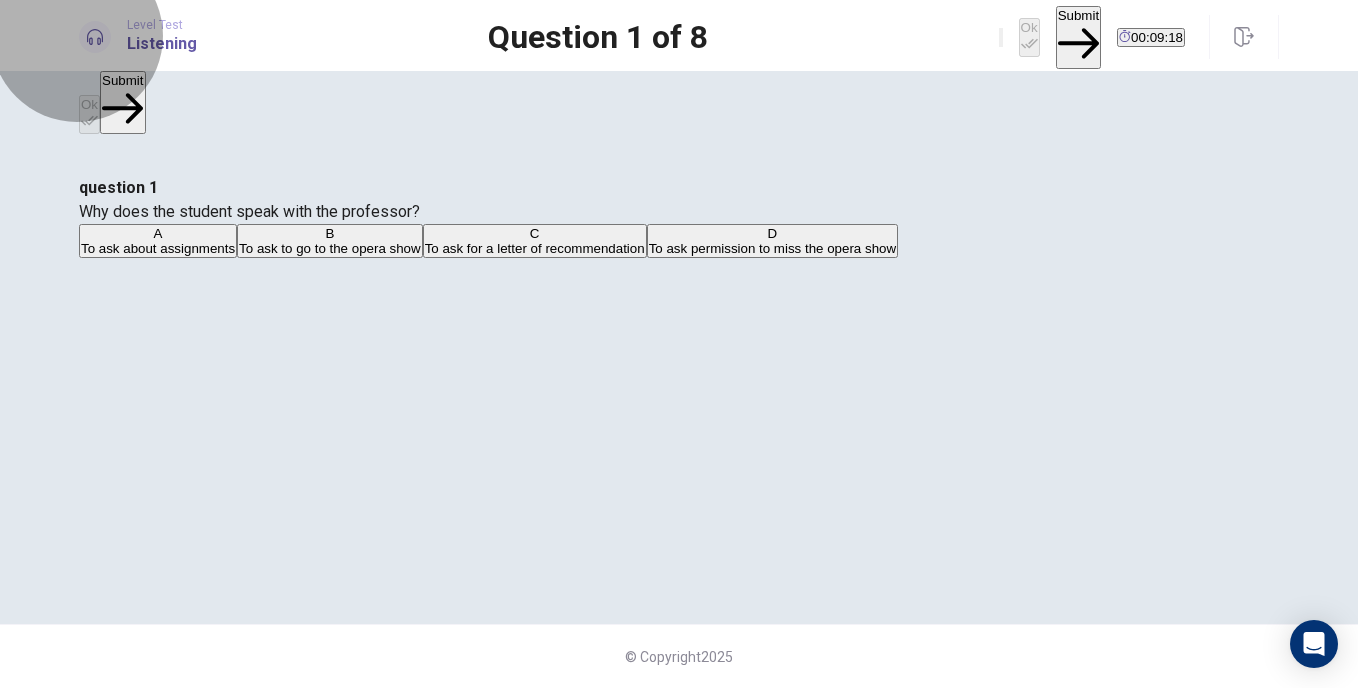 click on "Submit" at bounding box center [1078, 37] 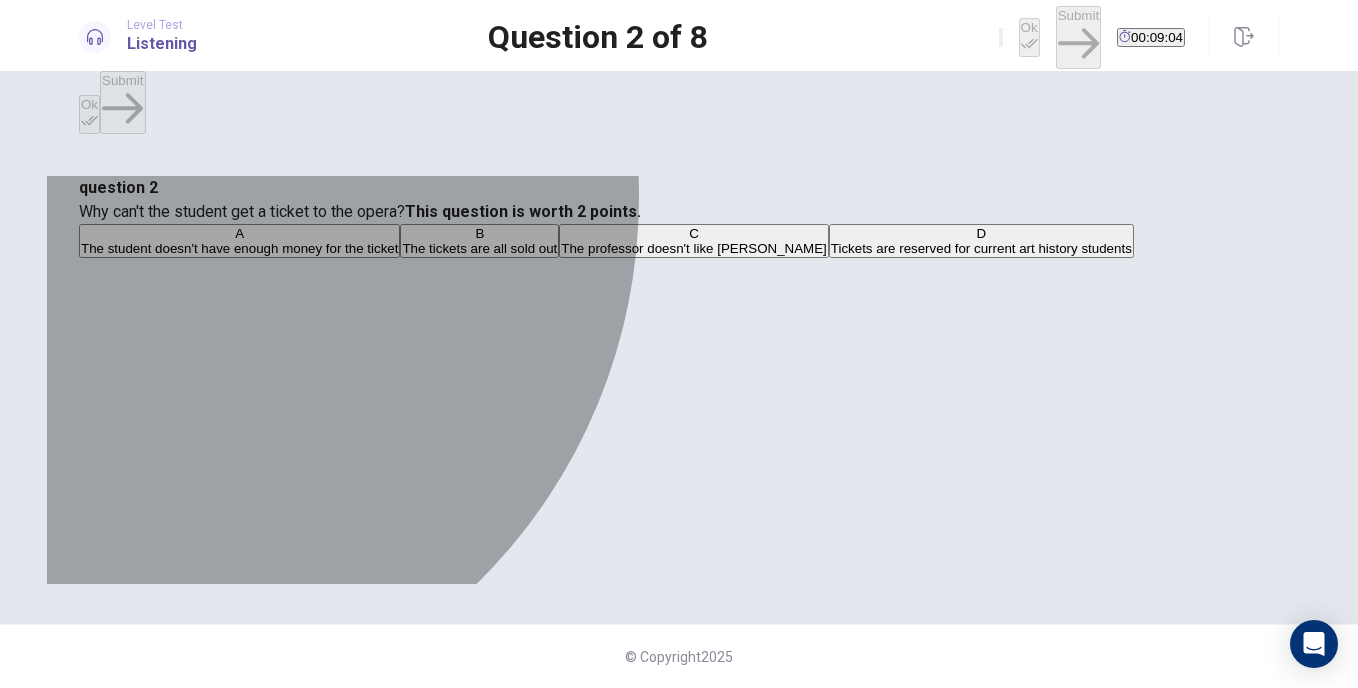 click on "The tickets are all sold out" at bounding box center (479, 248) 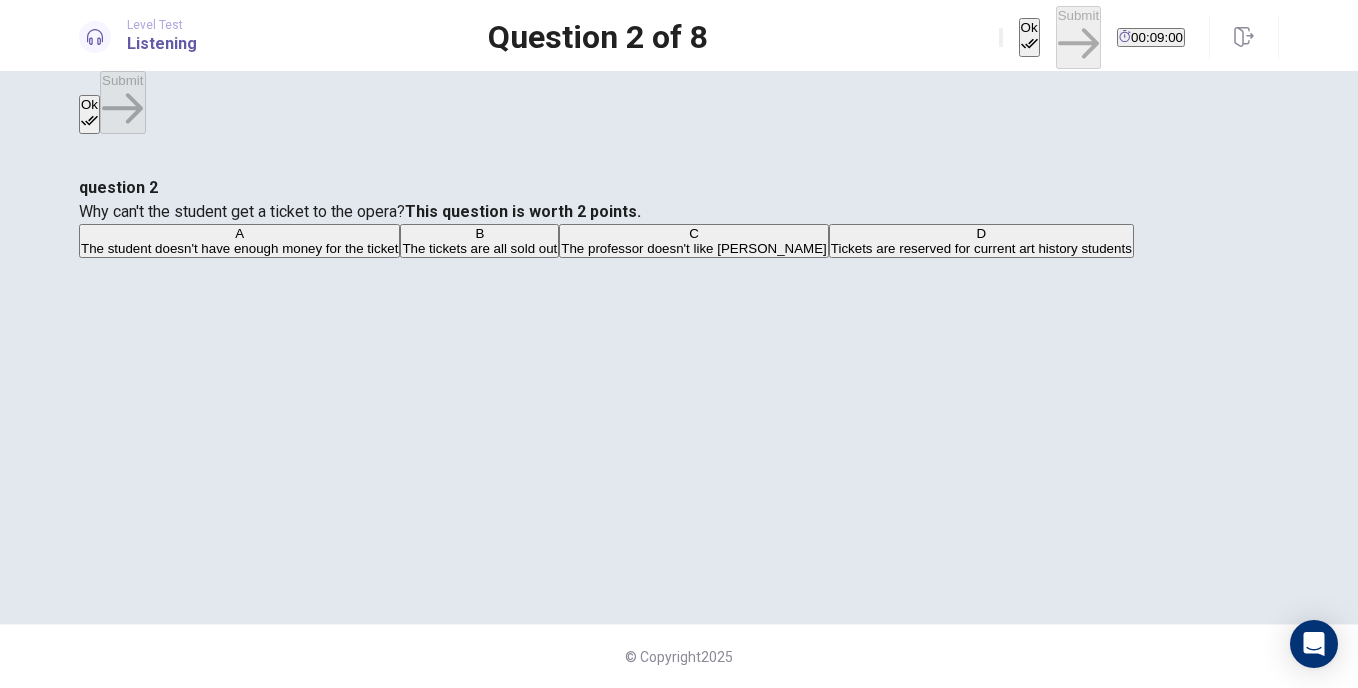 scroll, scrollTop: 0, scrollLeft: 0, axis: both 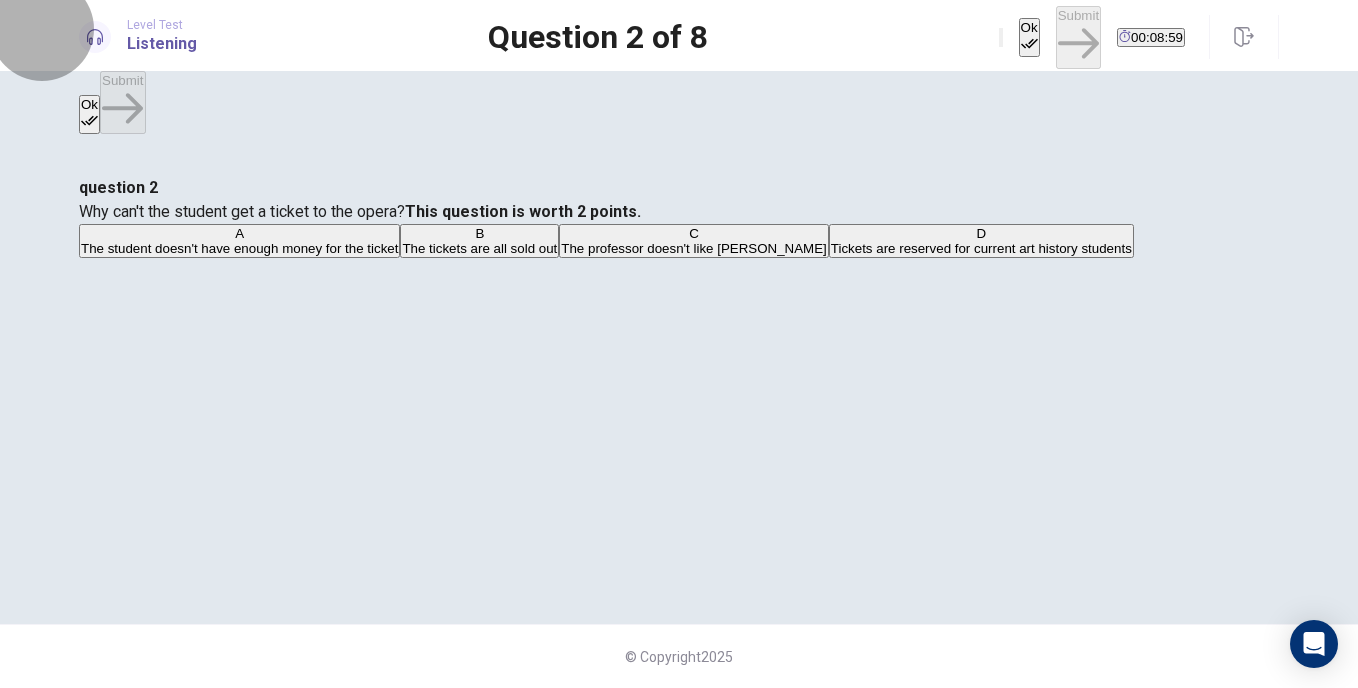 click on "Ok" at bounding box center (1029, 37) 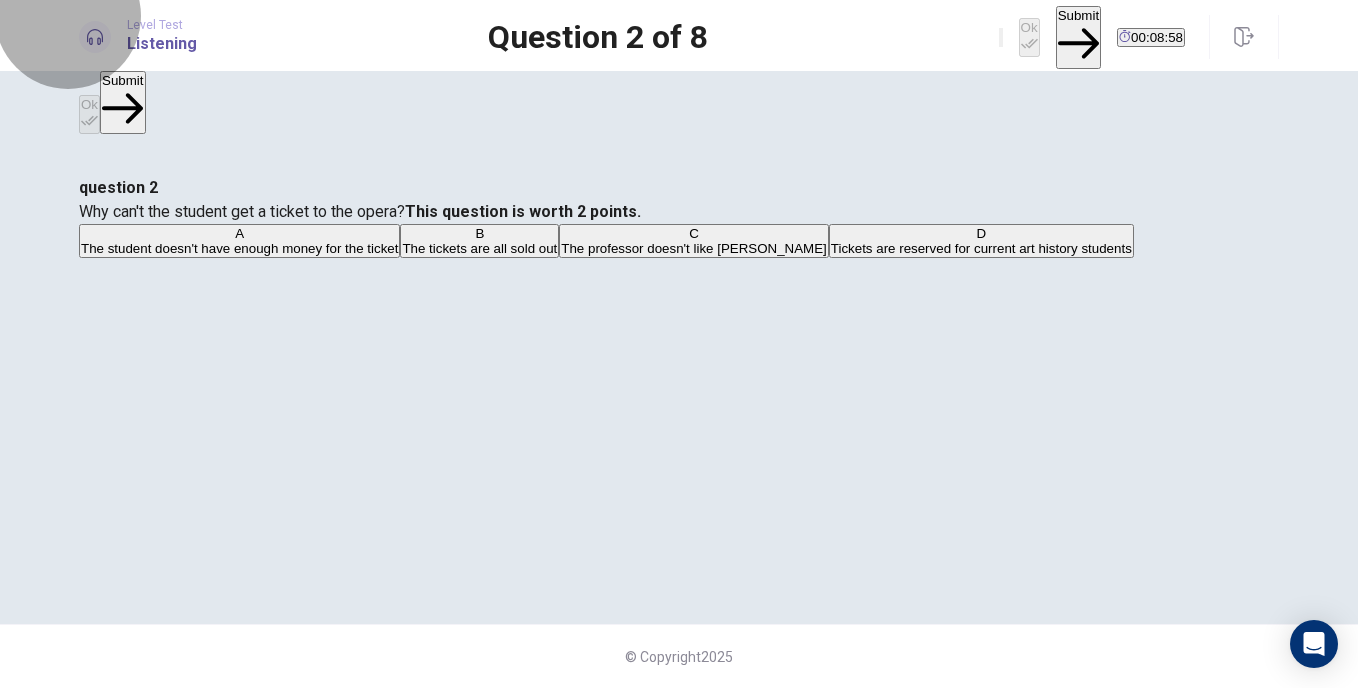 click on "Submit" at bounding box center (1078, 37) 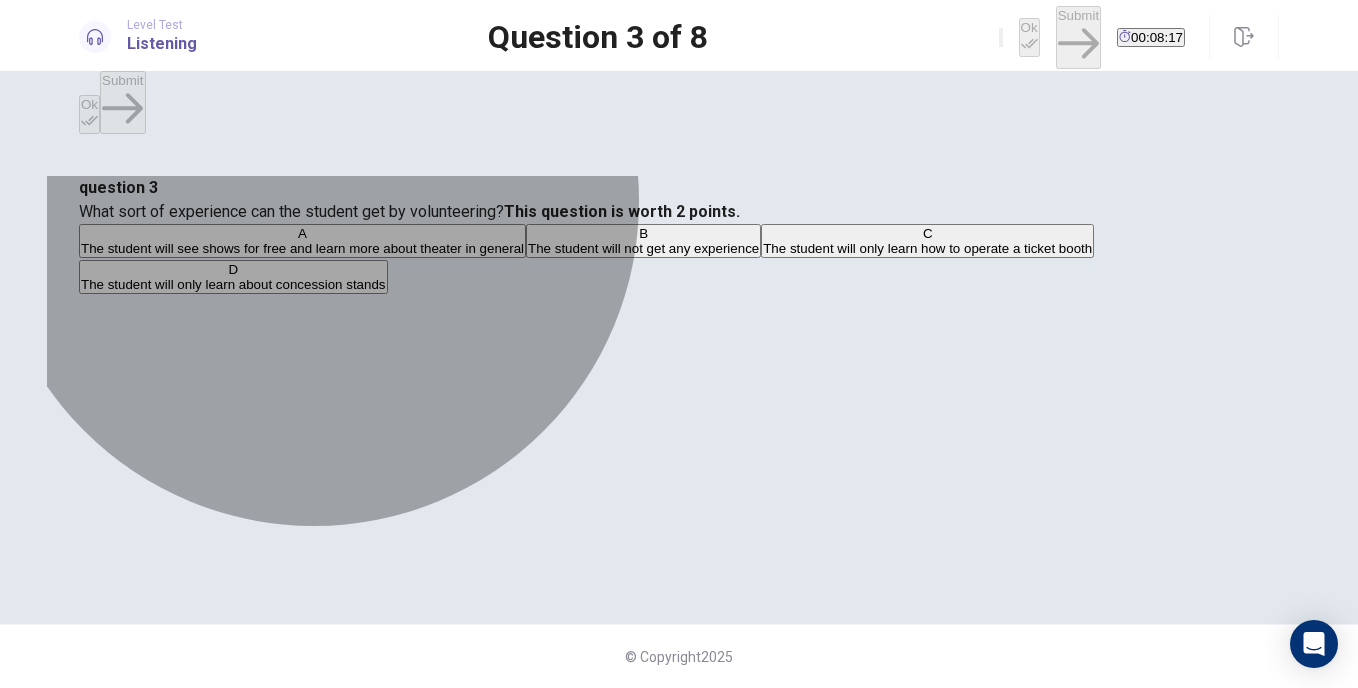 click on "The student will see shows for free and learn more about theater in general" at bounding box center (302, 248) 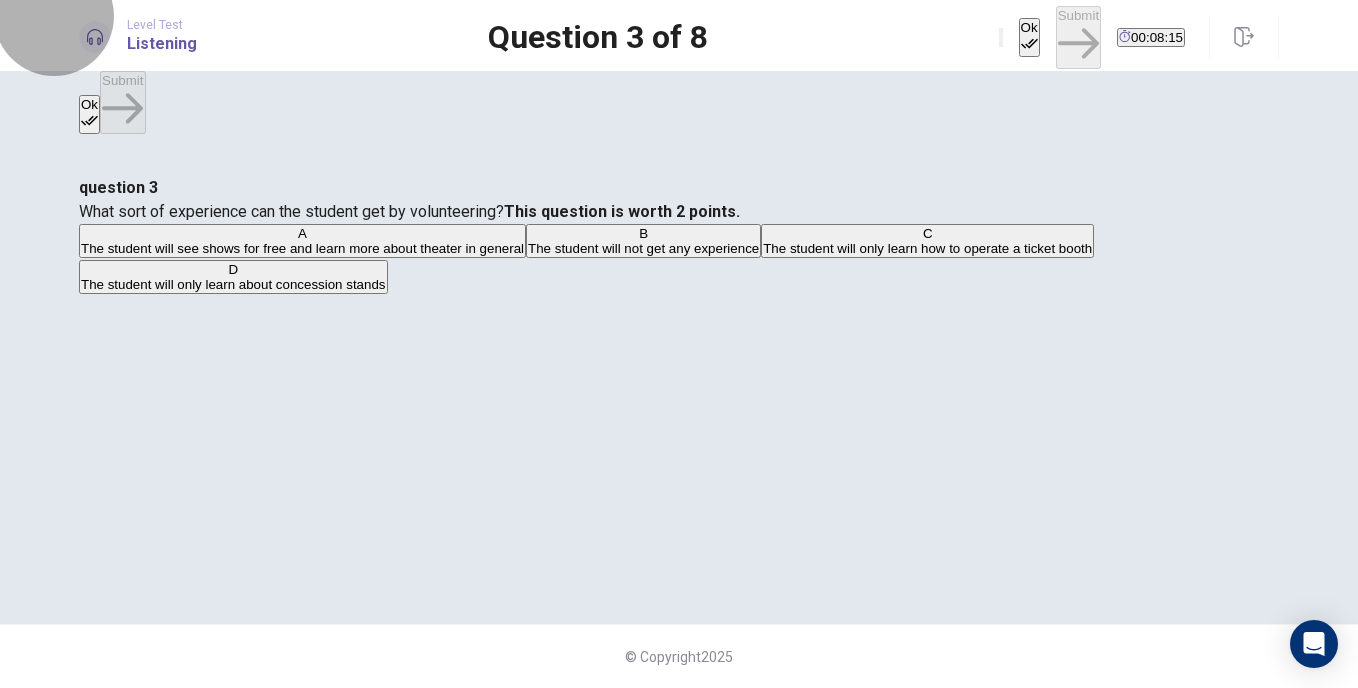 click 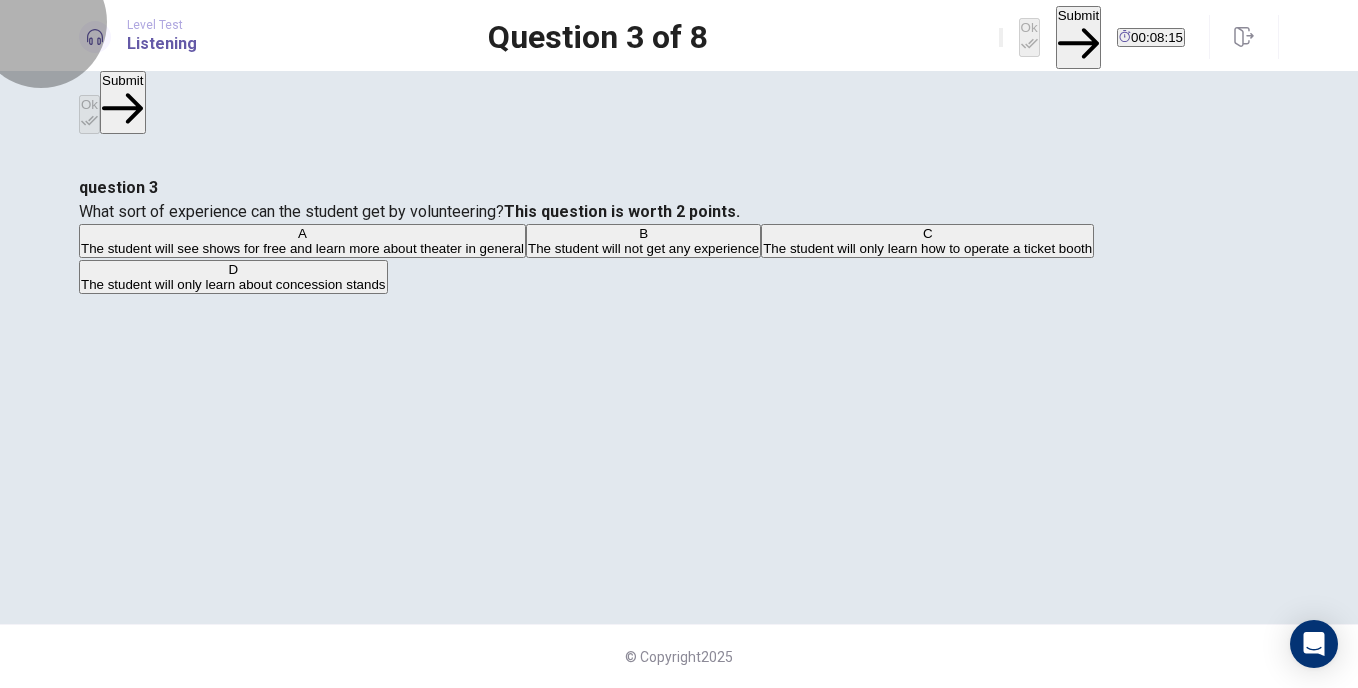click on "Submit" at bounding box center [1078, 37] 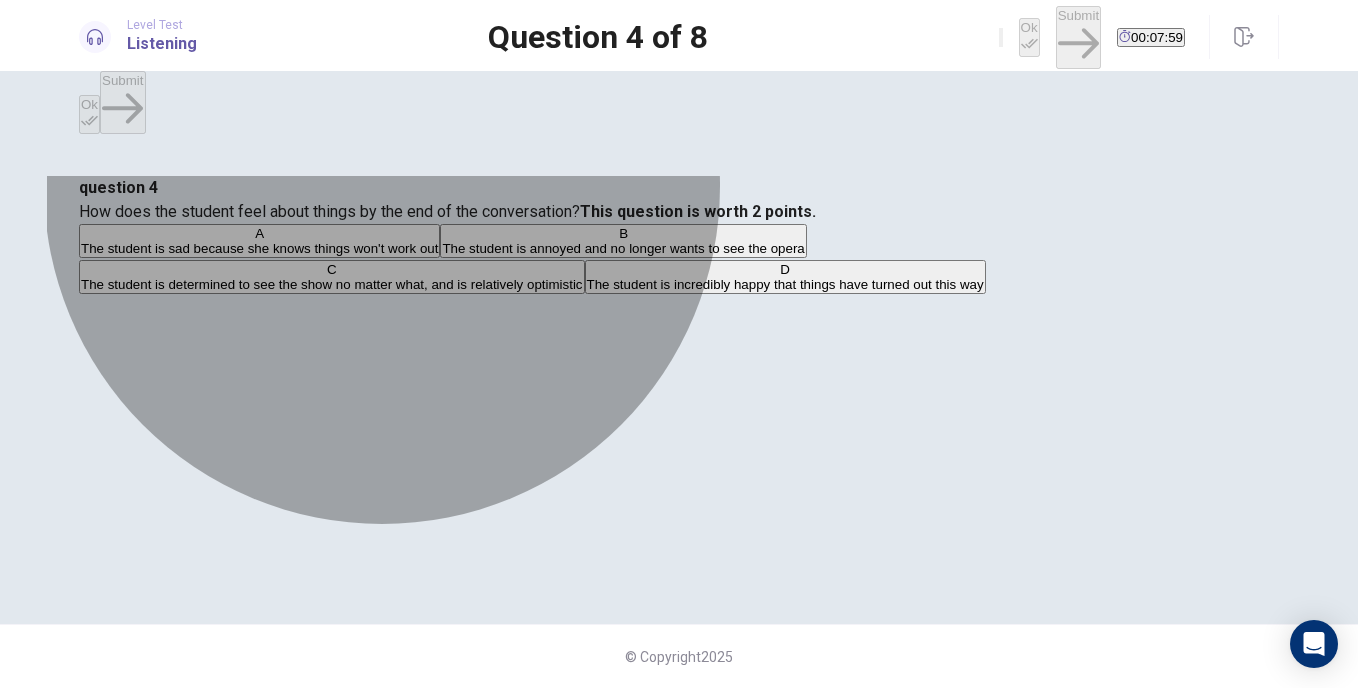 drag, startPoint x: 714, startPoint y: 322, endPoint x: 1095, endPoint y: 38, distance: 475.20206 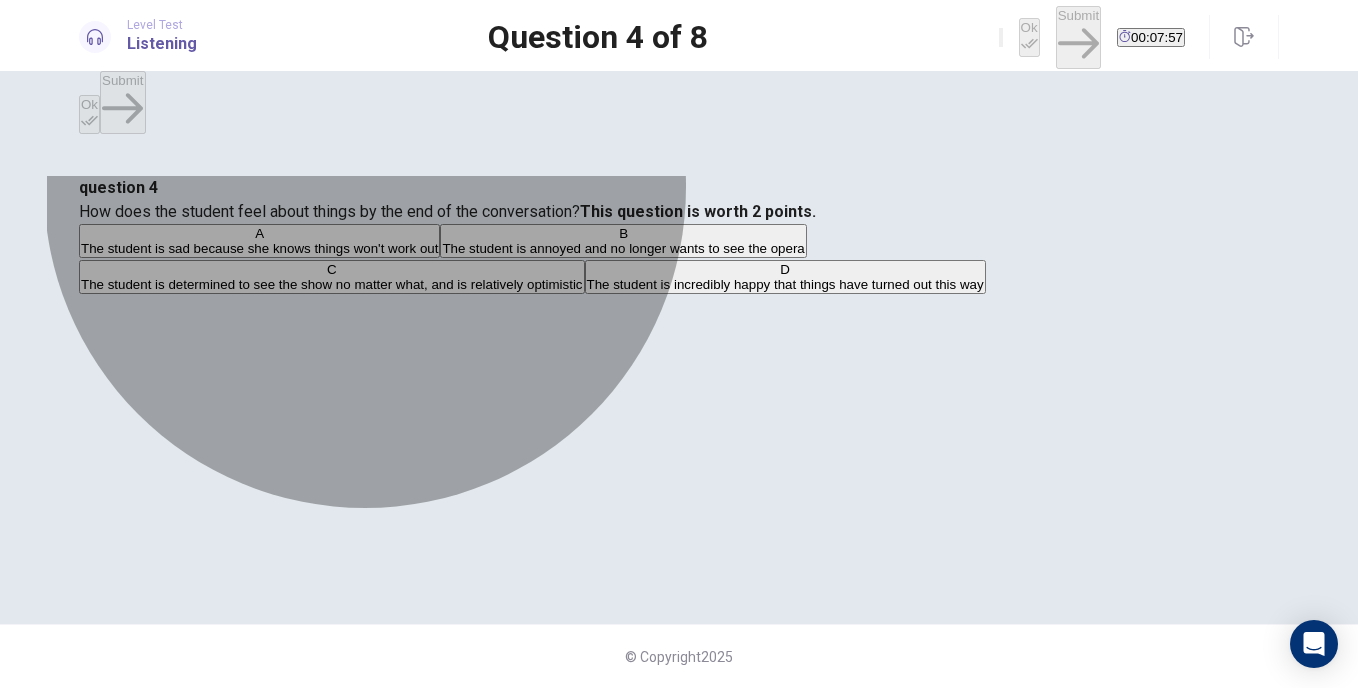 click on "A The student is sad because she knows things won't work out" at bounding box center (259, 241) 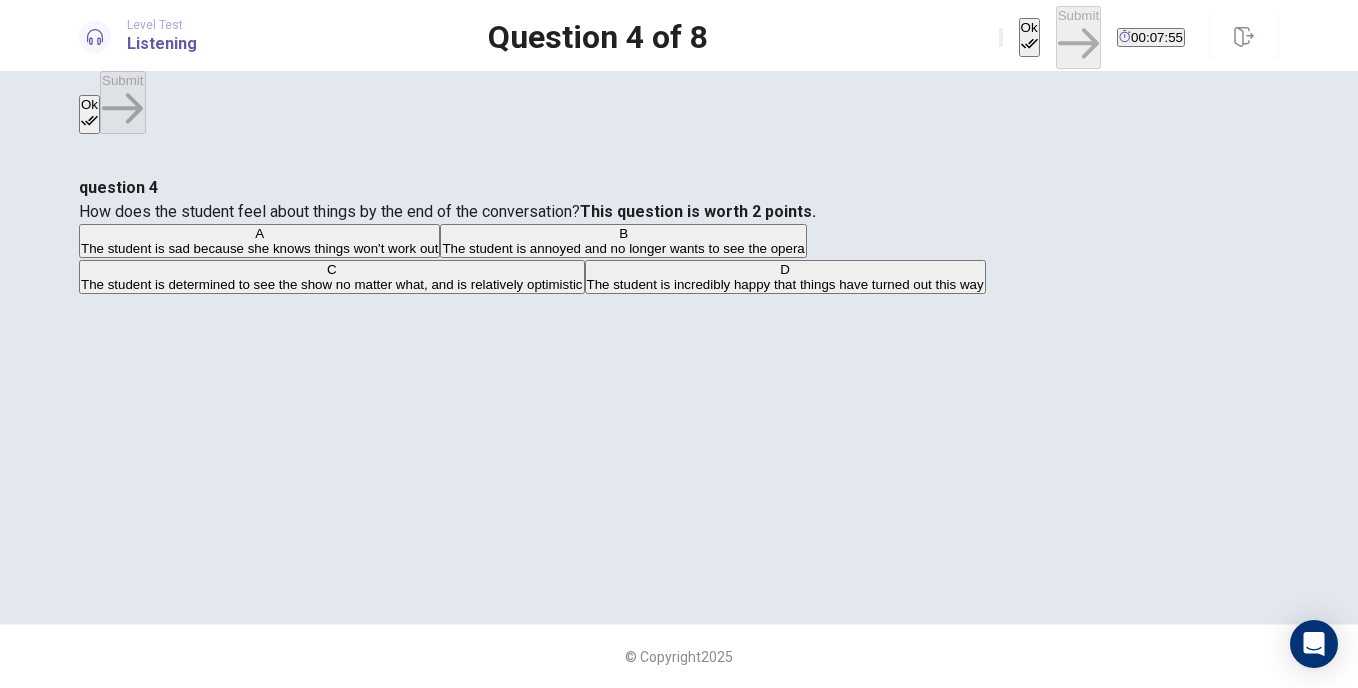 drag, startPoint x: 918, startPoint y: 37, endPoint x: 1039, endPoint y: 32, distance: 121.103264 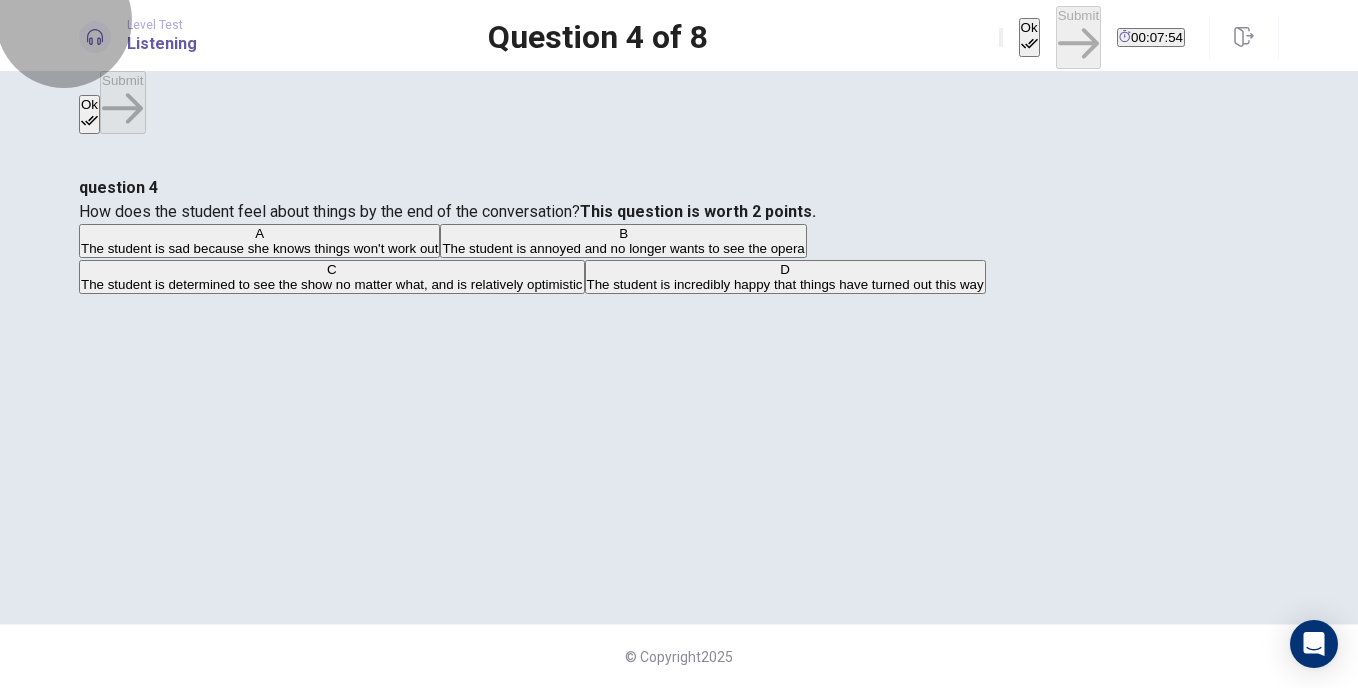 click on "Ok" at bounding box center (1029, 37) 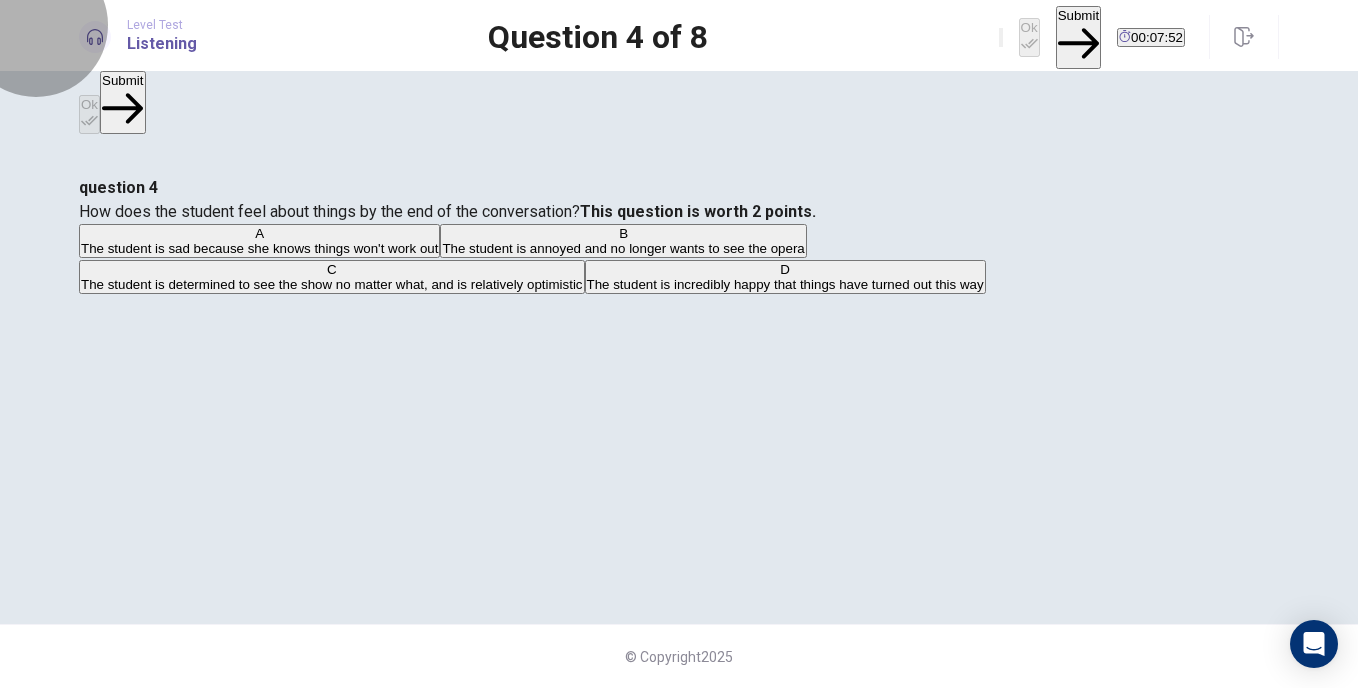 click on "Submit" at bounding box center (1078, 37) 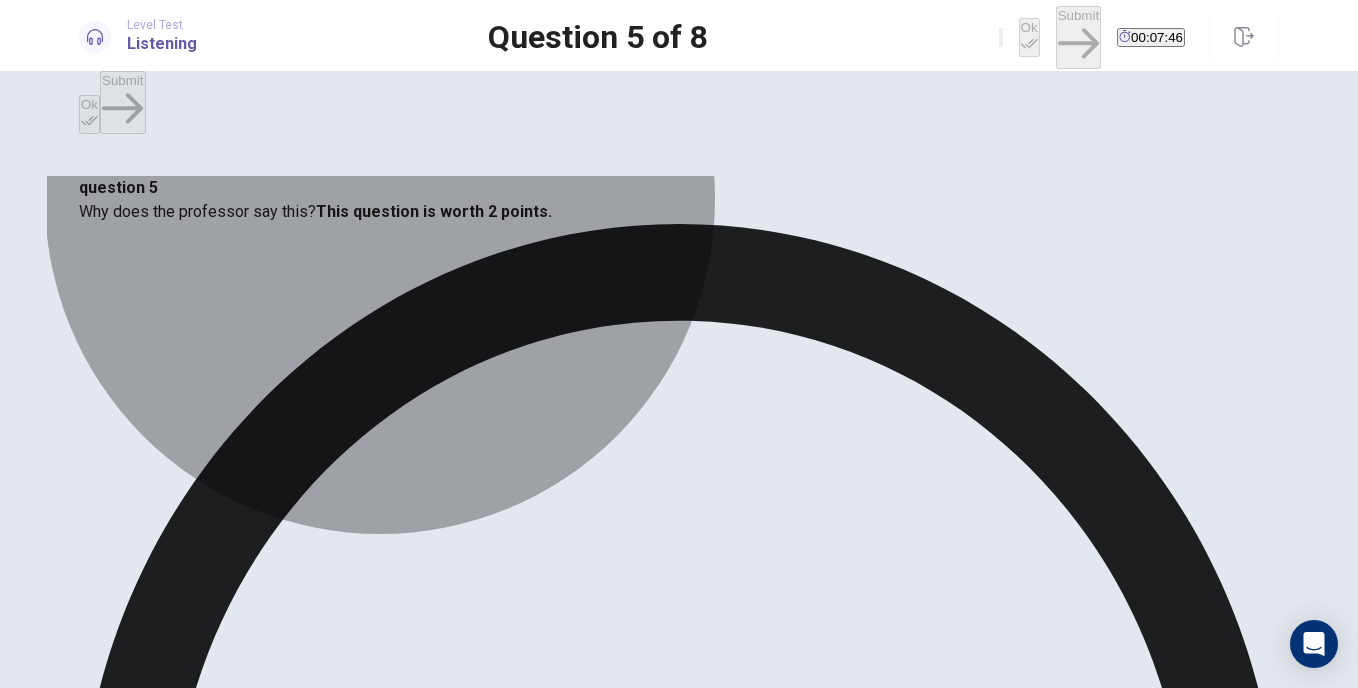 click on "He is expressing reluctance at telling the student this option" at bounding box center (723, 1455) 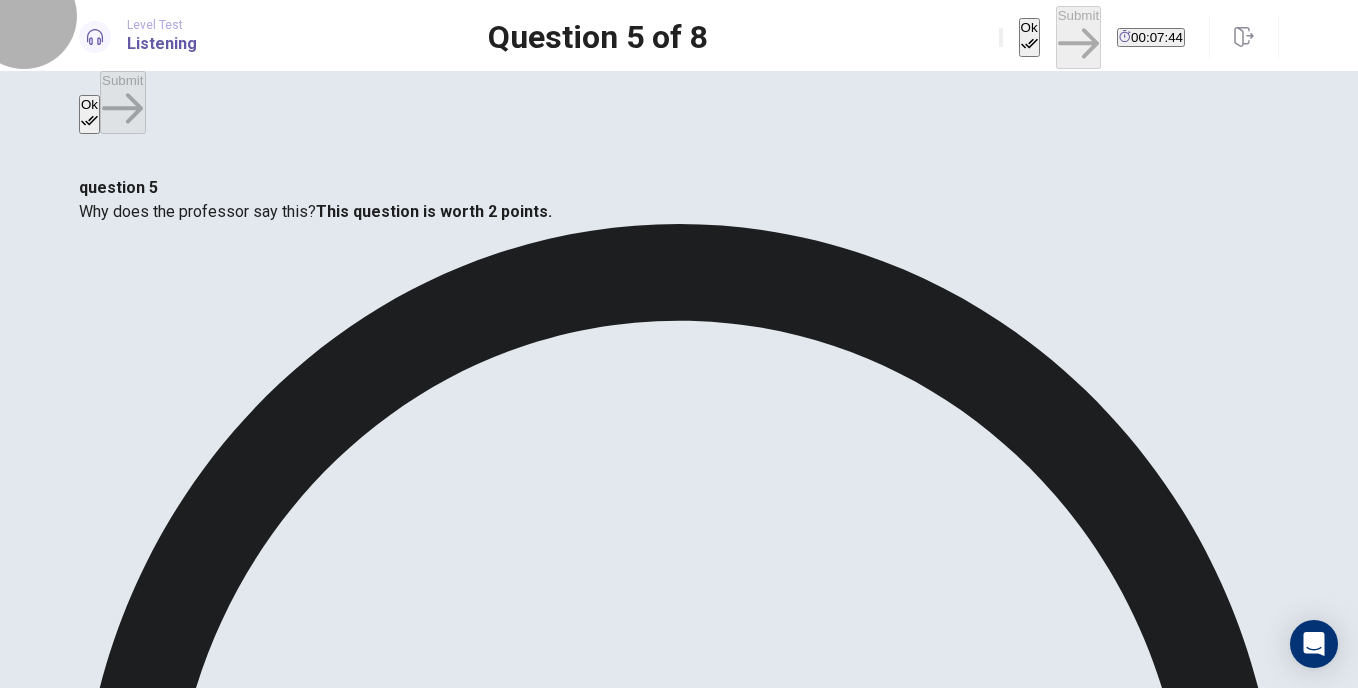 click on "Ok" at bounding box center [1029, 37] 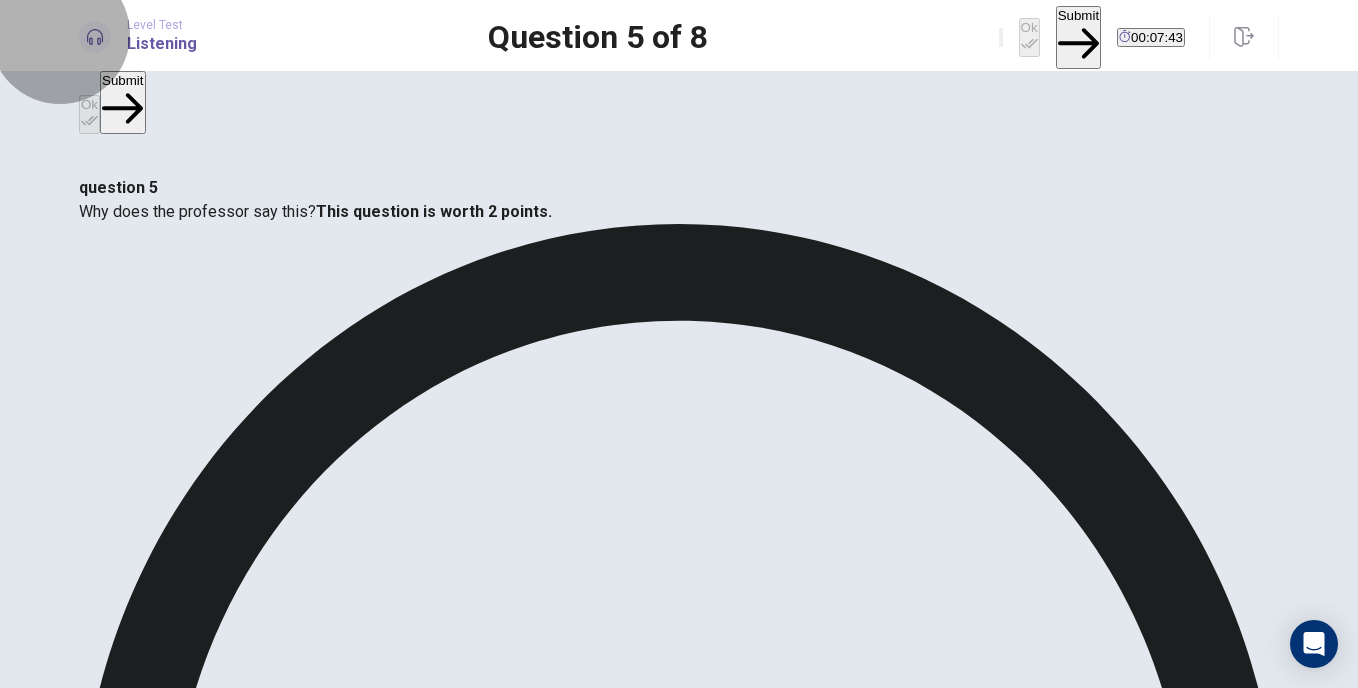 click on "Submit" at bounding box center (1078, 37) 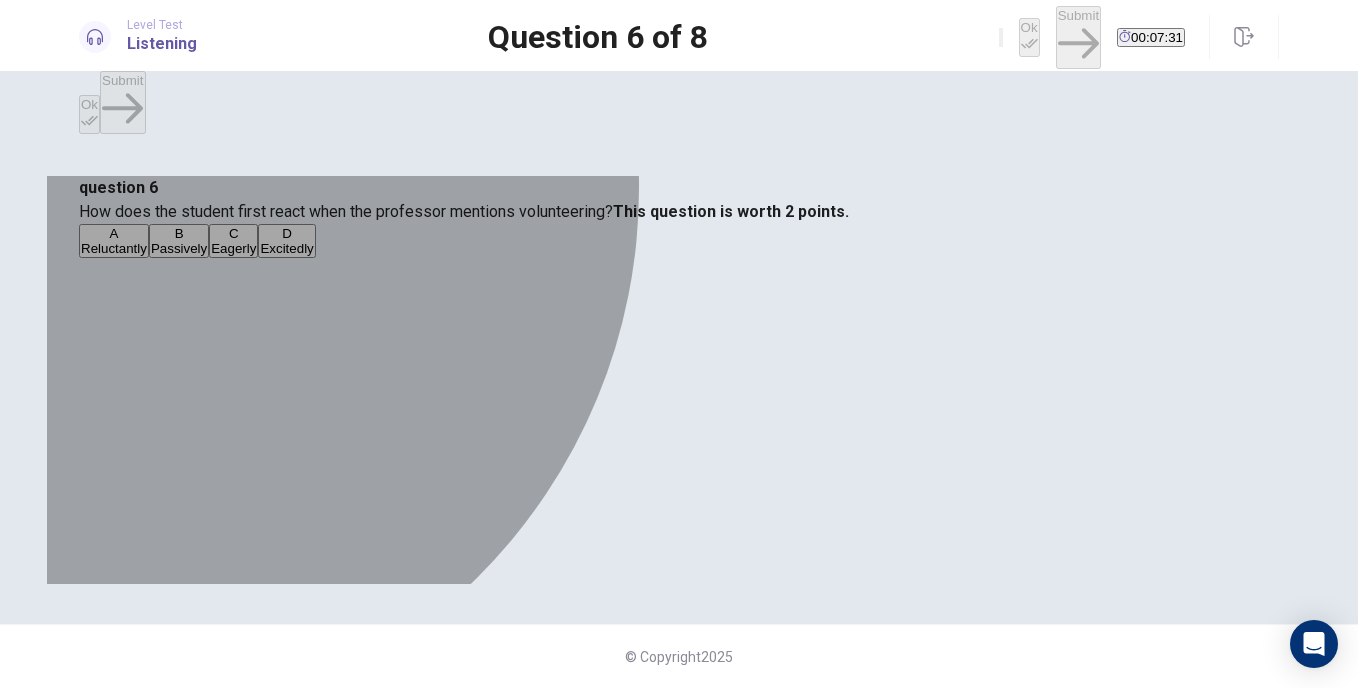click on "B Passively" at bounding box center (179, 241) 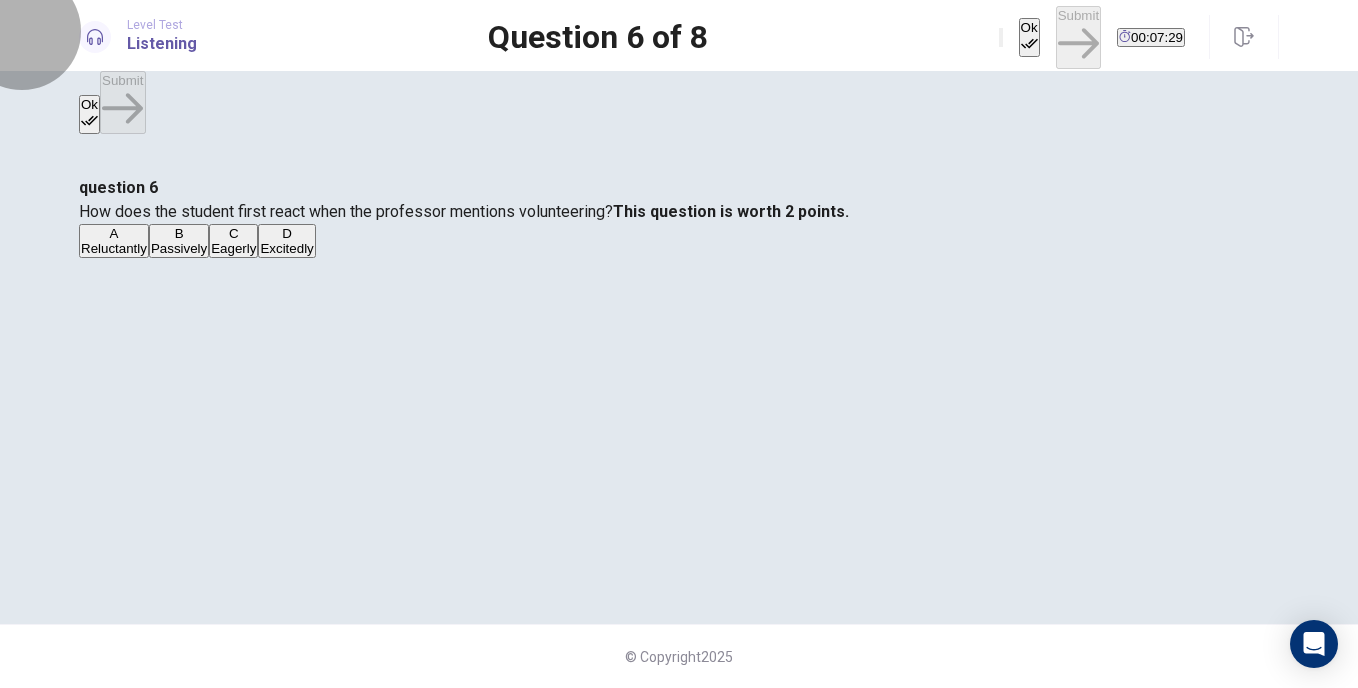 click on "Ok" at bounding box center [1029, 37] 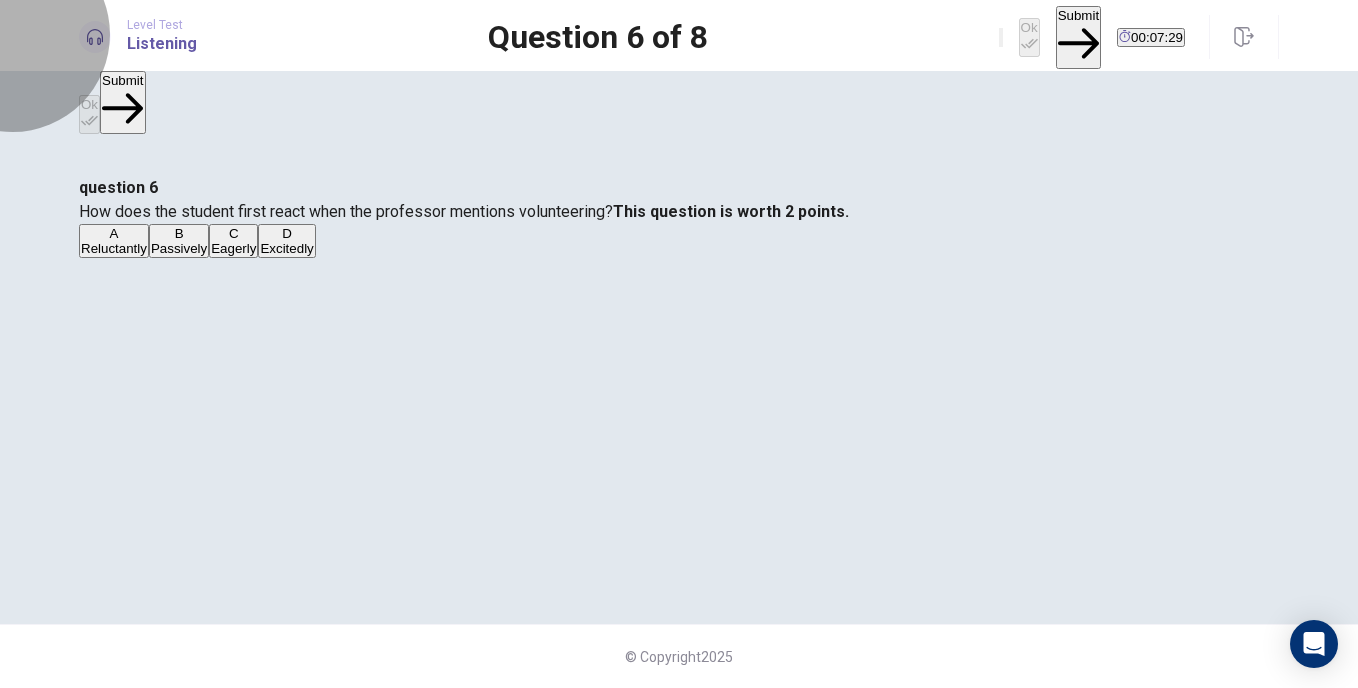 click on "Submit" at bounding box center [1078, 37] 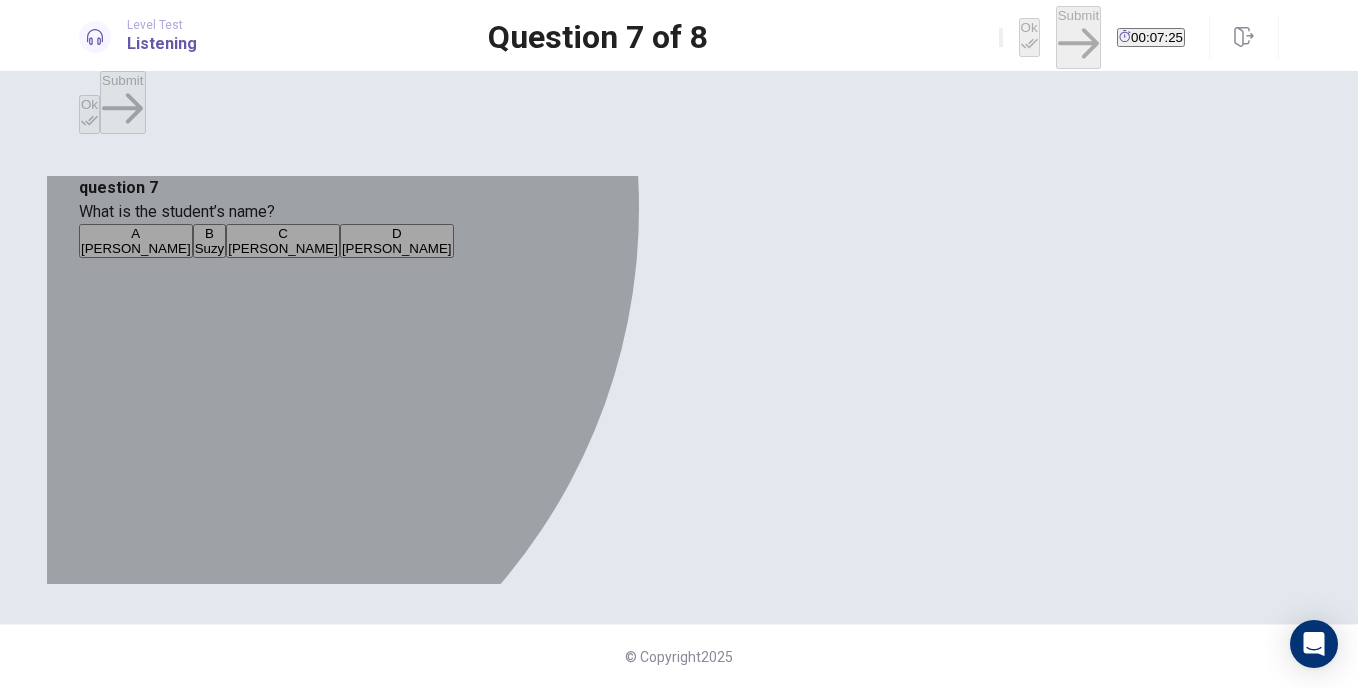 click on "A" at bounding box center (136, 233) 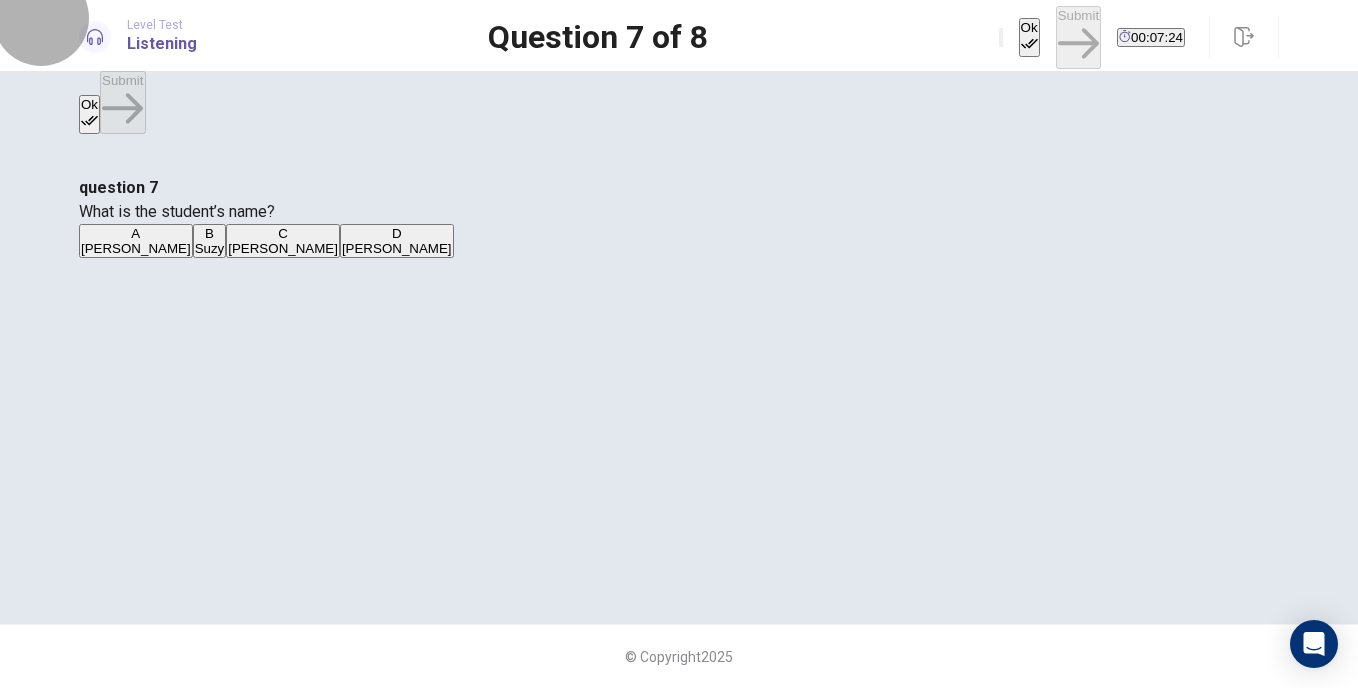click on "Ok" at bounding box center (1029, 37) 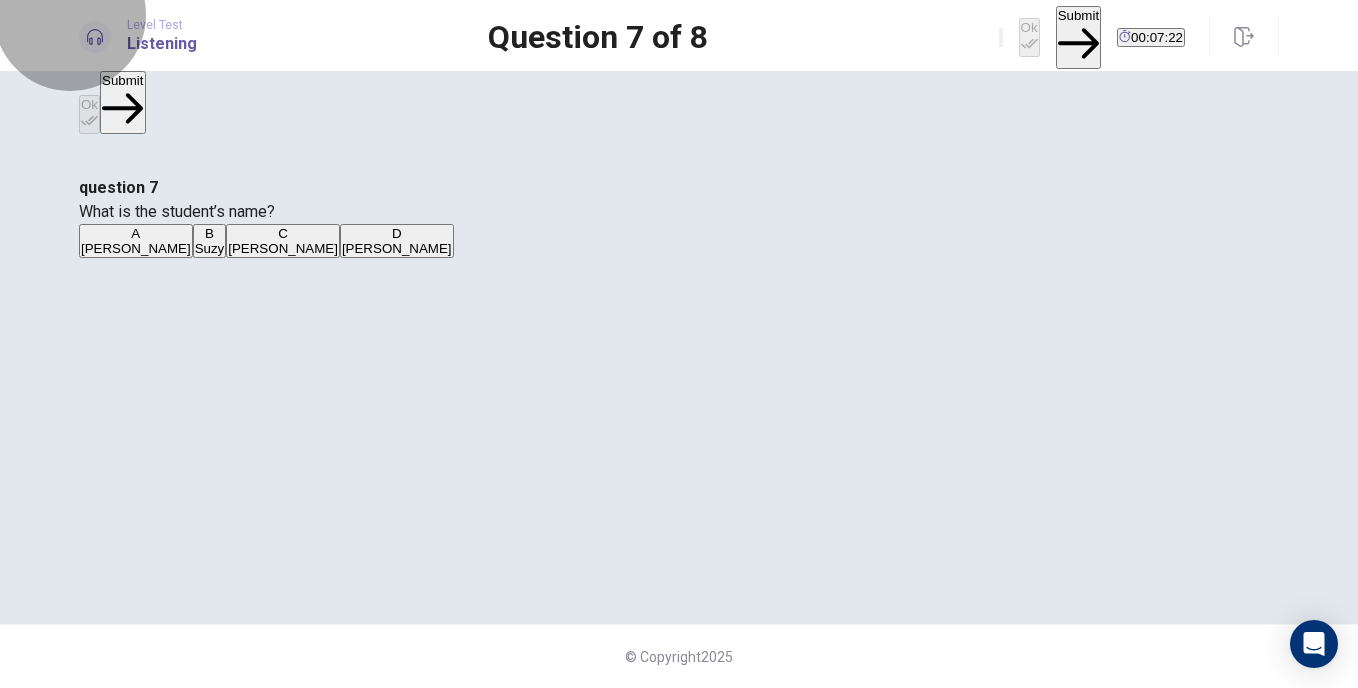 click on "Submit" at bounding box center [1078, 37] 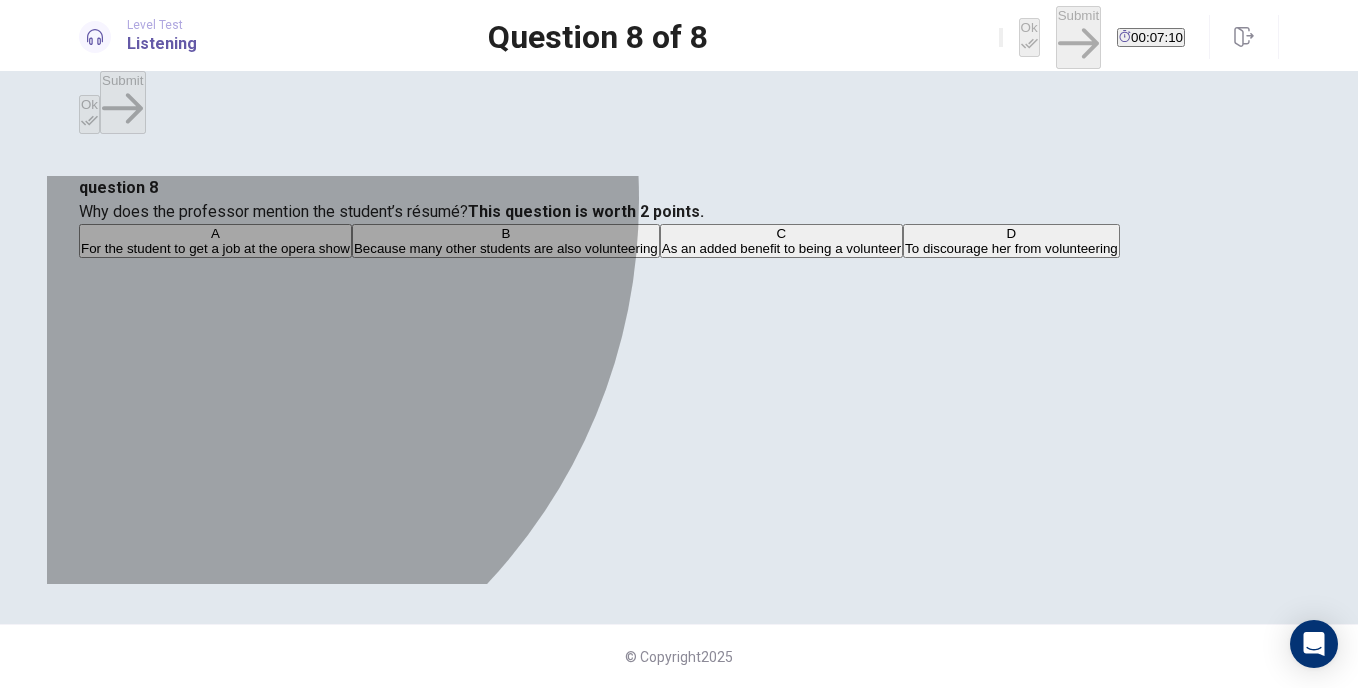 click on "A" at bounding box center [215, 233] 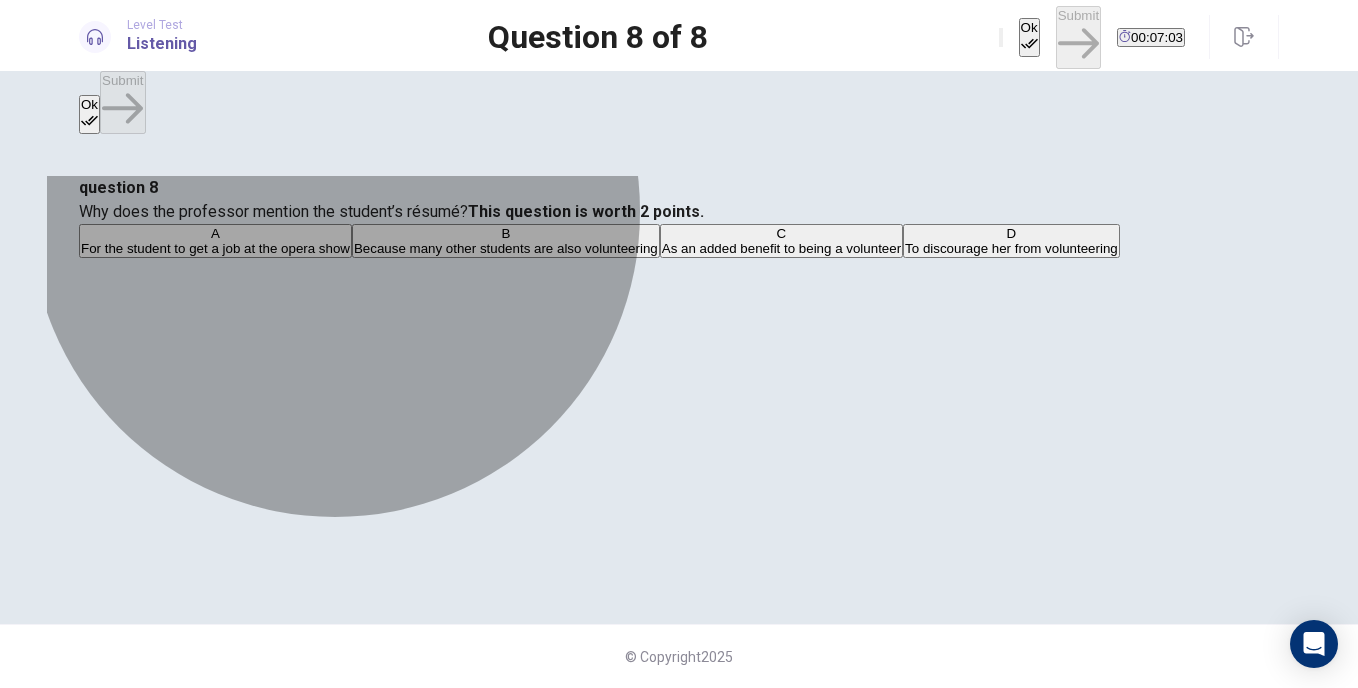 click on "As an added benefit to being a volunteer" at bounding box center (781, 248) 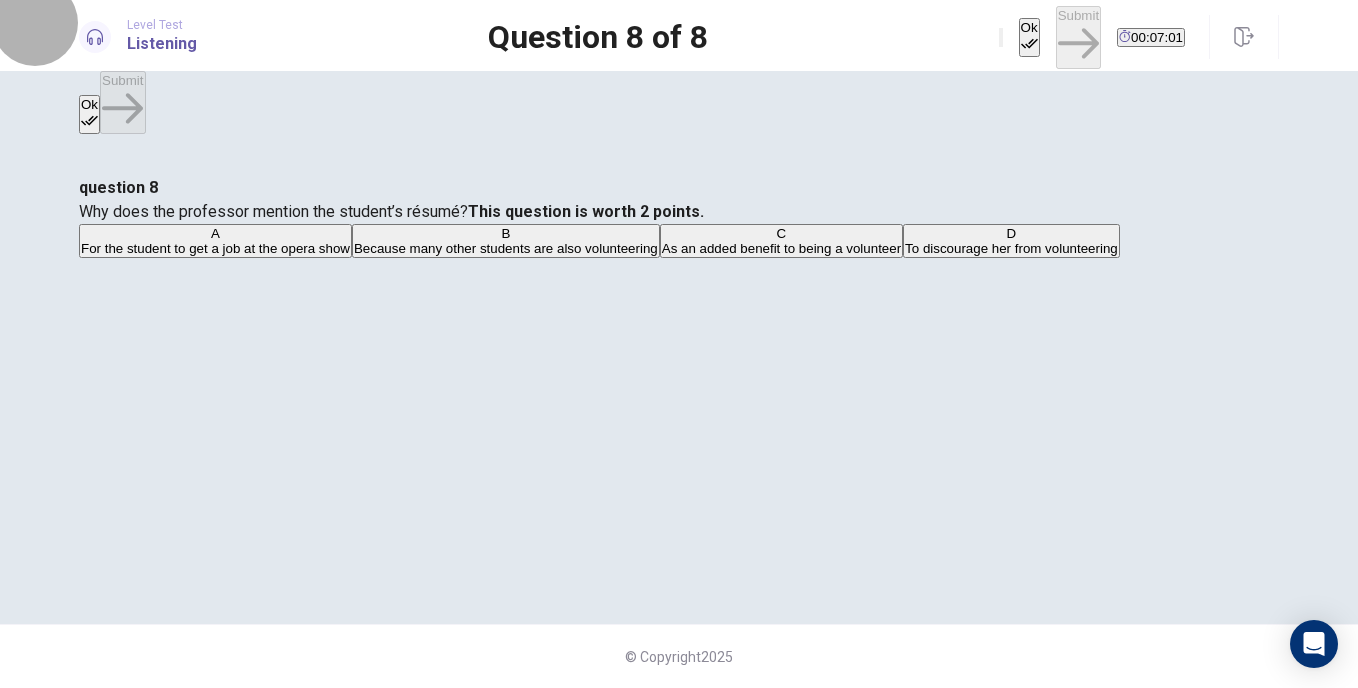 click on "Ok" at bounding box center (1029, 37) 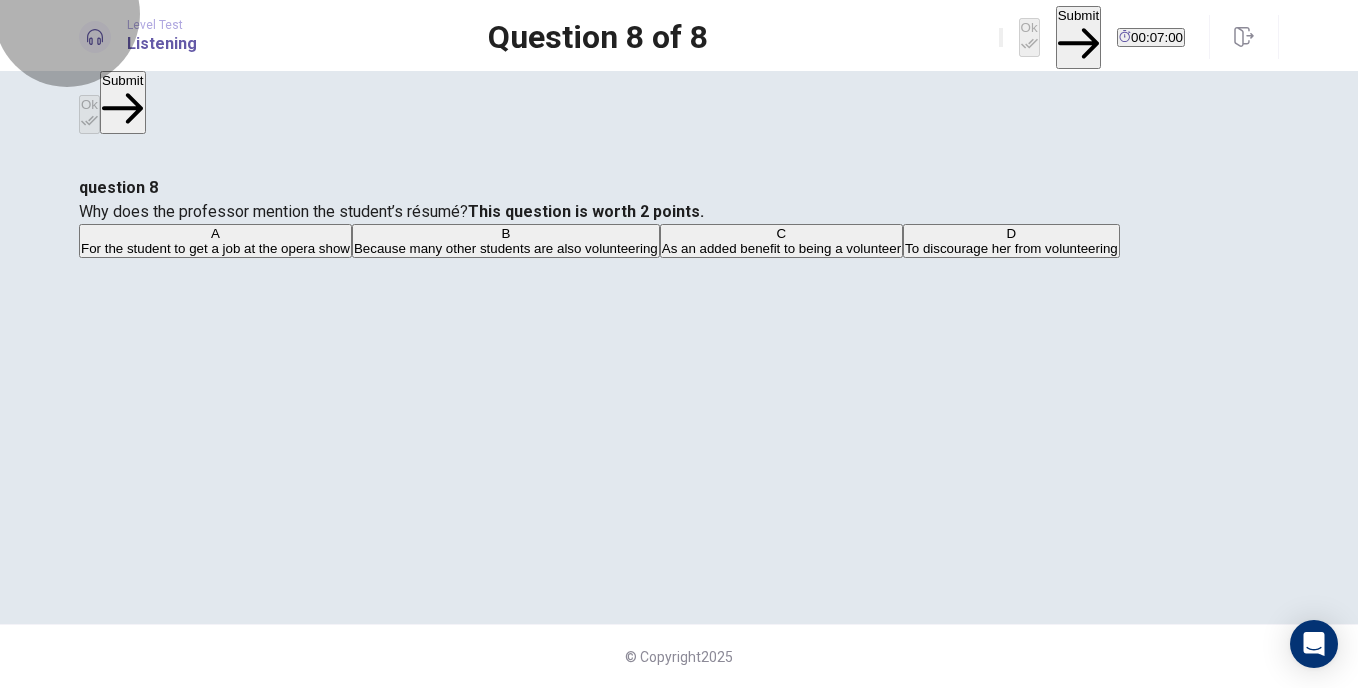 click on "Submit" at bounding box center [1078, 37] 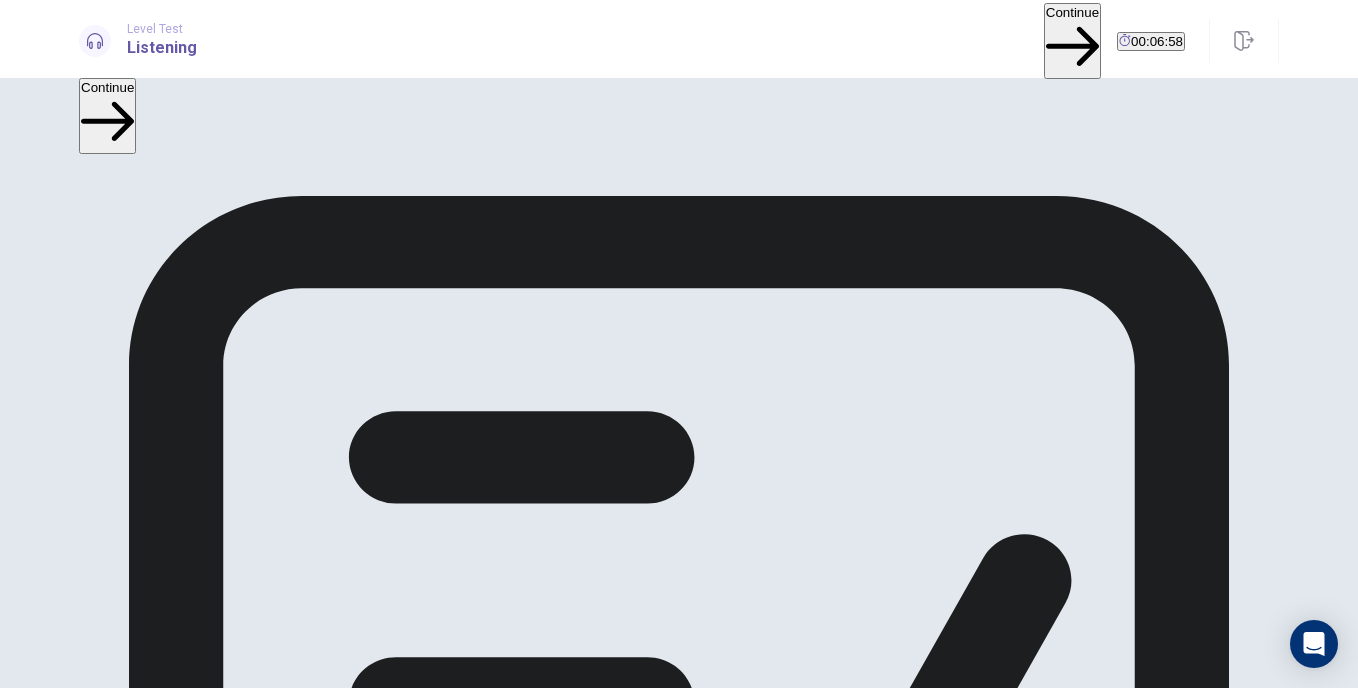 click on "Continue" at bounding box center (1072, 40) 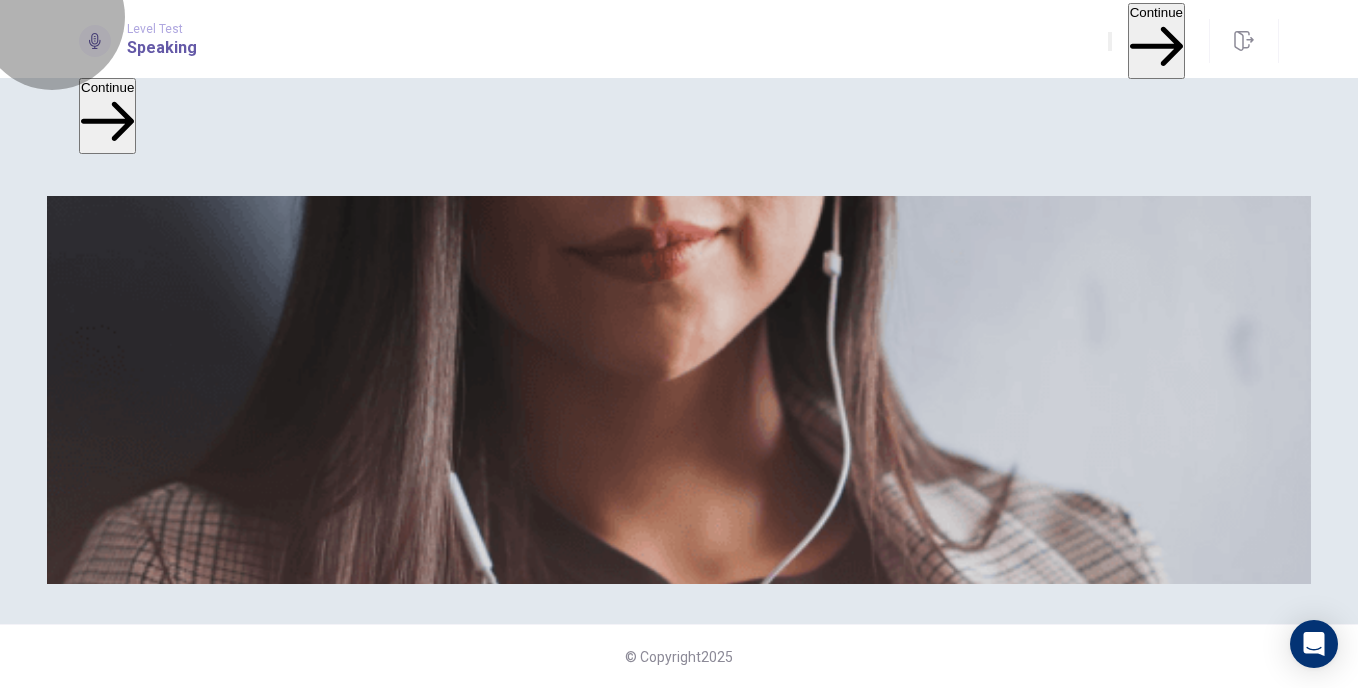 click on "Continue" at bounding box center [1156, 40] 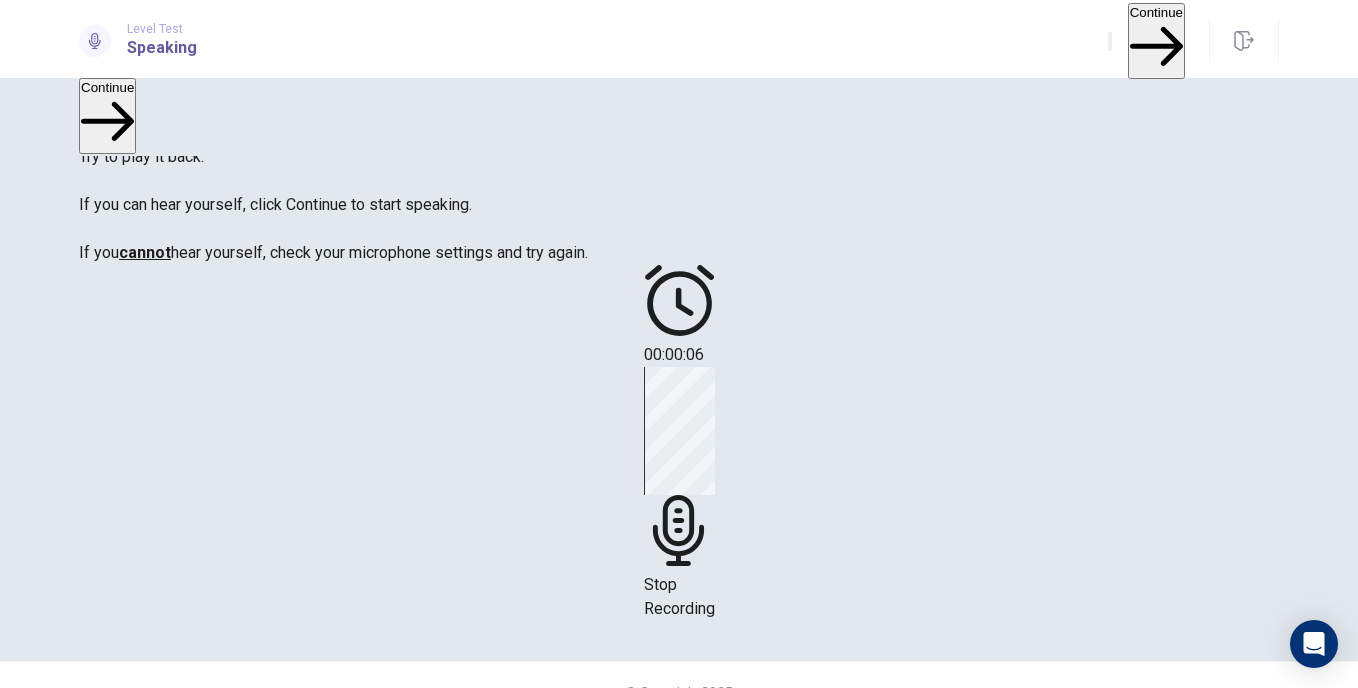 scroll, scrollTop: 175, scrollLeft: 0, axis: vertical 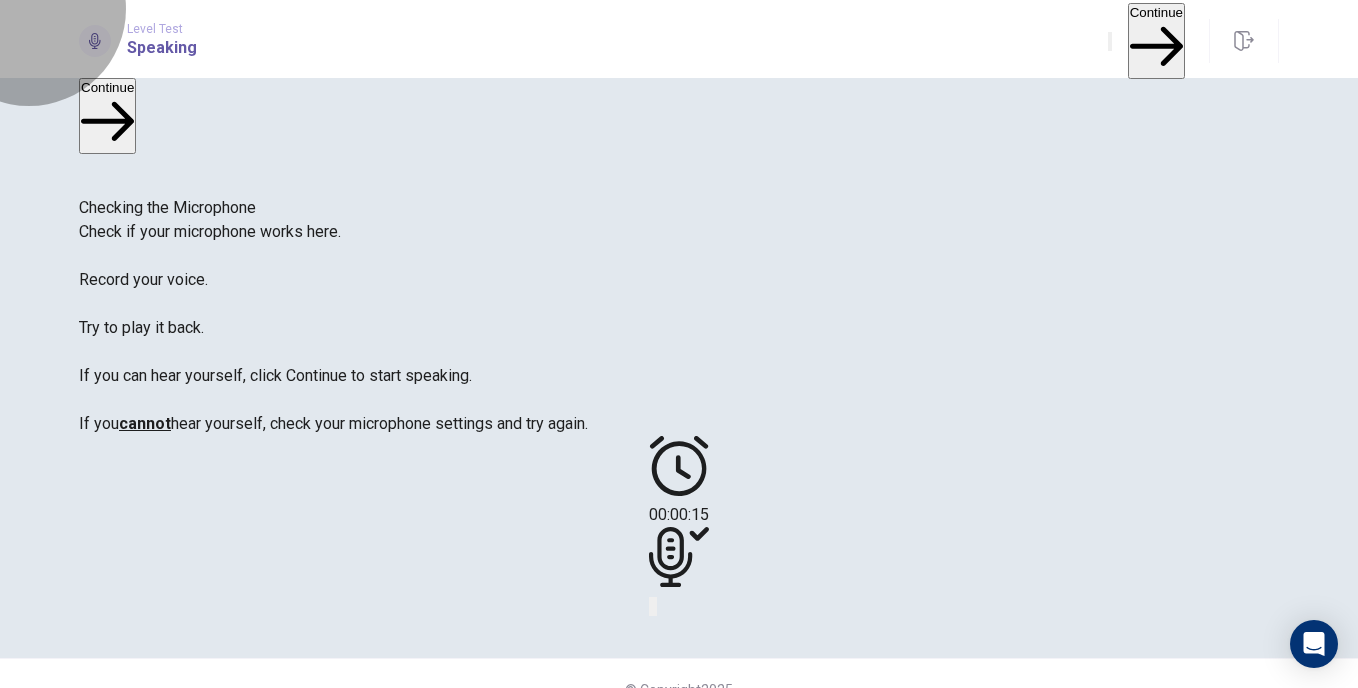 click on "Continue" at bounding box center [1156, 40] 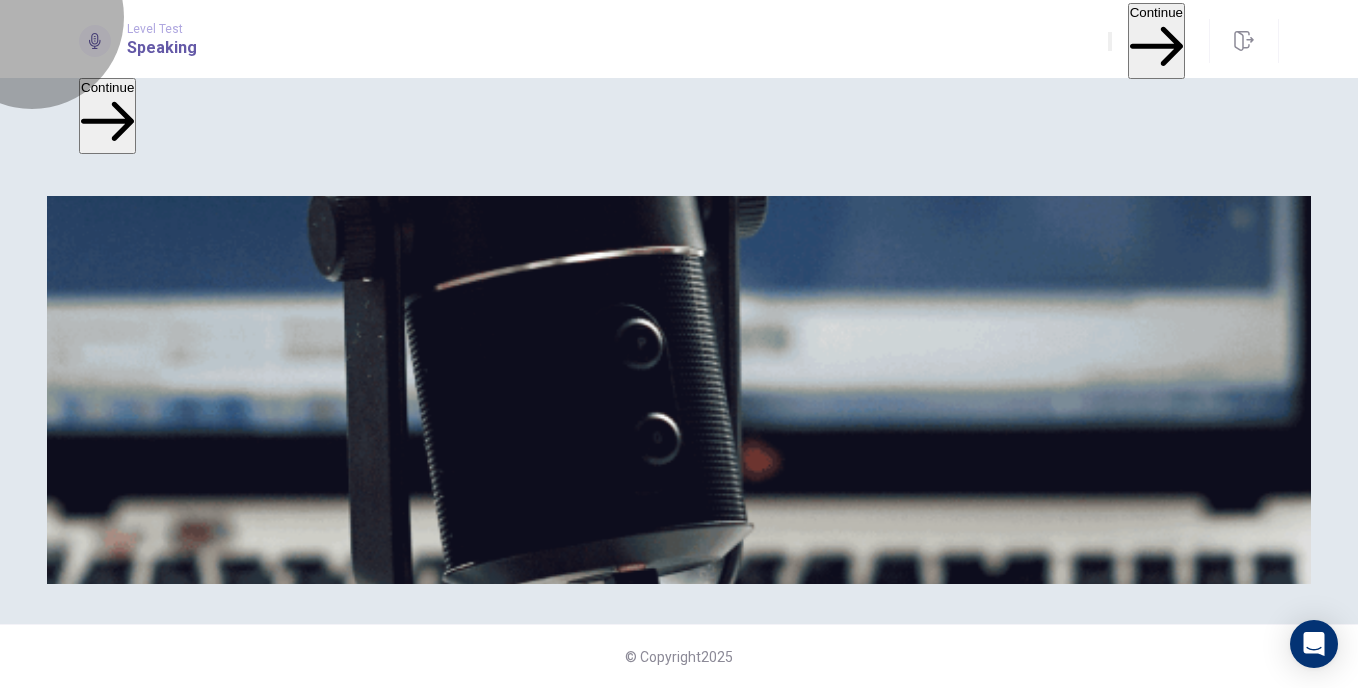 click on "Continue" at bounding box center (1156, 40) 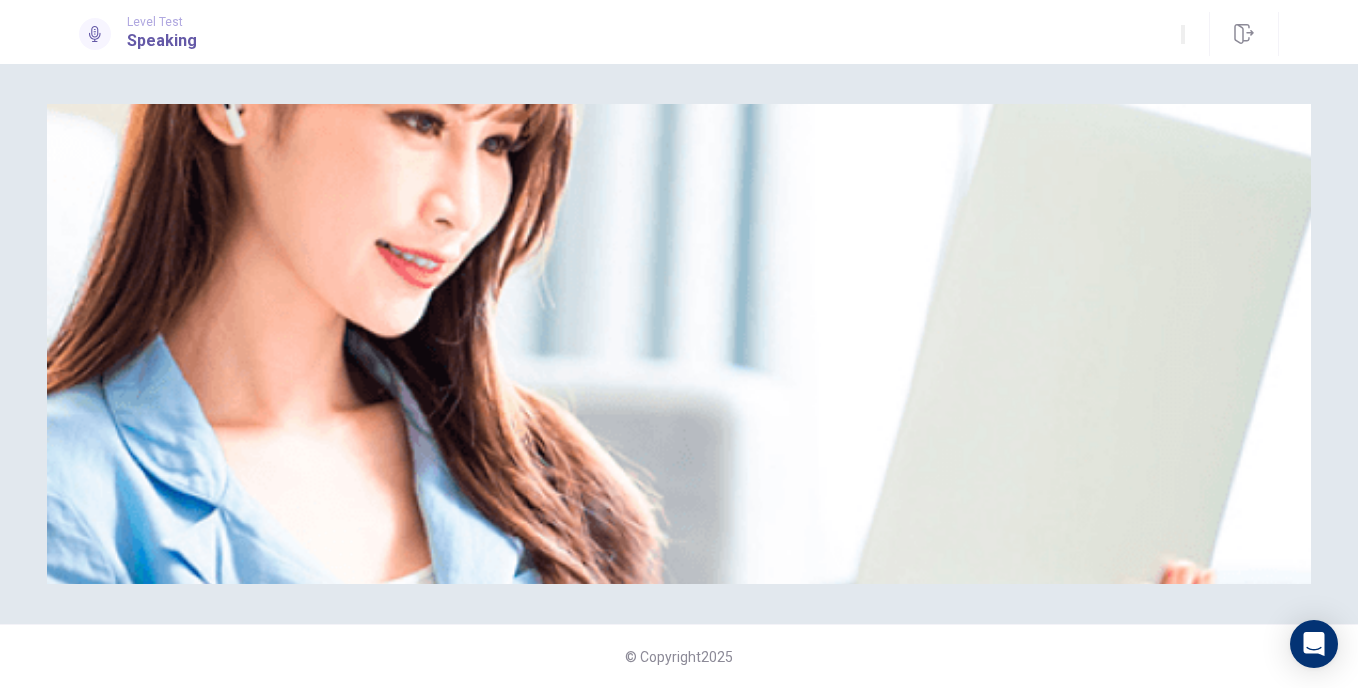 drag, startPoint x: 1347, startPoint y: 179, endPoint x: 1356, endPoint y: 191, distance: 15 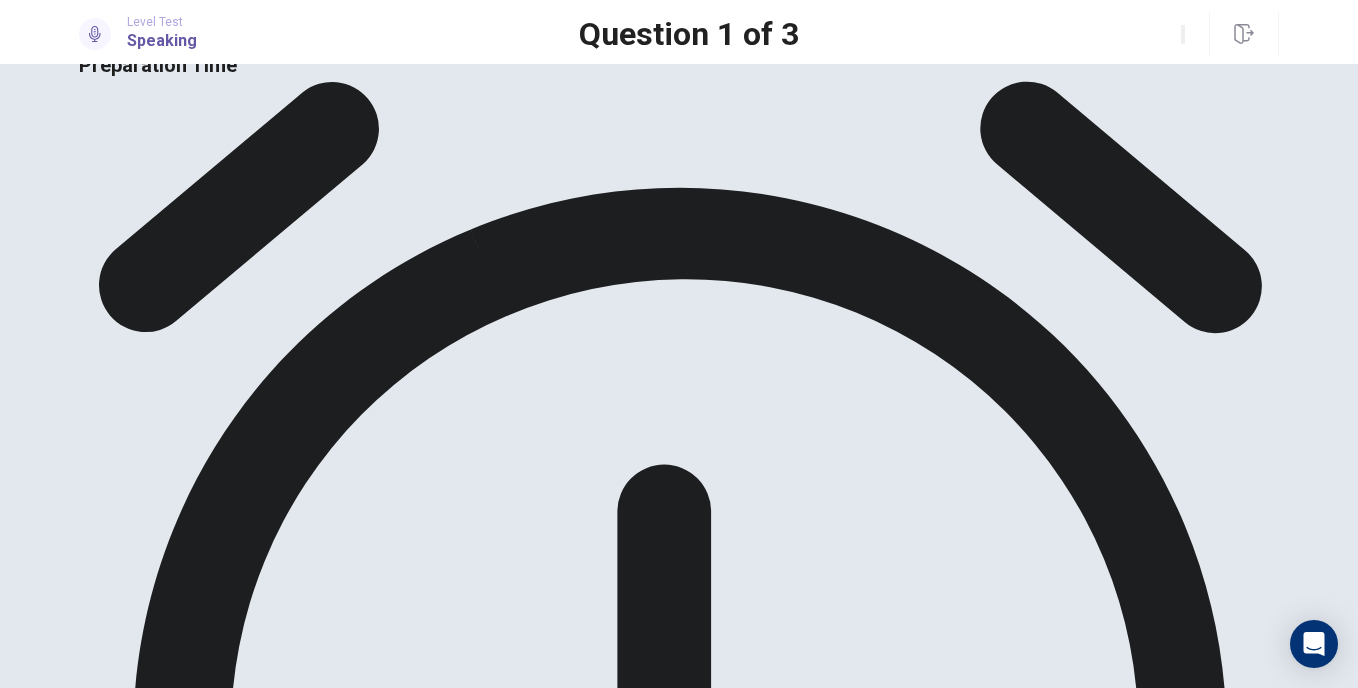scroll, scrollTop: 100, scrollLeft: 0, axis: vertical 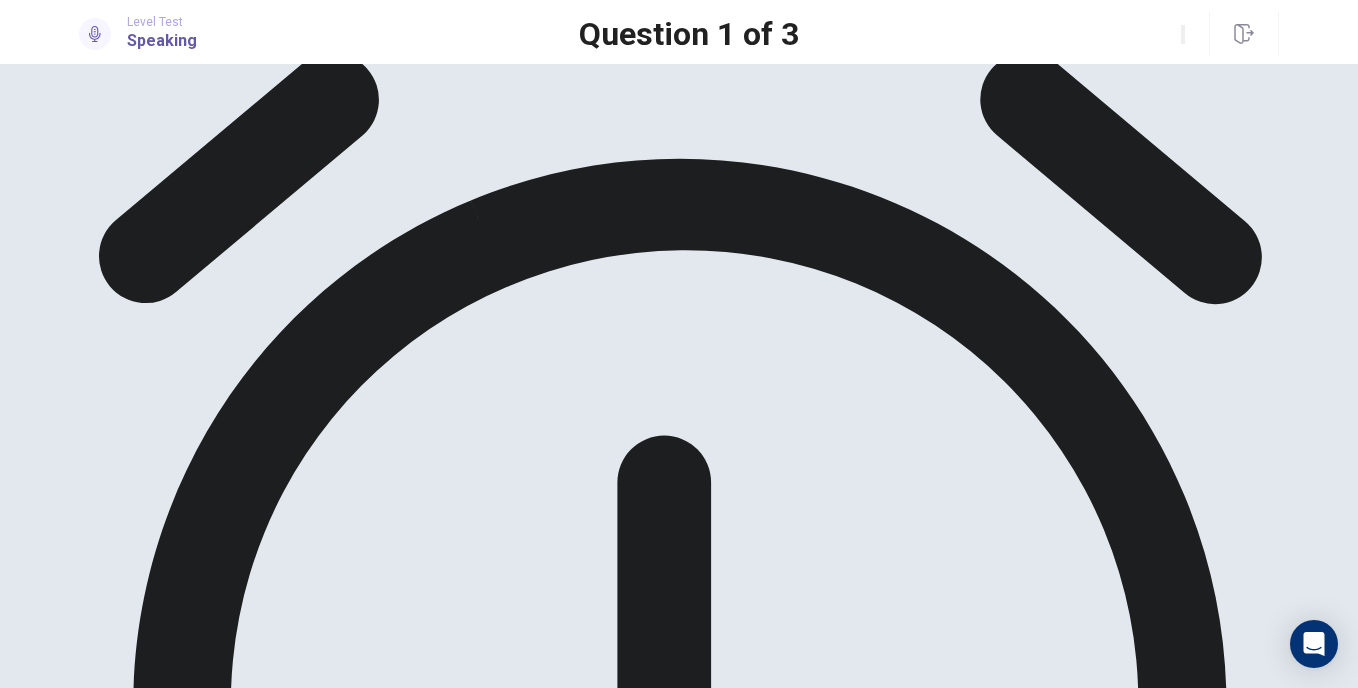 drag, startPoint x: 1002, startPoint y: 372, endPoint x: 990, endPoint y: 405, distance: 35.1141 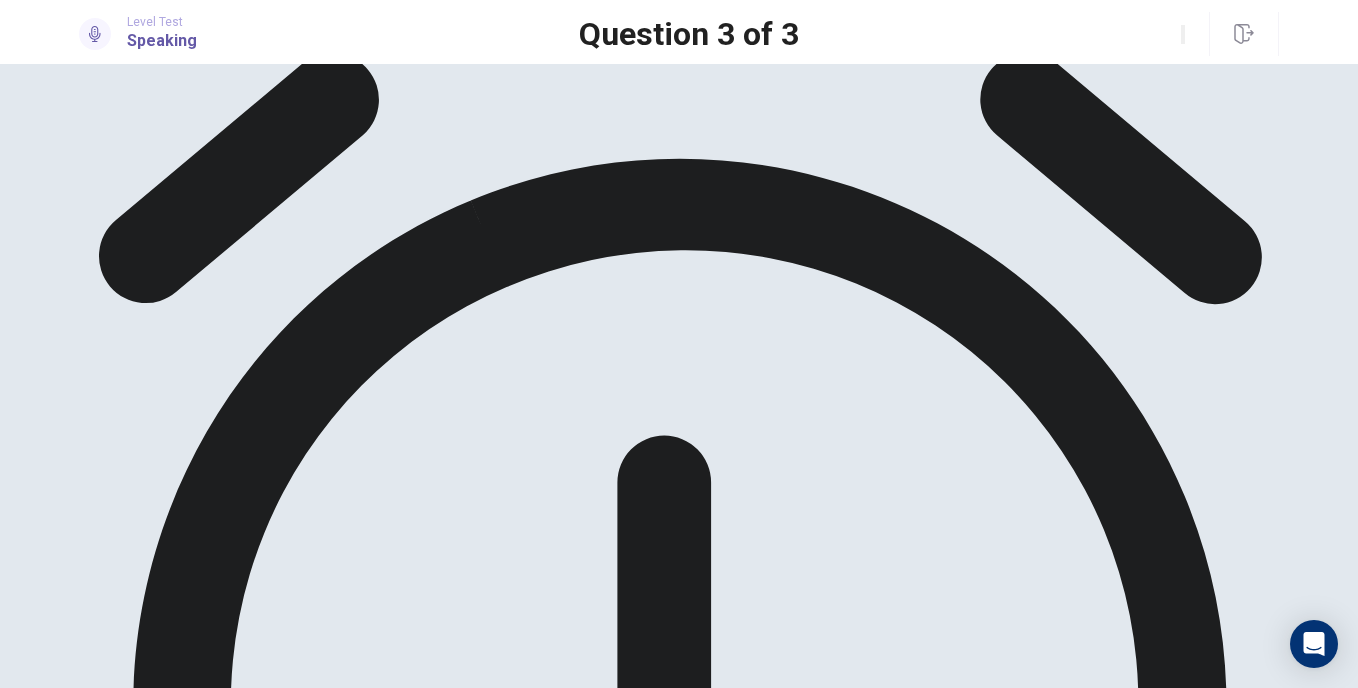 scroll, scrollTop: 40, scrollLeft: 0, axis: vertical 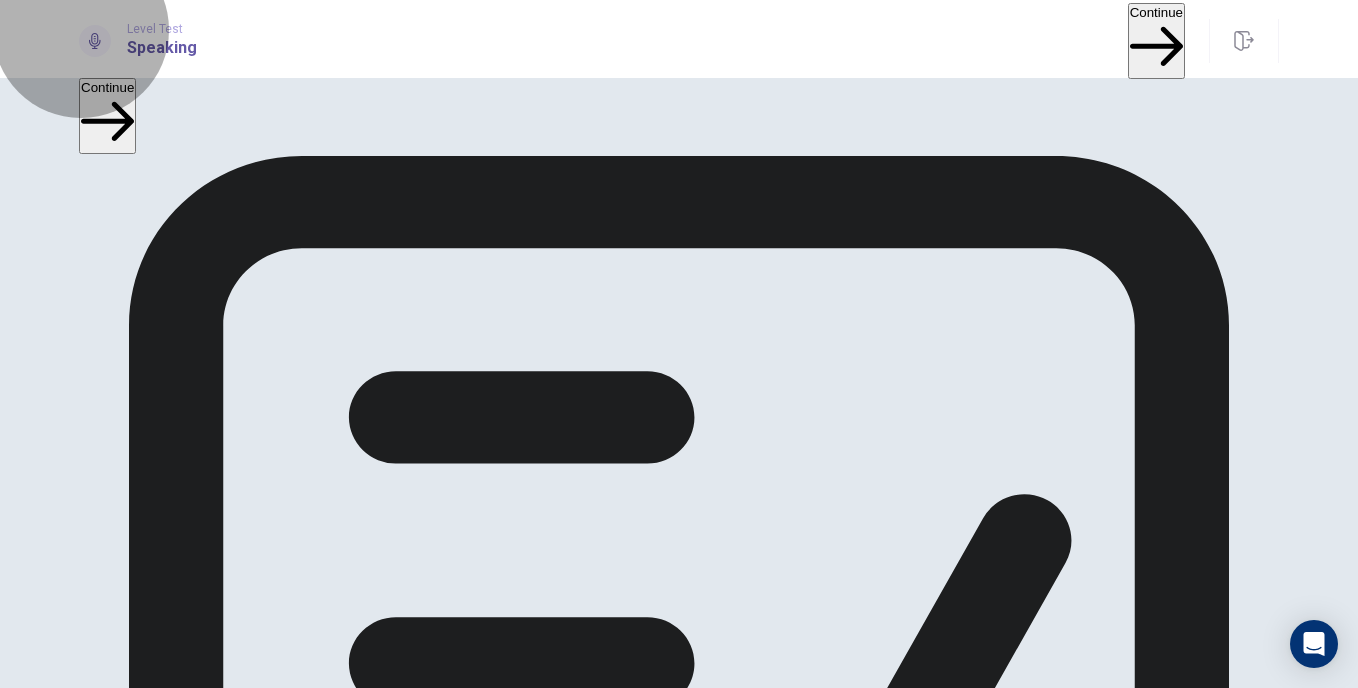 click on "Continue" at bounding box center [1156, 40] 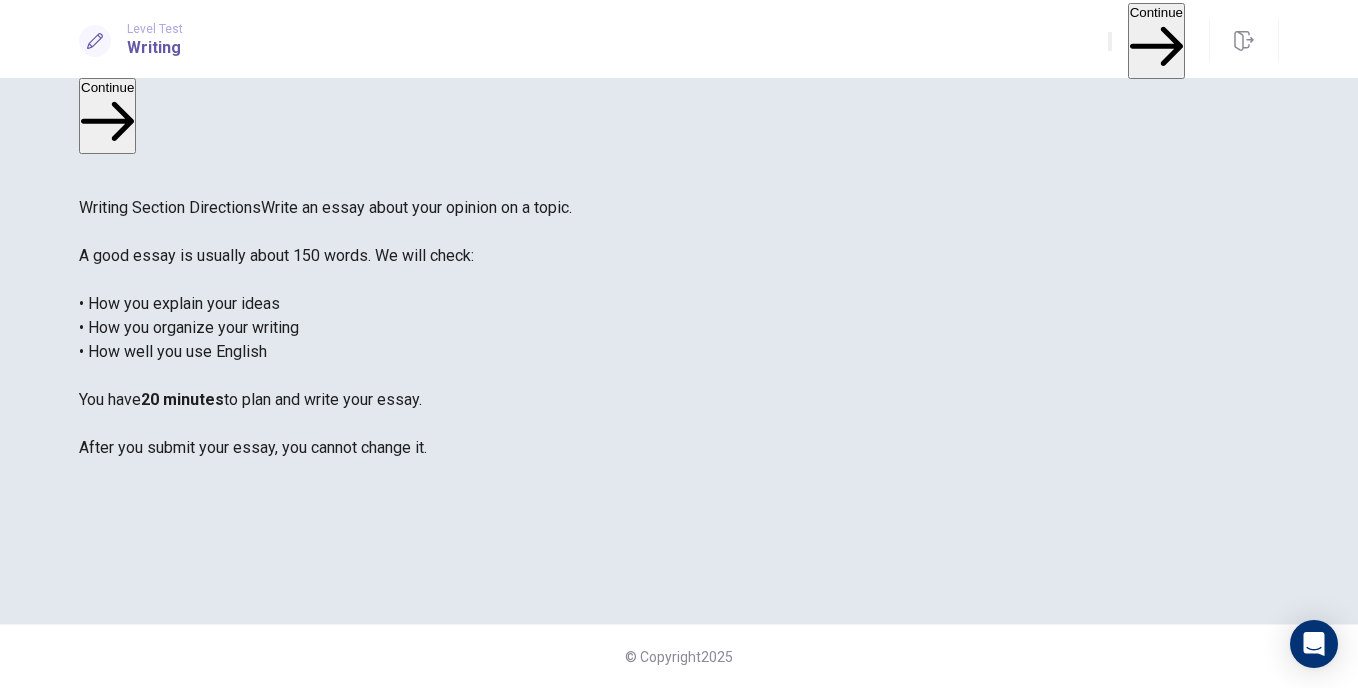 click on "Continue" at bounding box center [1156, 40] 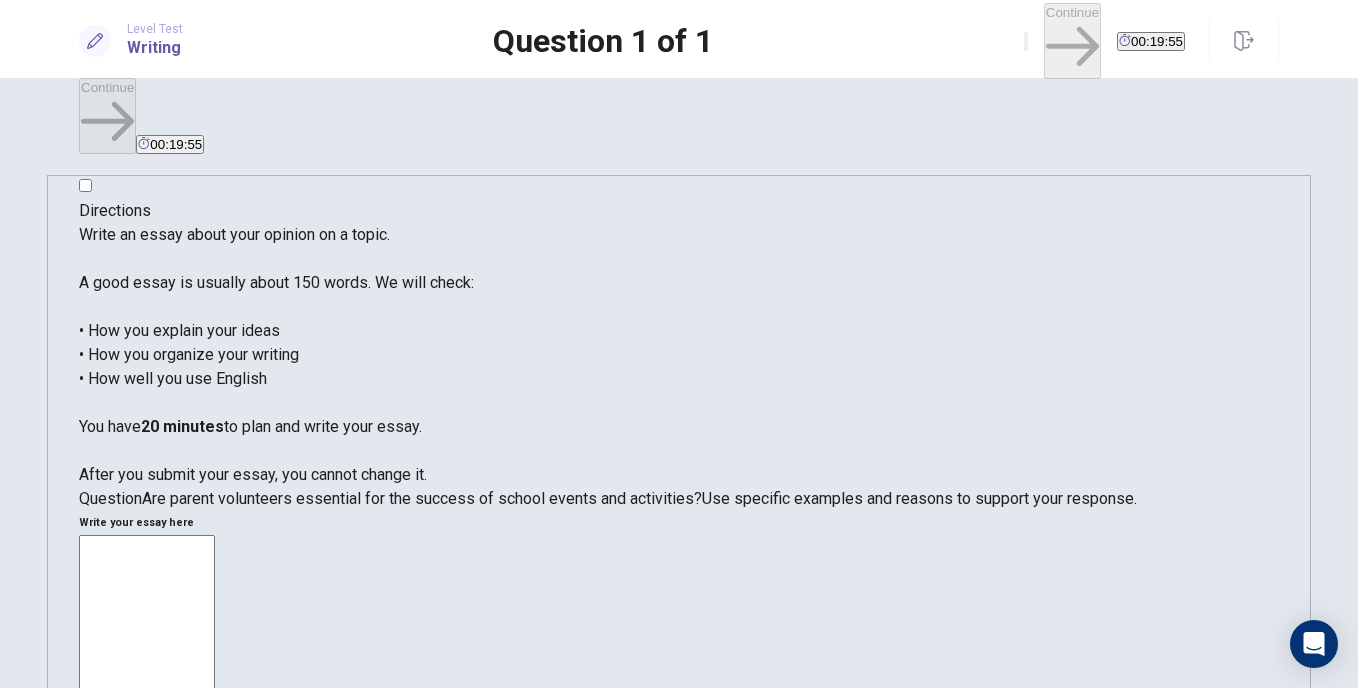 scroll, scrollTop: 17, scrollLeft: 0, axis: vertical 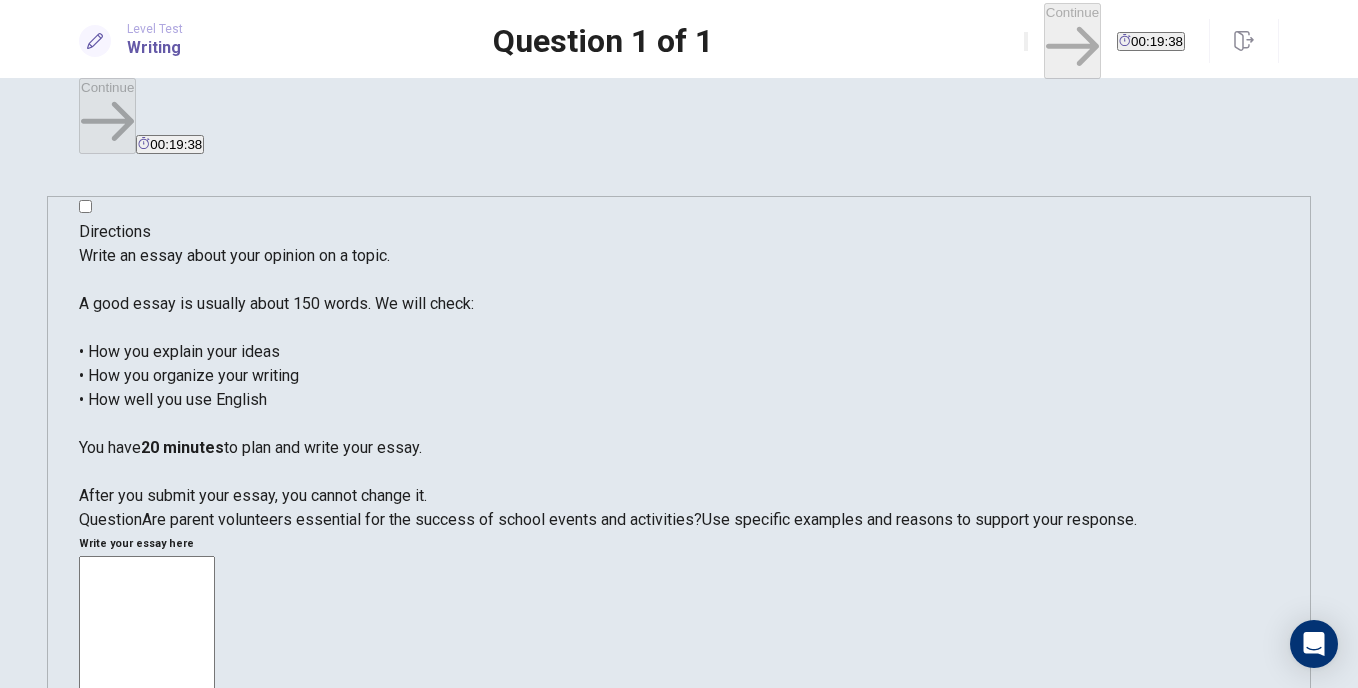 click at bounding box center (147, 832) 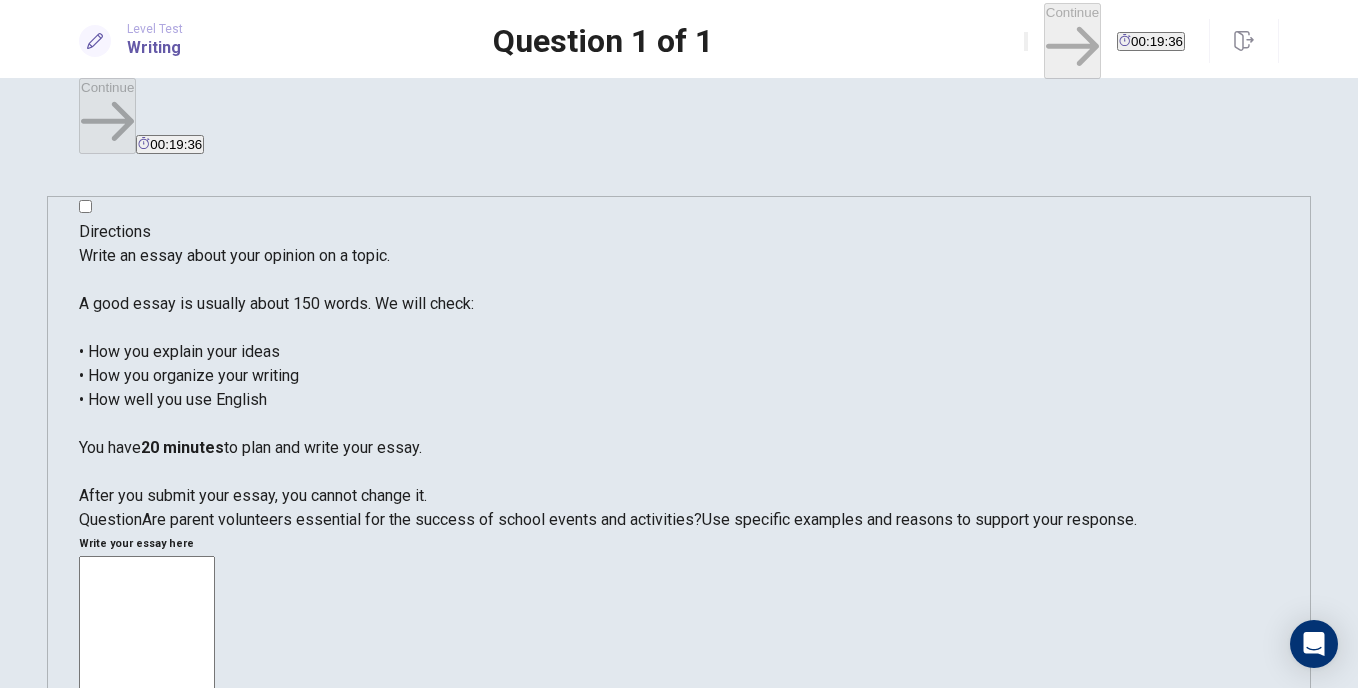 type on "*" 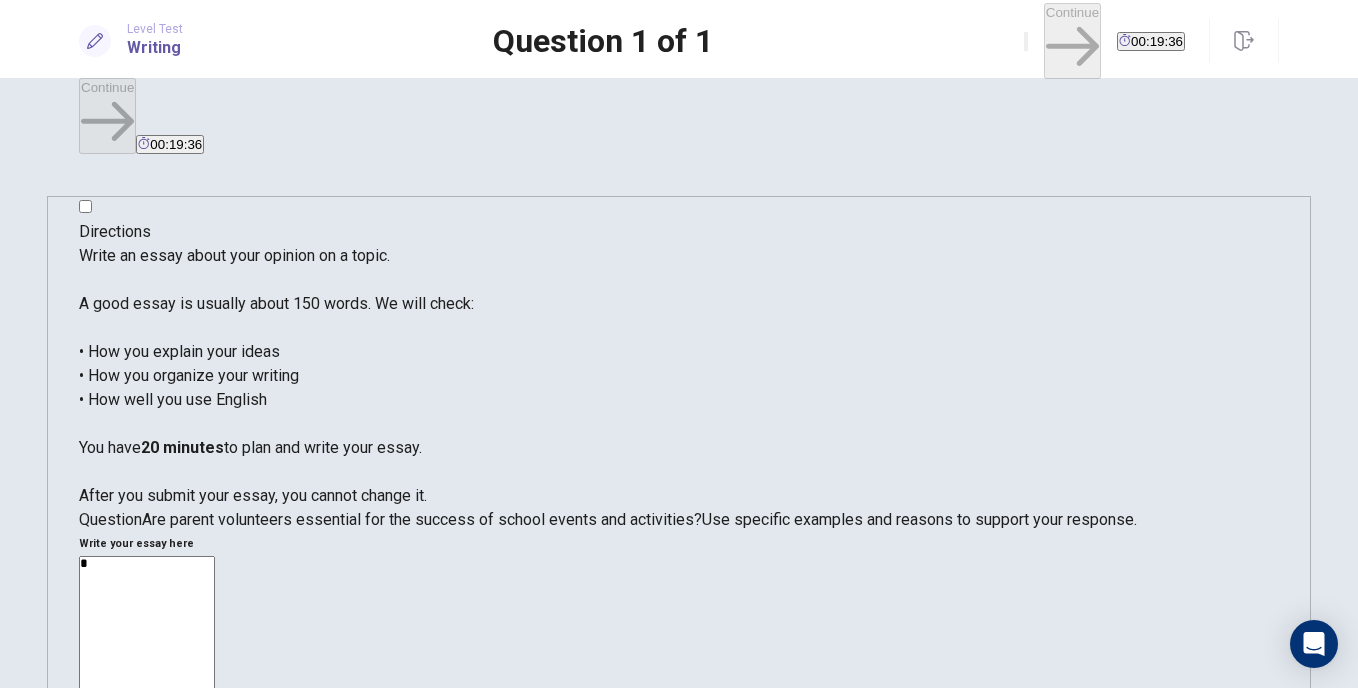 type on "*" 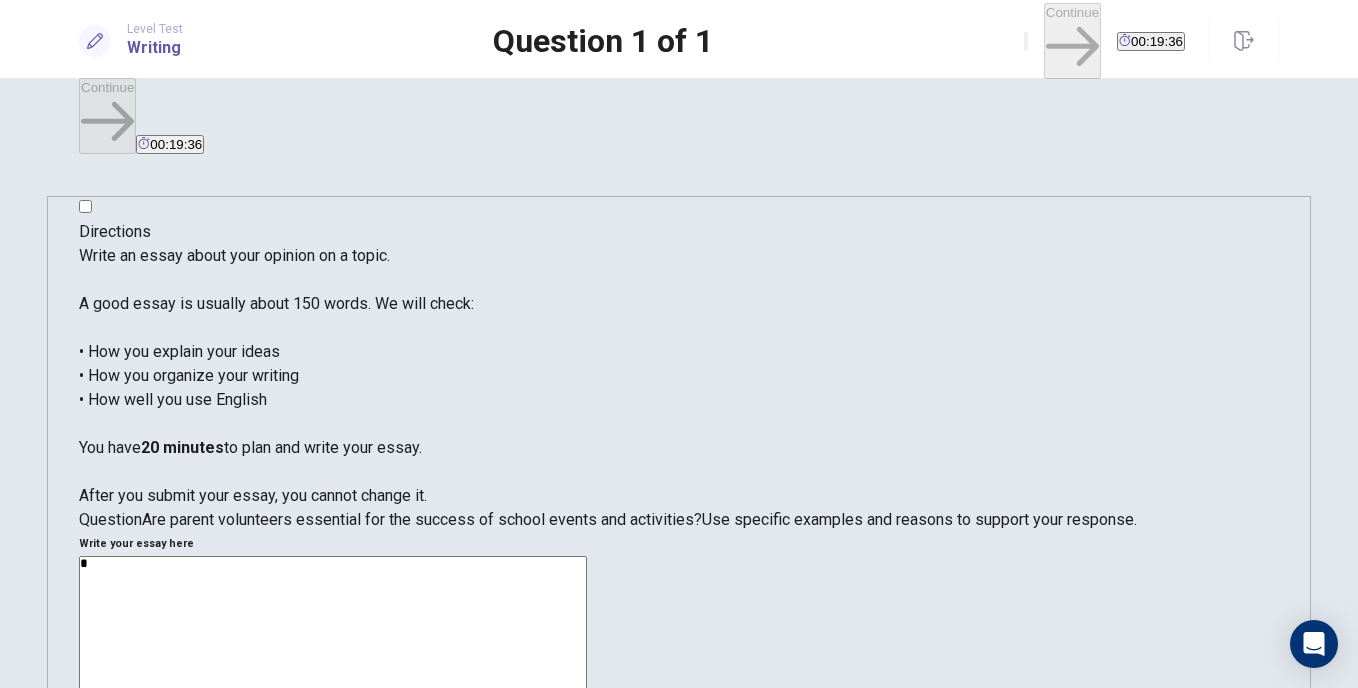 type on "**" 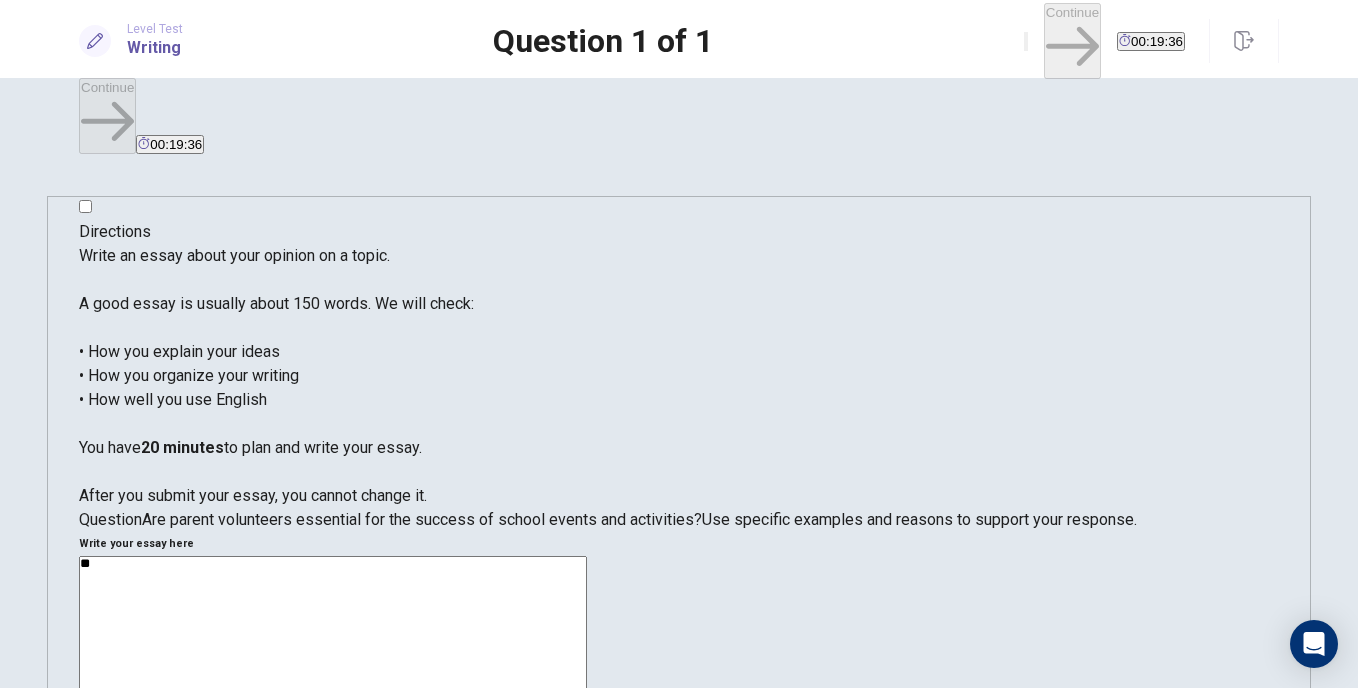 type on "*" 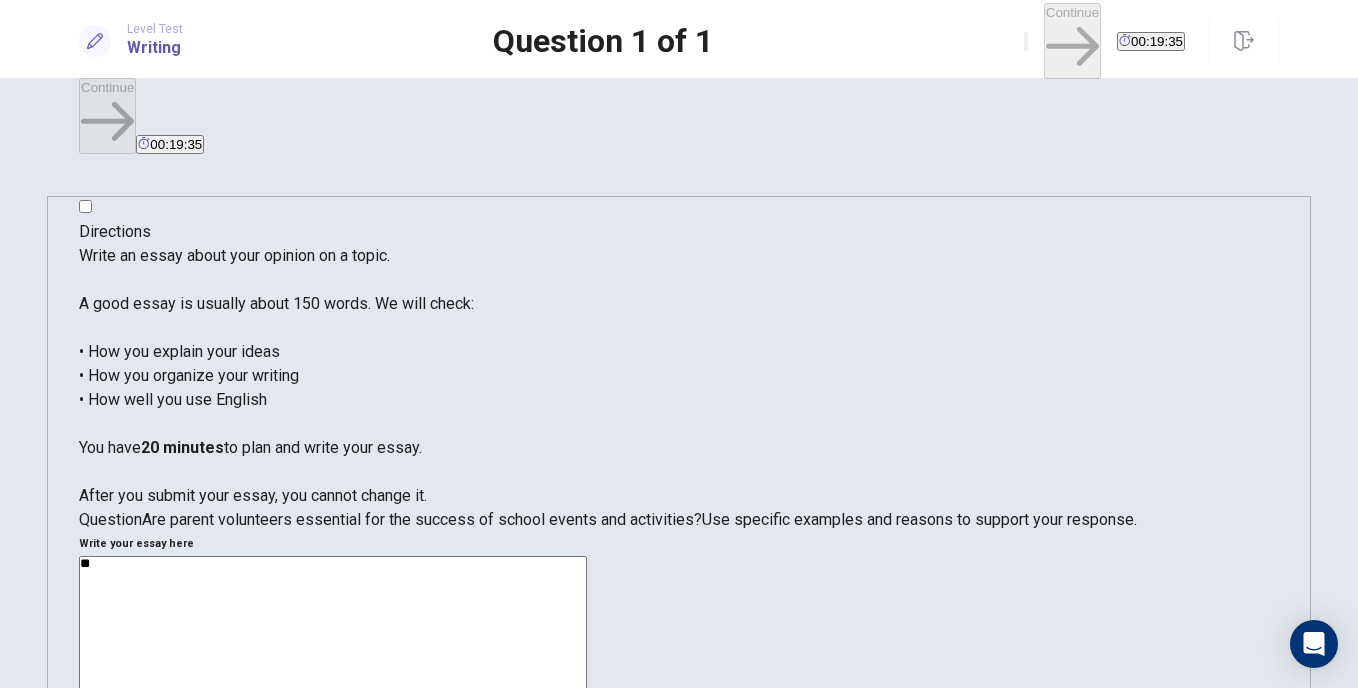 type on "***" 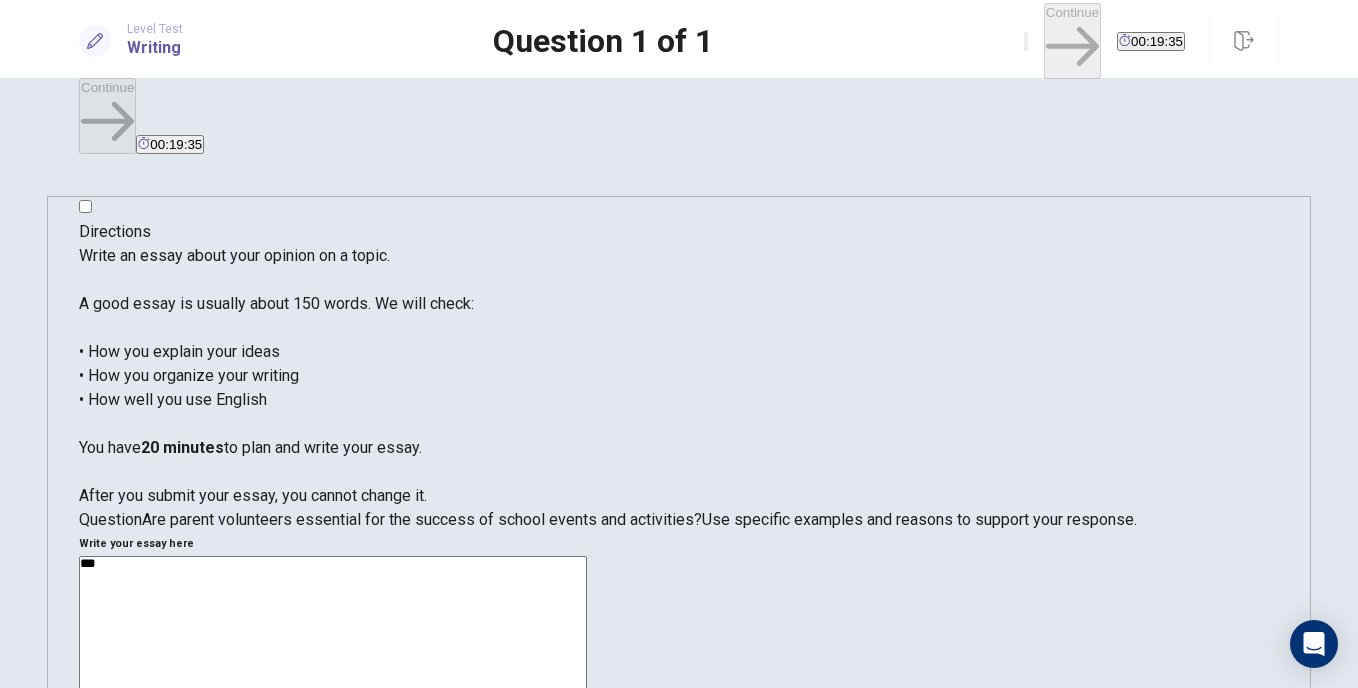 type on "*" 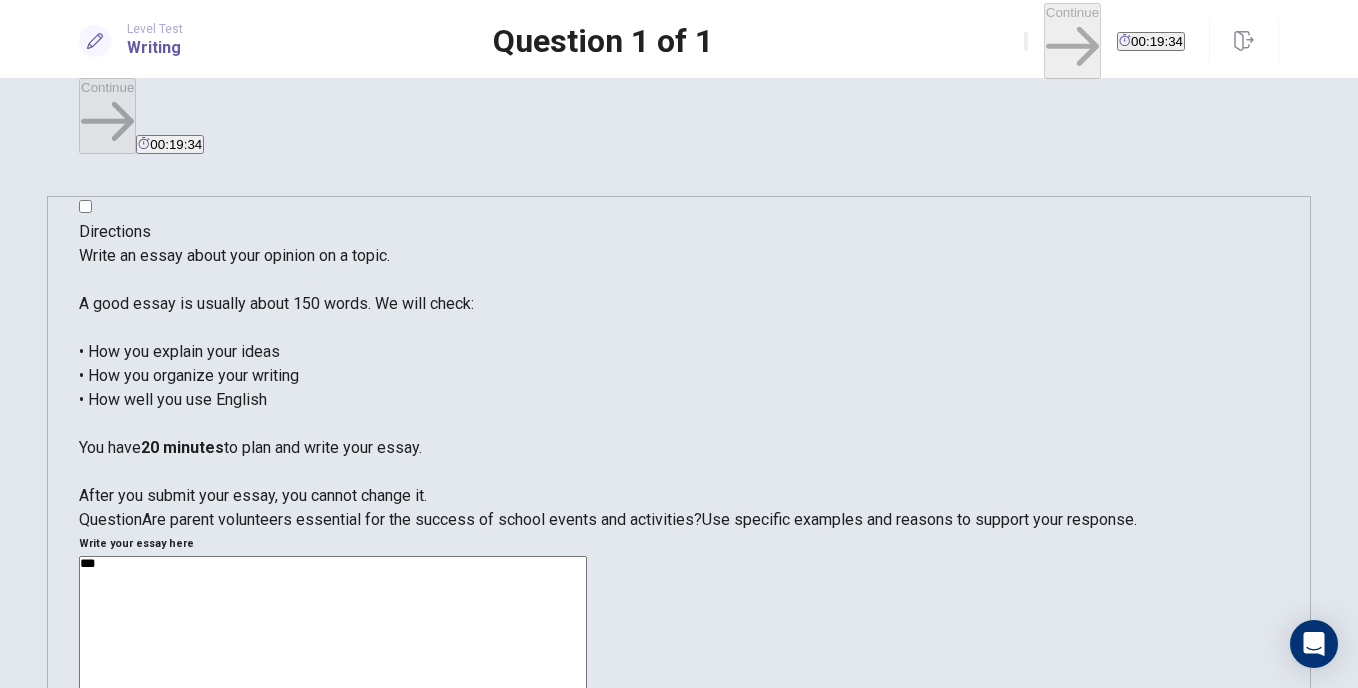 type on "****" 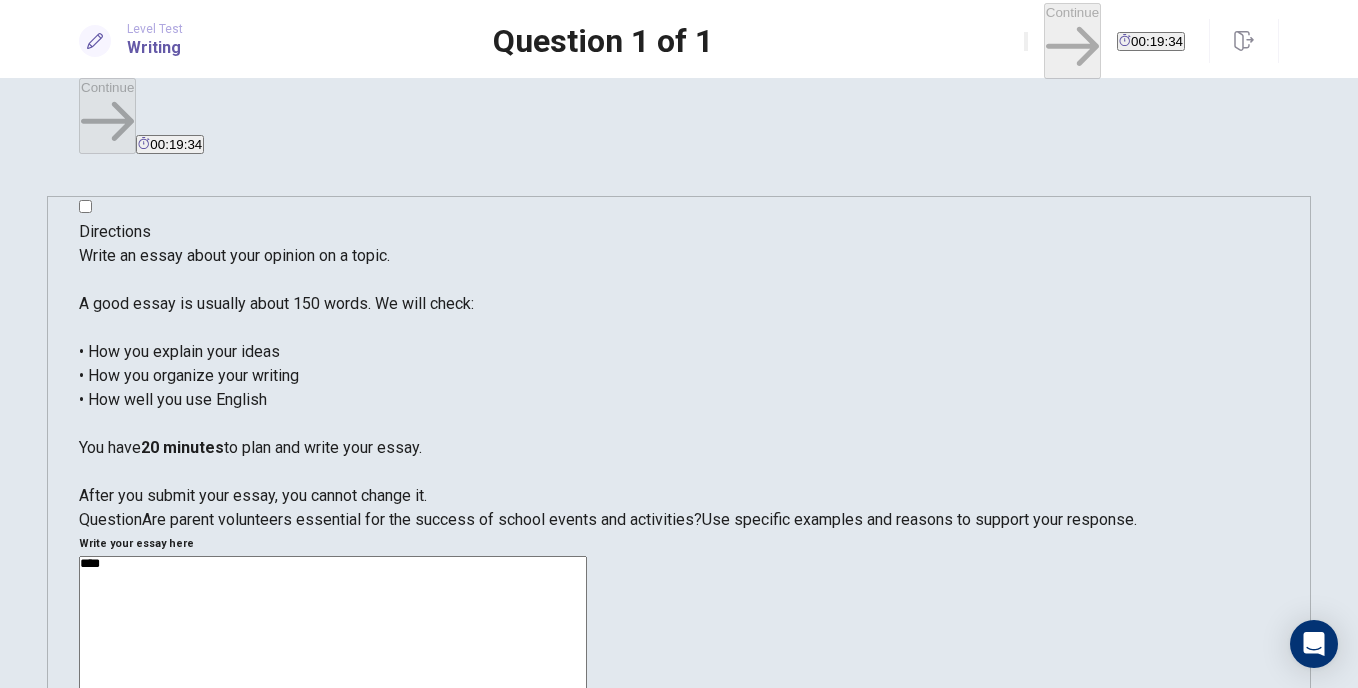type on "*" 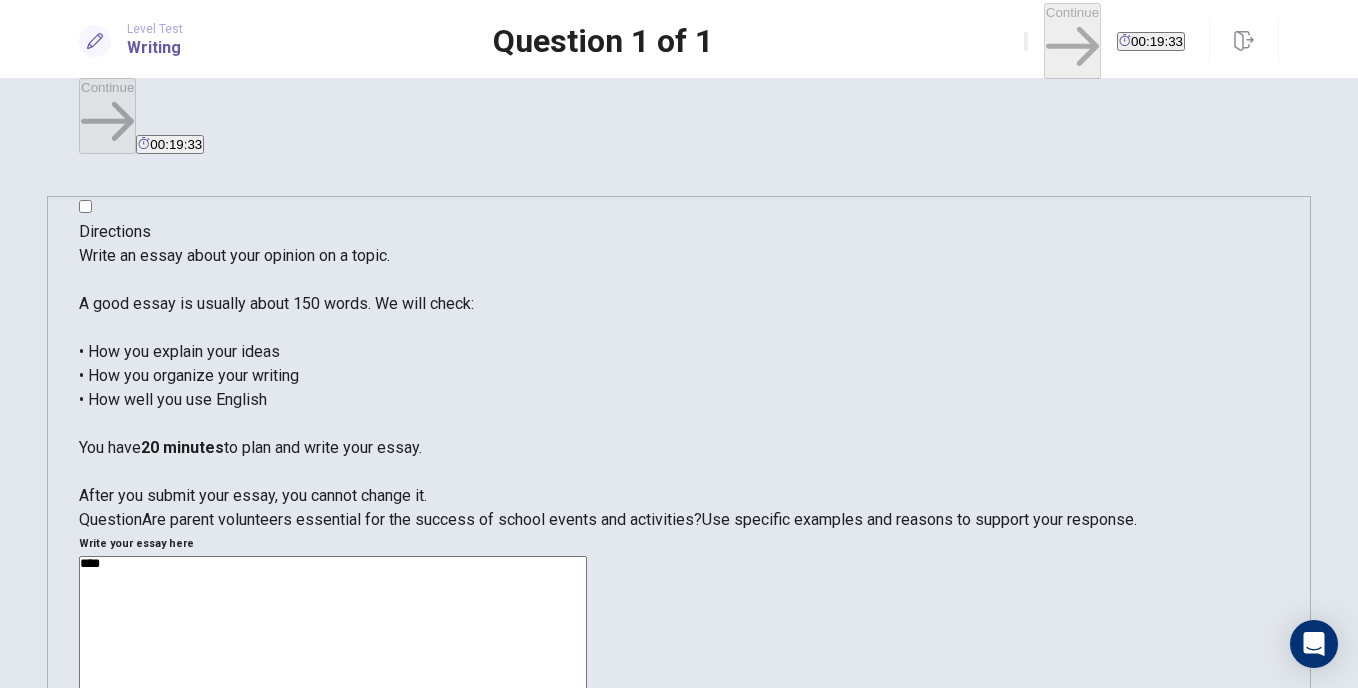 type on "****" 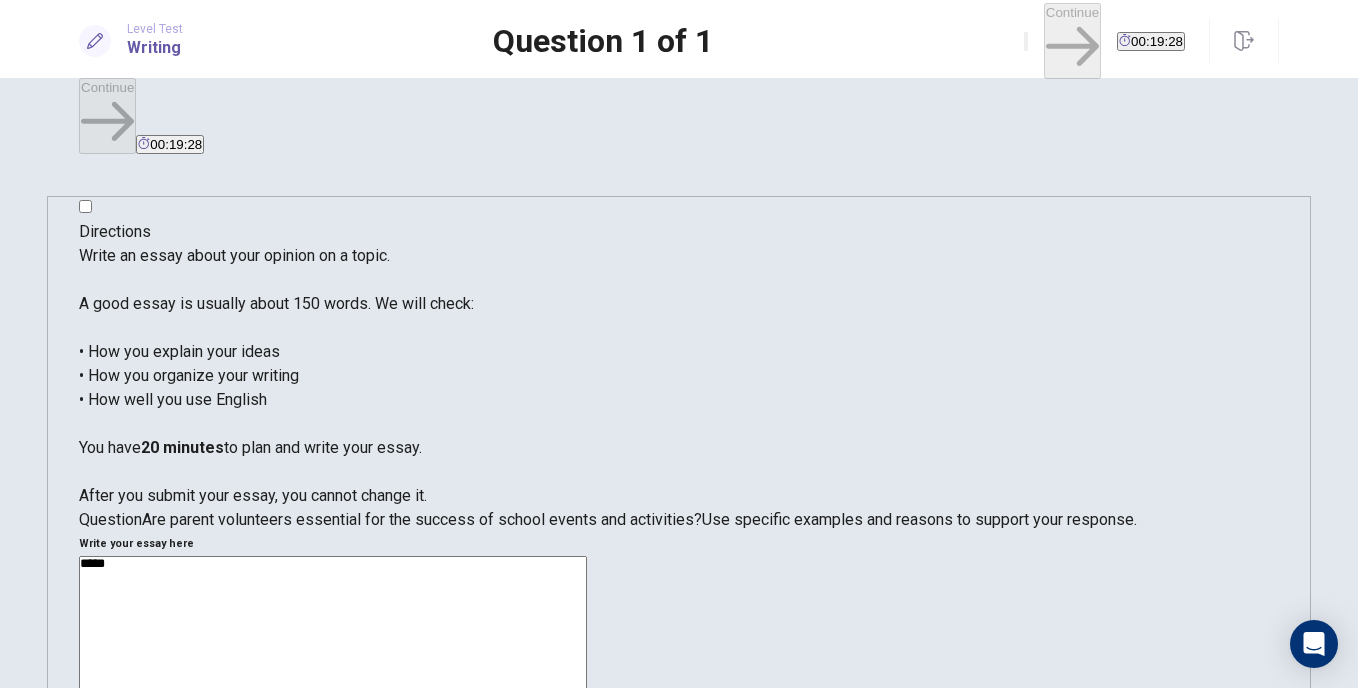 type on "*" 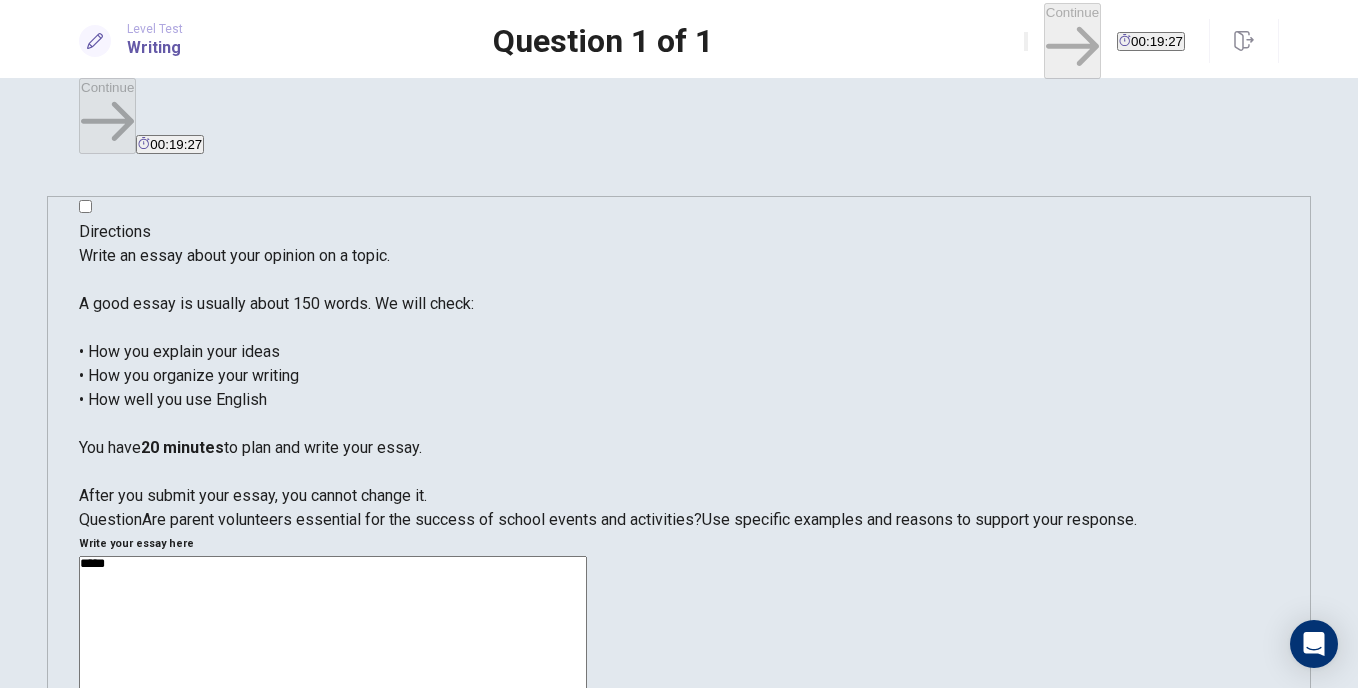 type on "******" 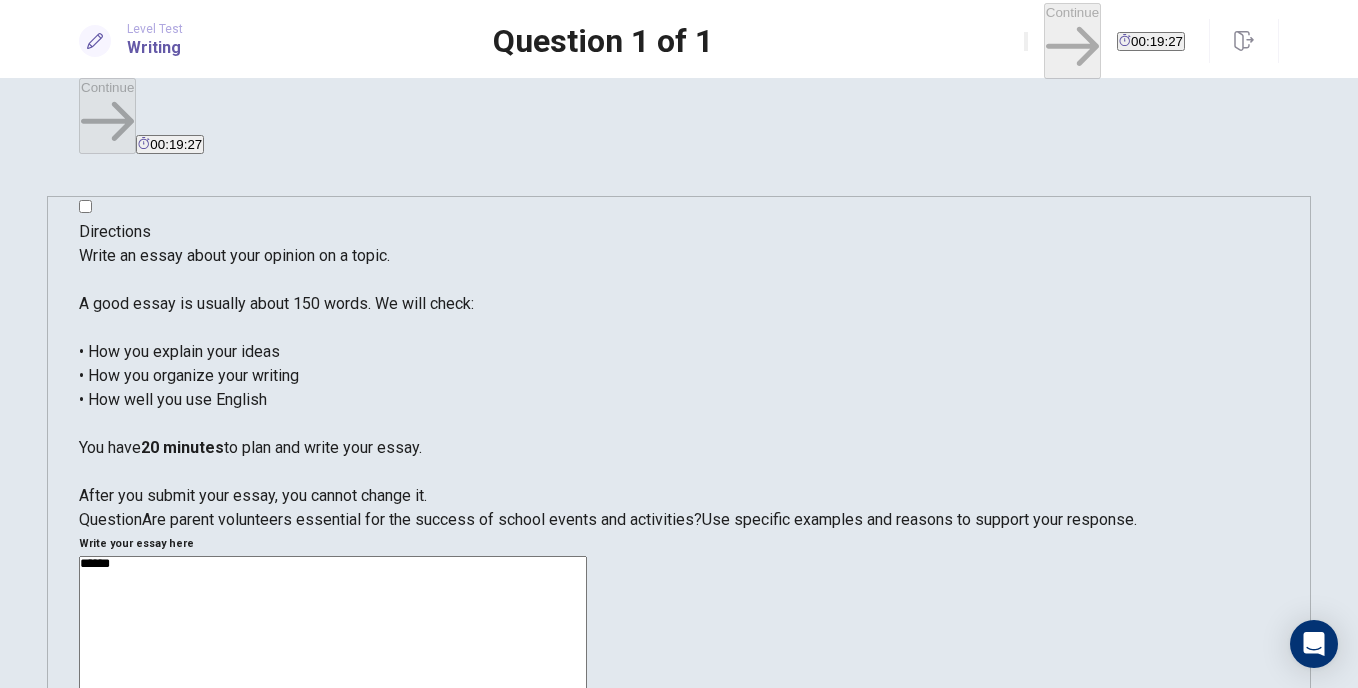 type on "*" 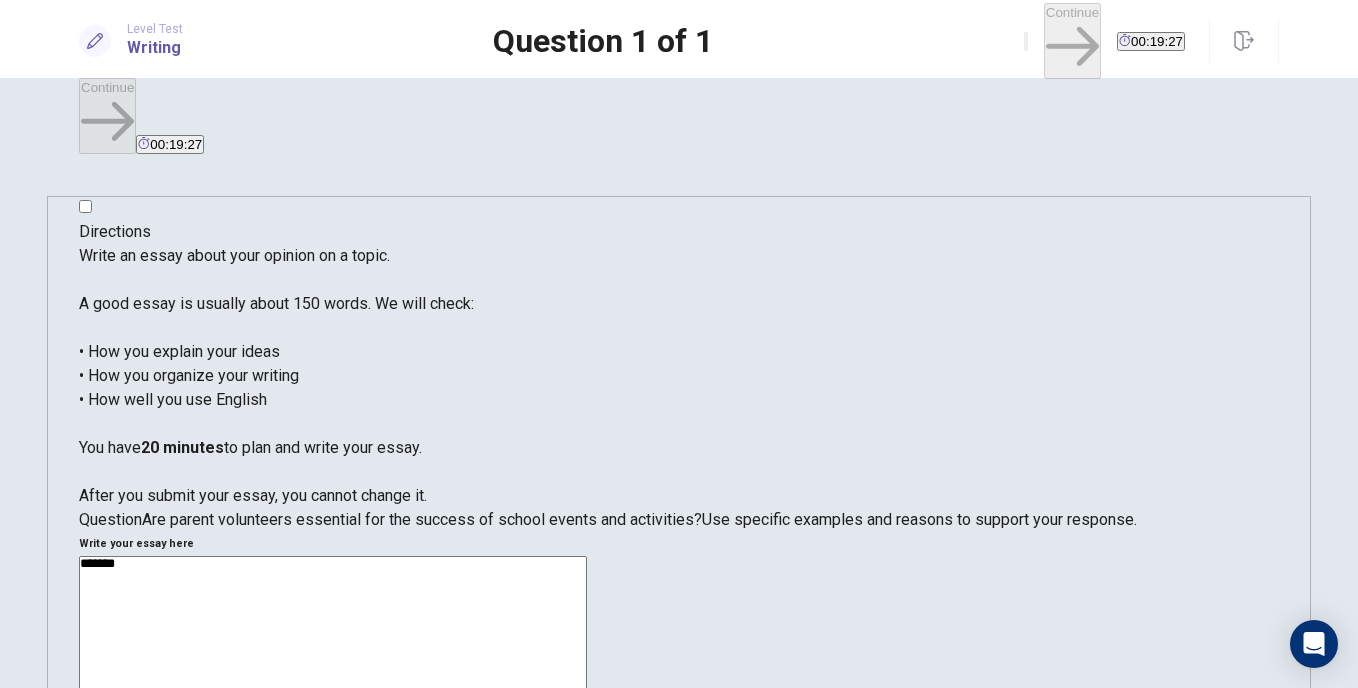 type on "*" 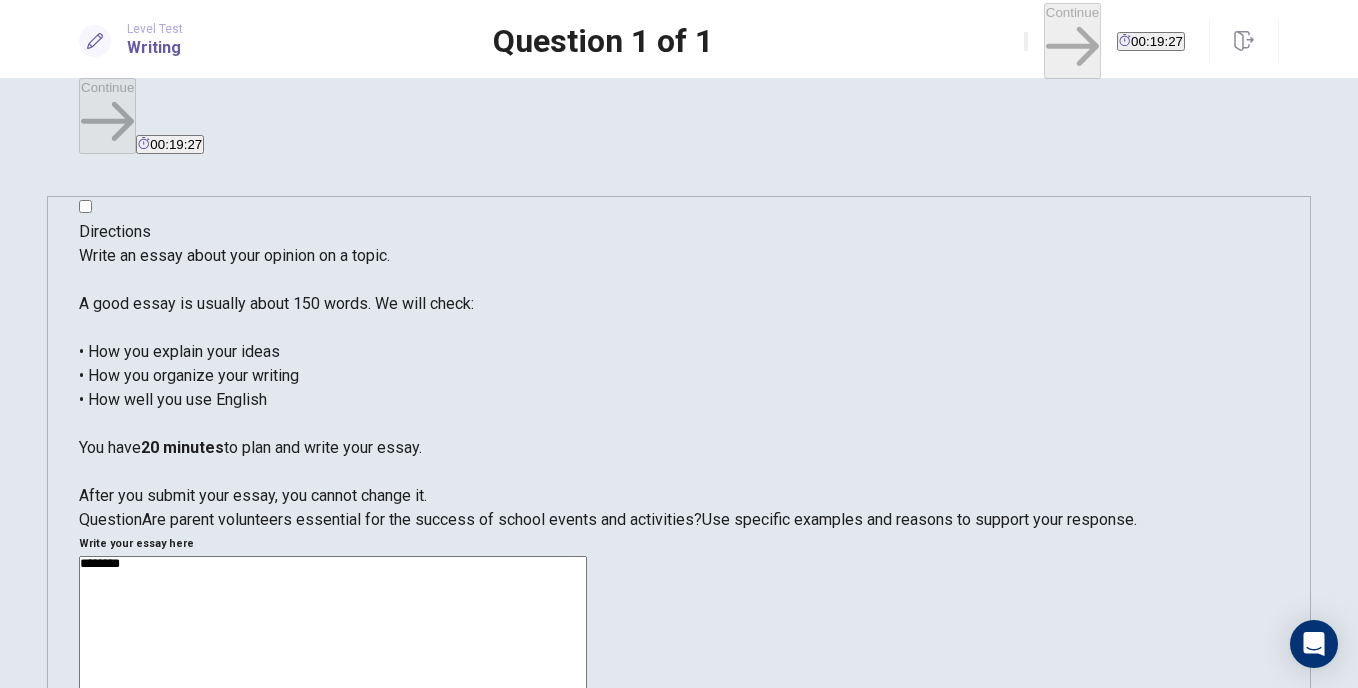 type on "*" 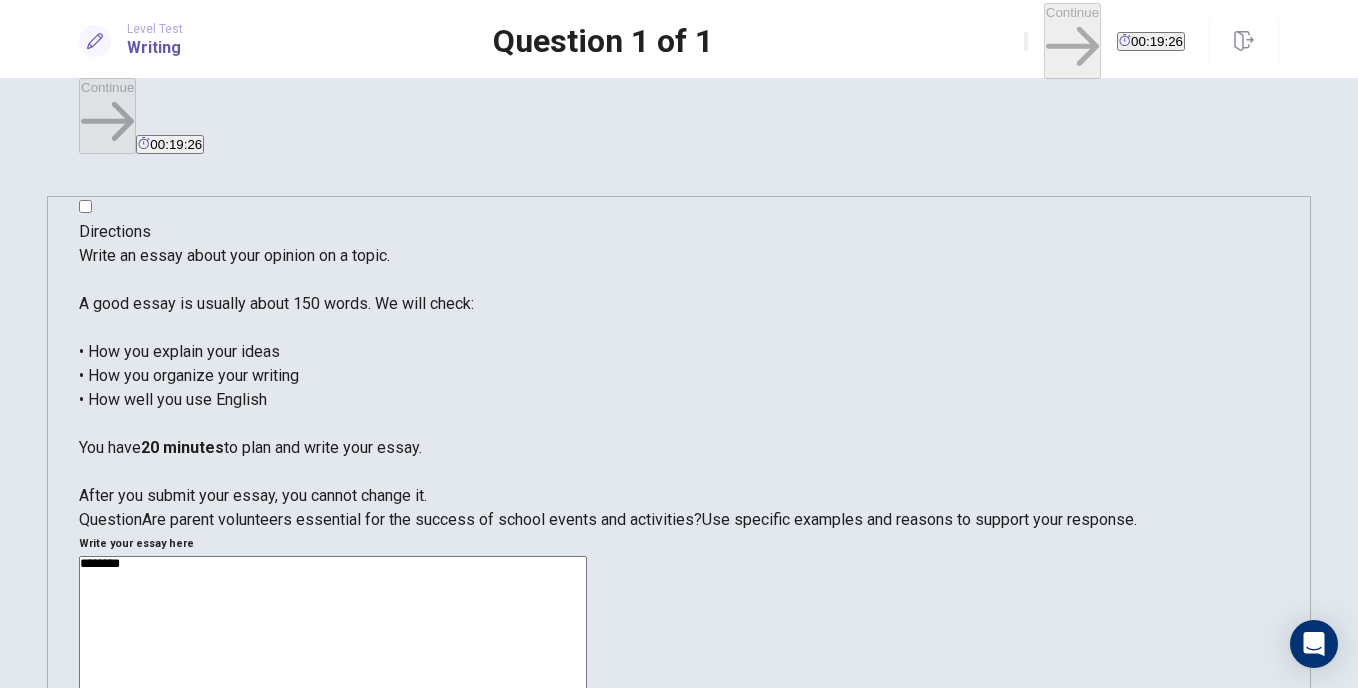 type on "*********" 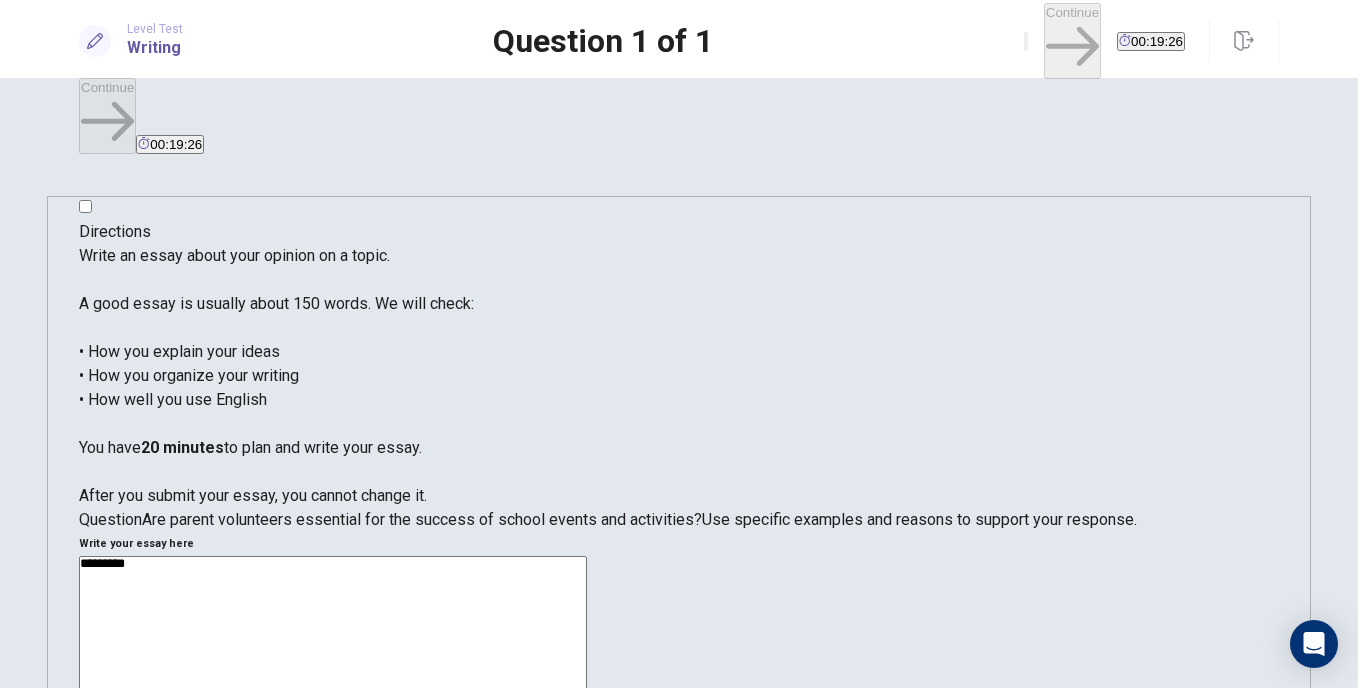 type on "*" 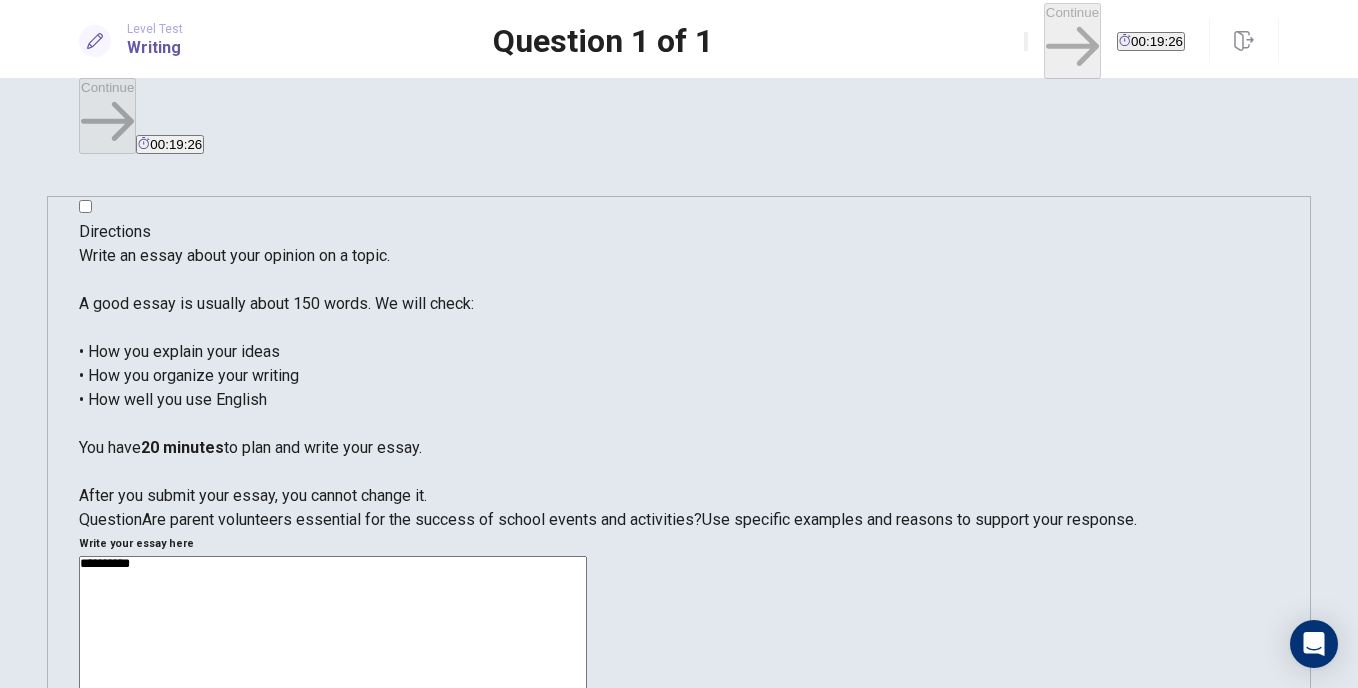 type on "*" 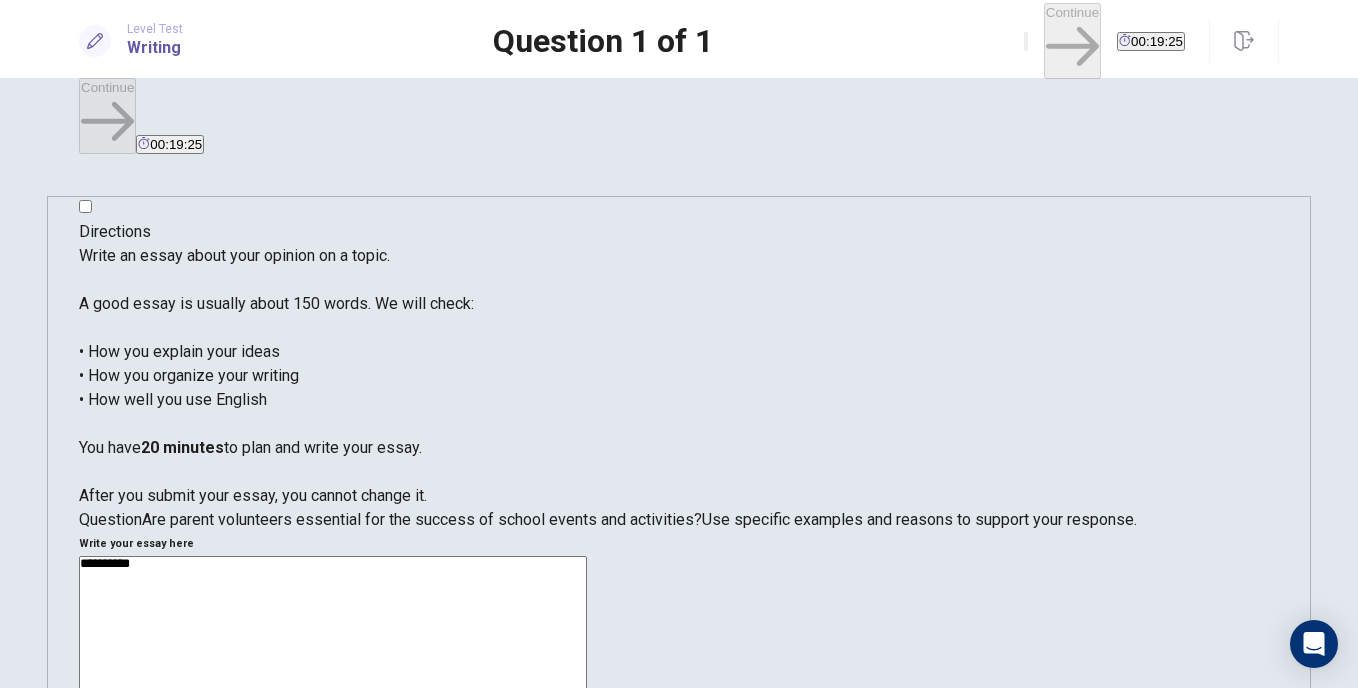 type on "*********" 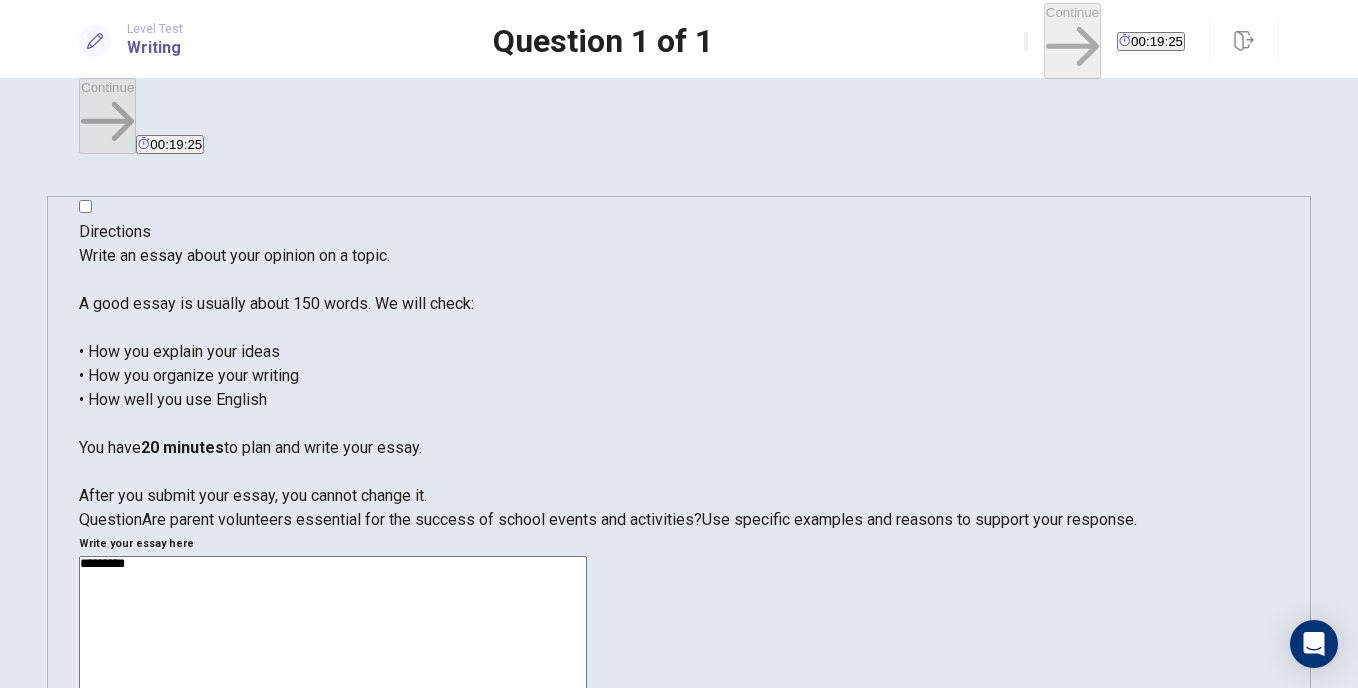 type on "*" 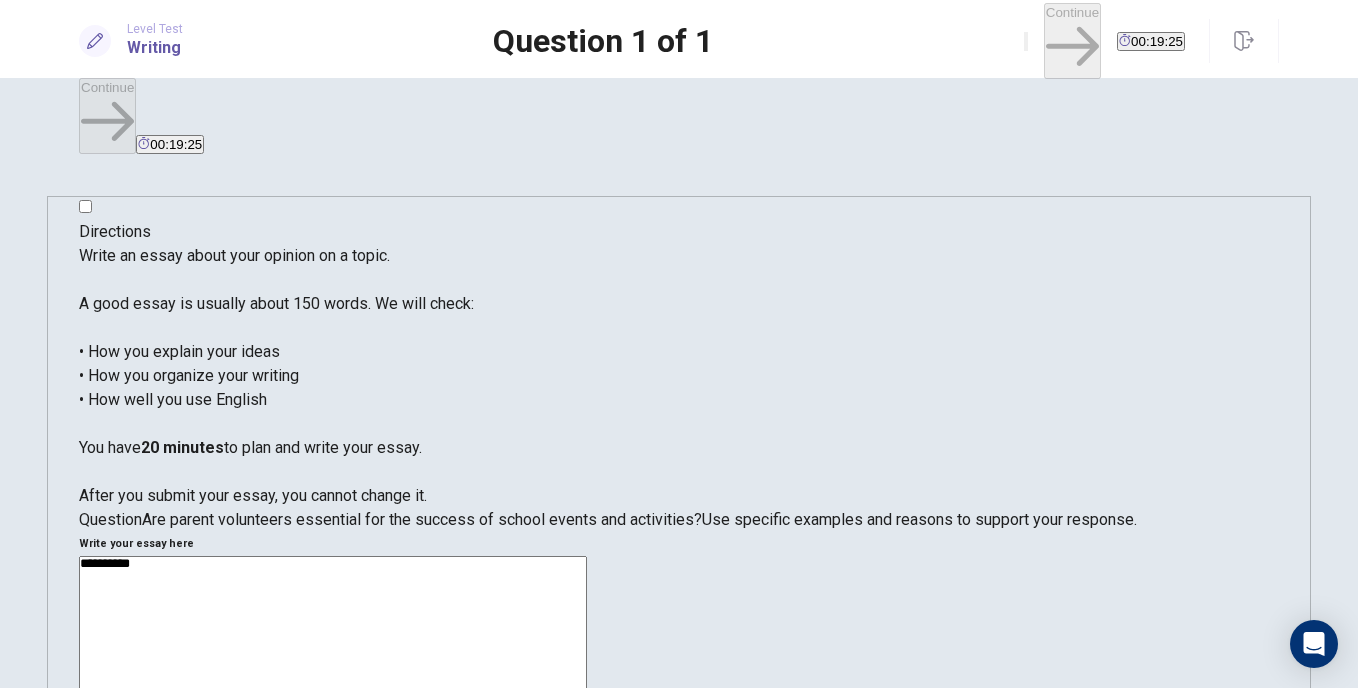 type on "*" 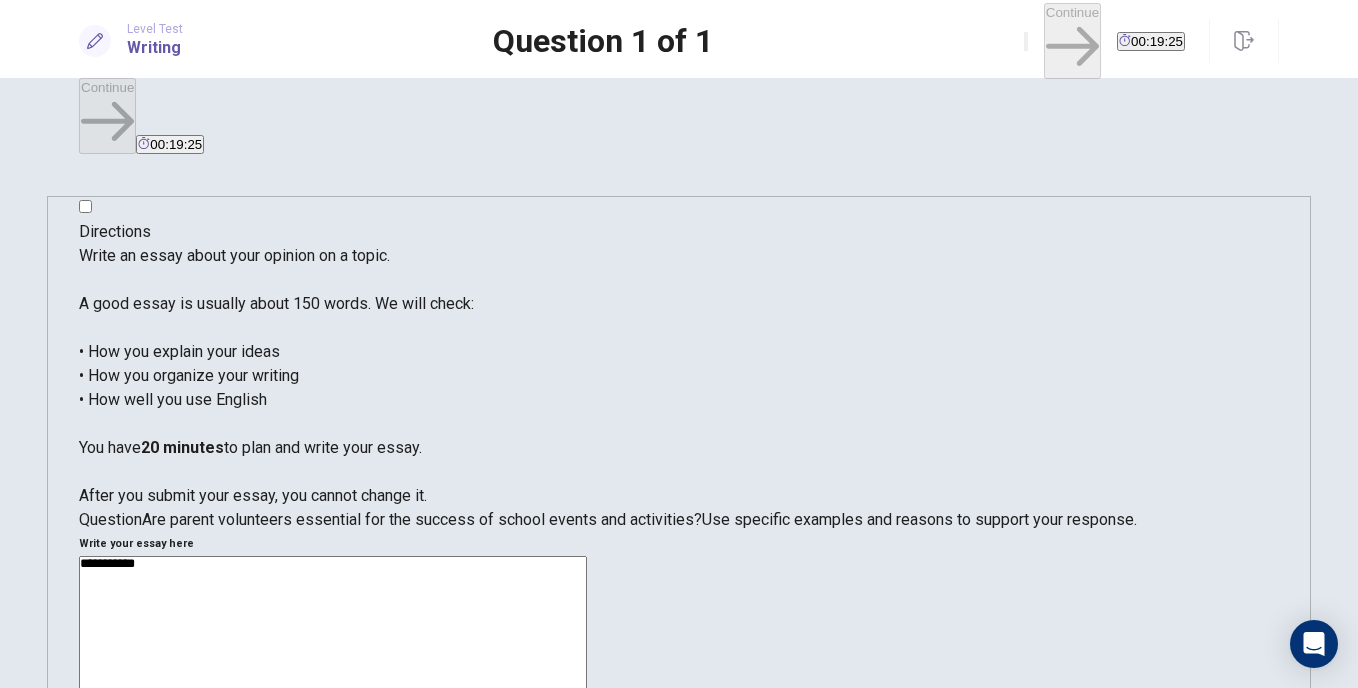 type on "*" 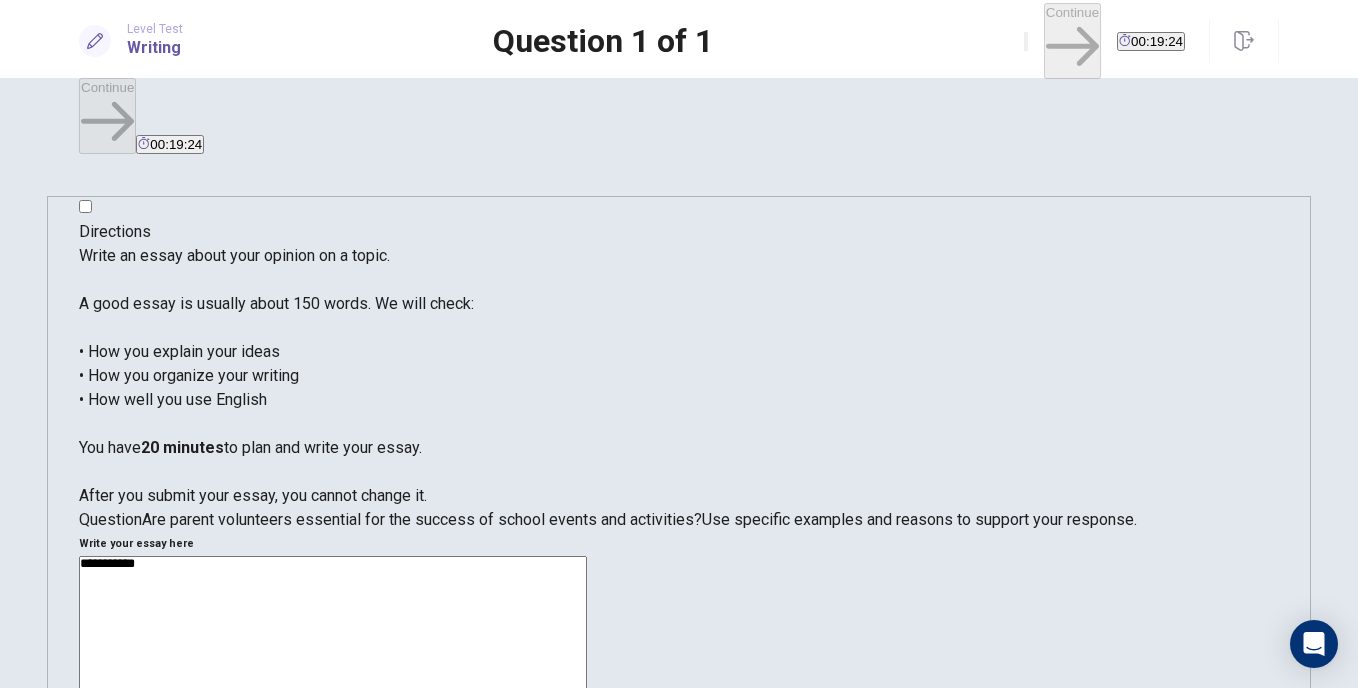 type on "**********" 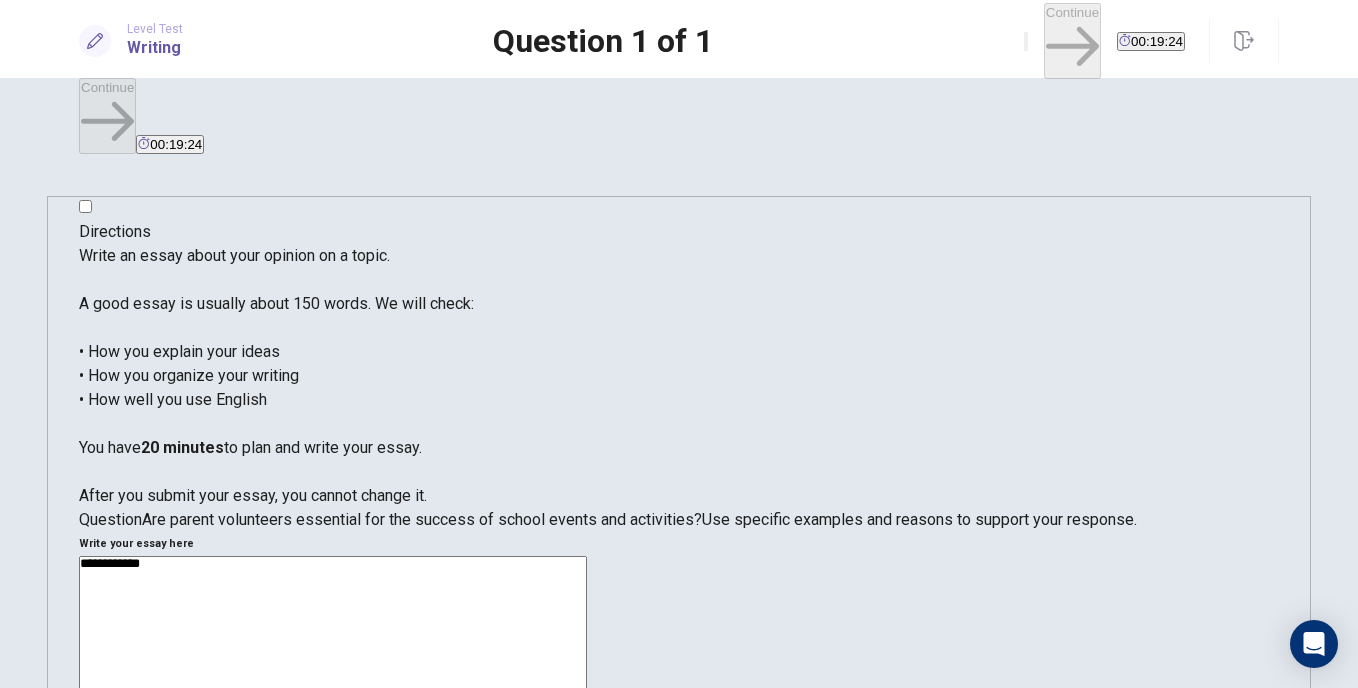 type on "*" 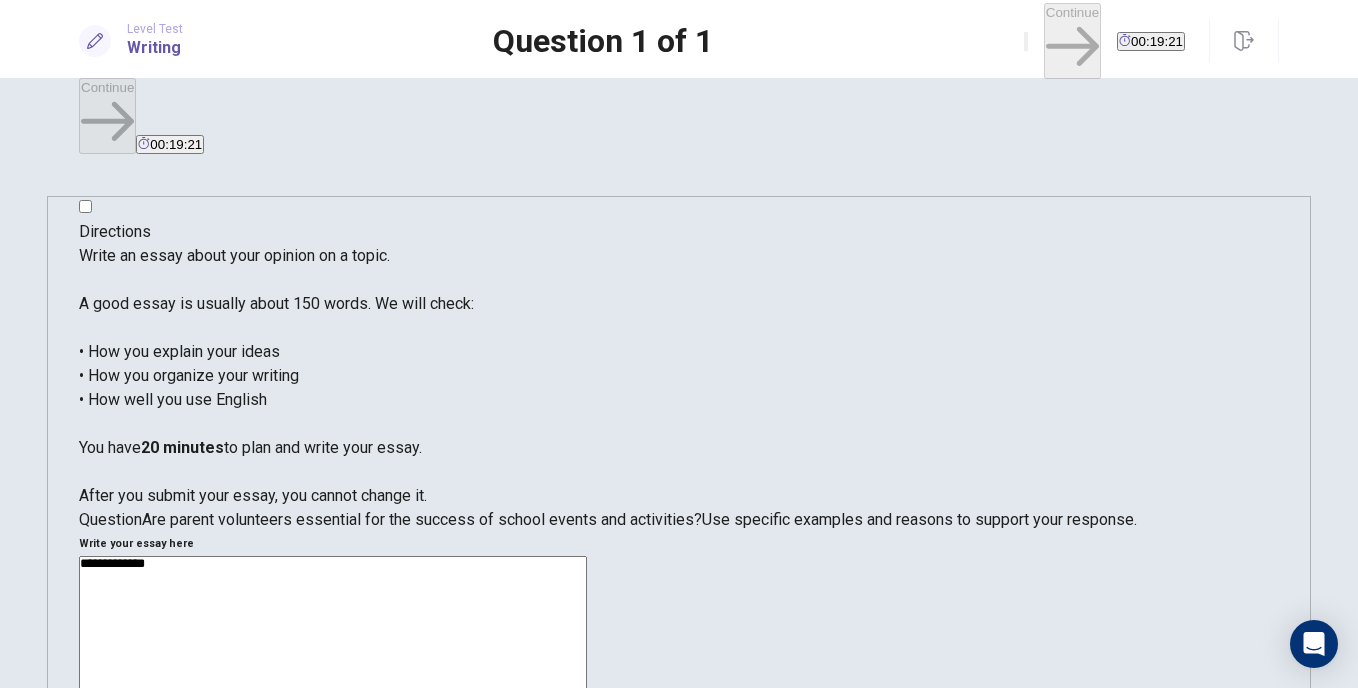 type on "*" 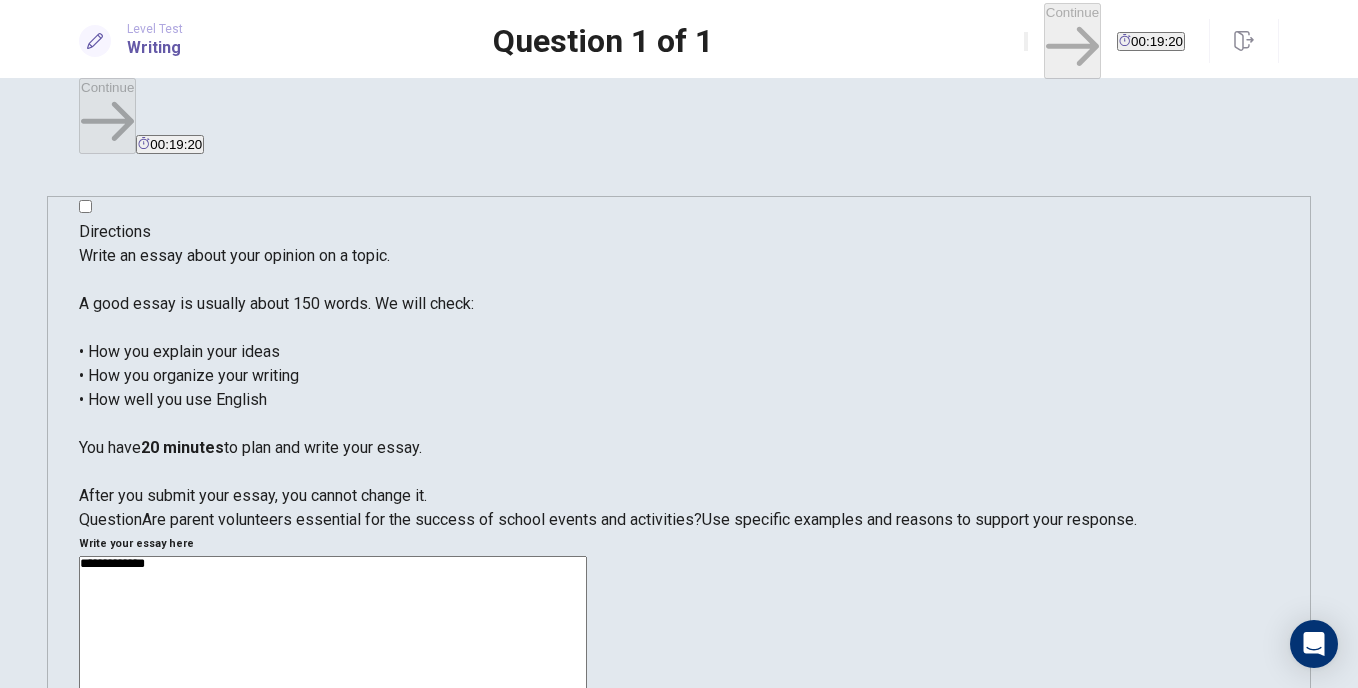 type on "**********" 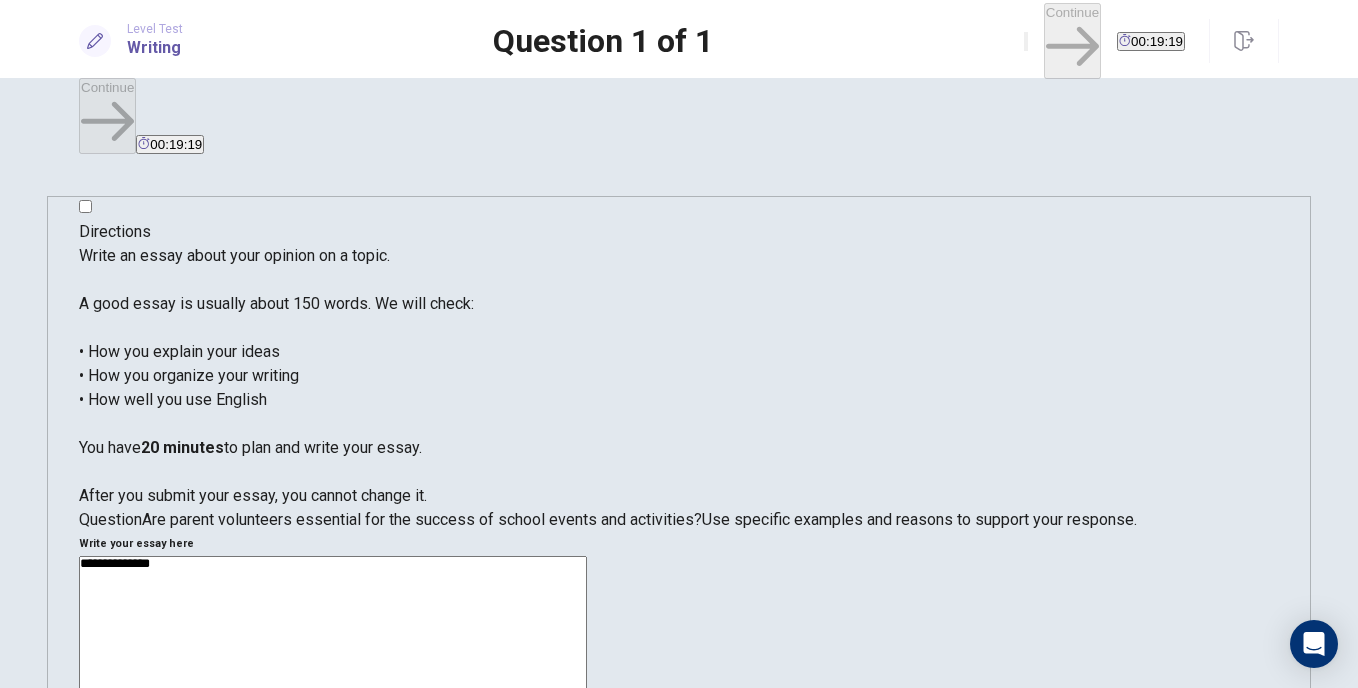 type on "*" 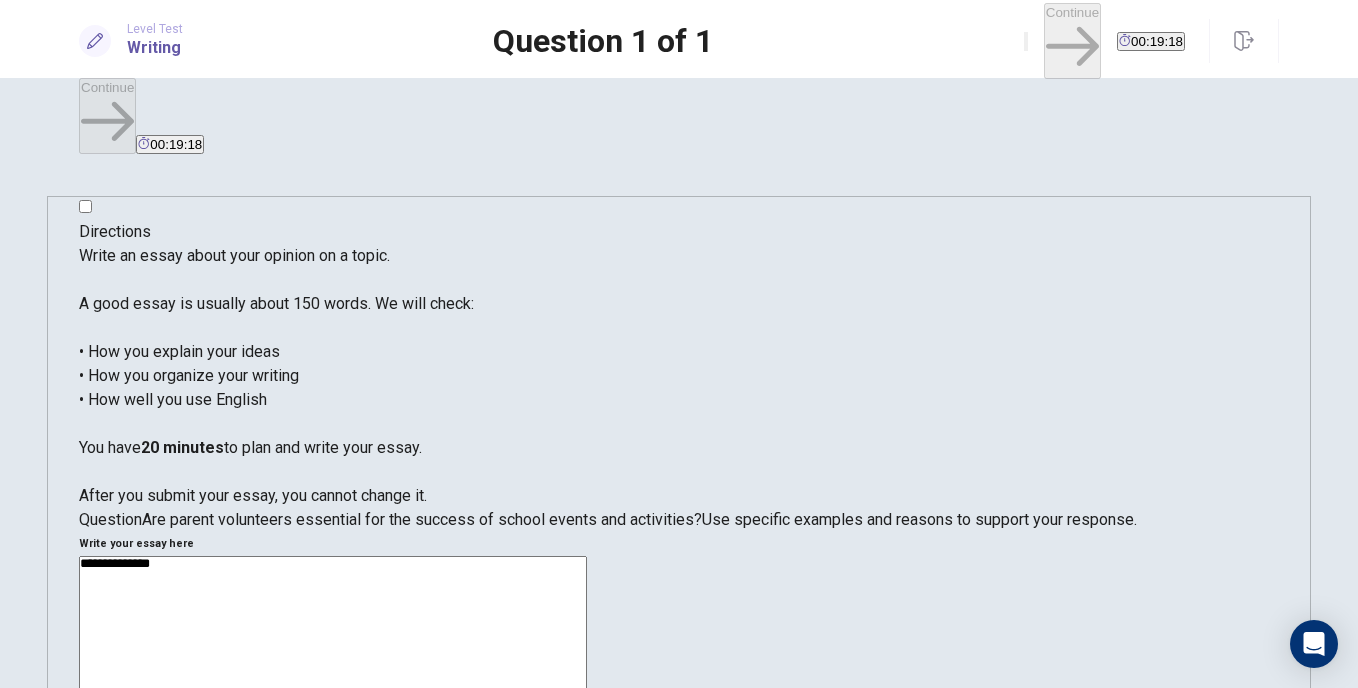 type on "**********" 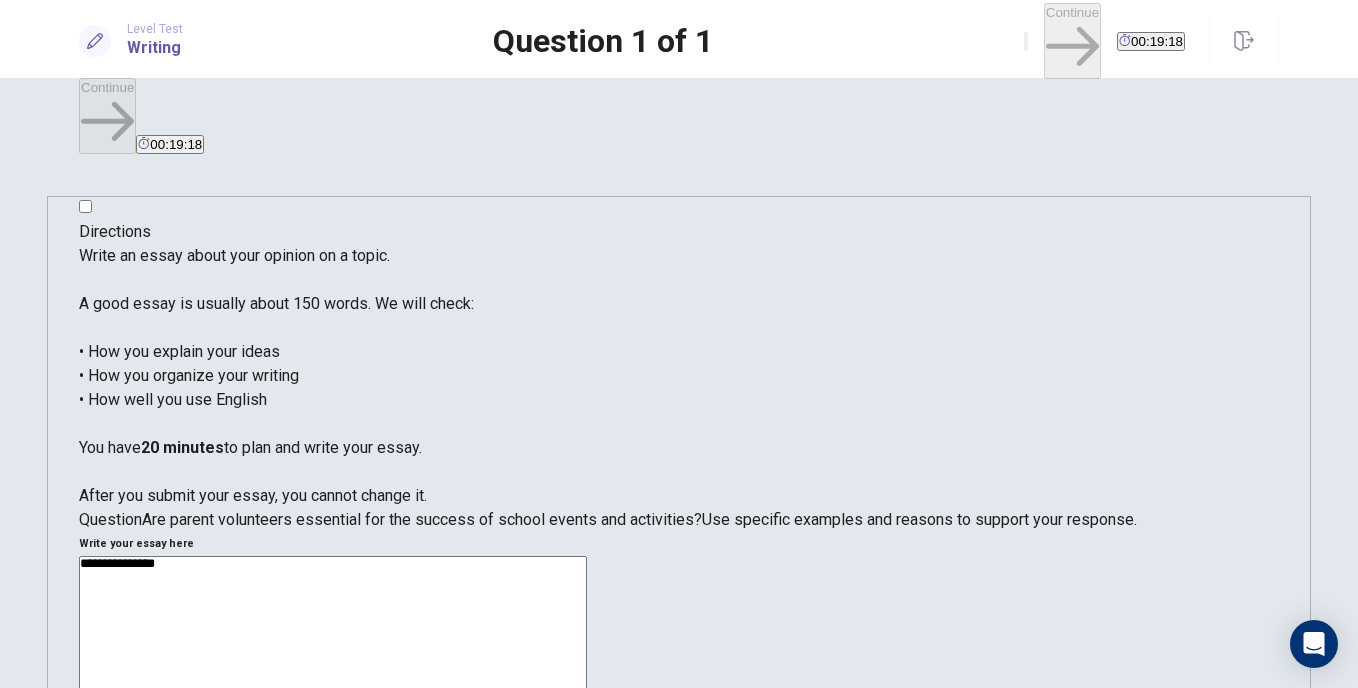 type on "*" 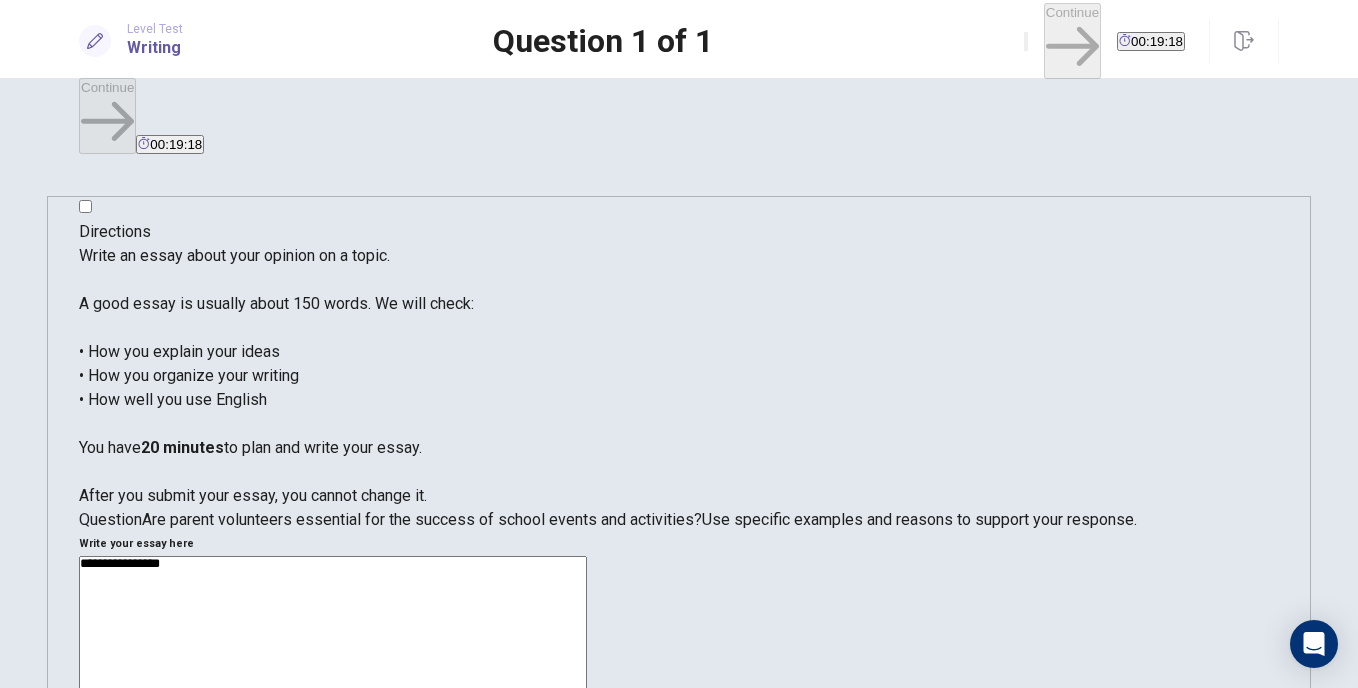 type on "*" 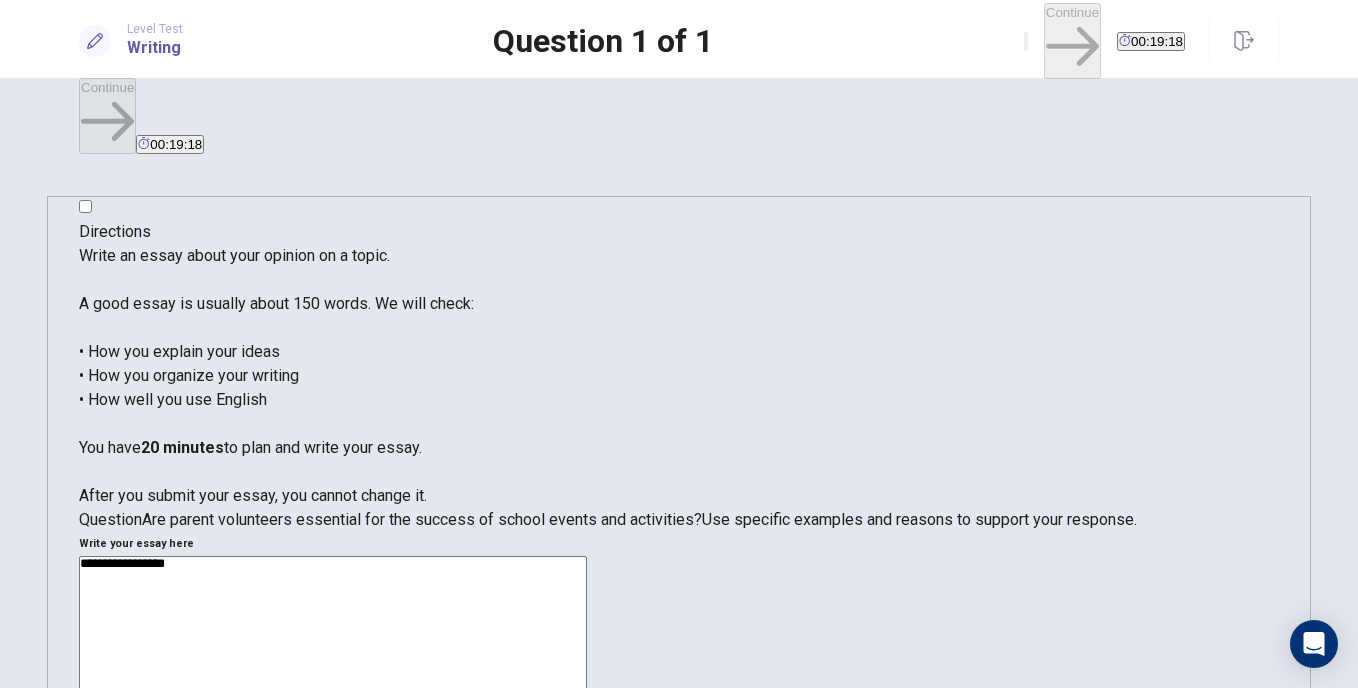 type on "*" 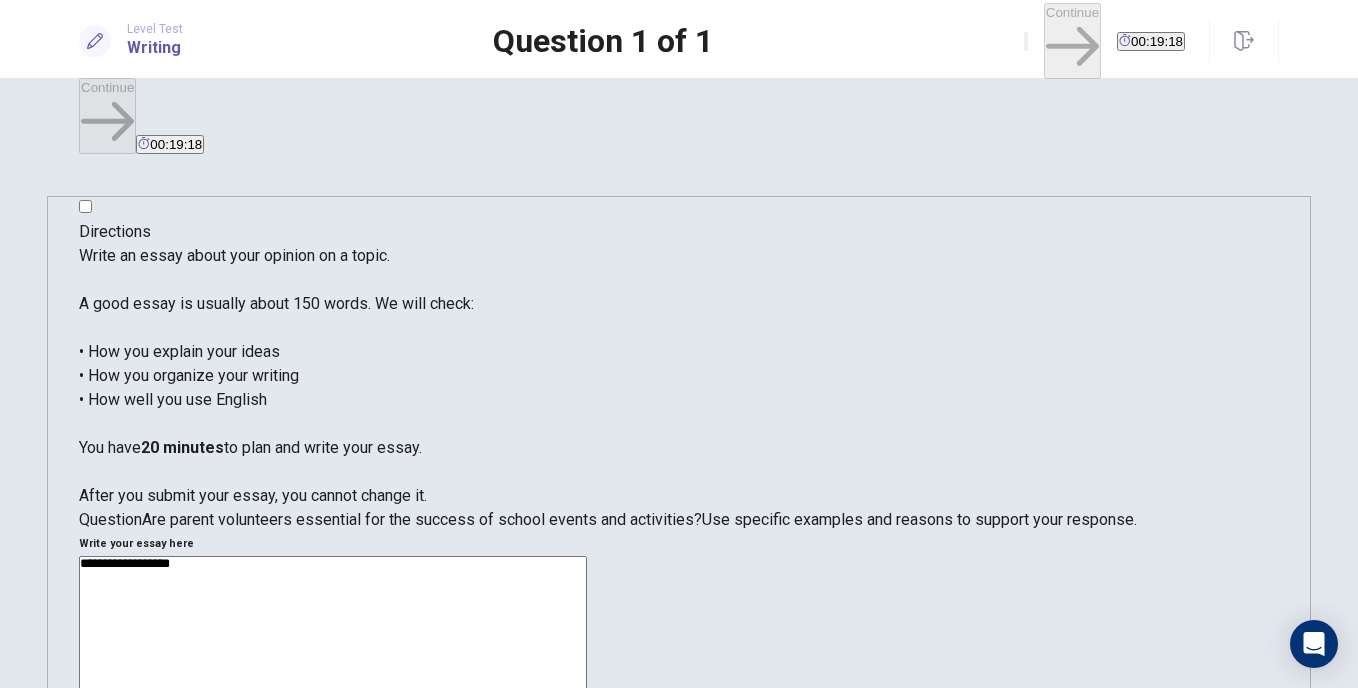 type on "*" 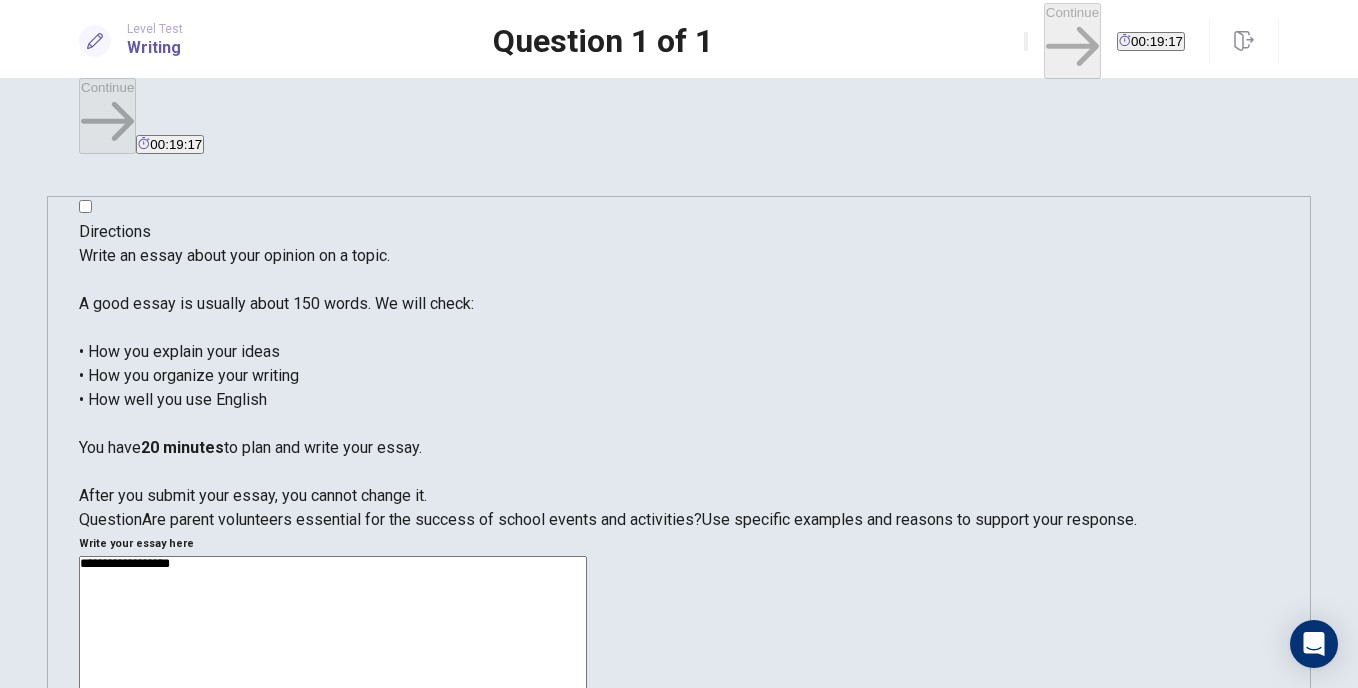 type on "**********" 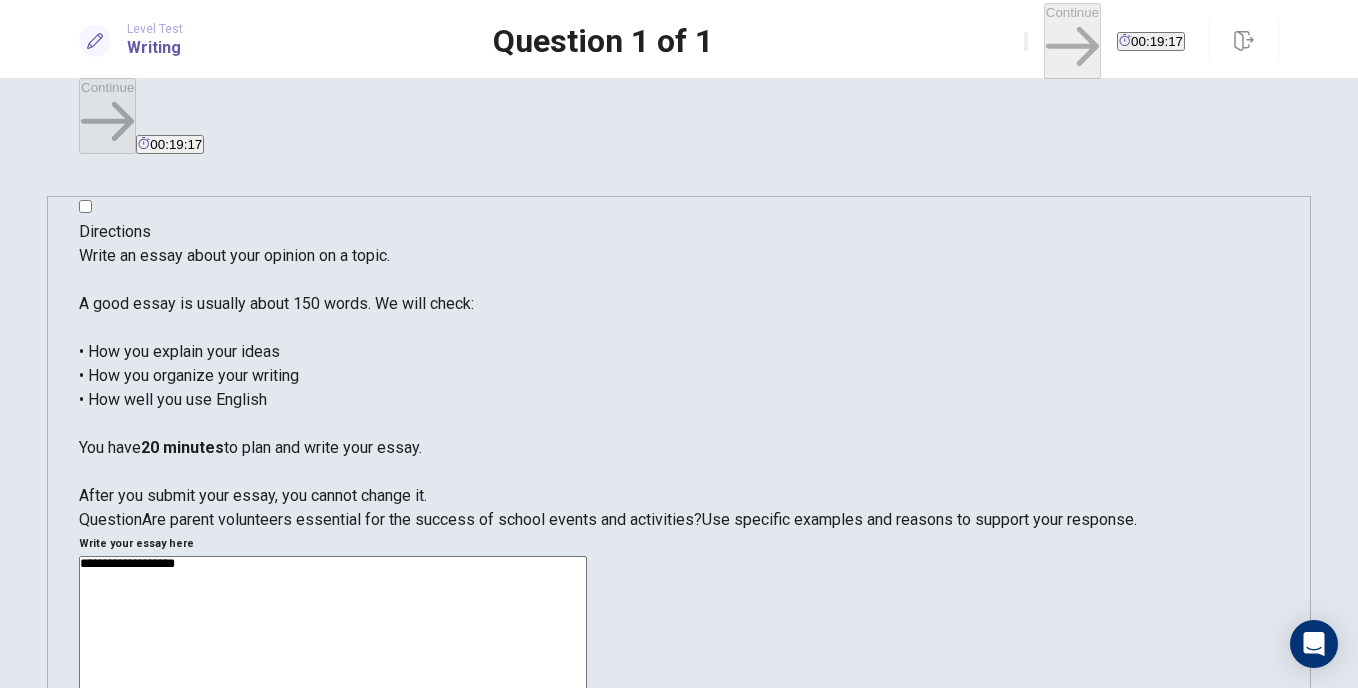 type on "**********" 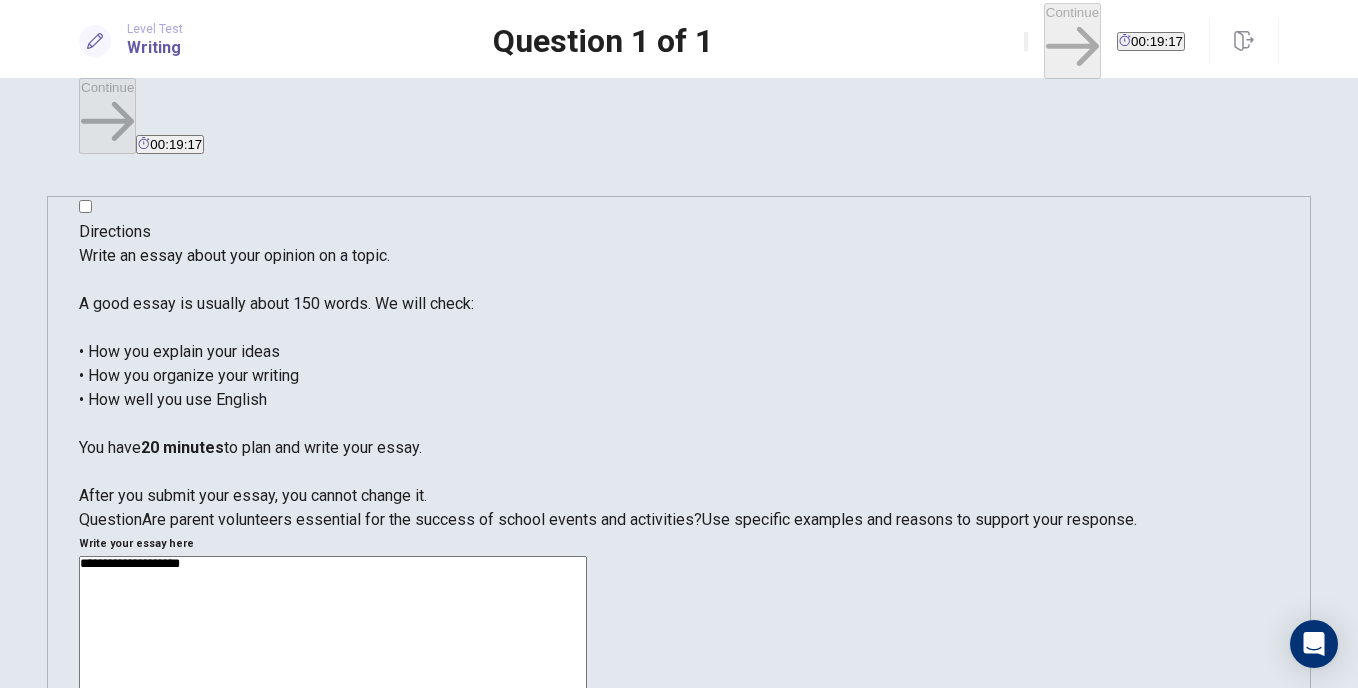 type on "**********" 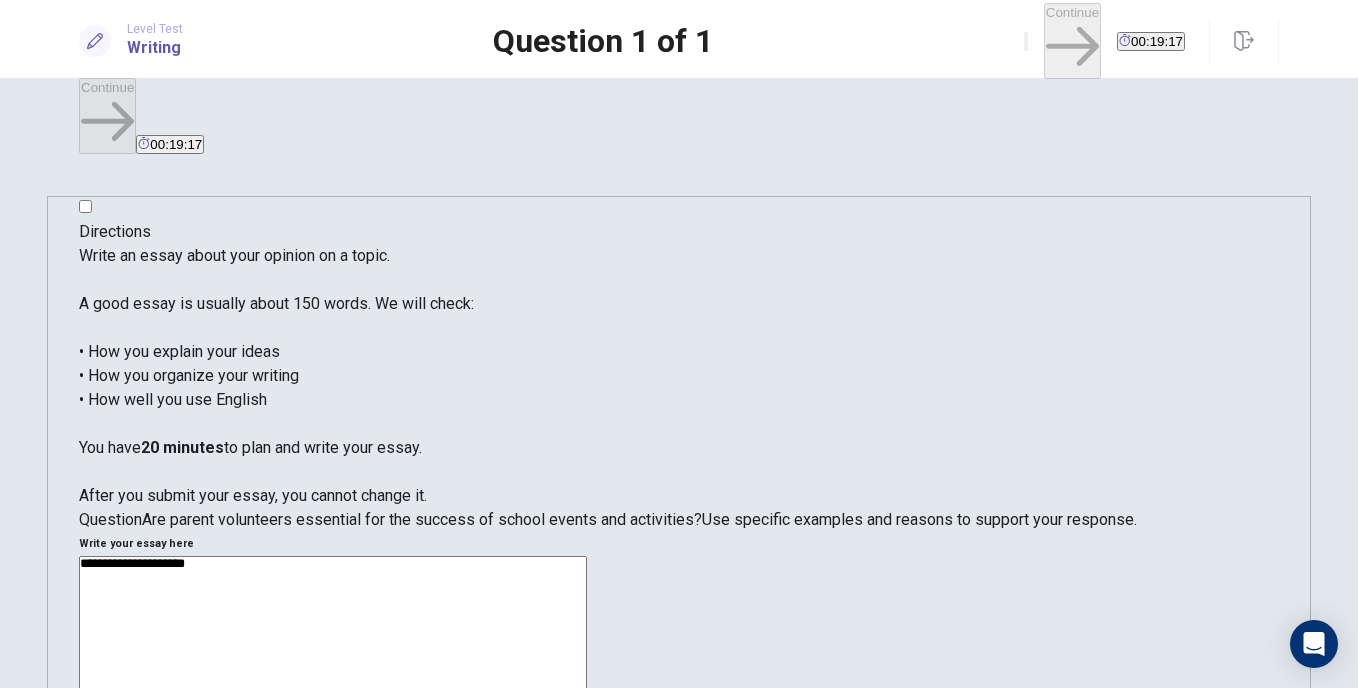 type on "*" 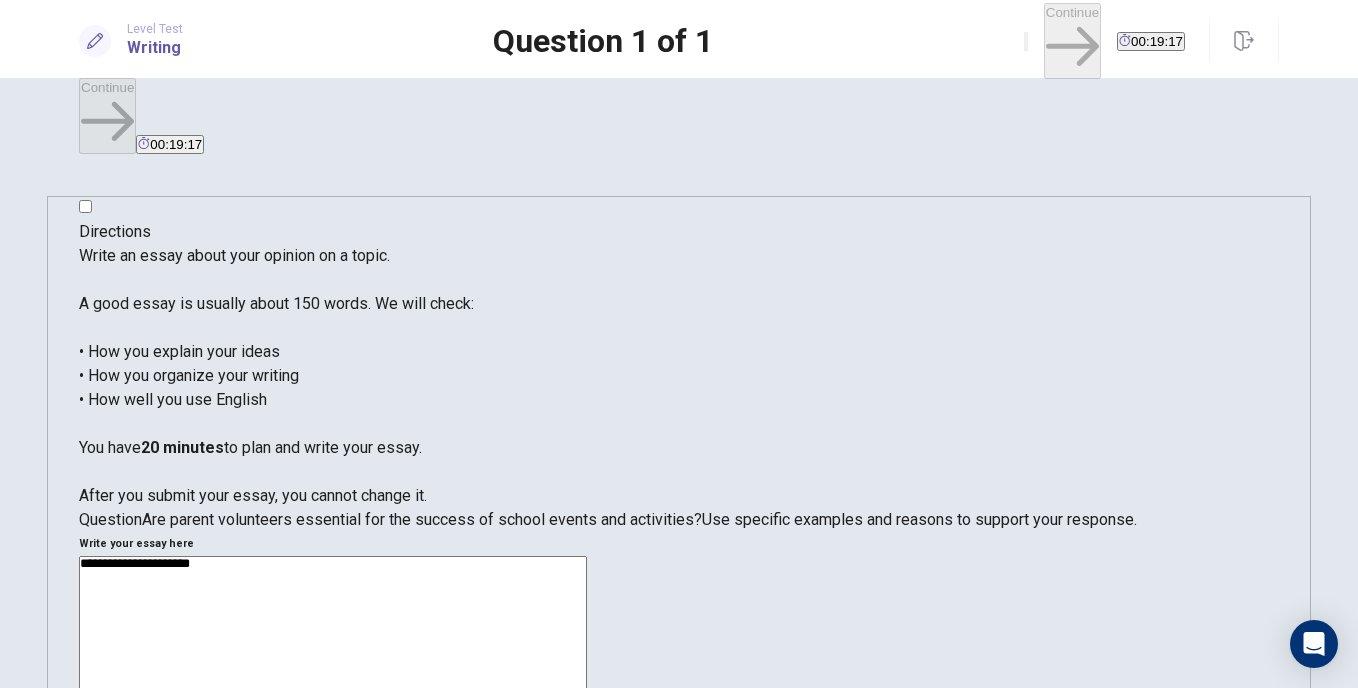 type on "*" 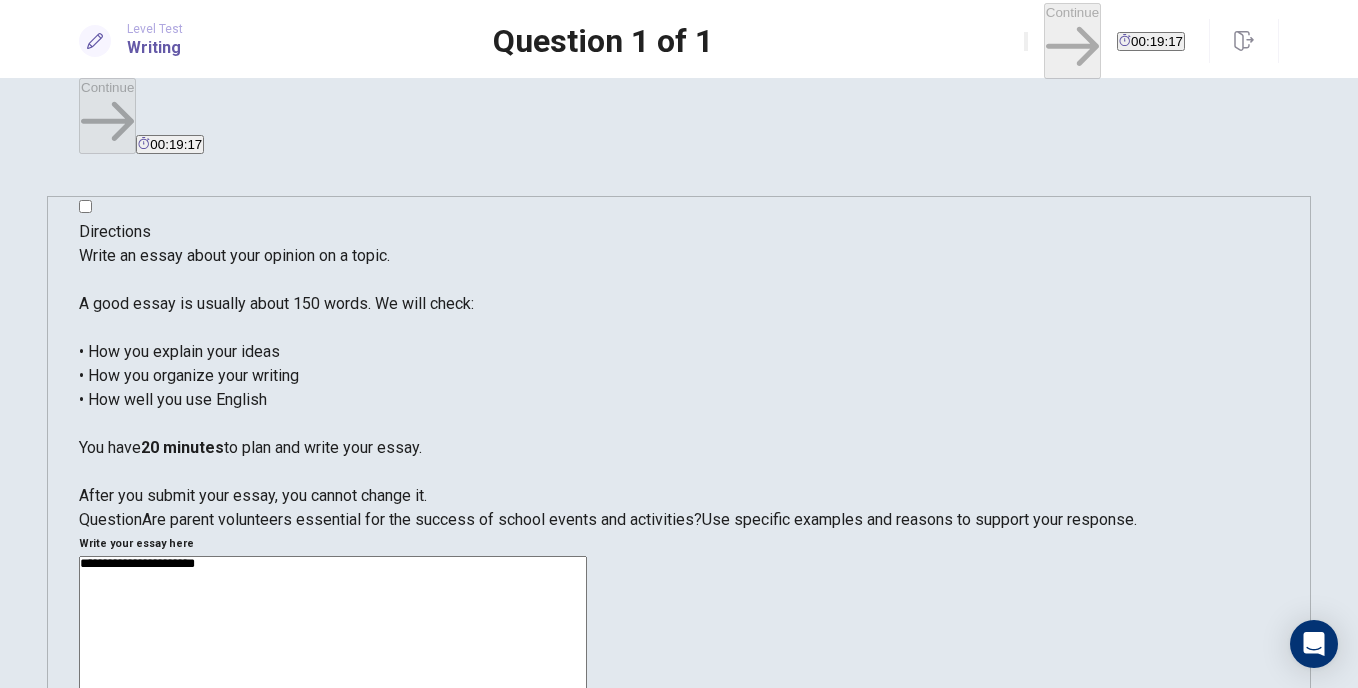 type on "*" 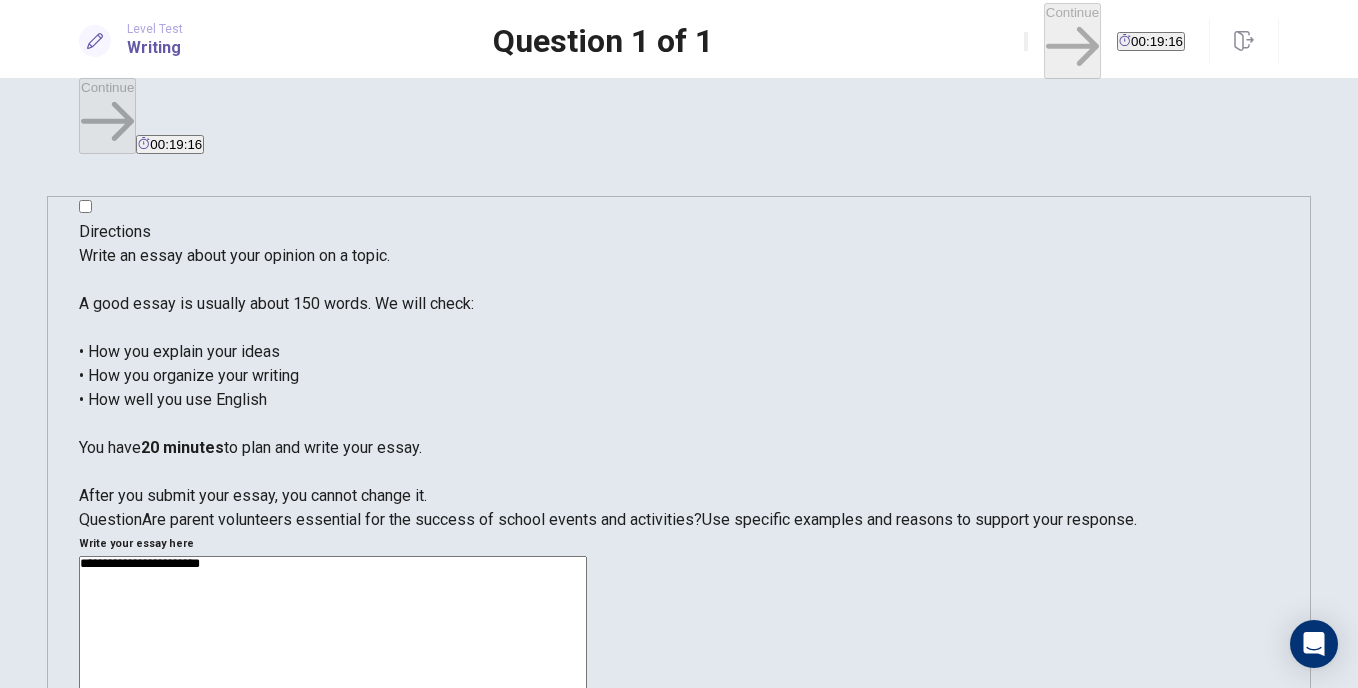 type on "*" 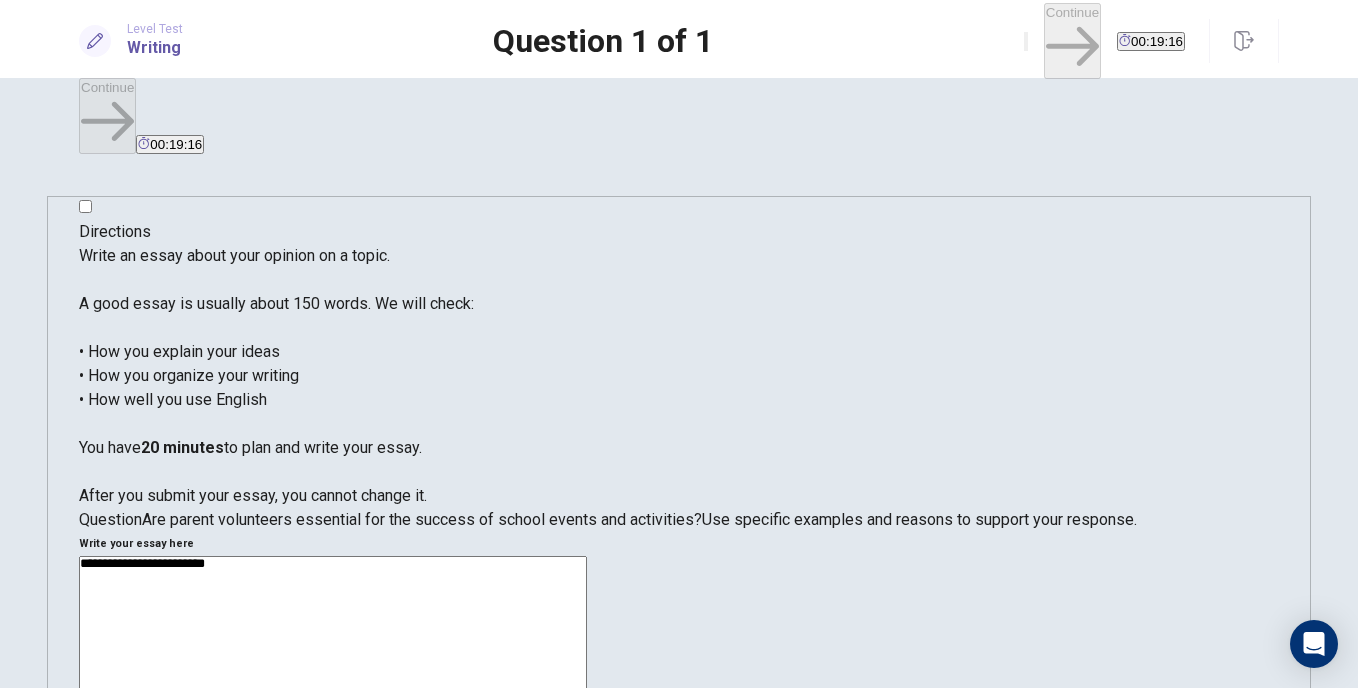 type on "*" 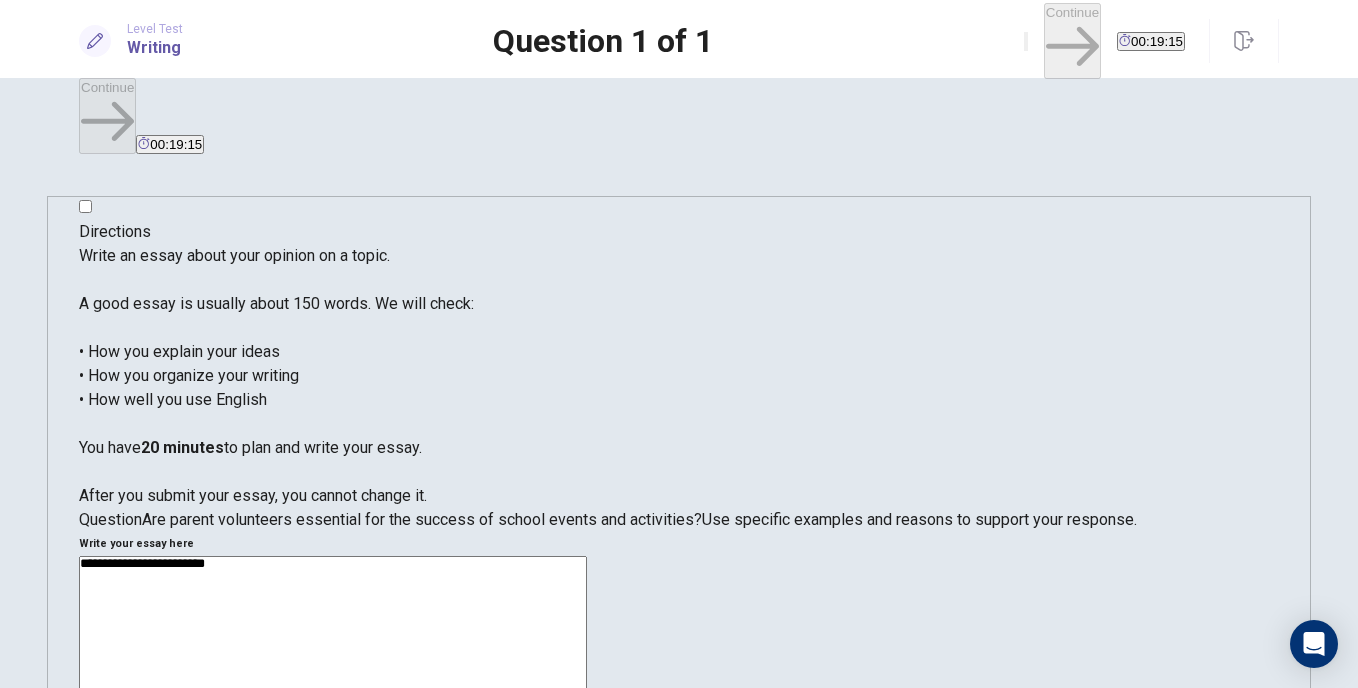type on "**********" 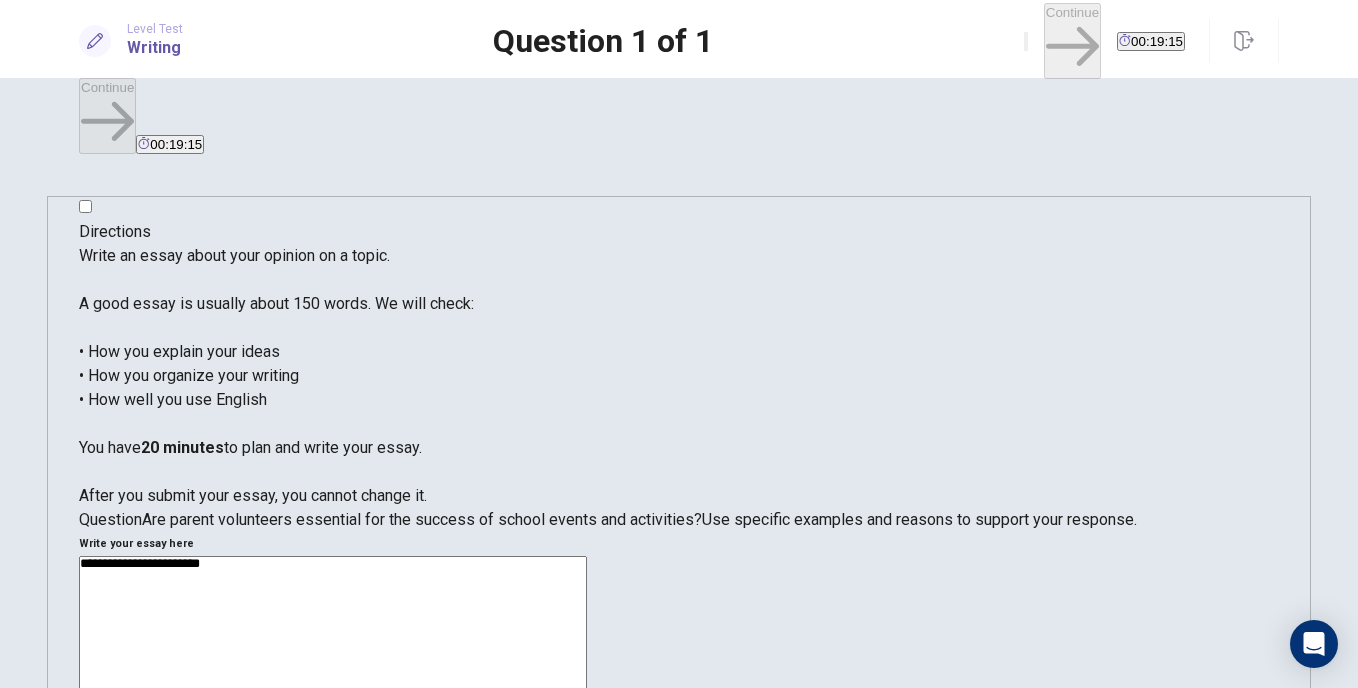 type on "*" 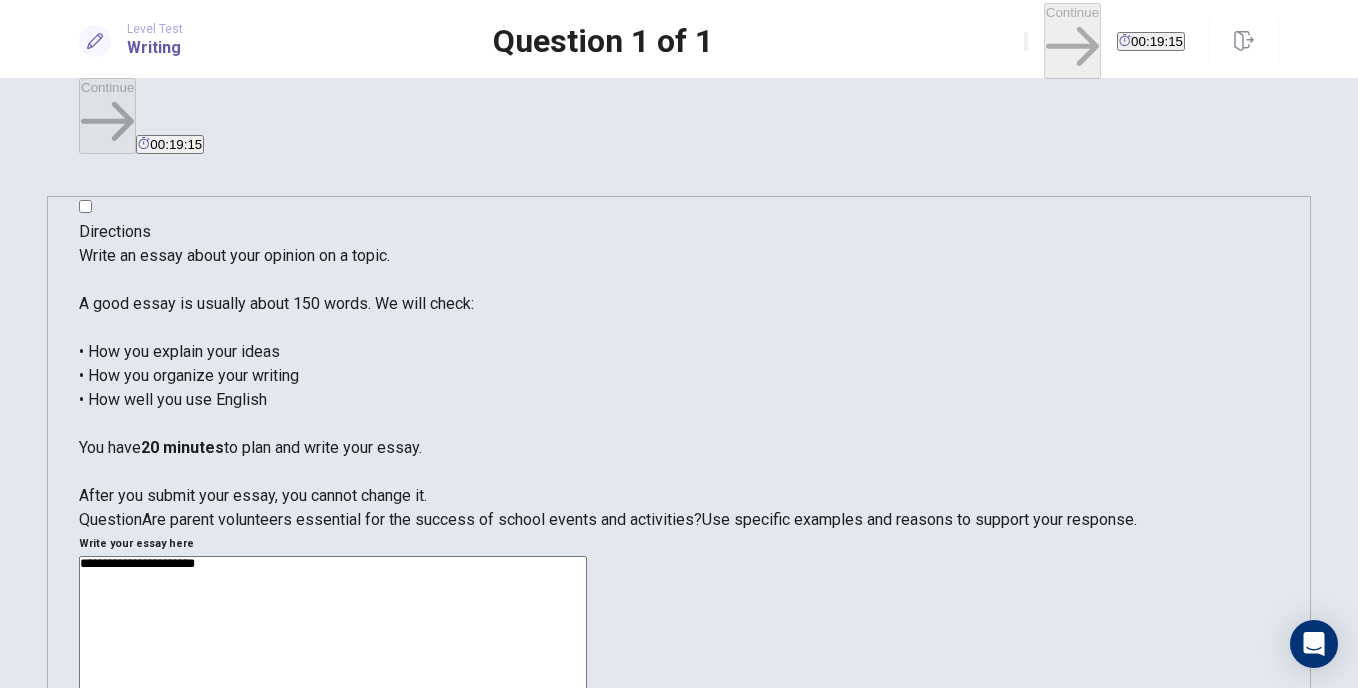 type on "**********" 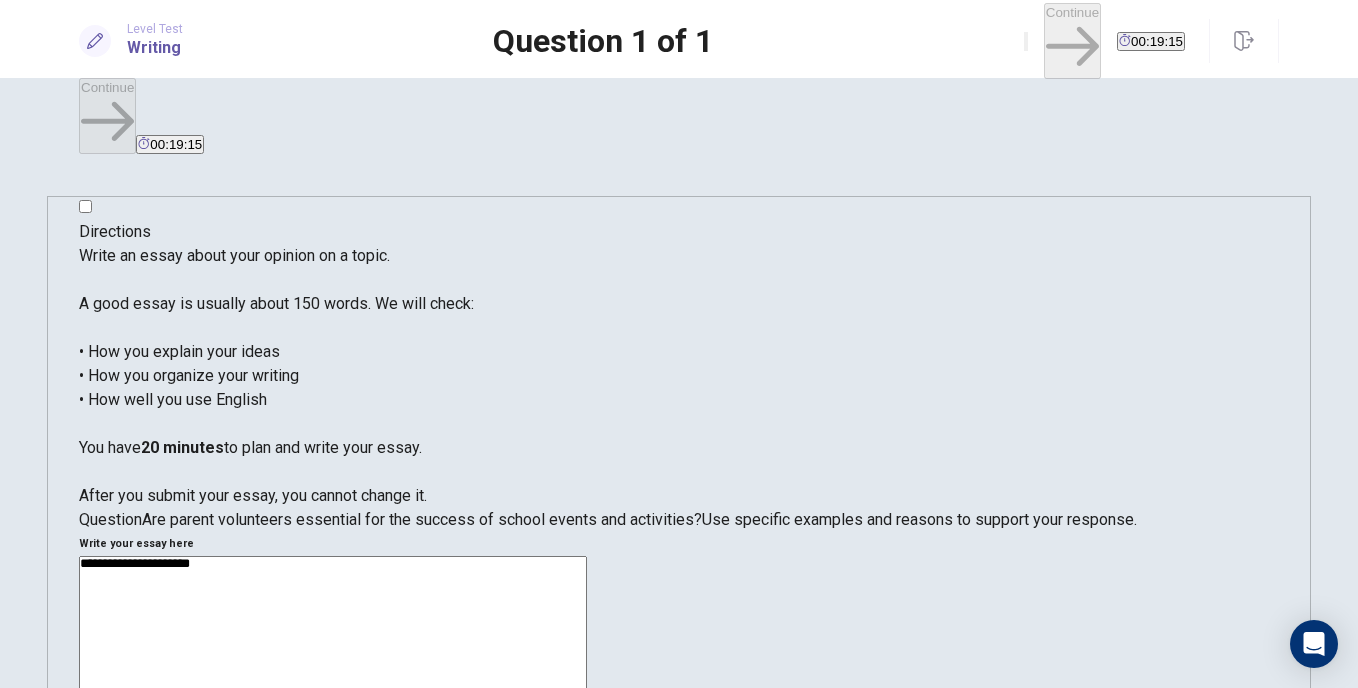 type on "*" 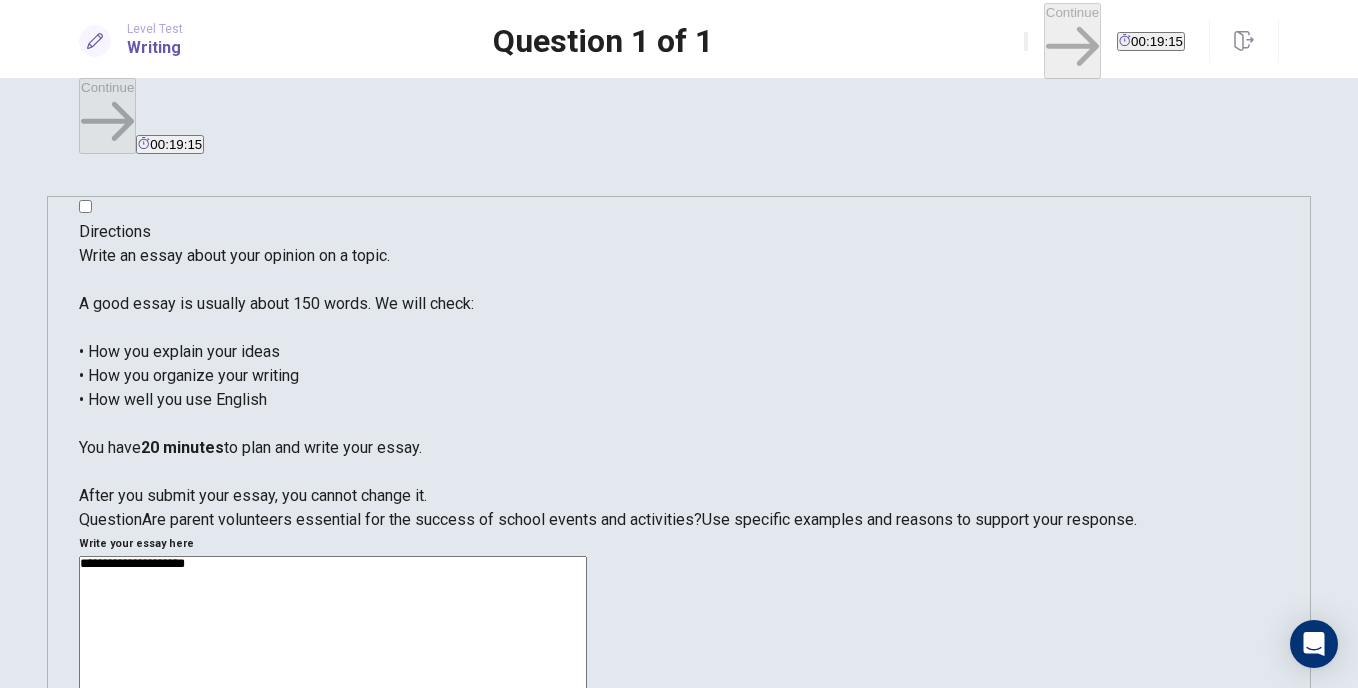 type on "*" 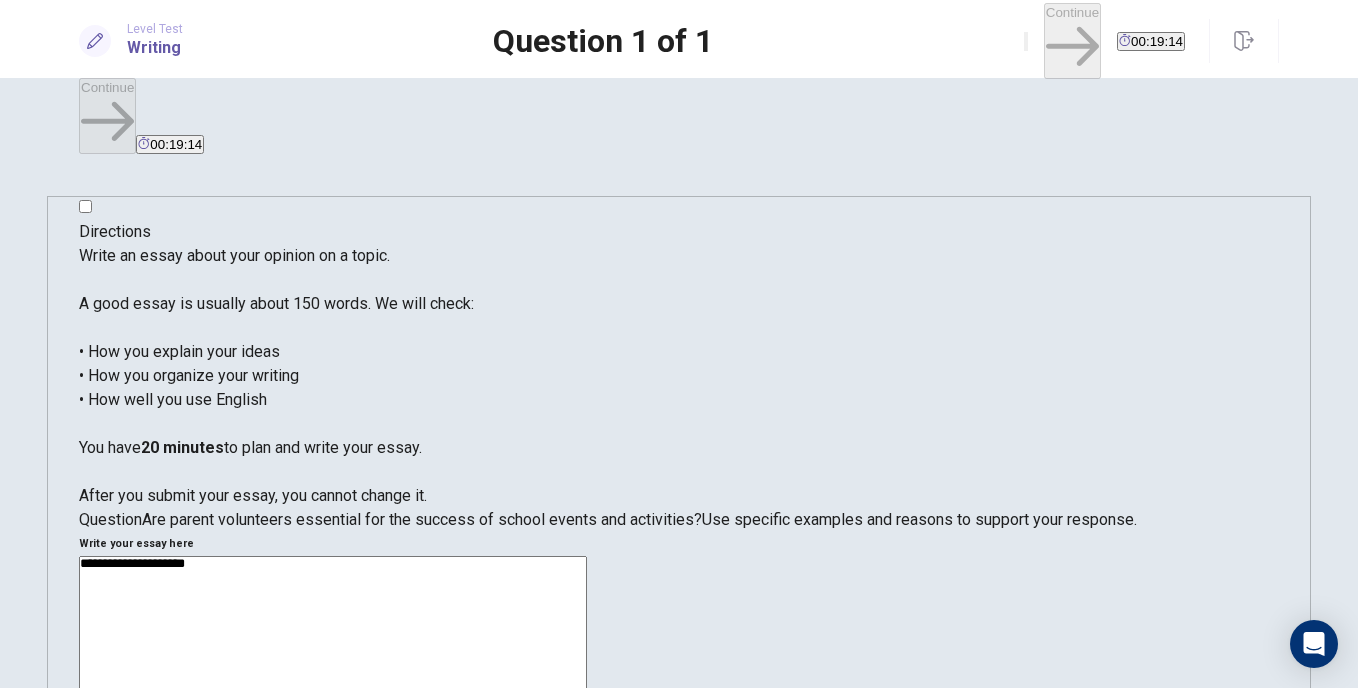 type on "**********" 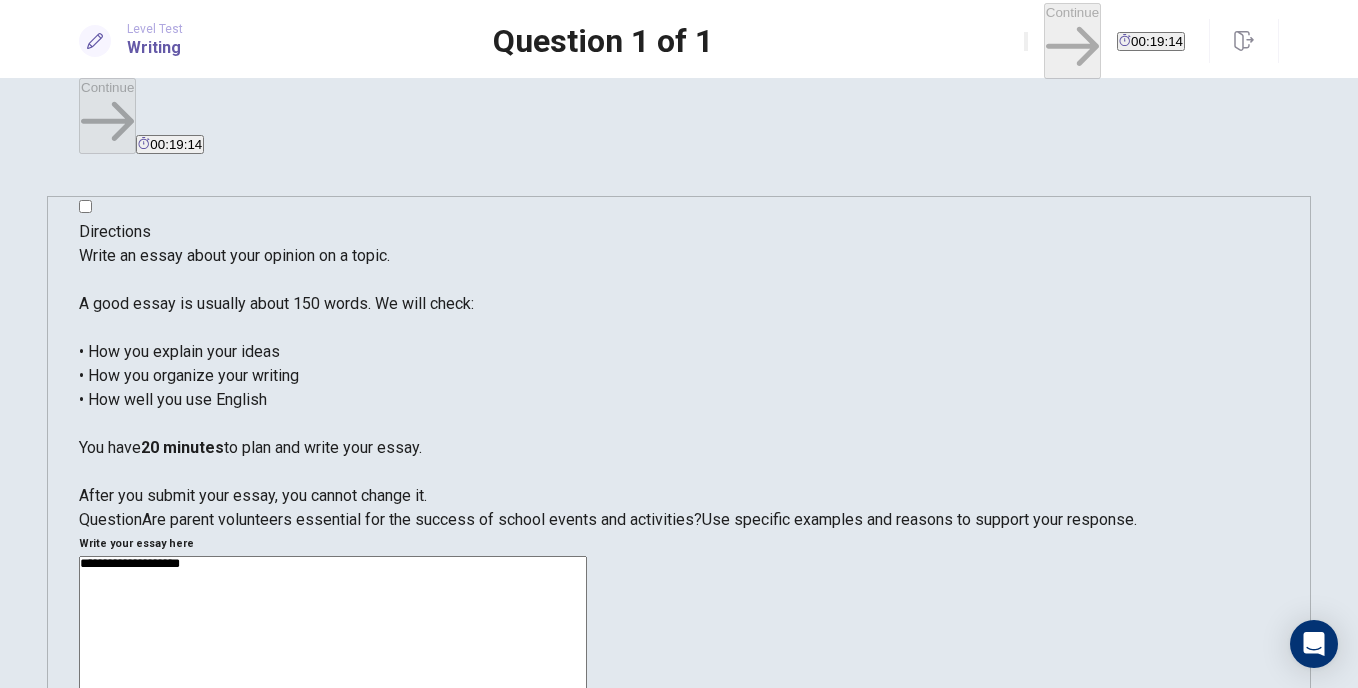 type on "*" 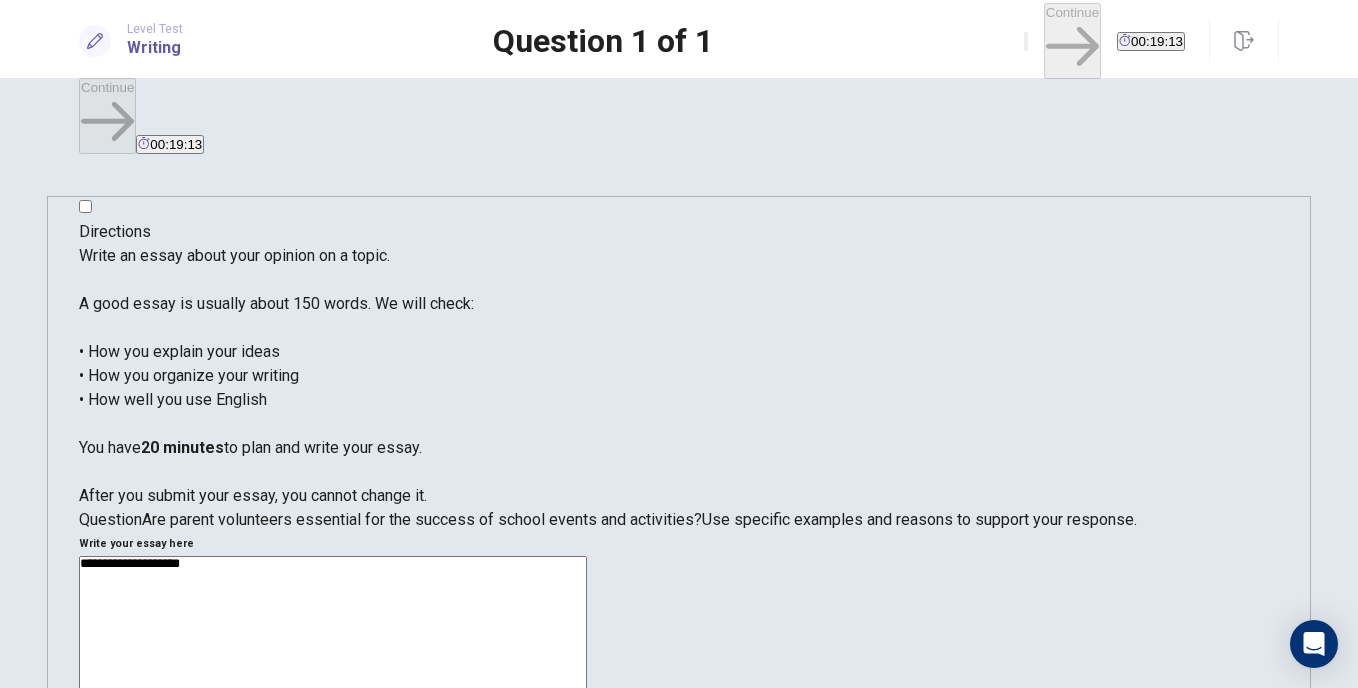 type on "**********" 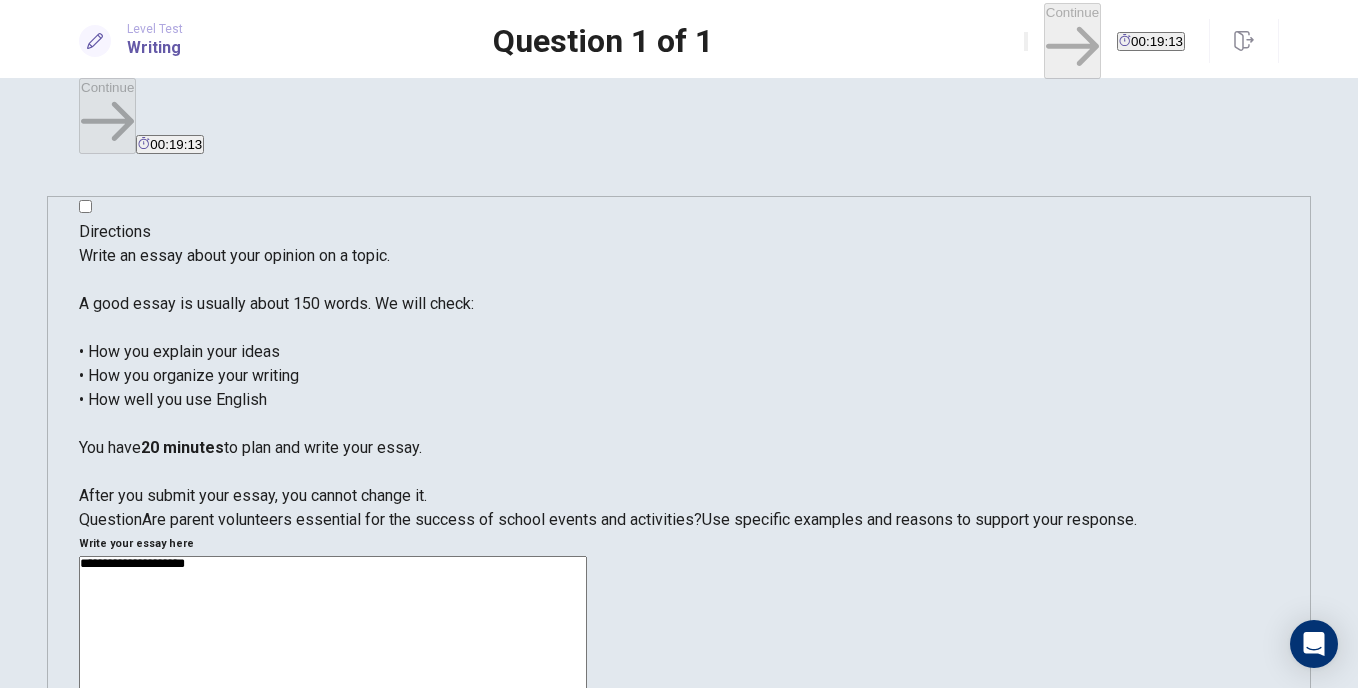 type on "*" 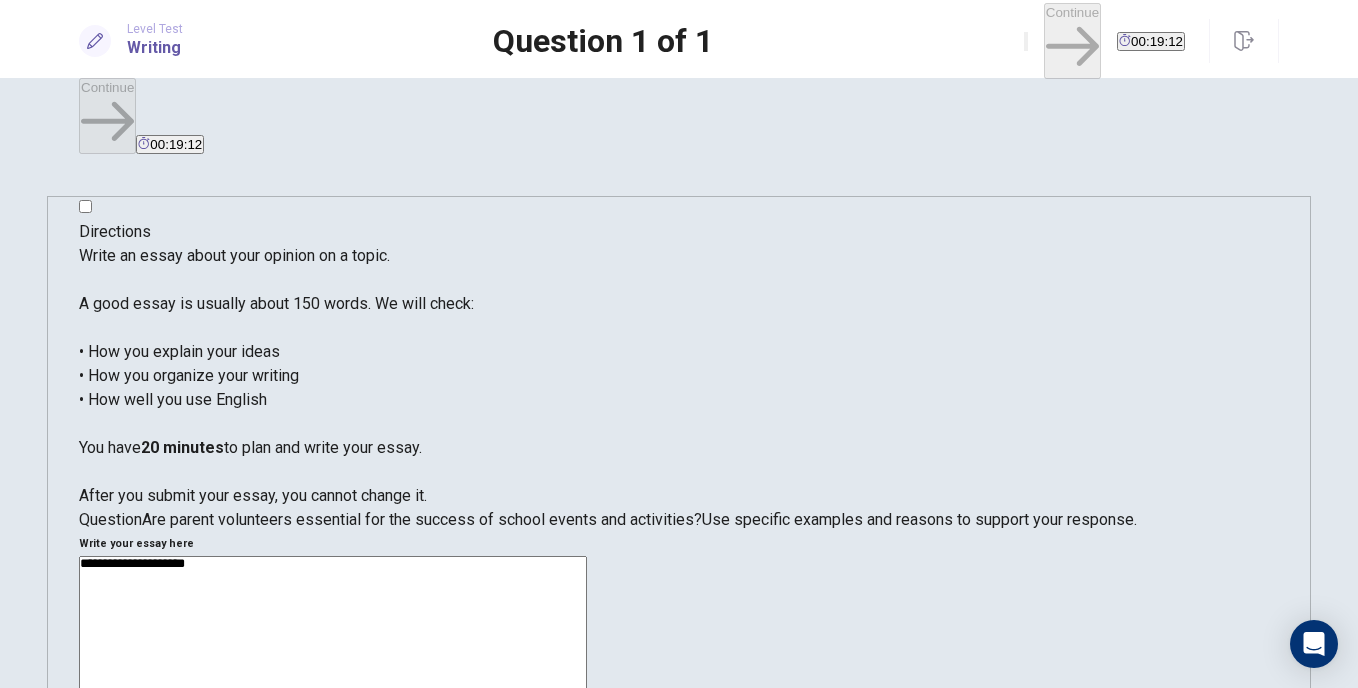 type on "**********" 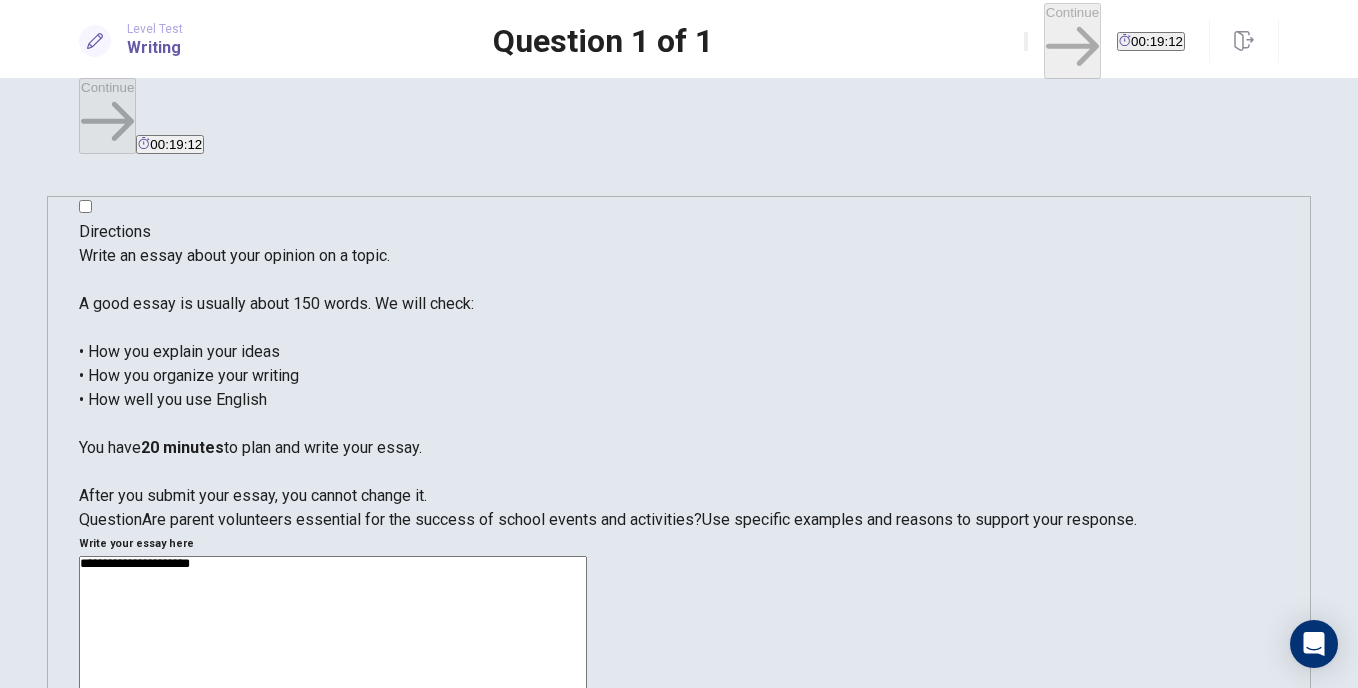 type on "*" 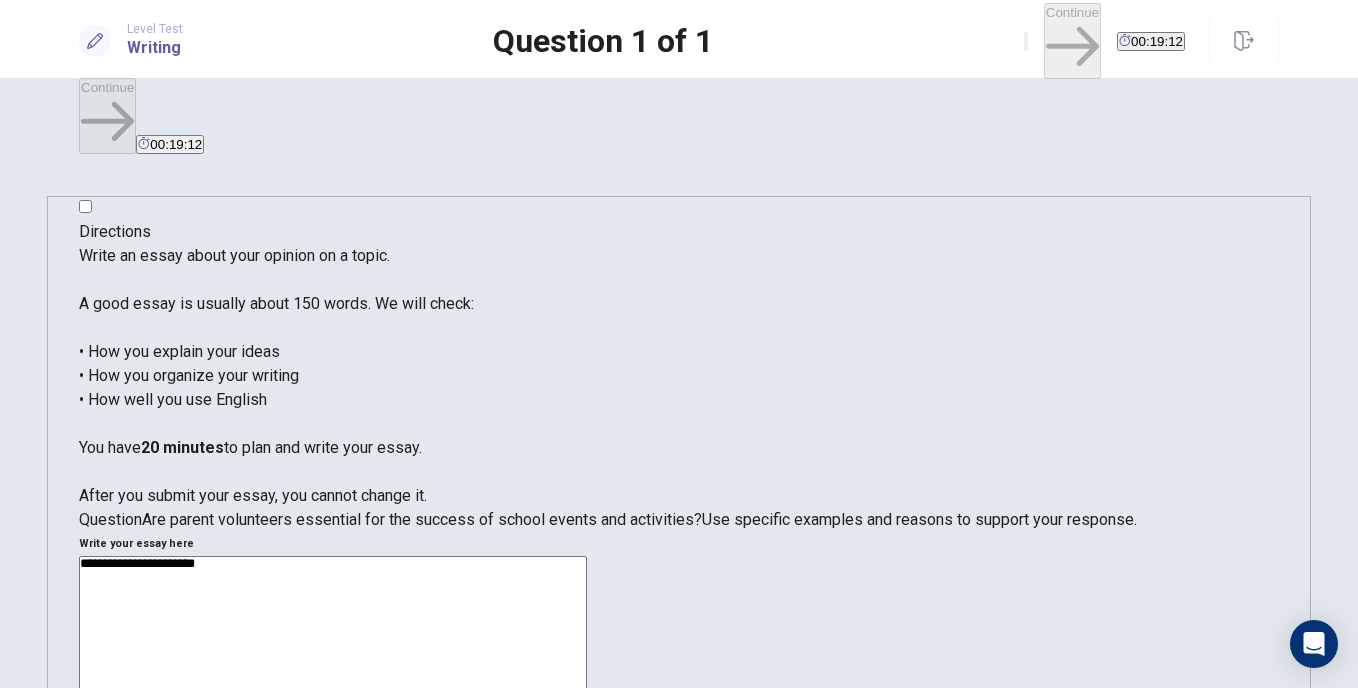 type on "*" 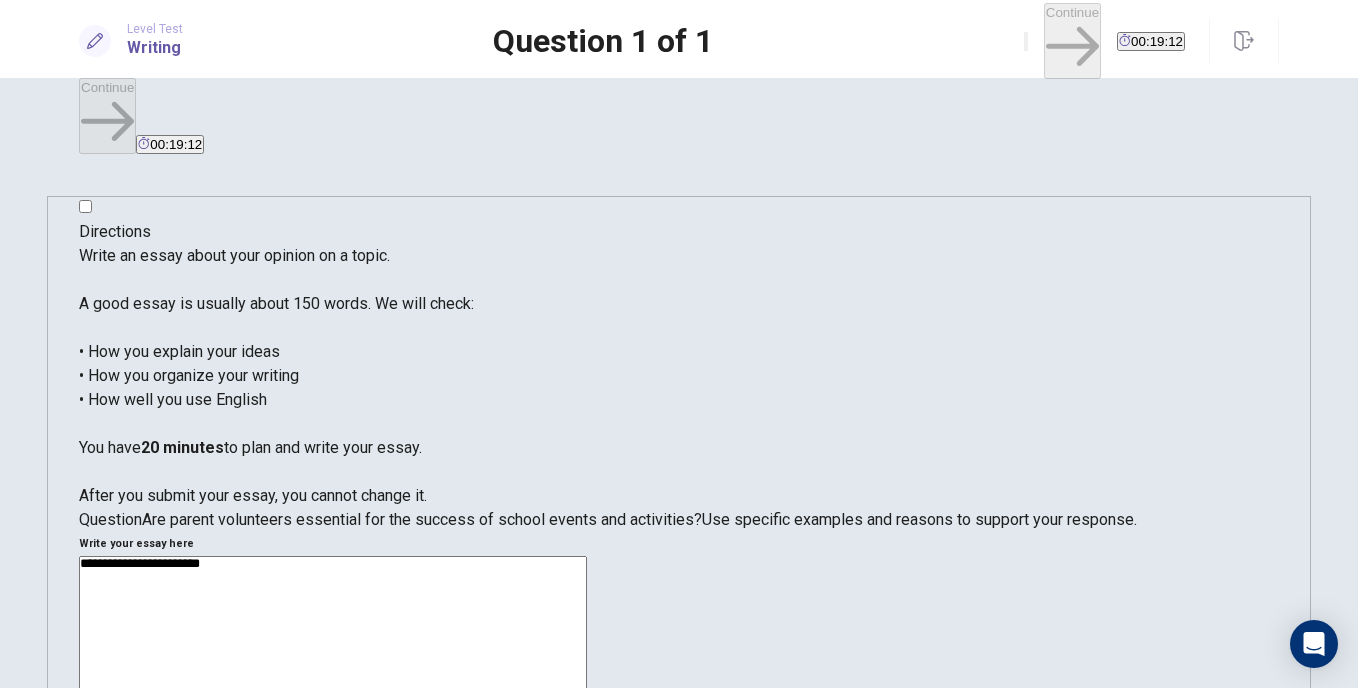 type on "*" 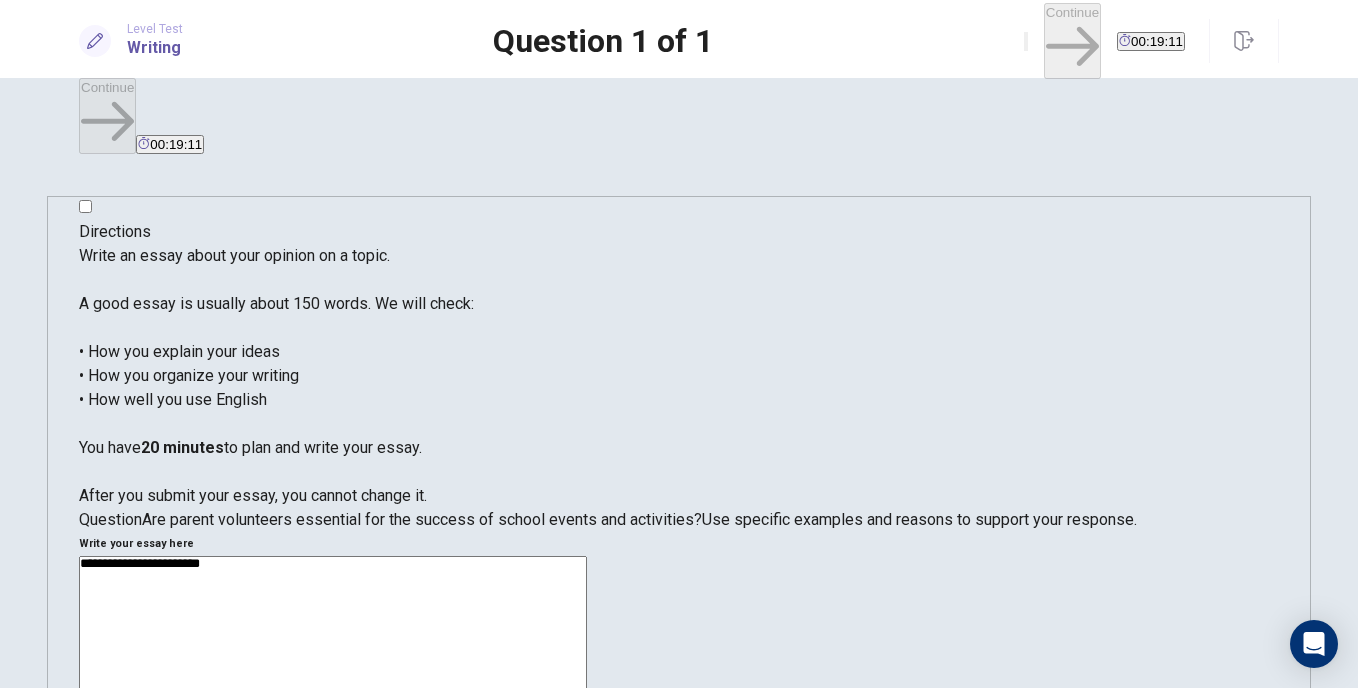 type on "**********" 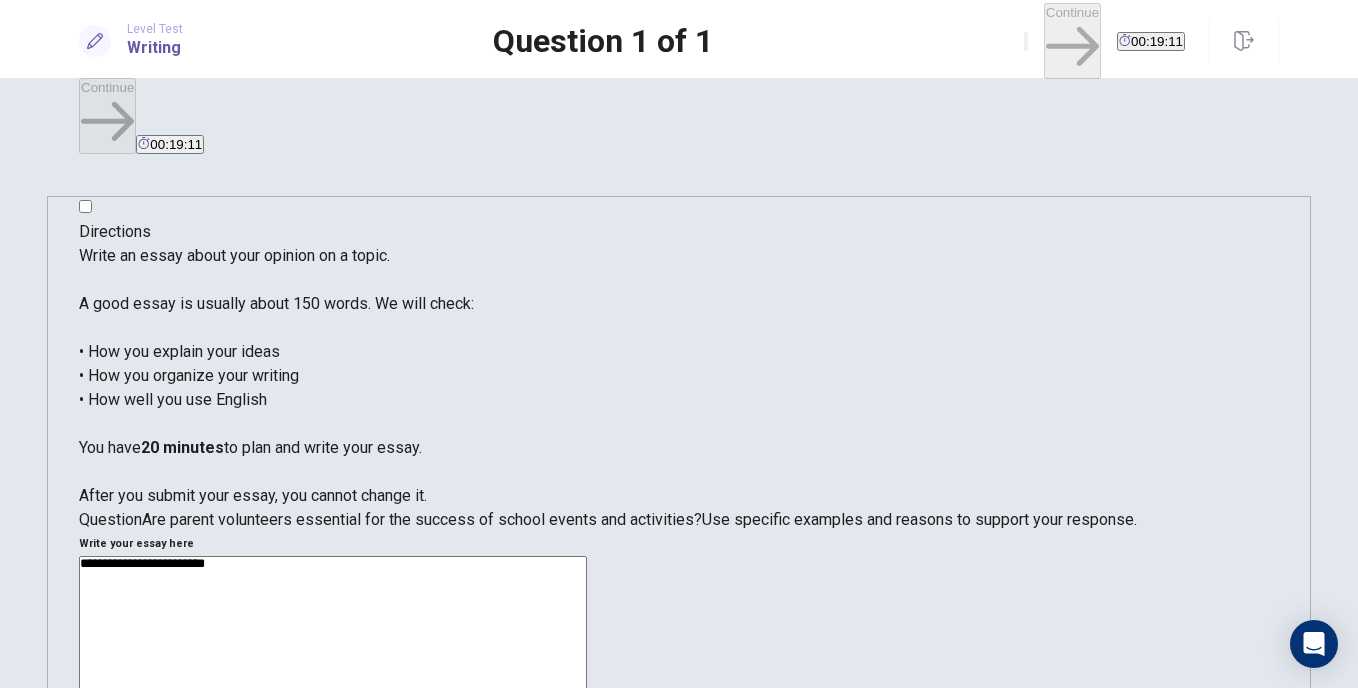 type on "*" 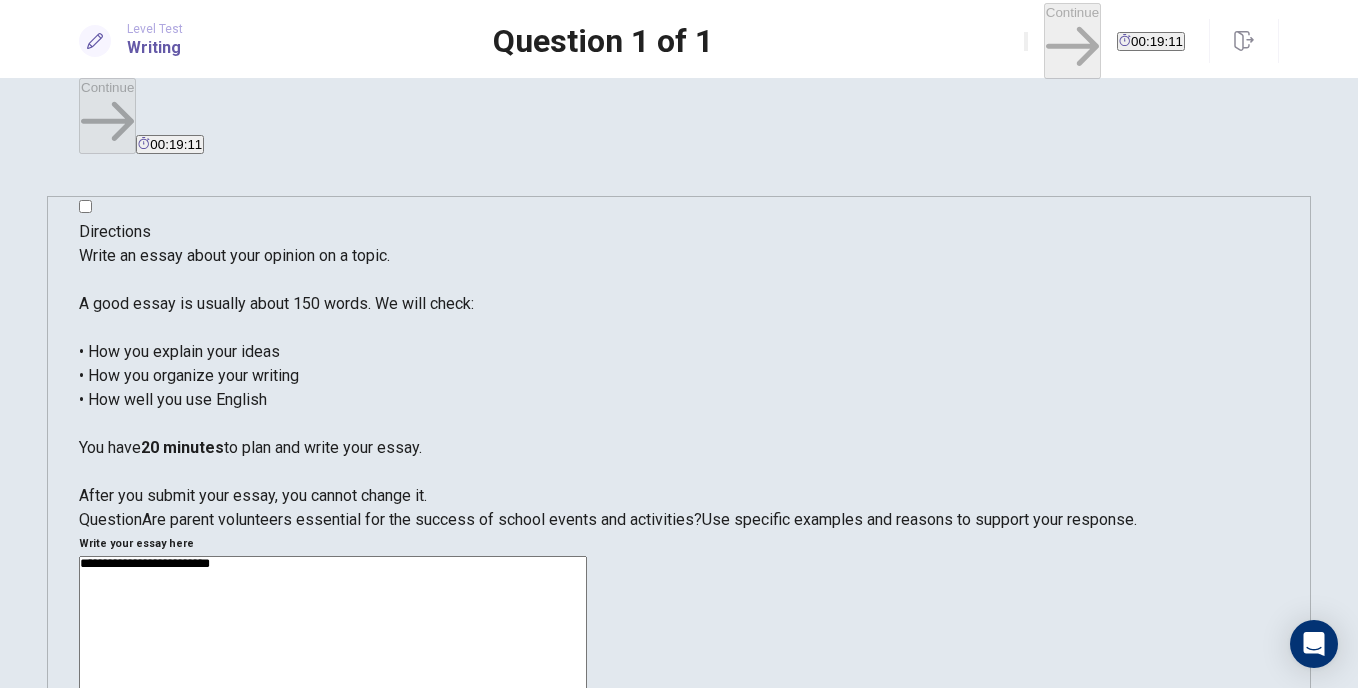 type on "*" 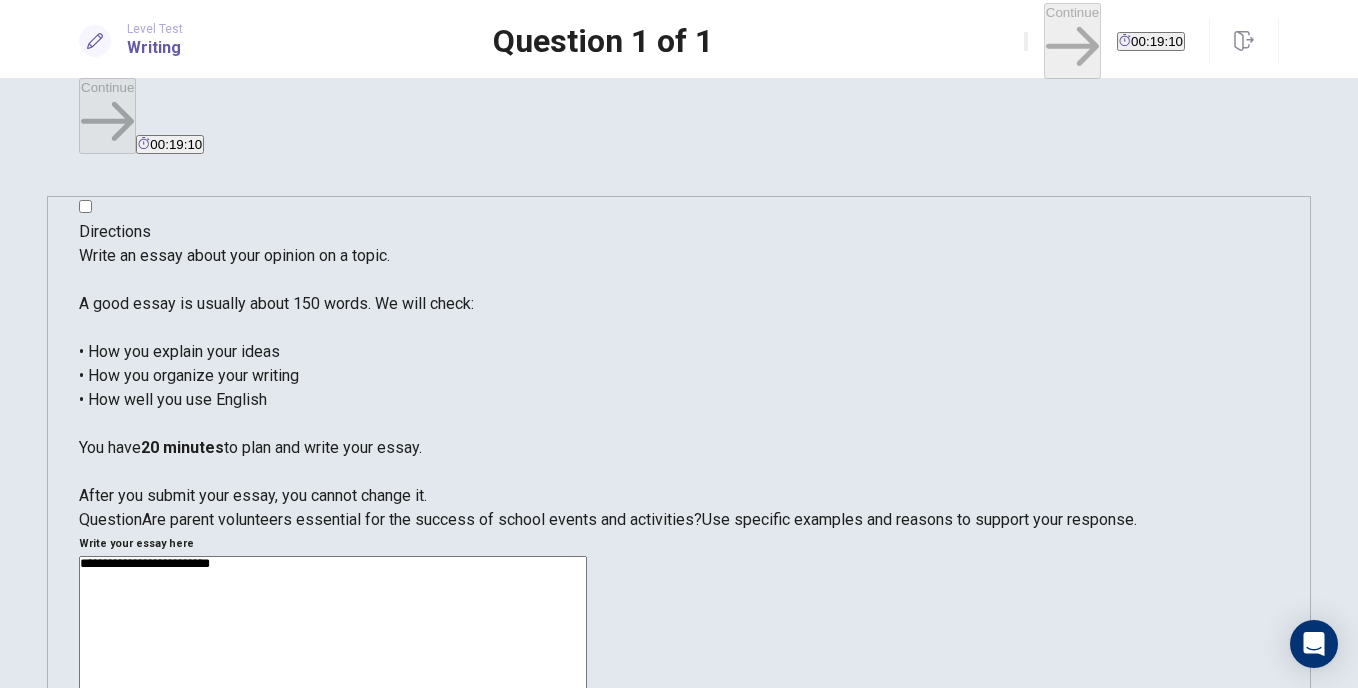 type on "**********" 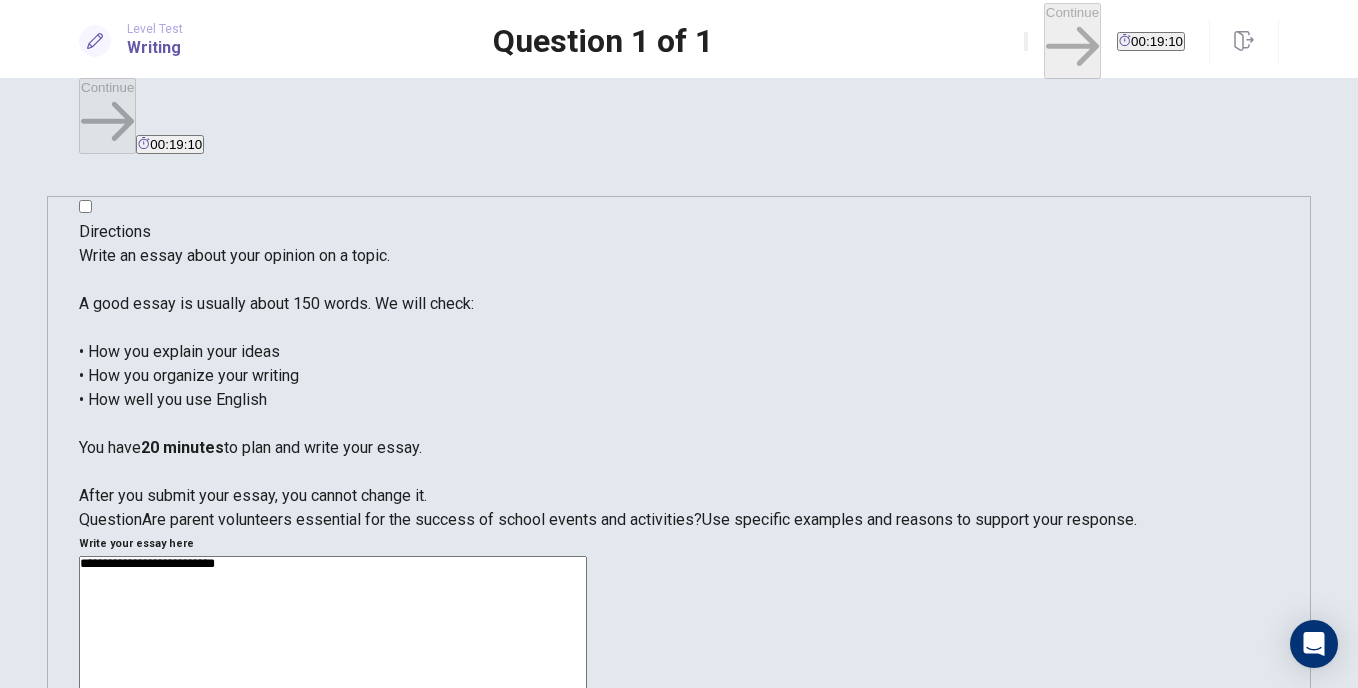 type on "*" 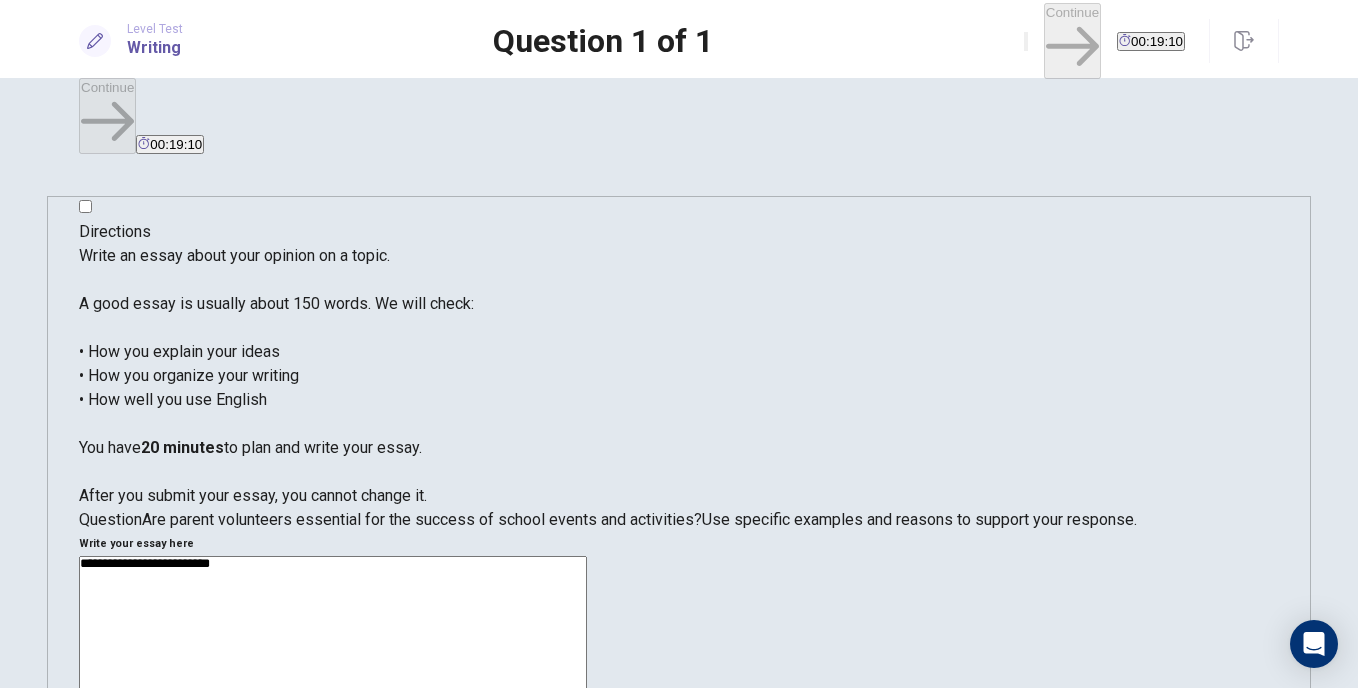 type on "*" 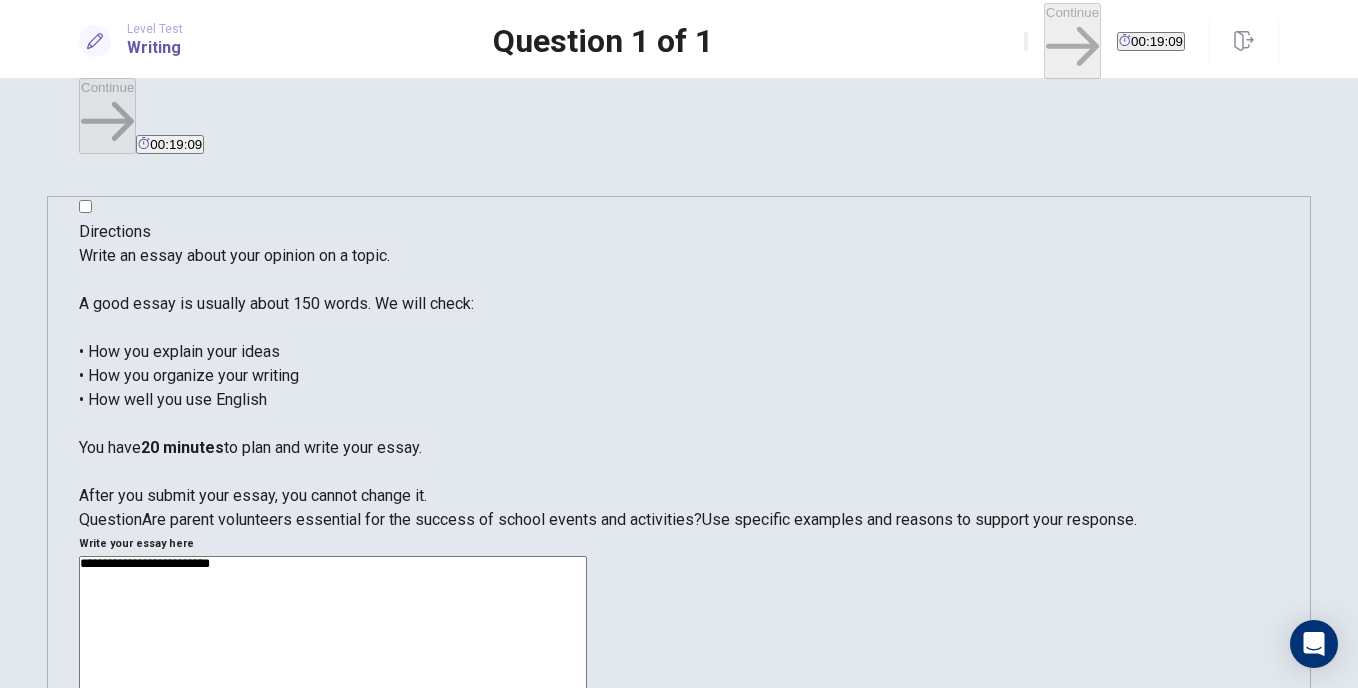 type on "**********" 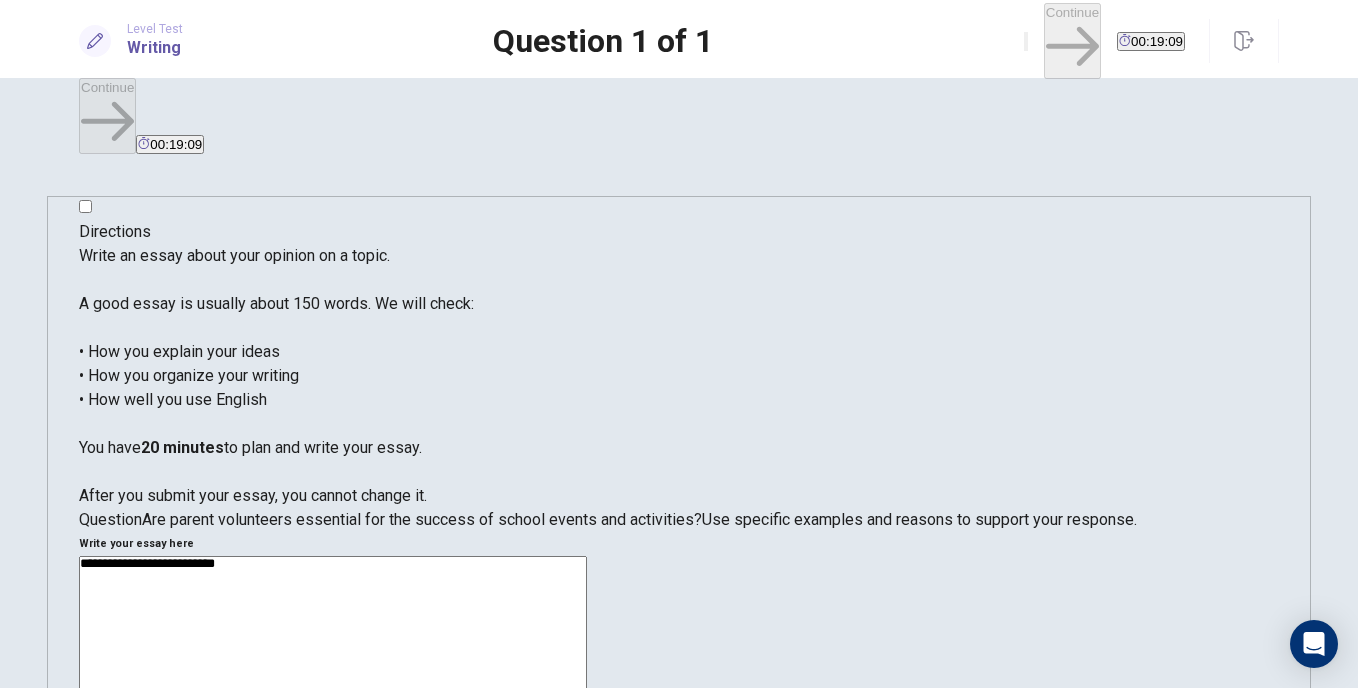 type on "*" 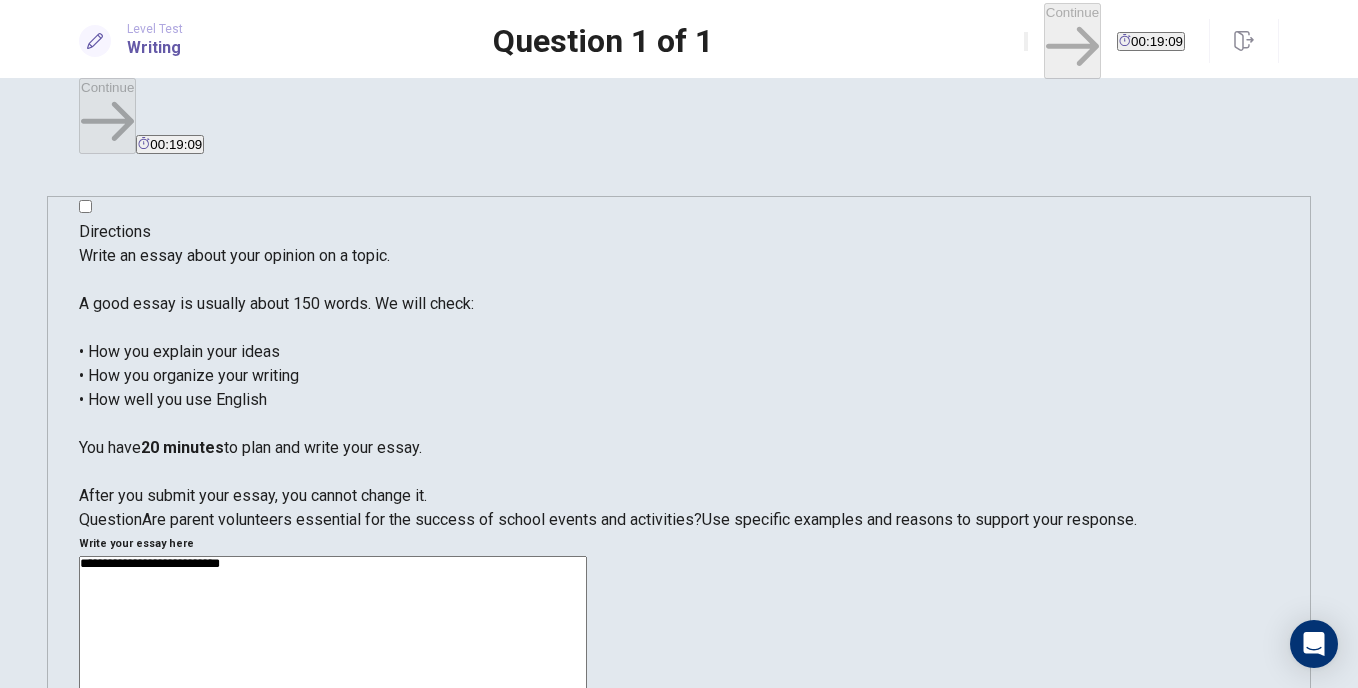type on "*" 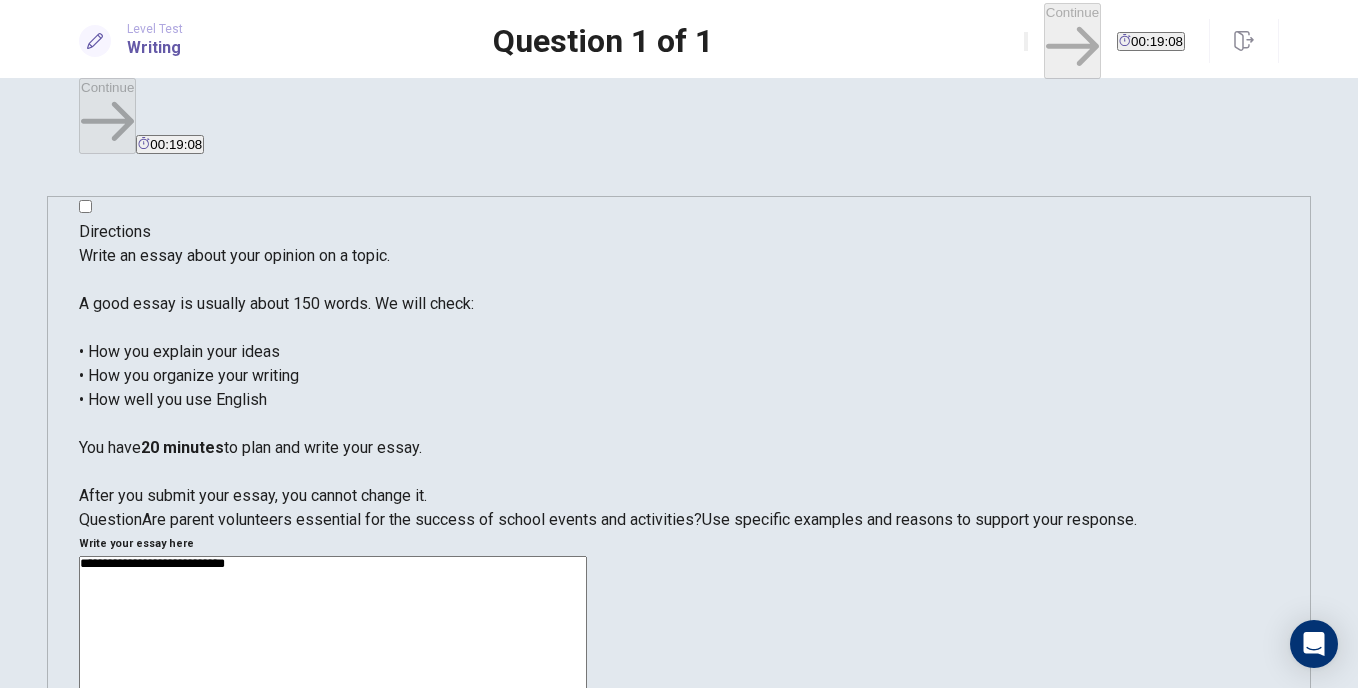 type on "*" 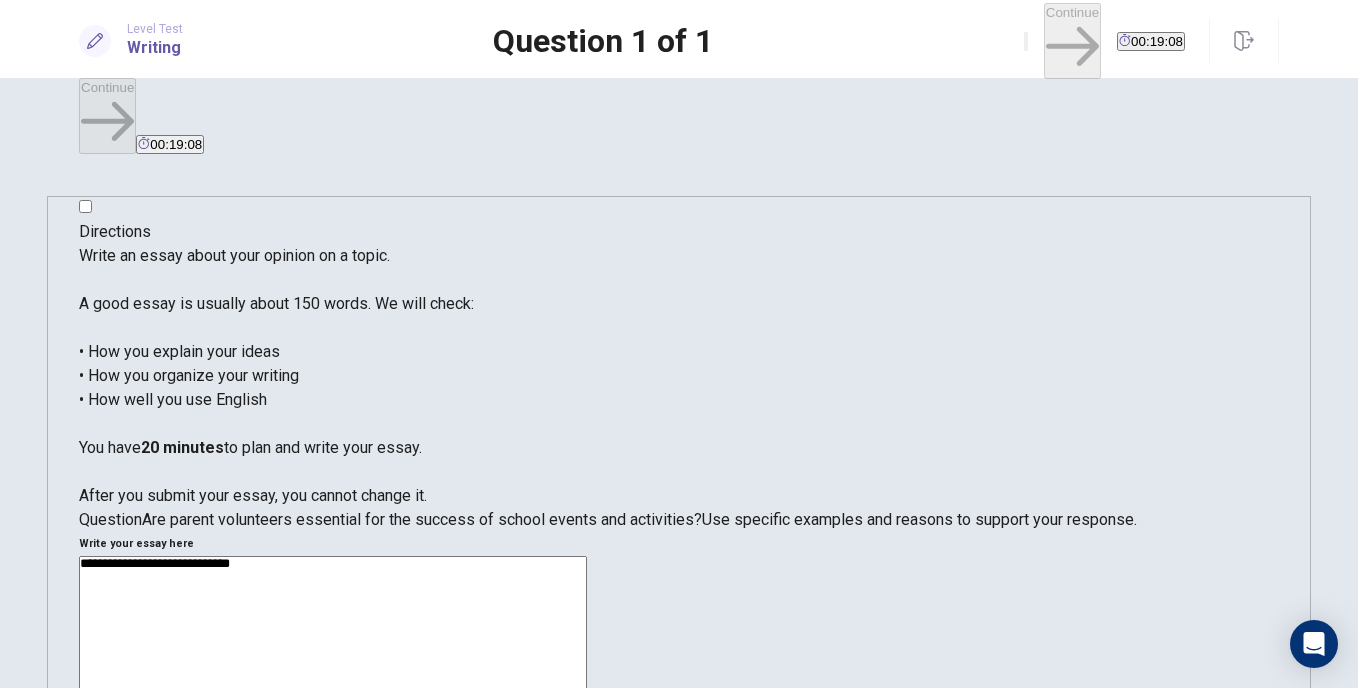type on "*" 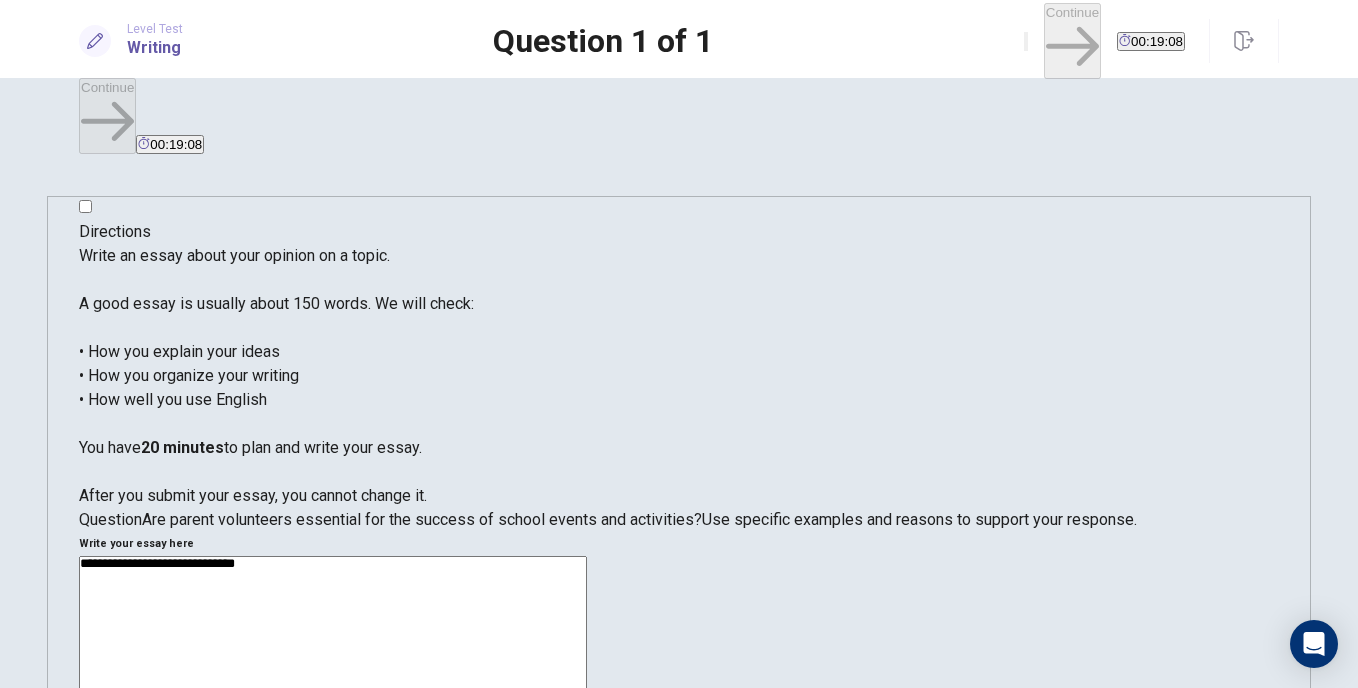 type on "*" 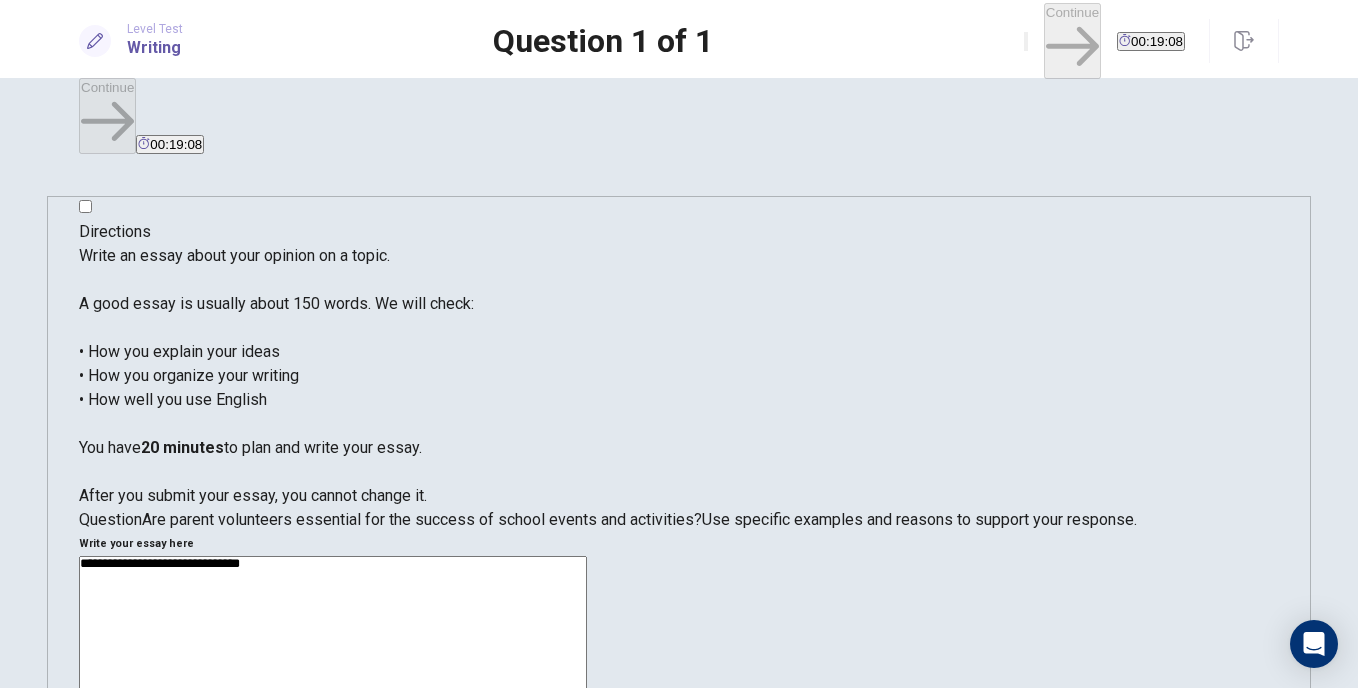 type on "**********" 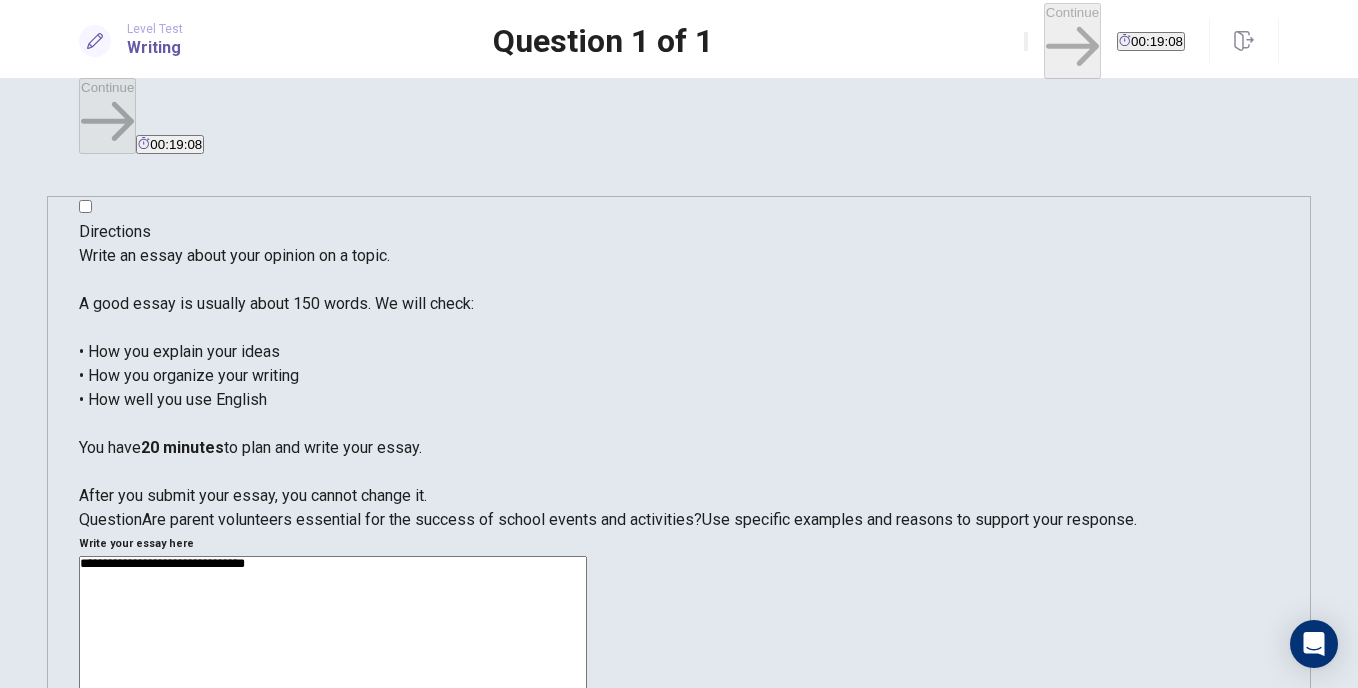 type on "*" 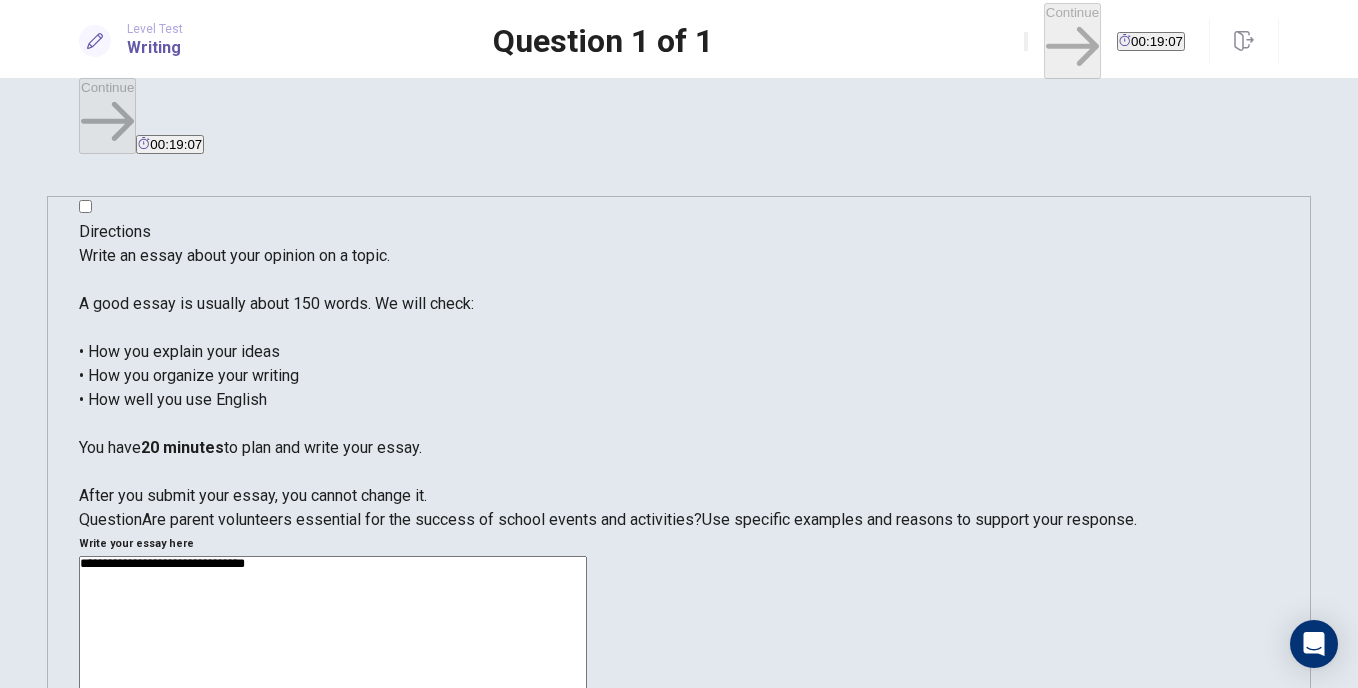type on "**********" 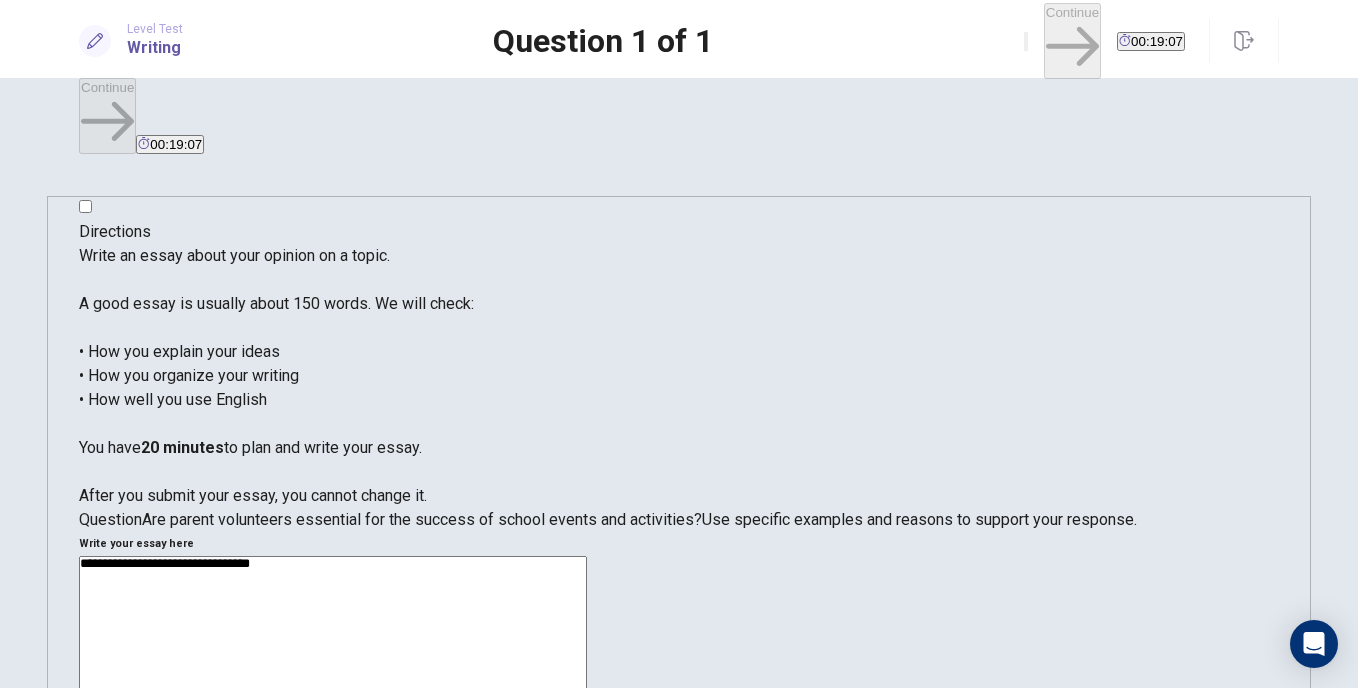 type on "*" 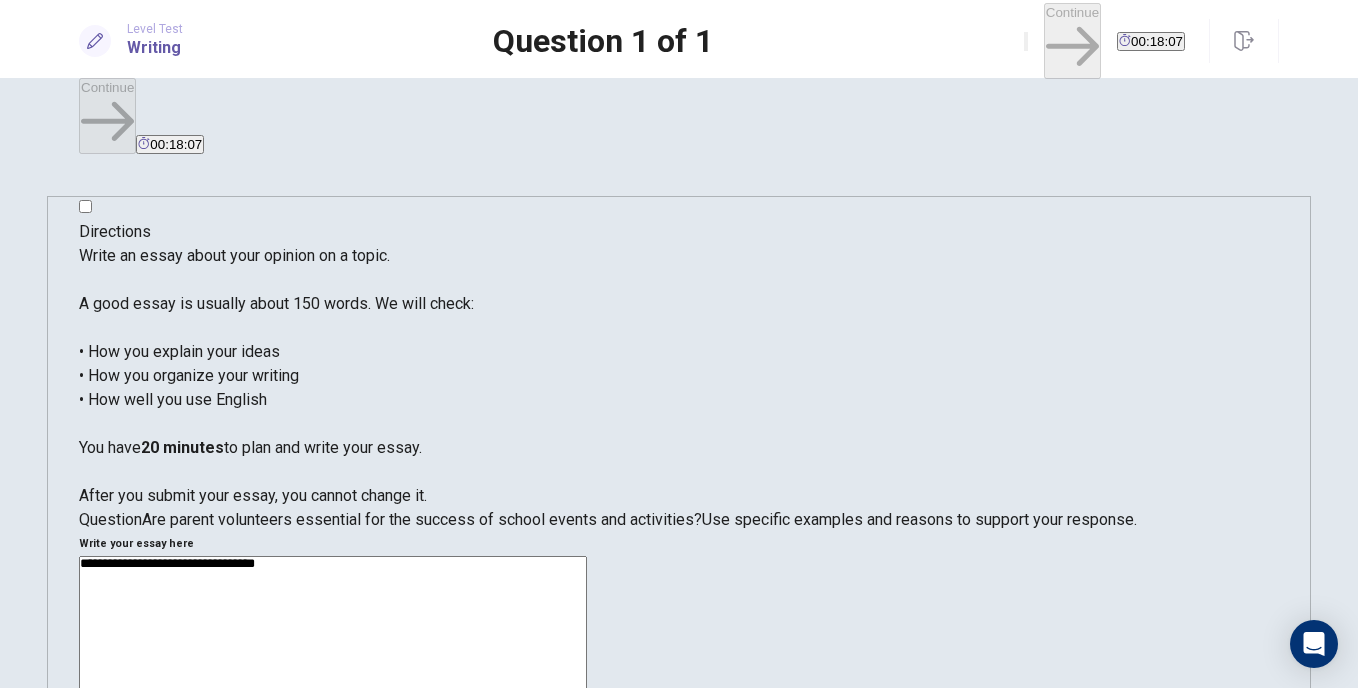 type on "*" 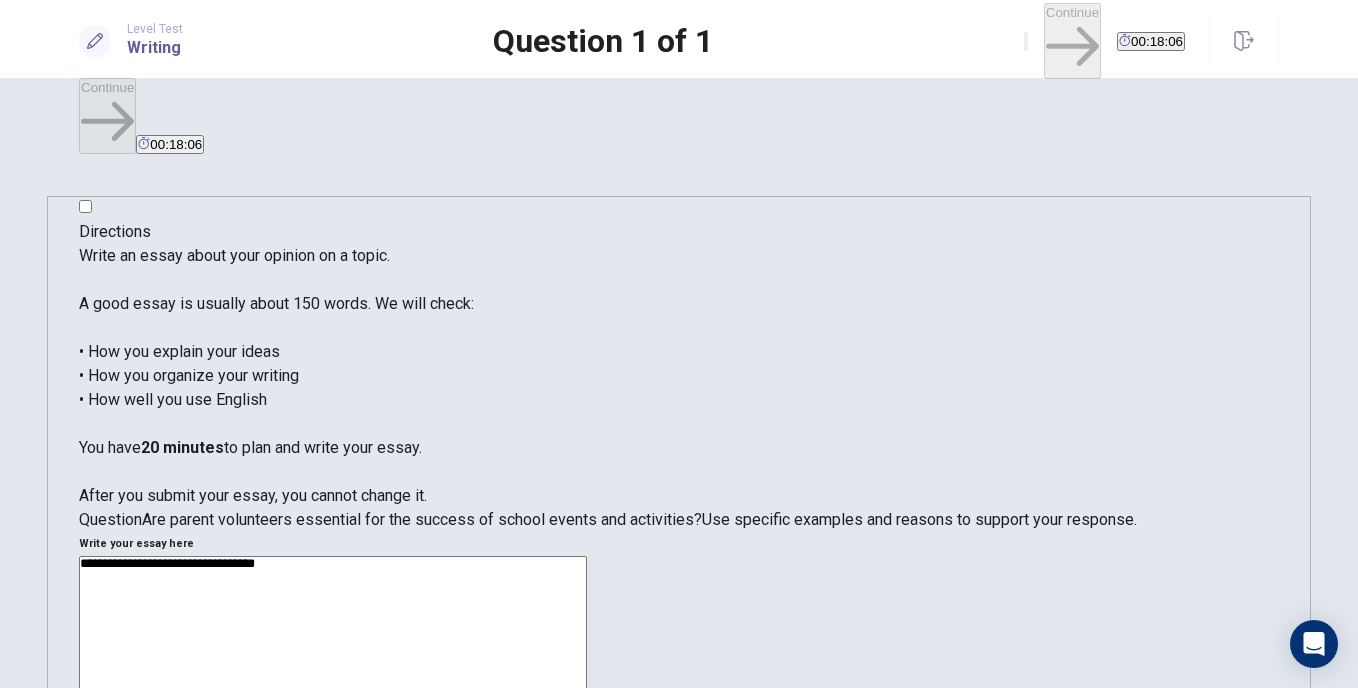 type on "**********" 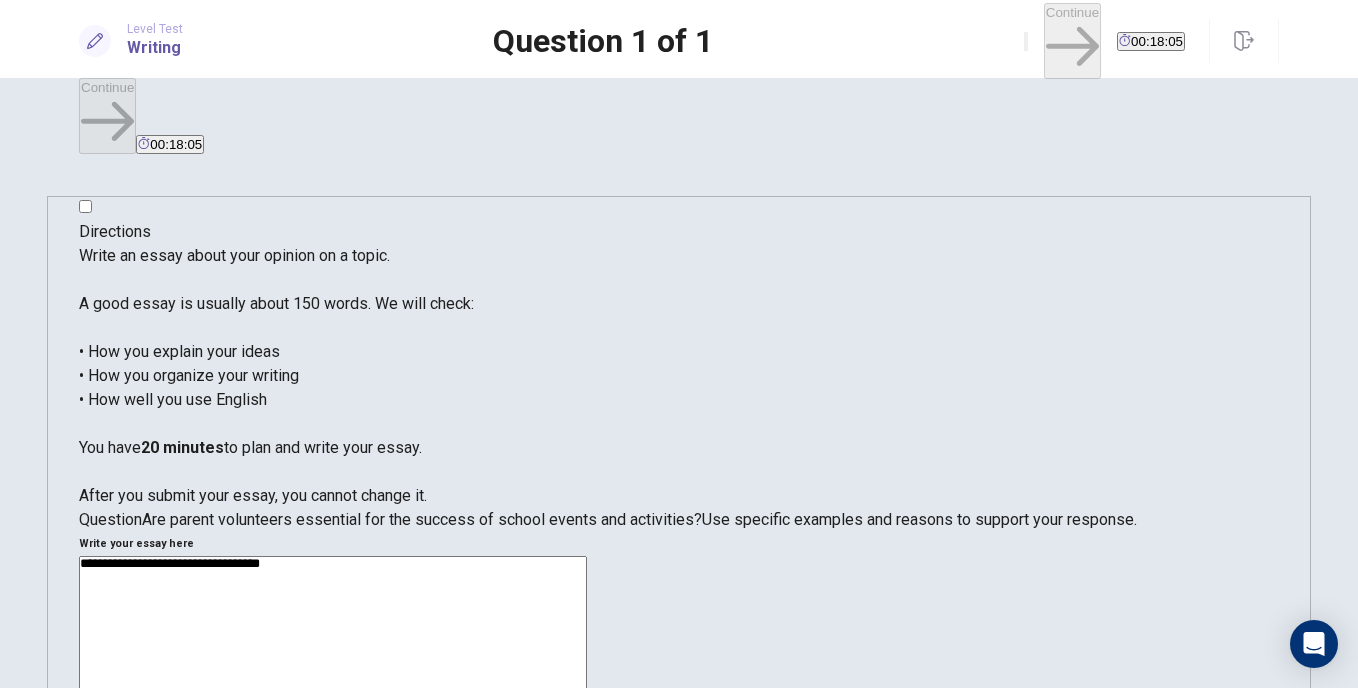 type on "*" 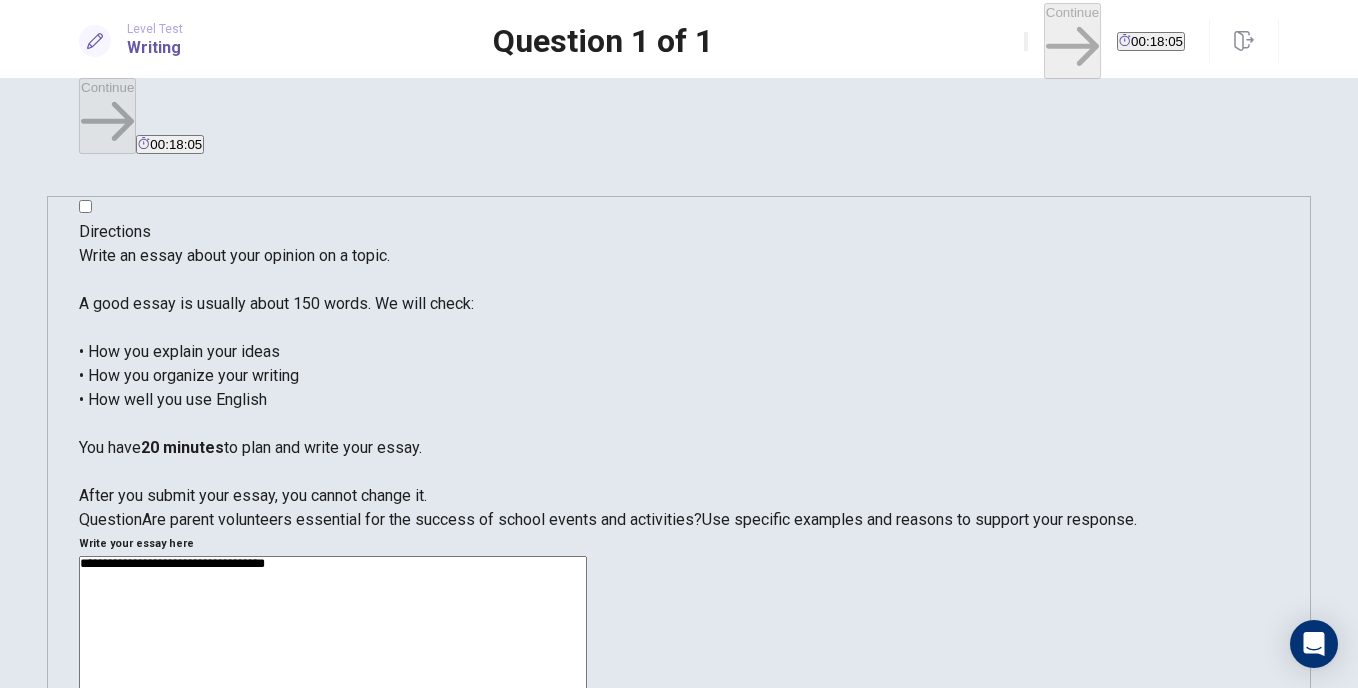 type on "*" 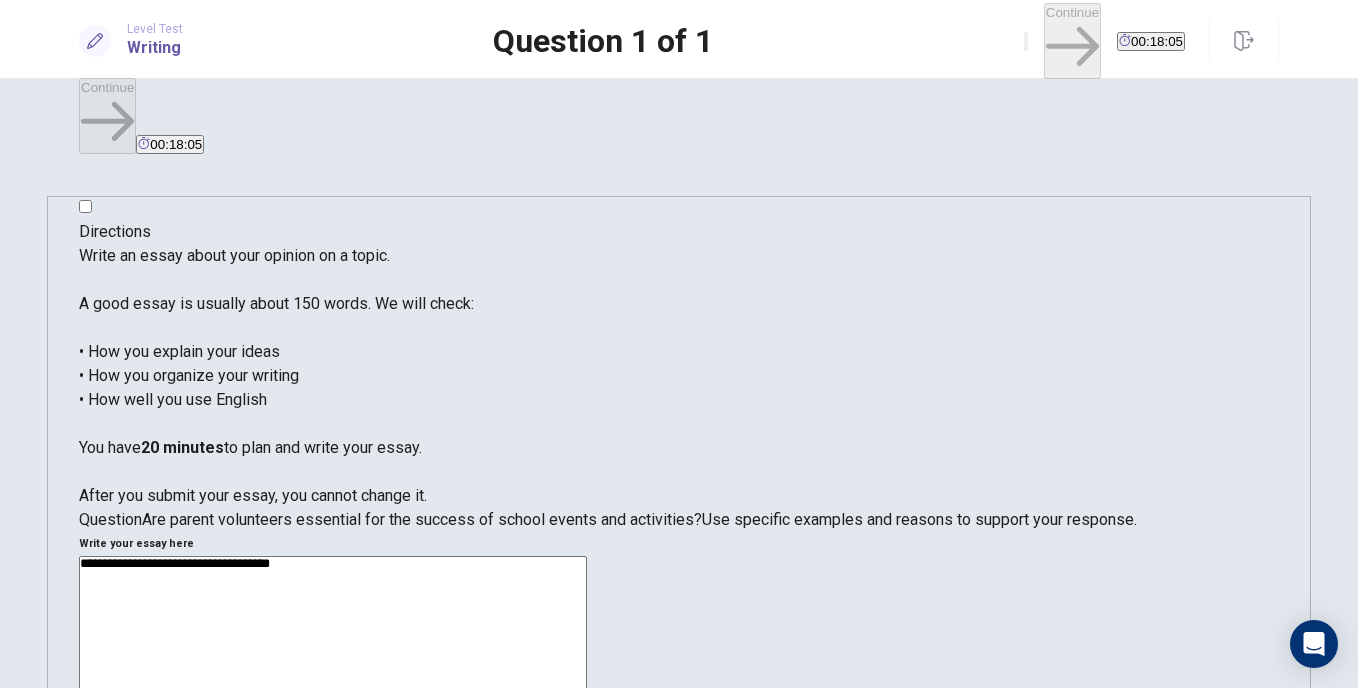 type on "*" 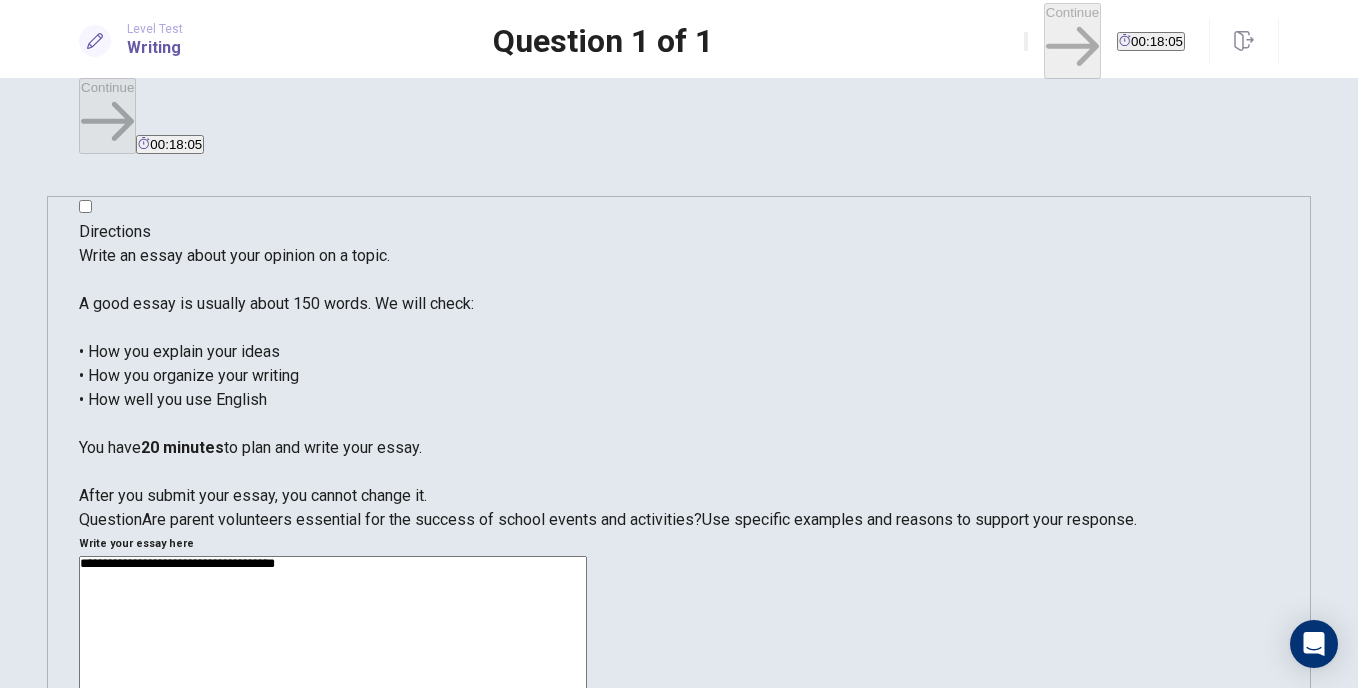 type on "*" 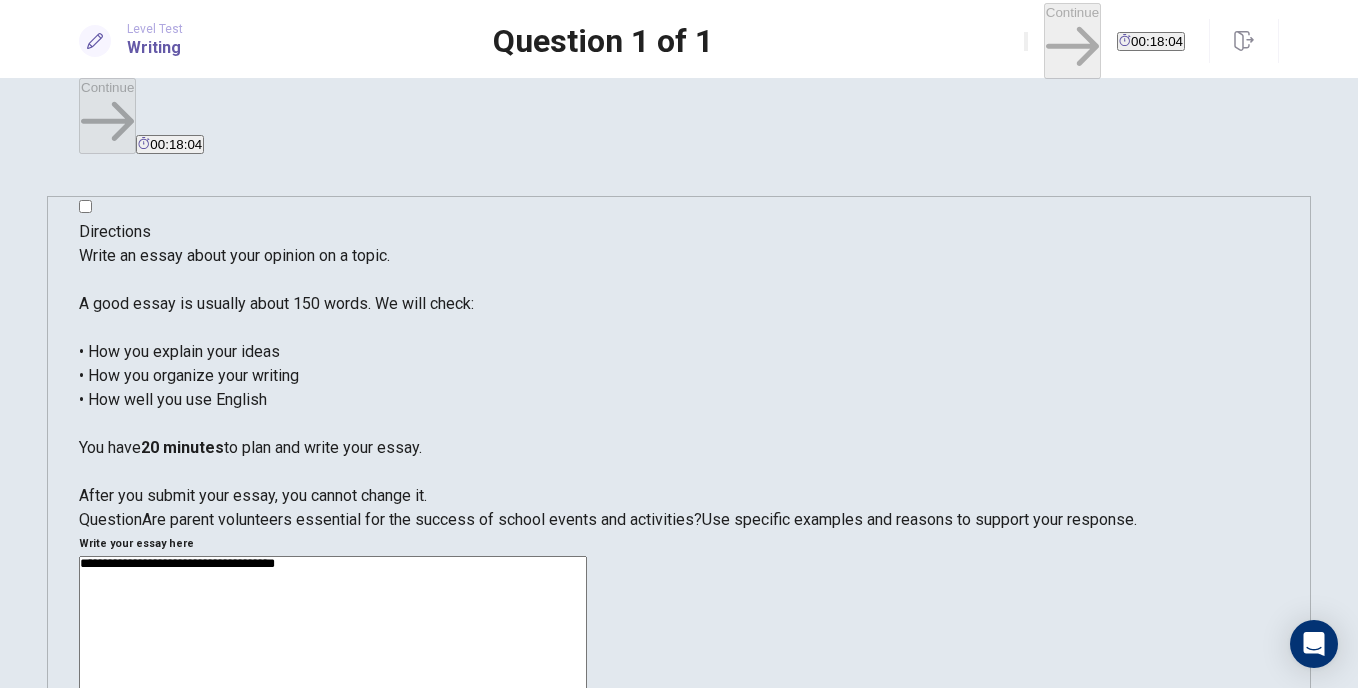 type on "**********" 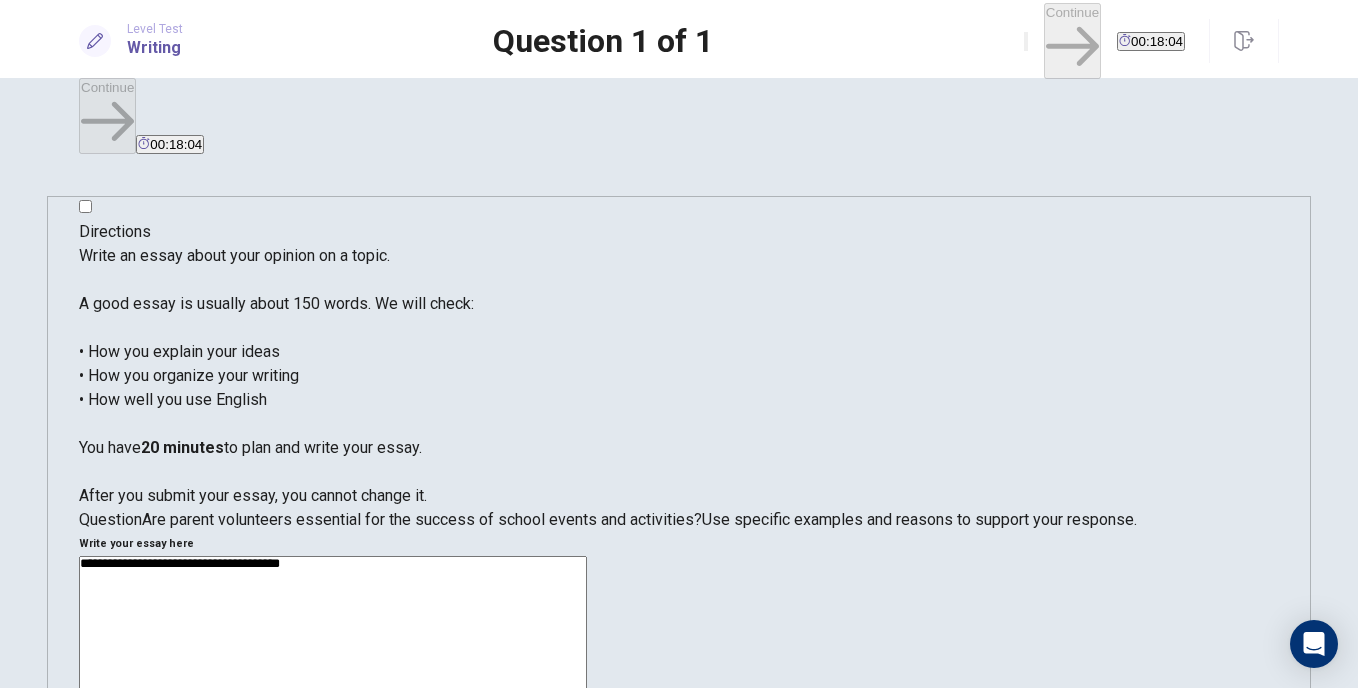 type on "*" 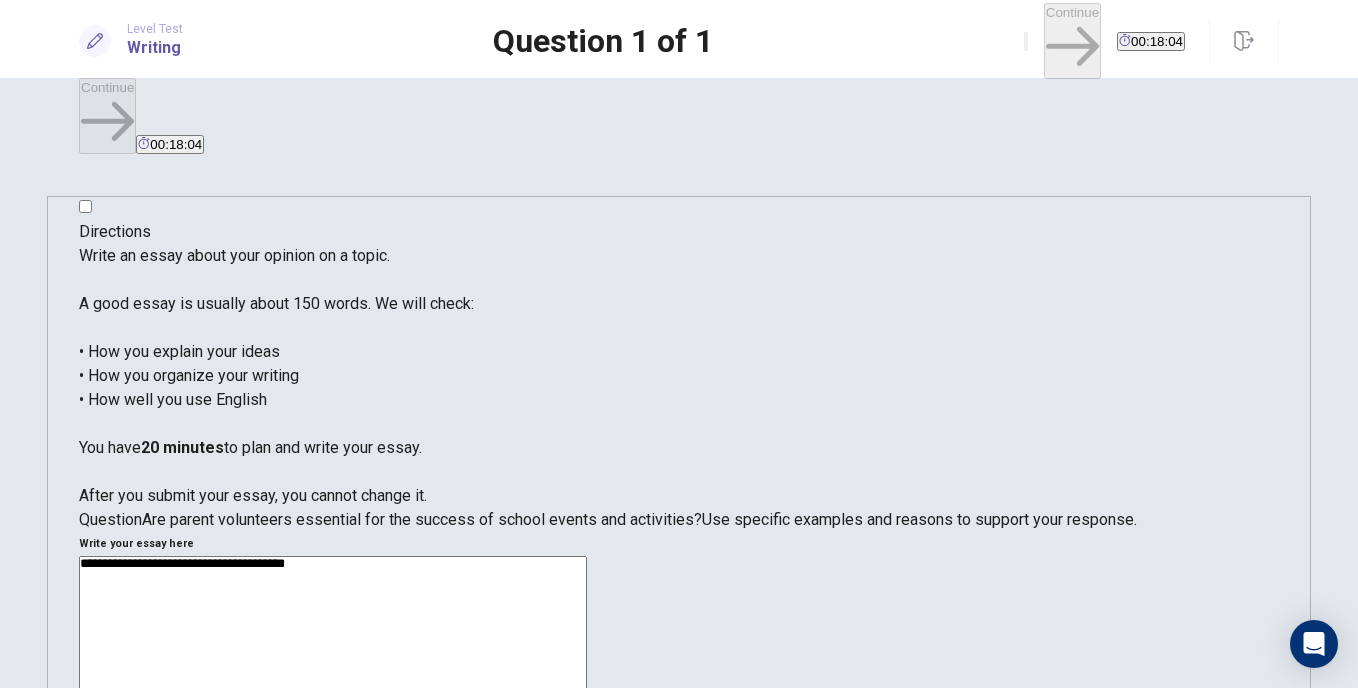 type on "*" 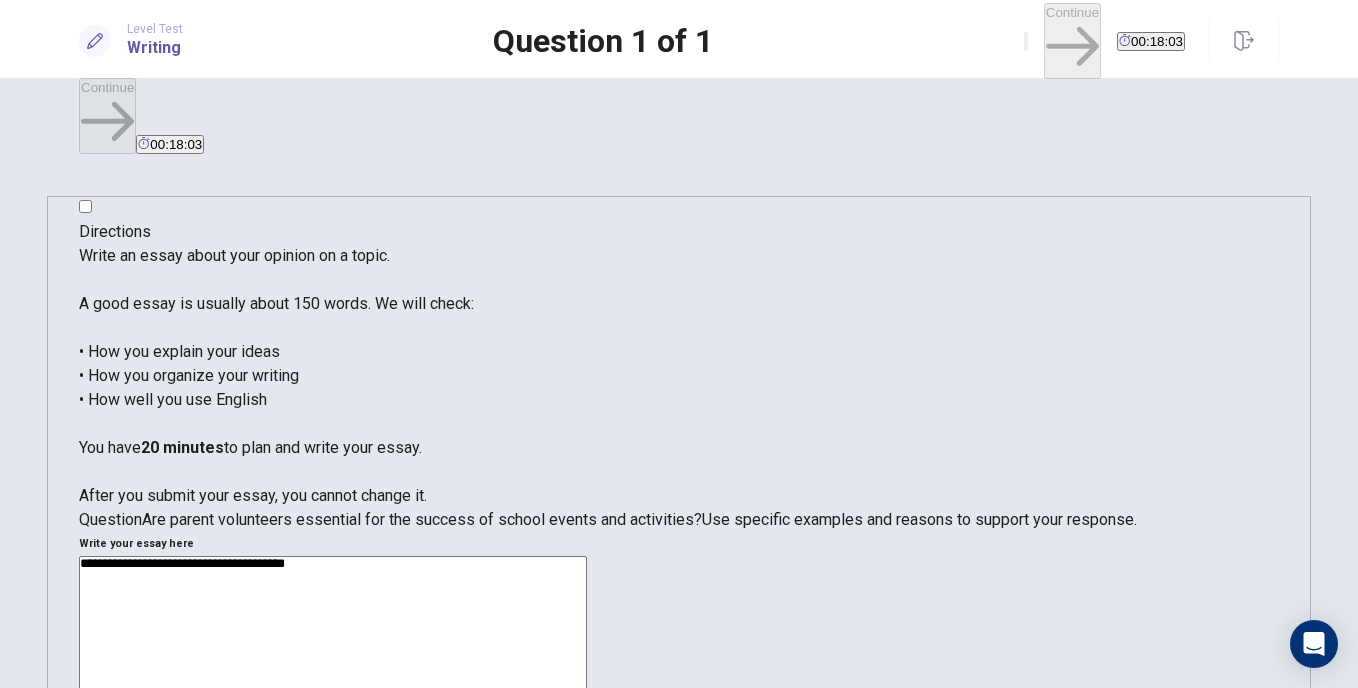 type on "**********" 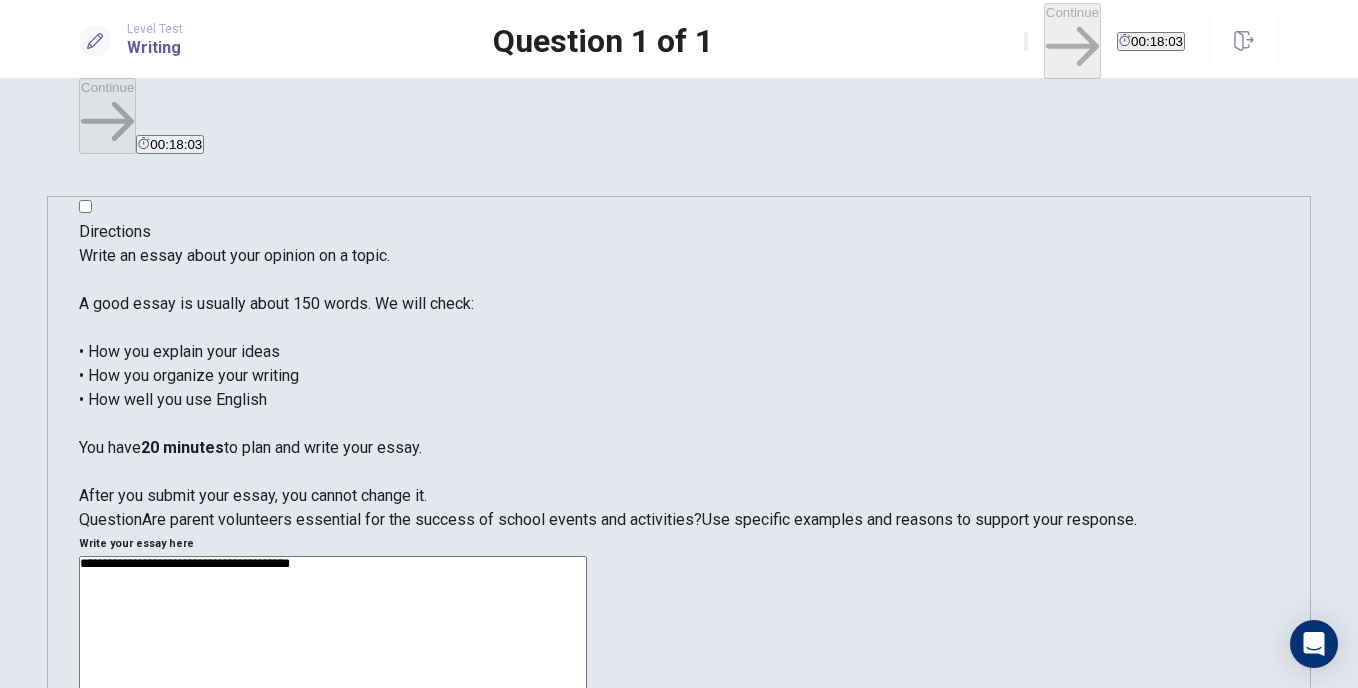type on "*" 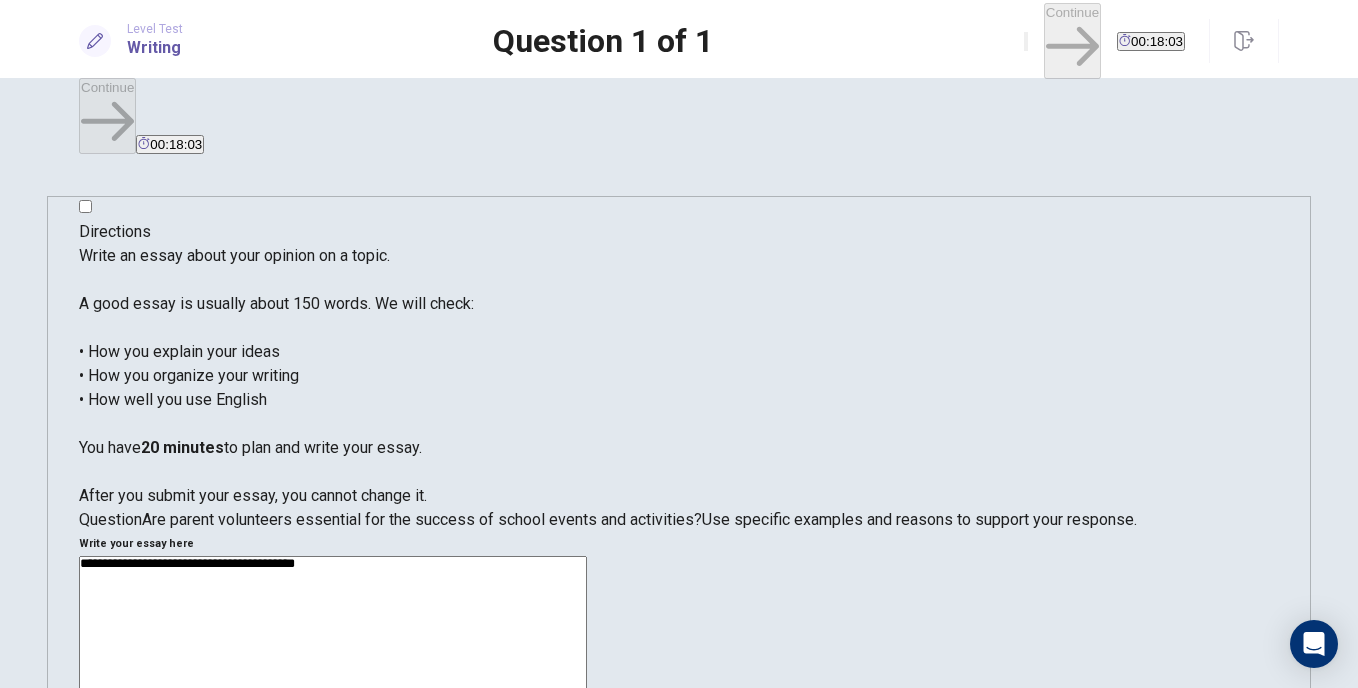 type on "*" 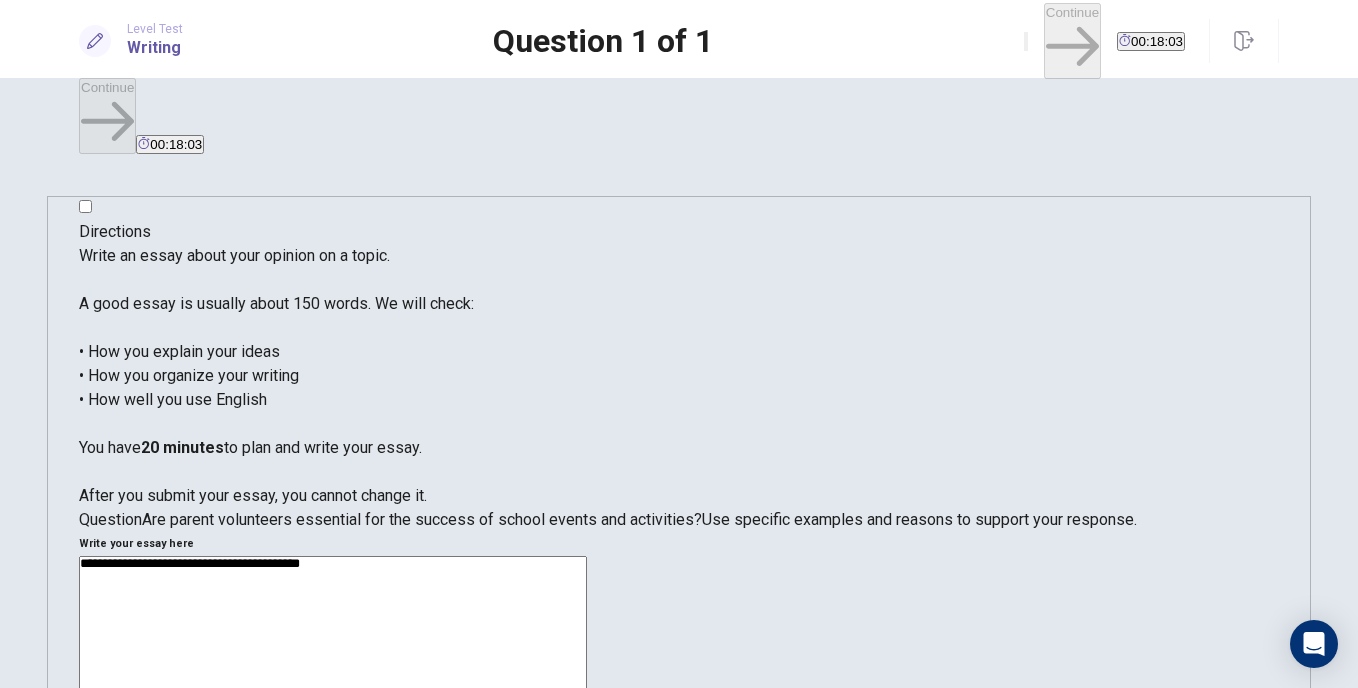 type on "*" 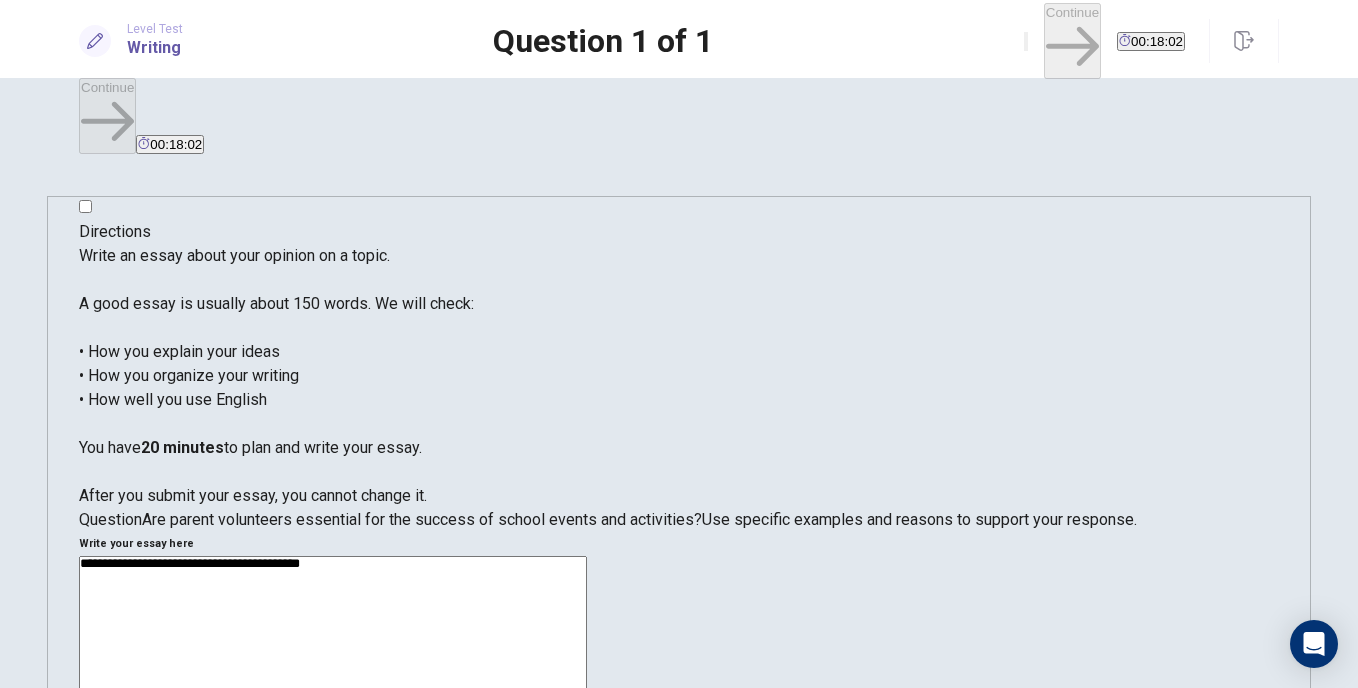 type on "**********" 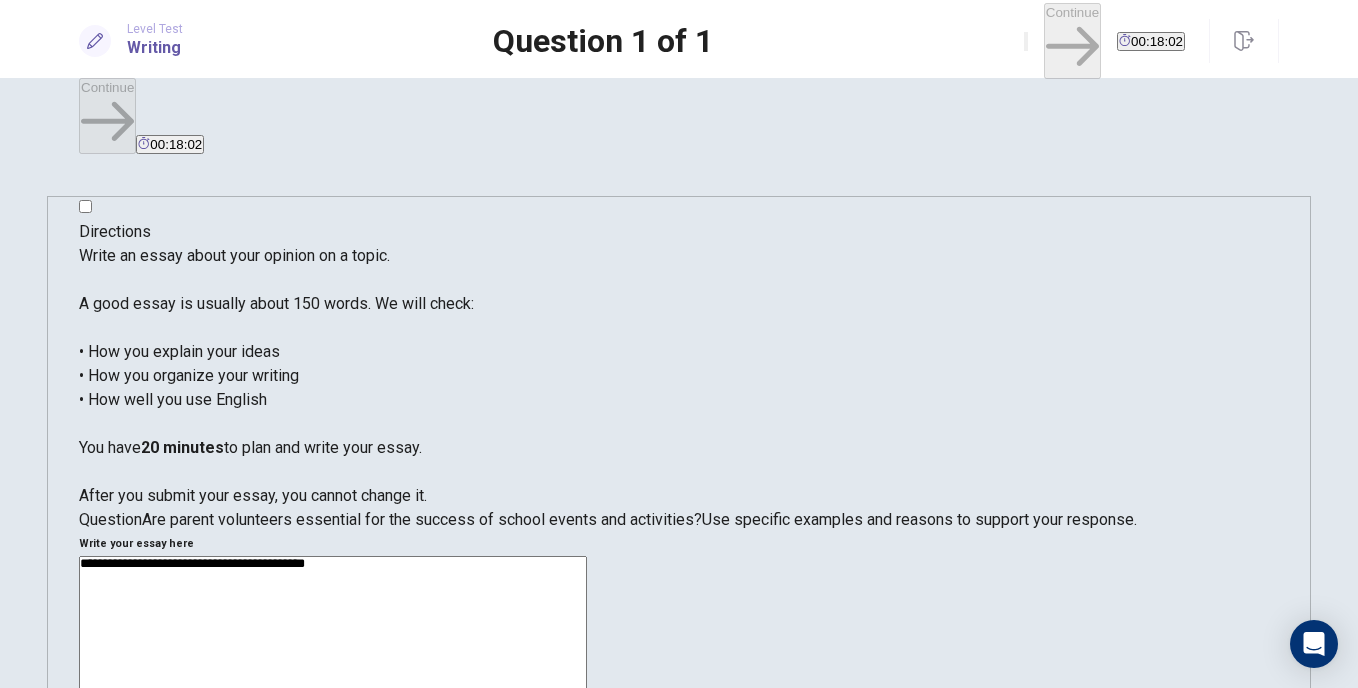 type on "*" 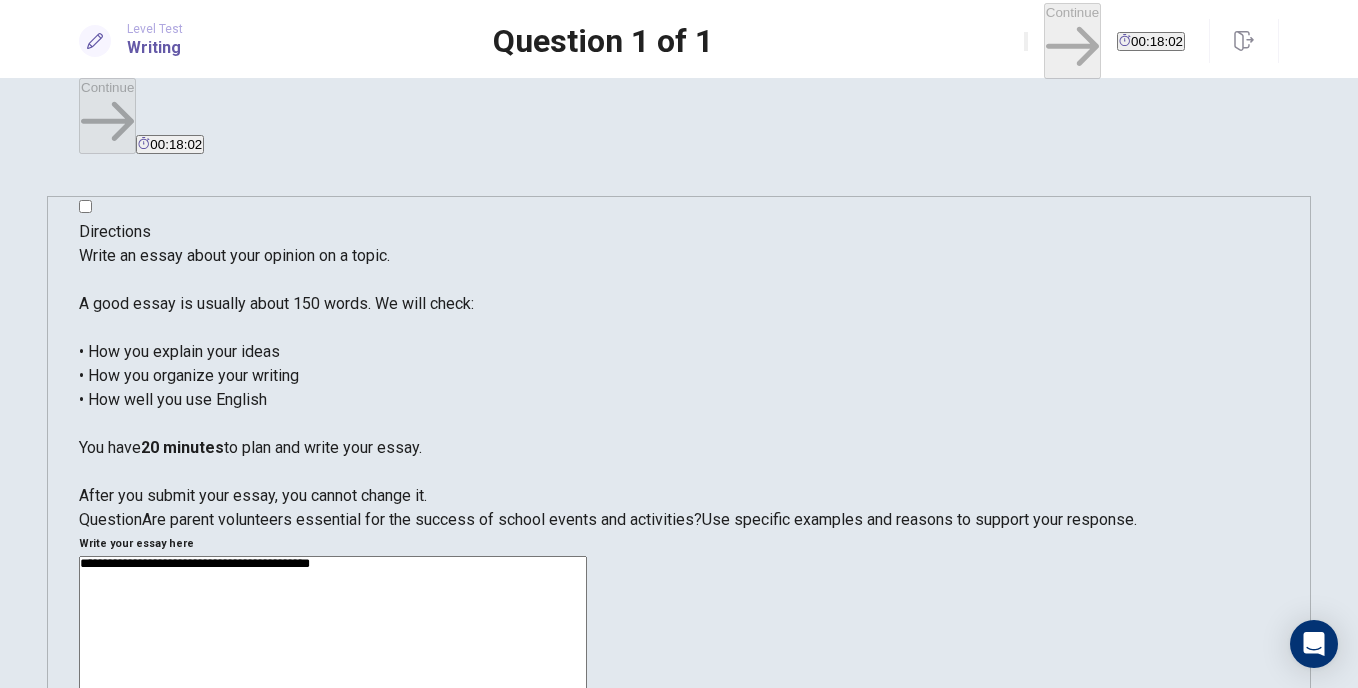 type on "*" 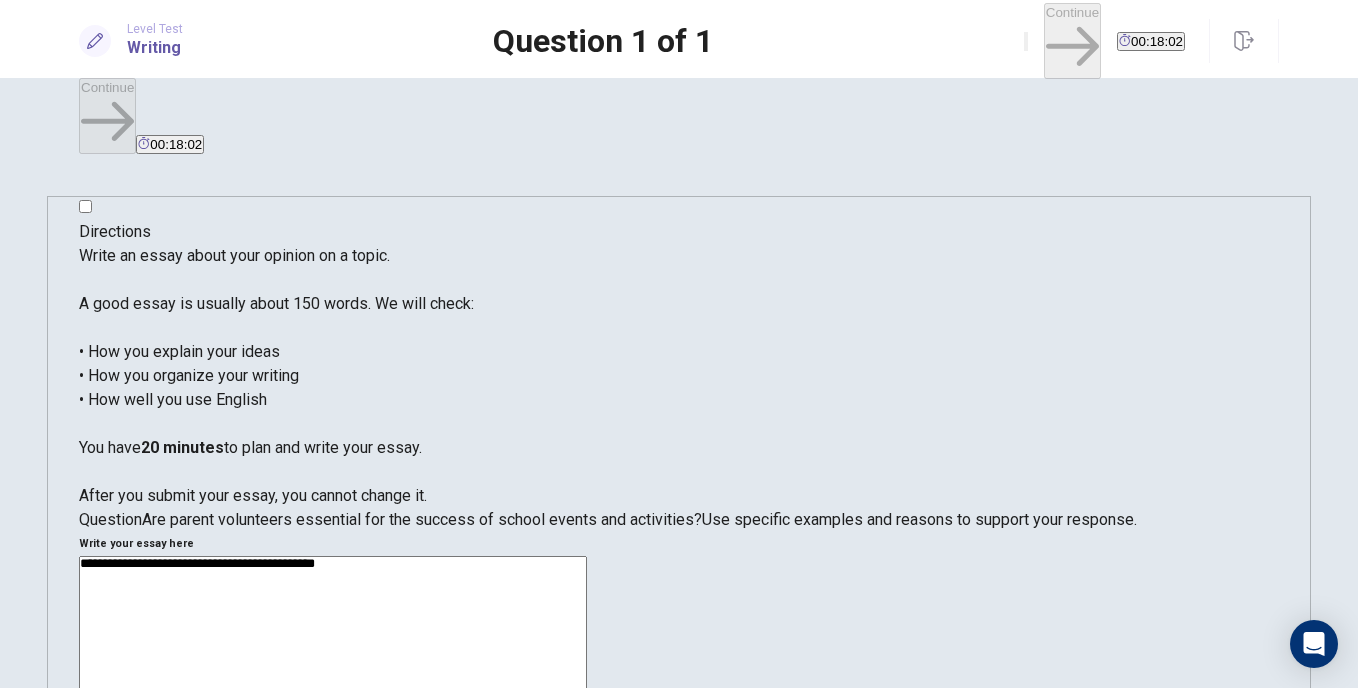 type on "*" 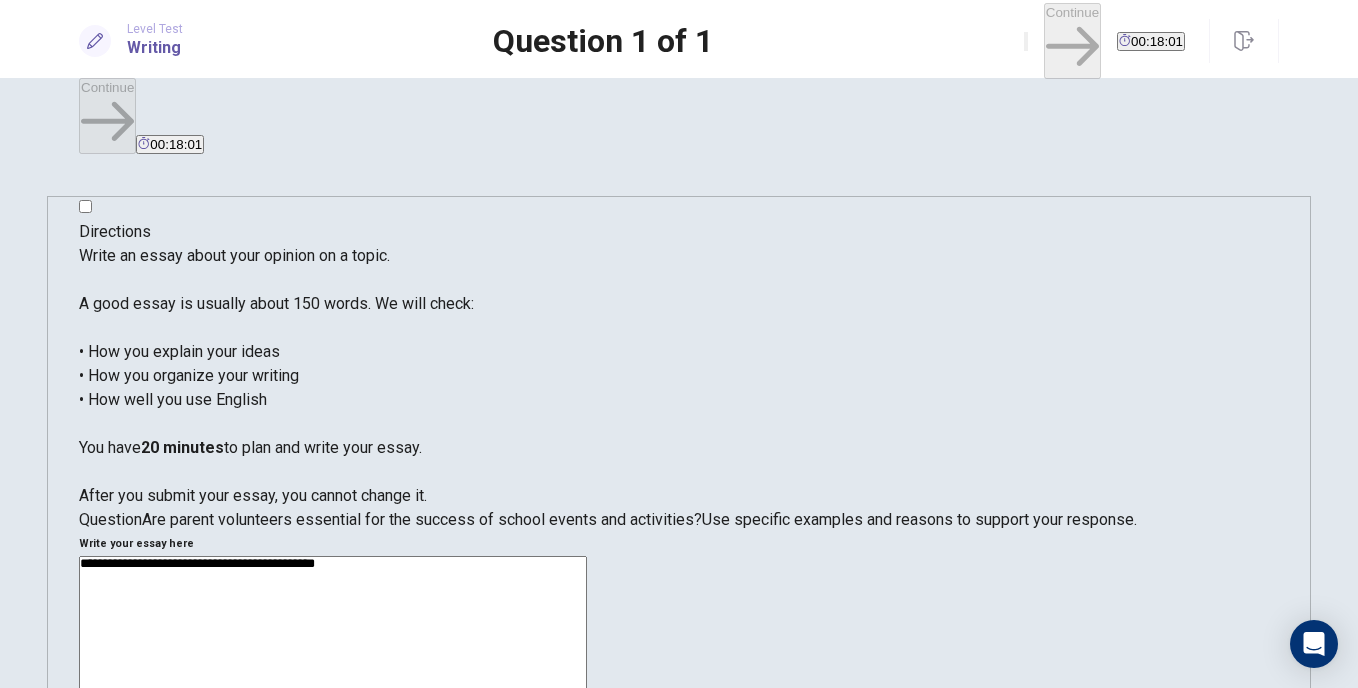 type on "**********" 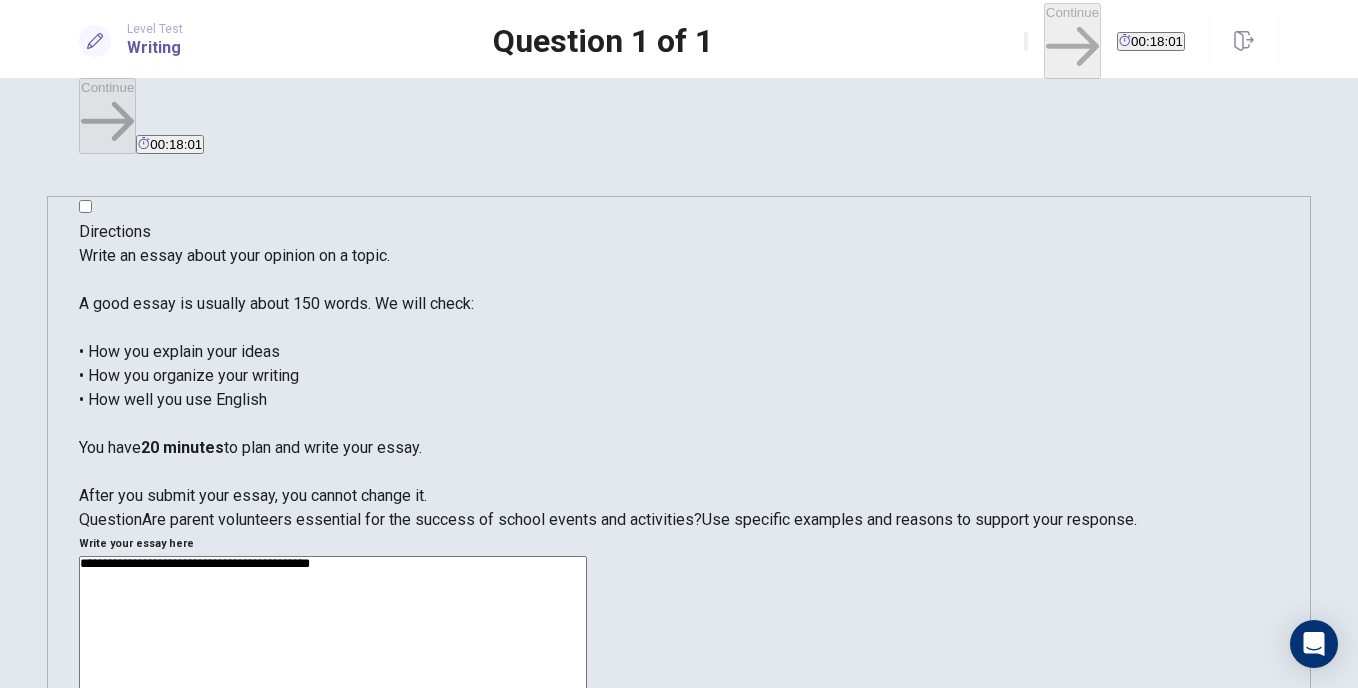 type on "*" 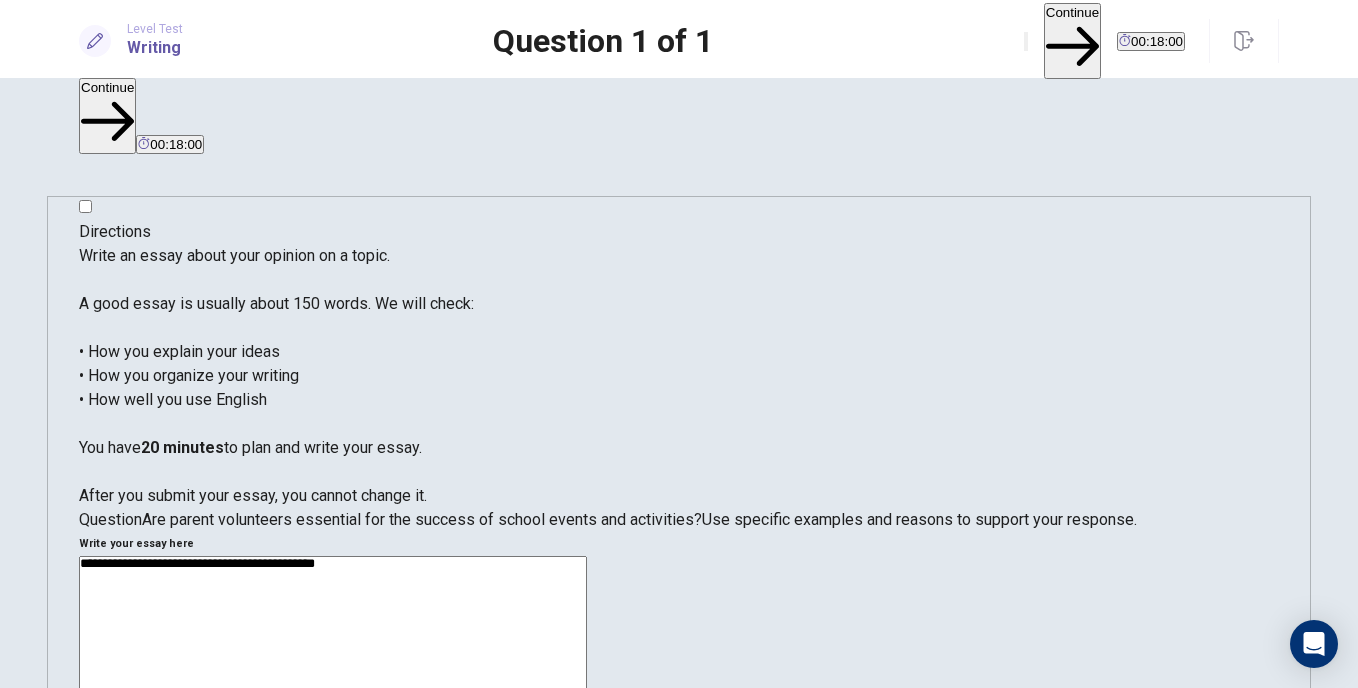 type on "*" 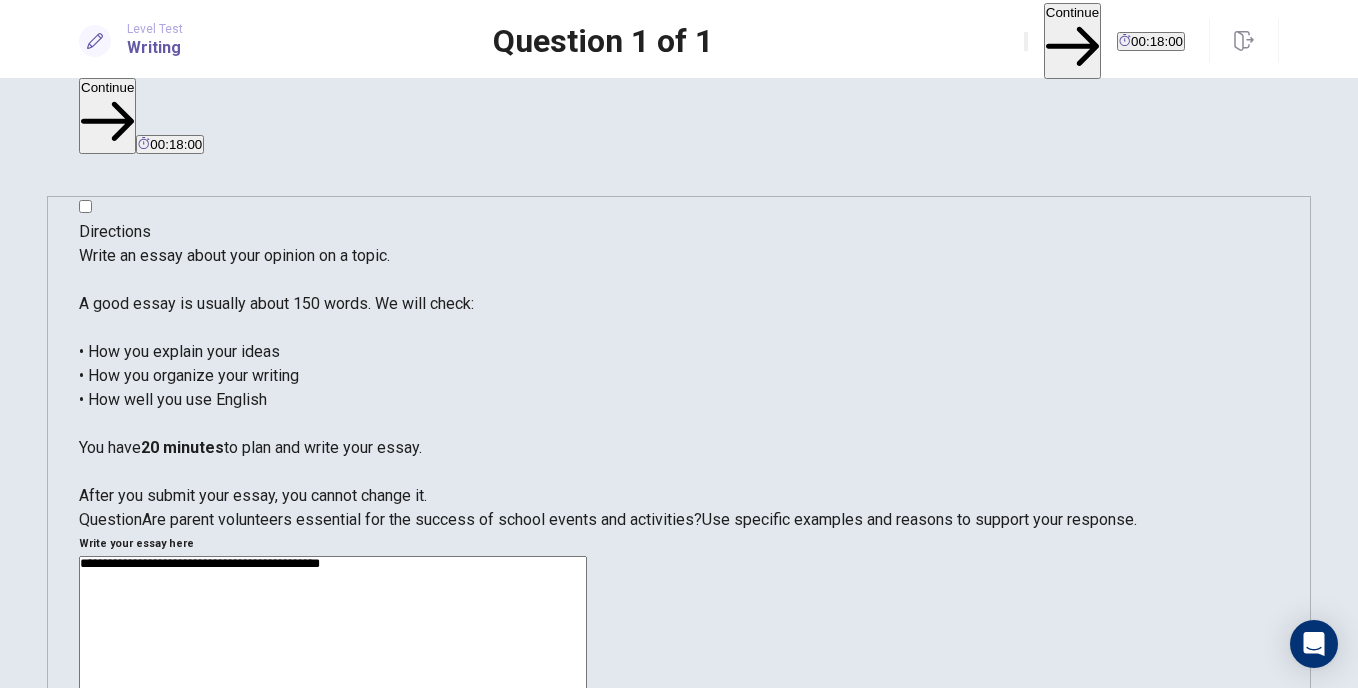 type on "*" 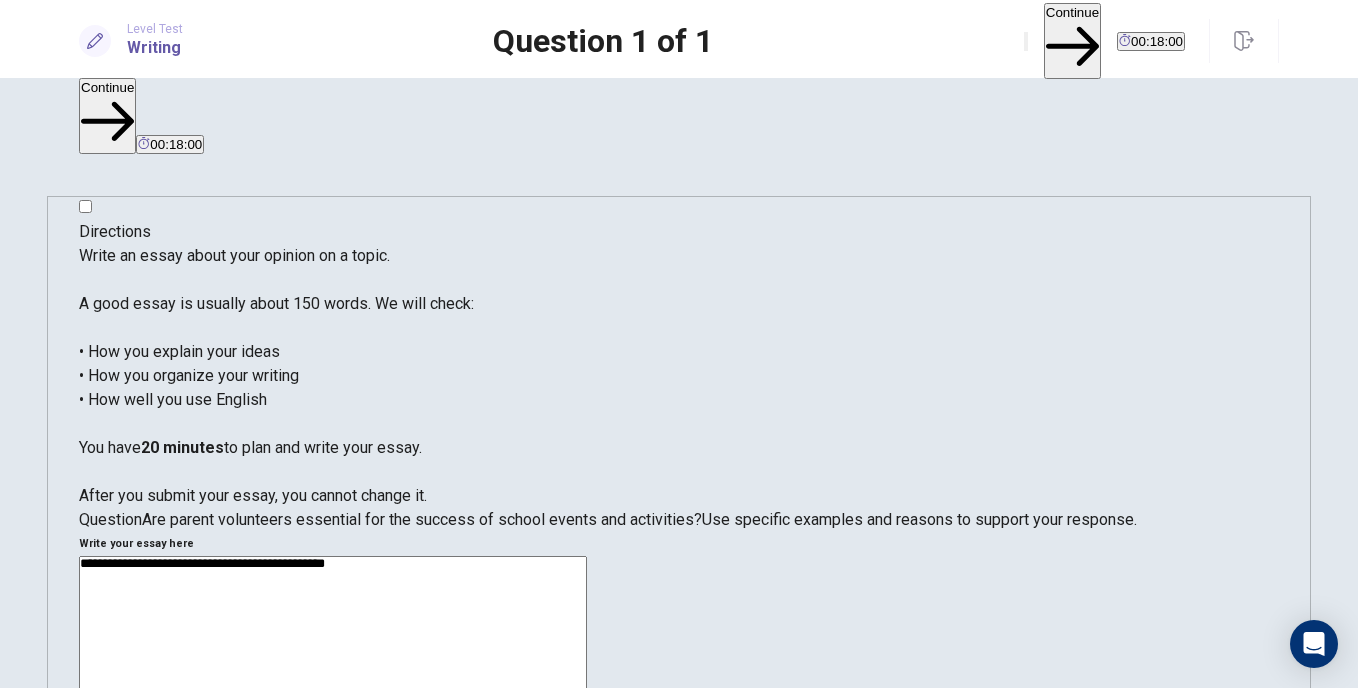 type on "*" 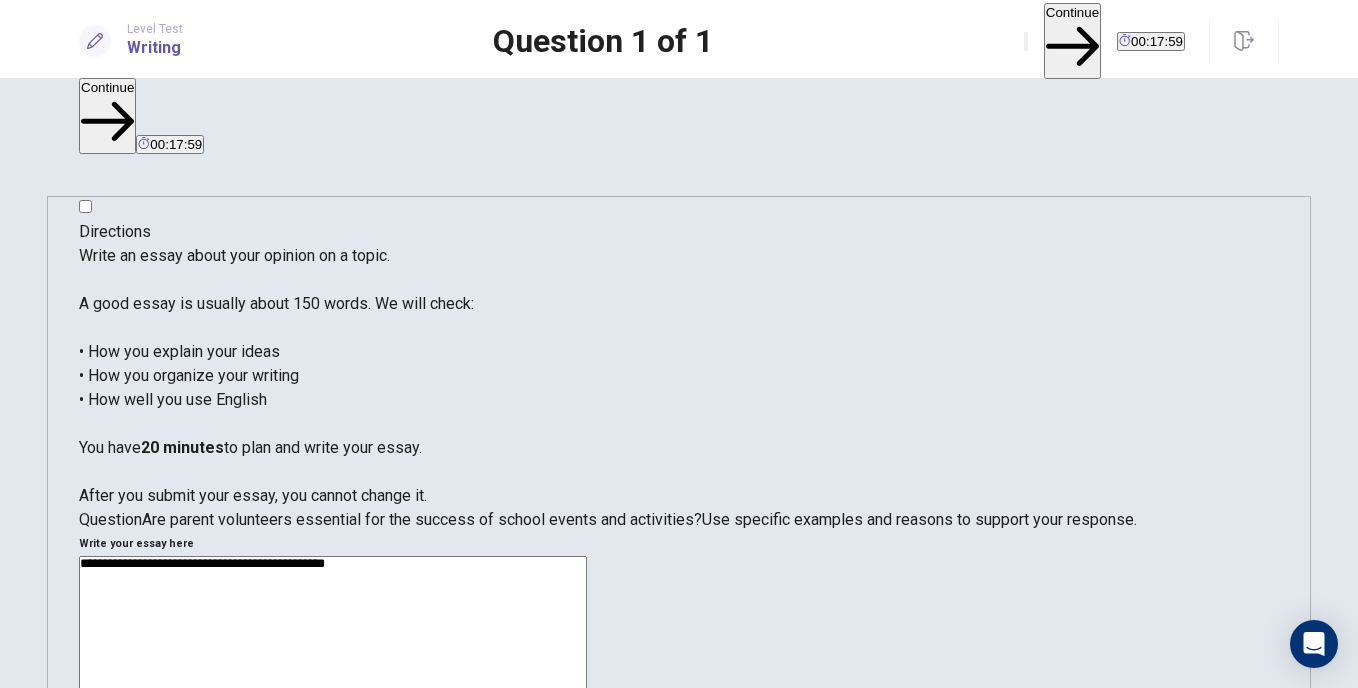 type on "**********" 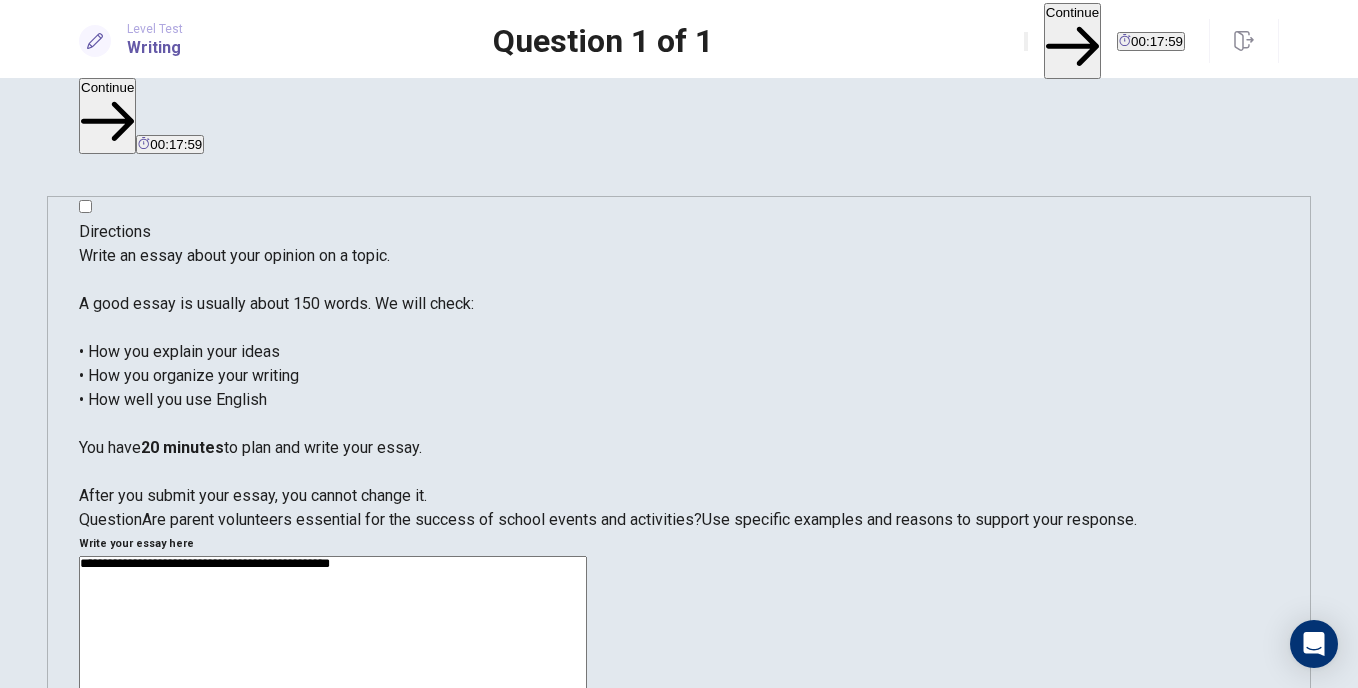 type on "*" 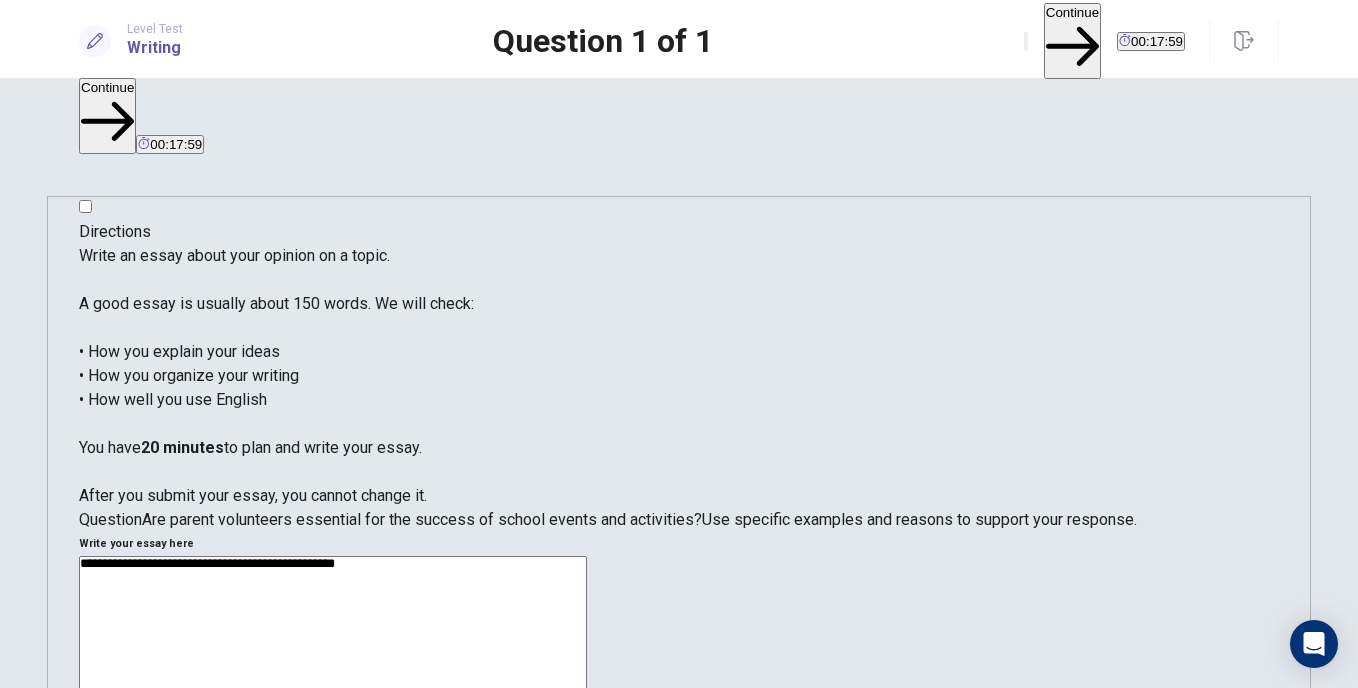 type on "*" 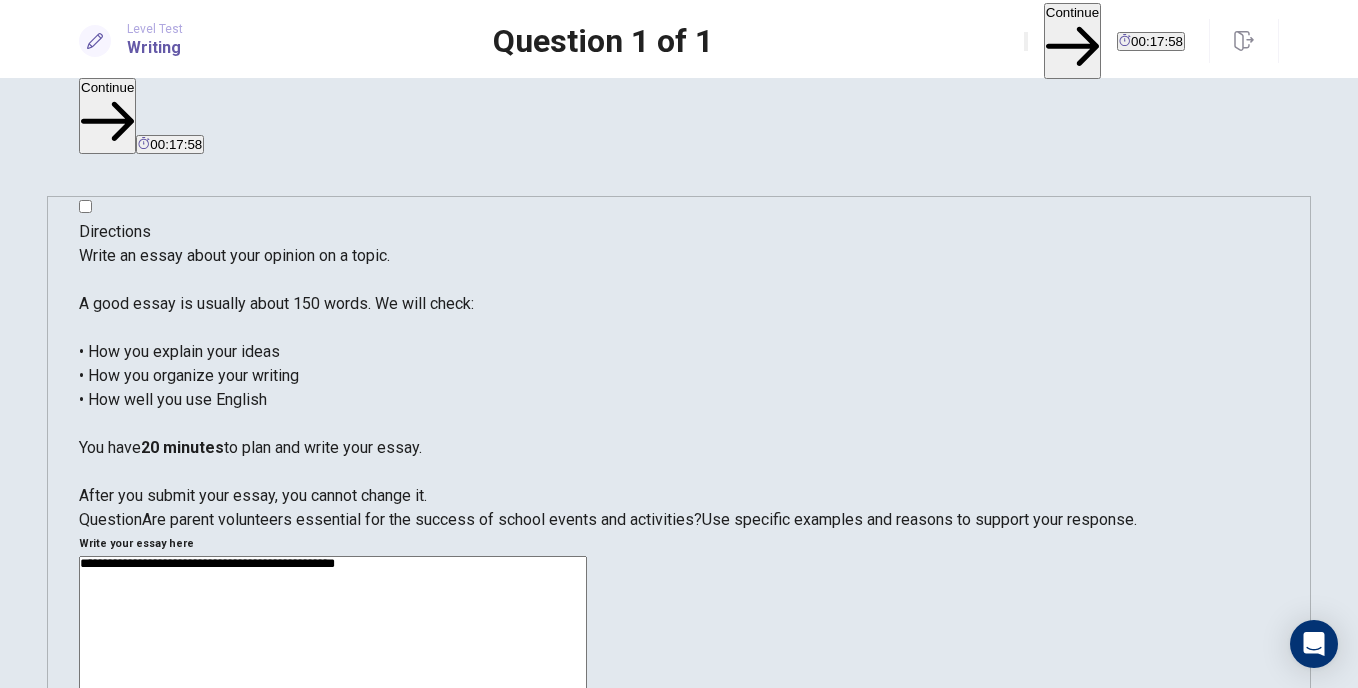 type on "**********" 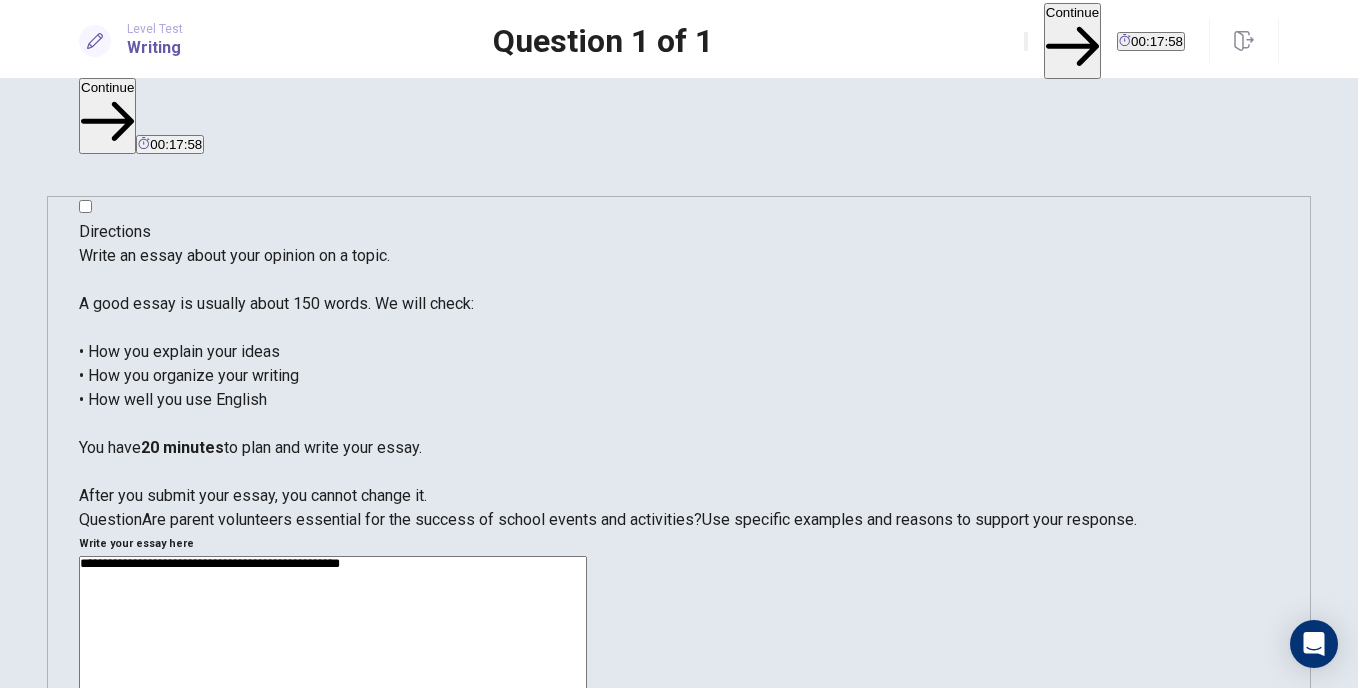type on "*" 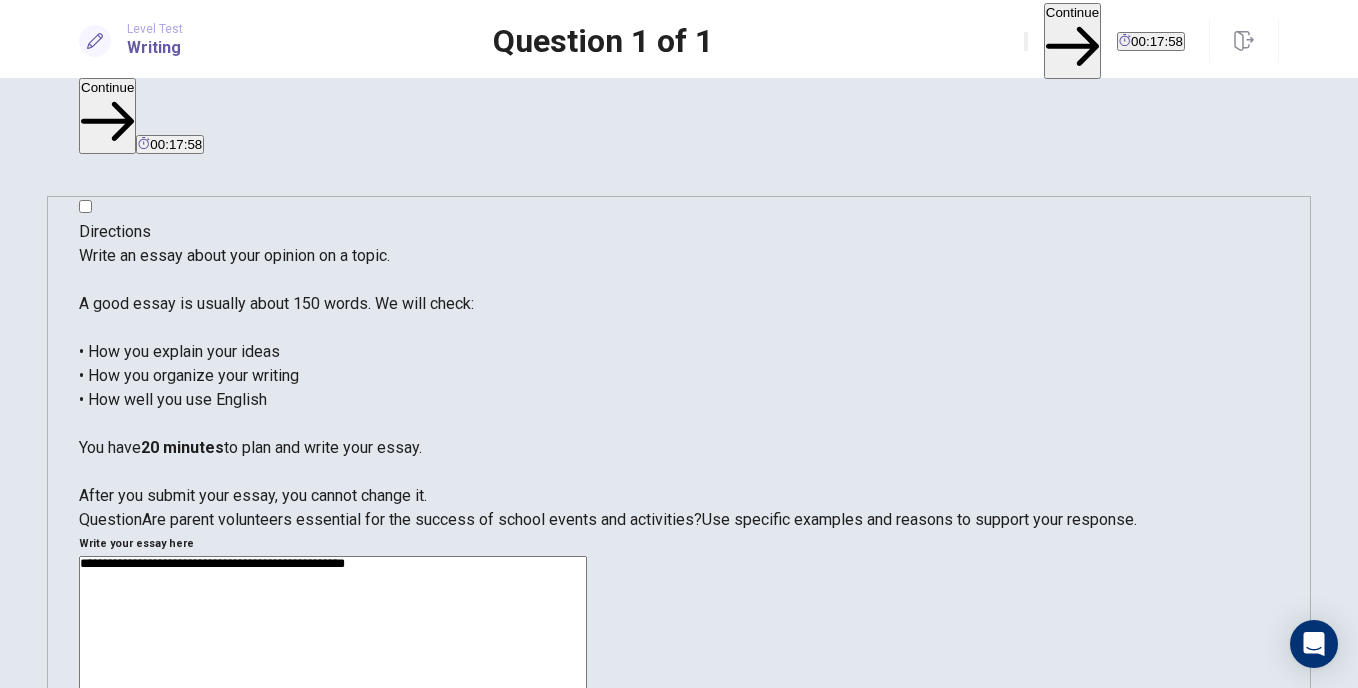 type on "*" 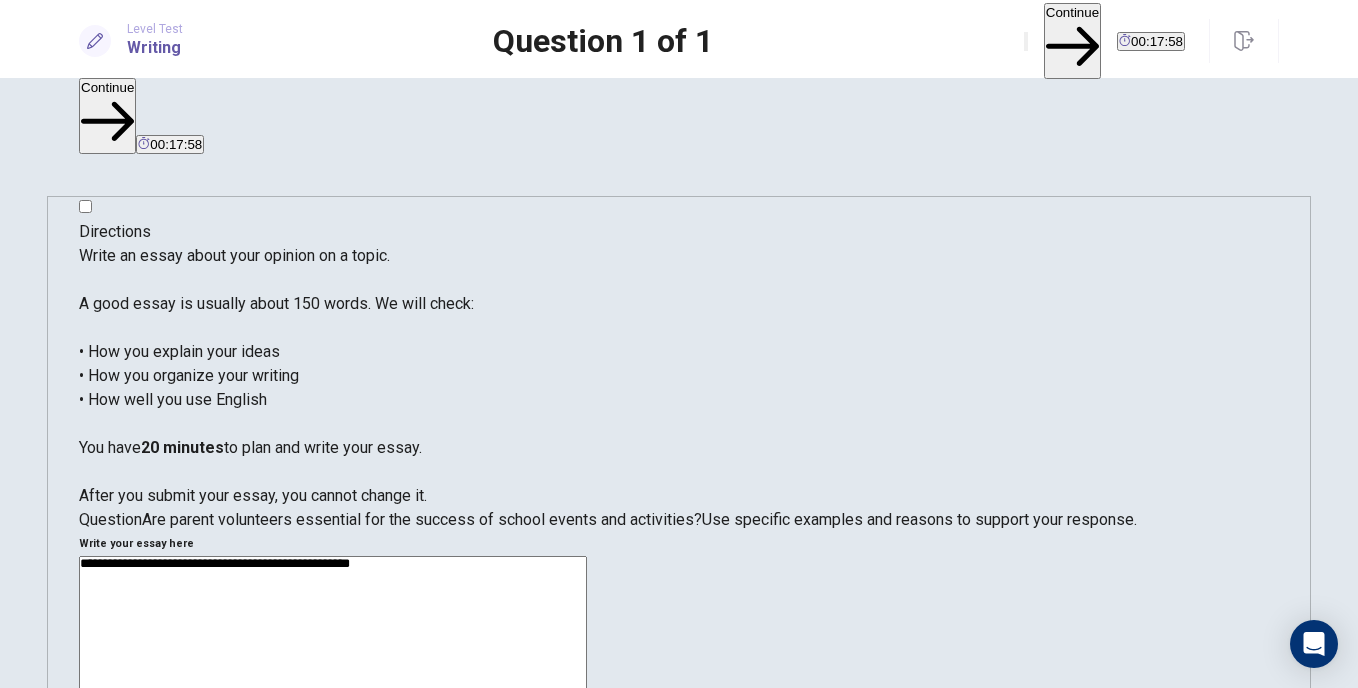 type on "*" 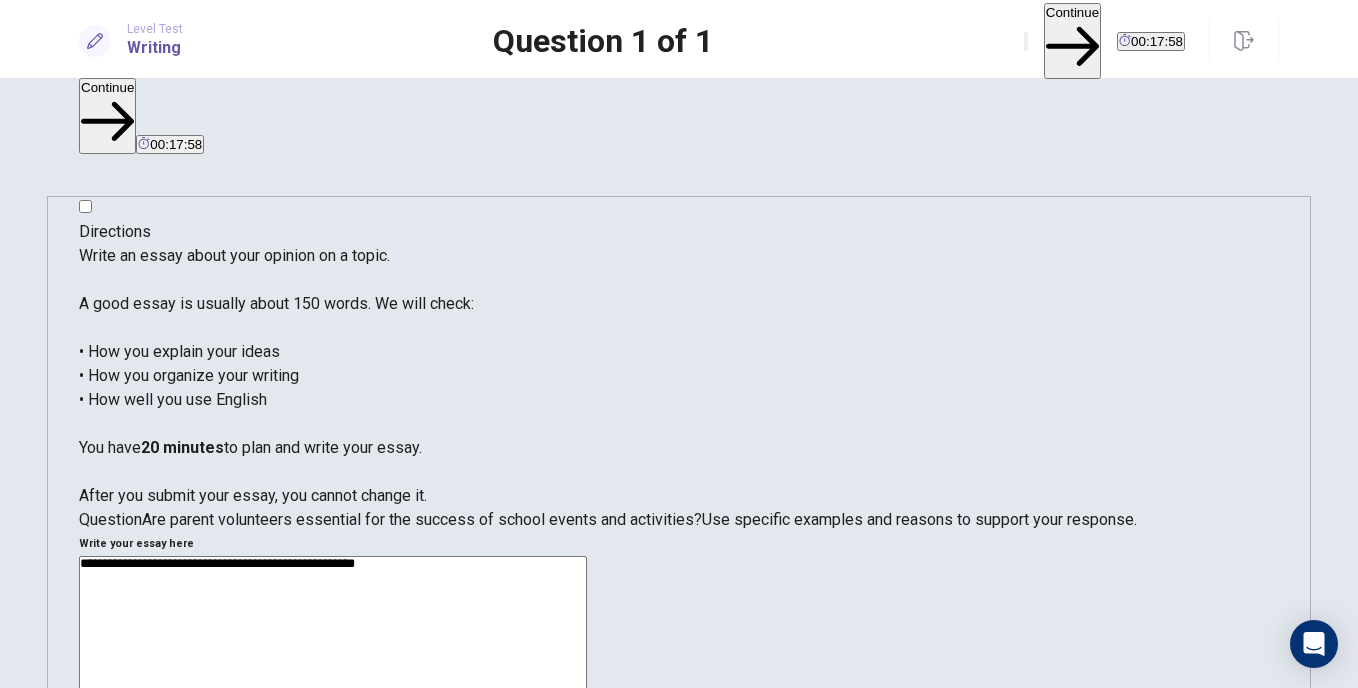 type on "*" 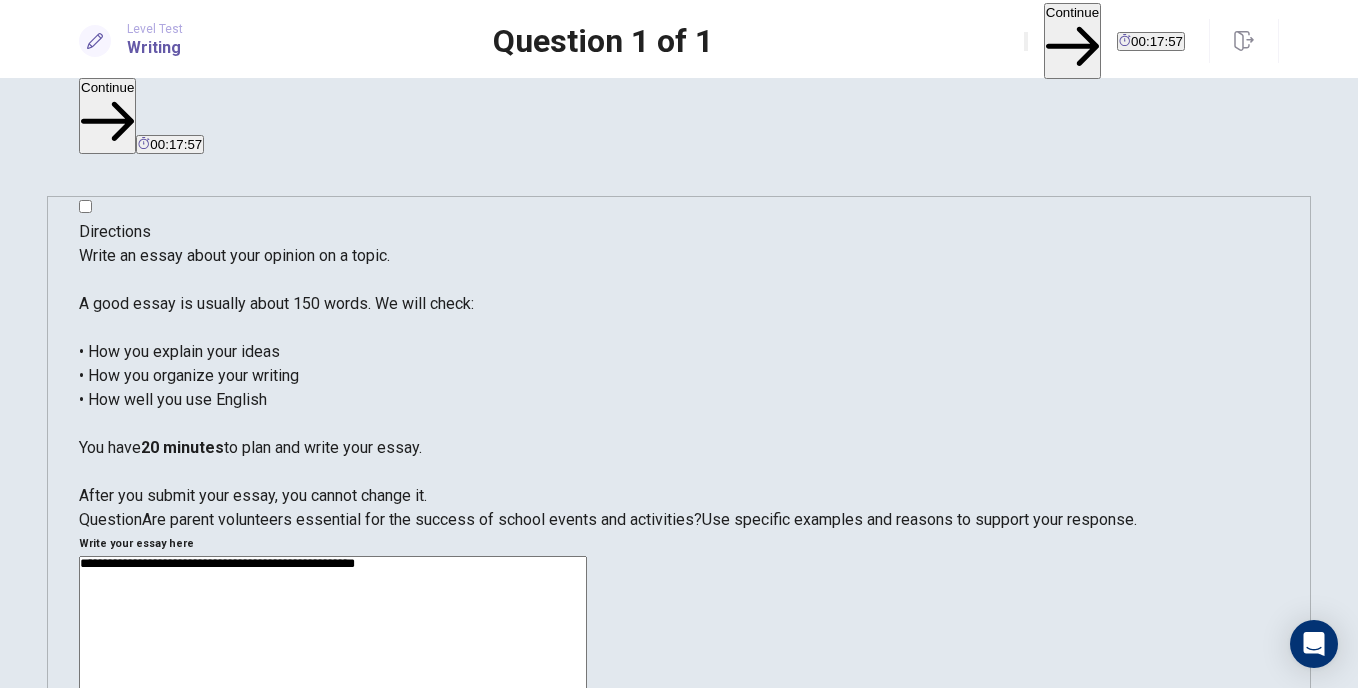 type on "**********" 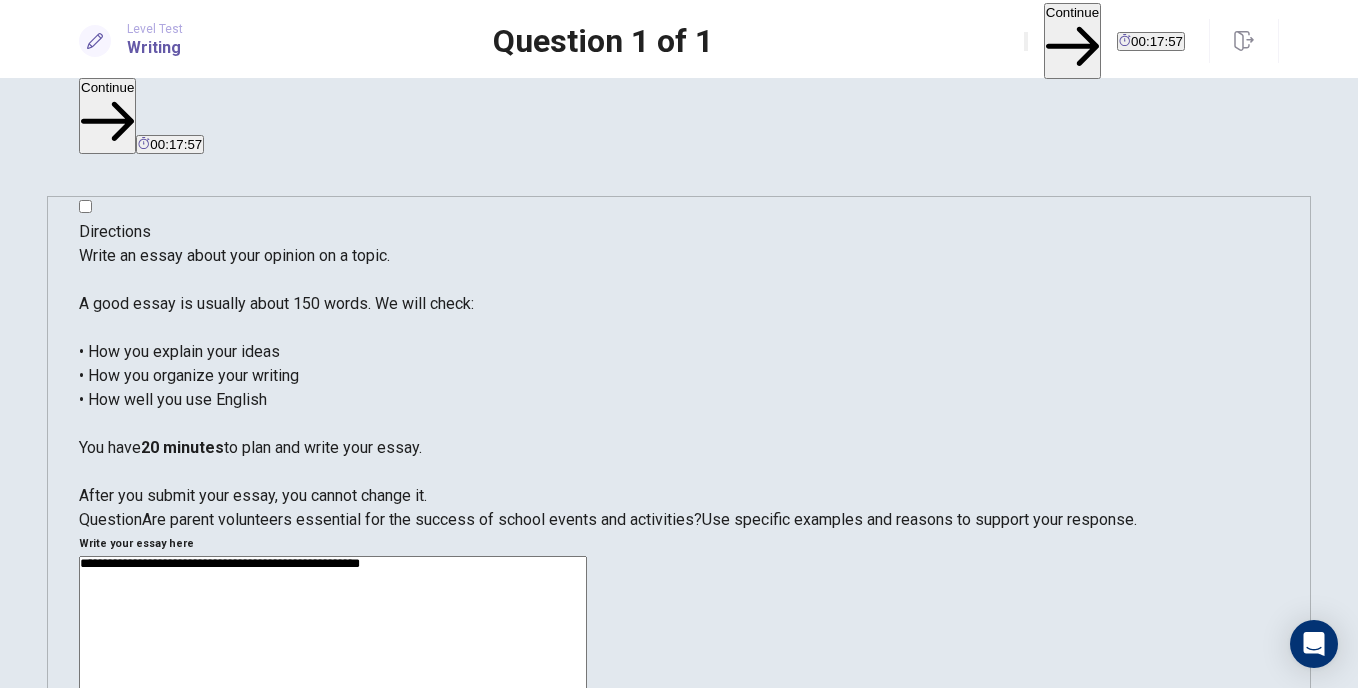 type on "*" 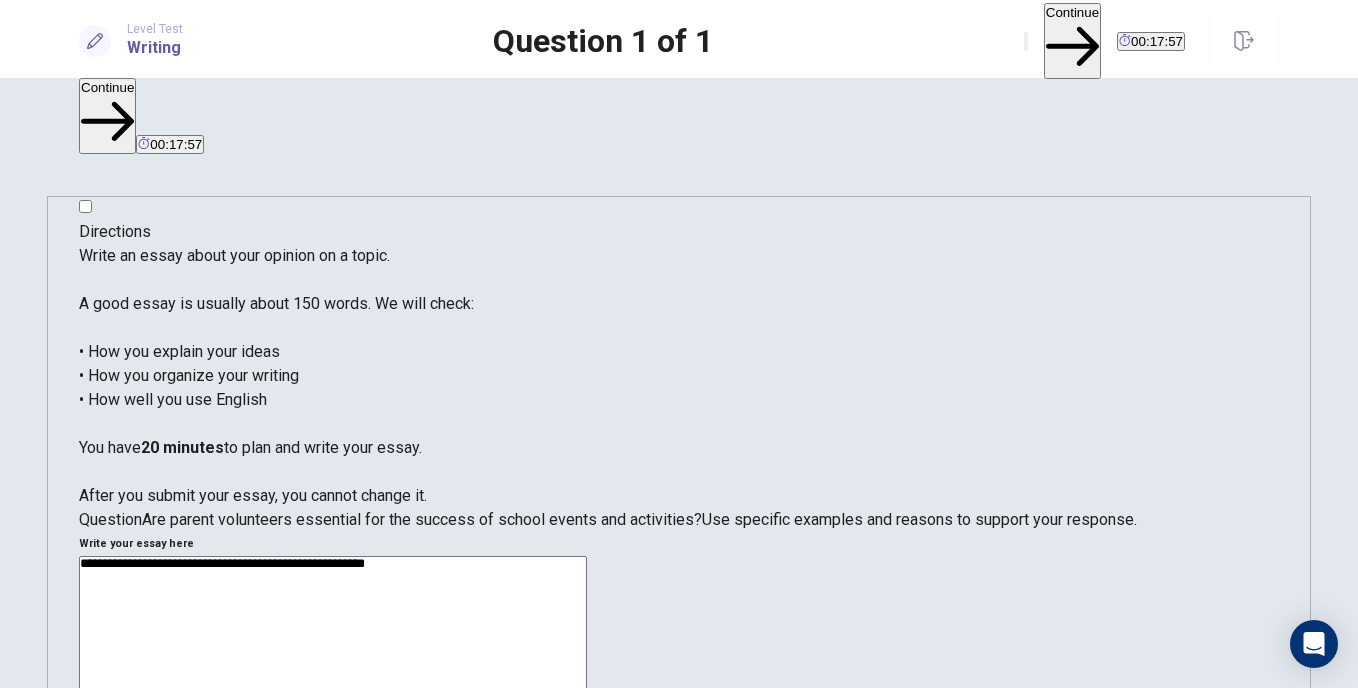 type on "*" 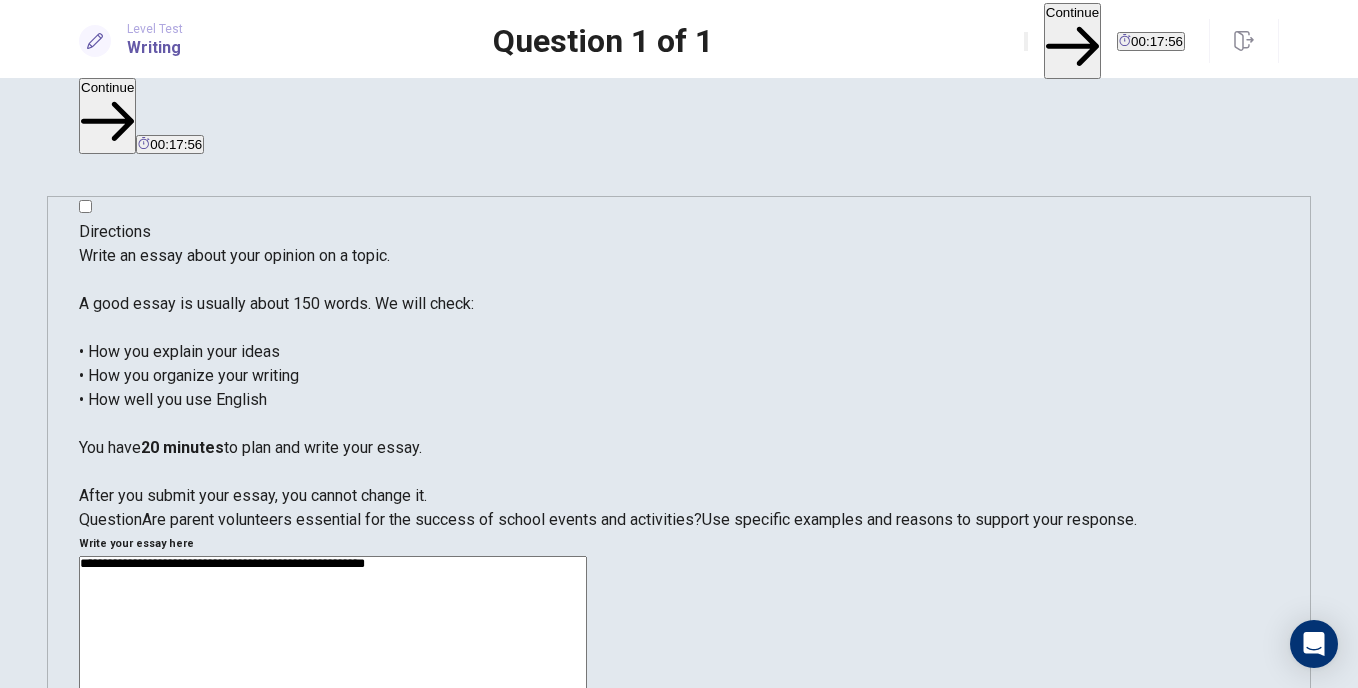 type on "**********" 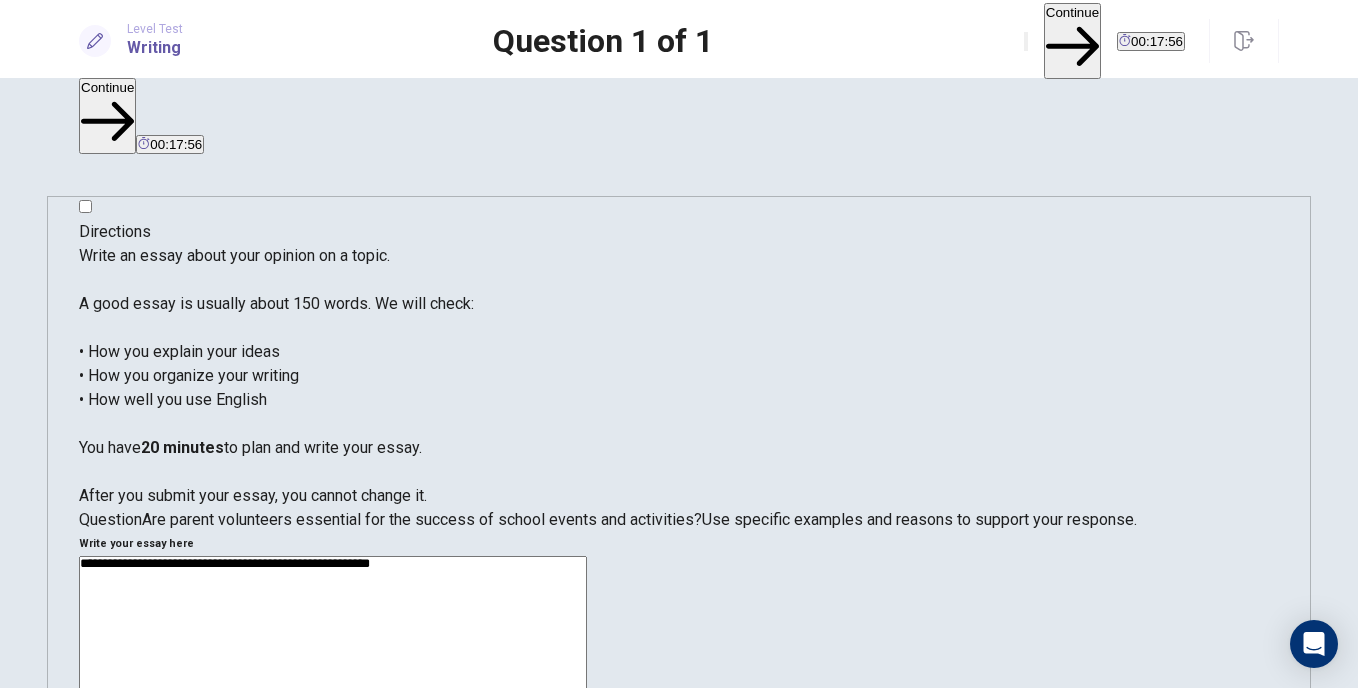 type on "*" 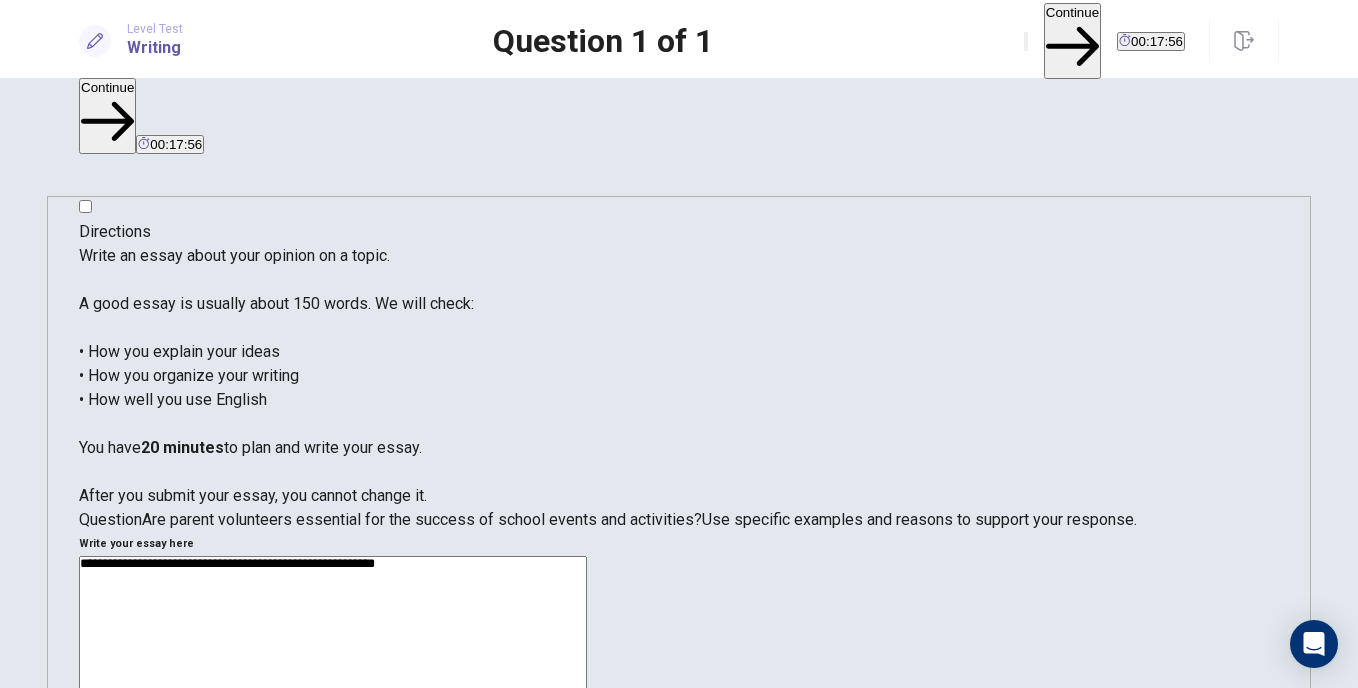 type on "*" 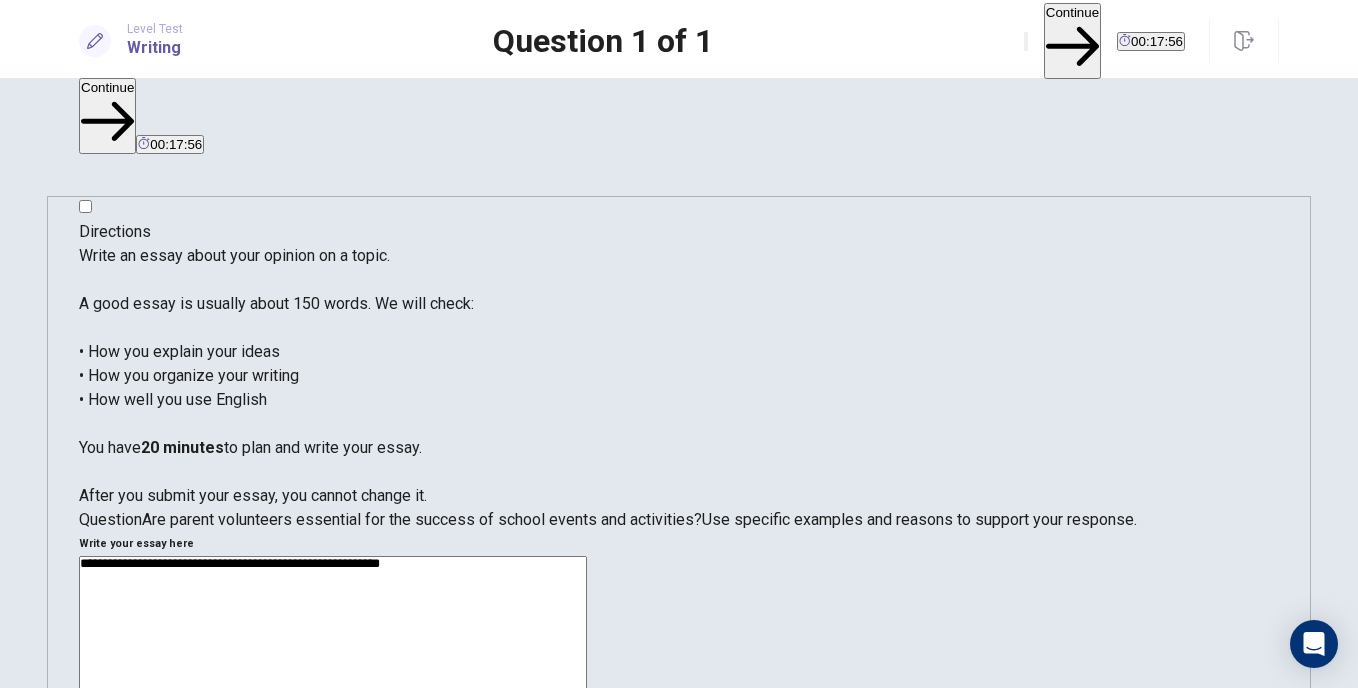 type on "*" 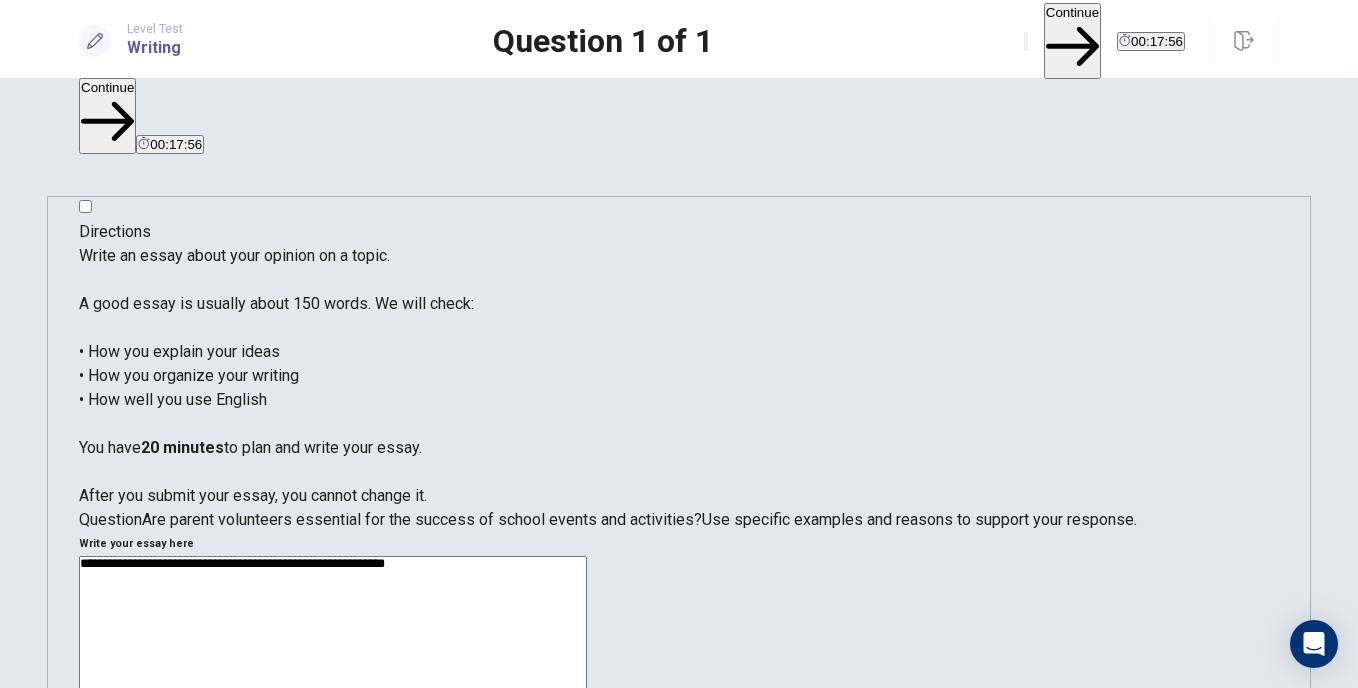 type on "*" 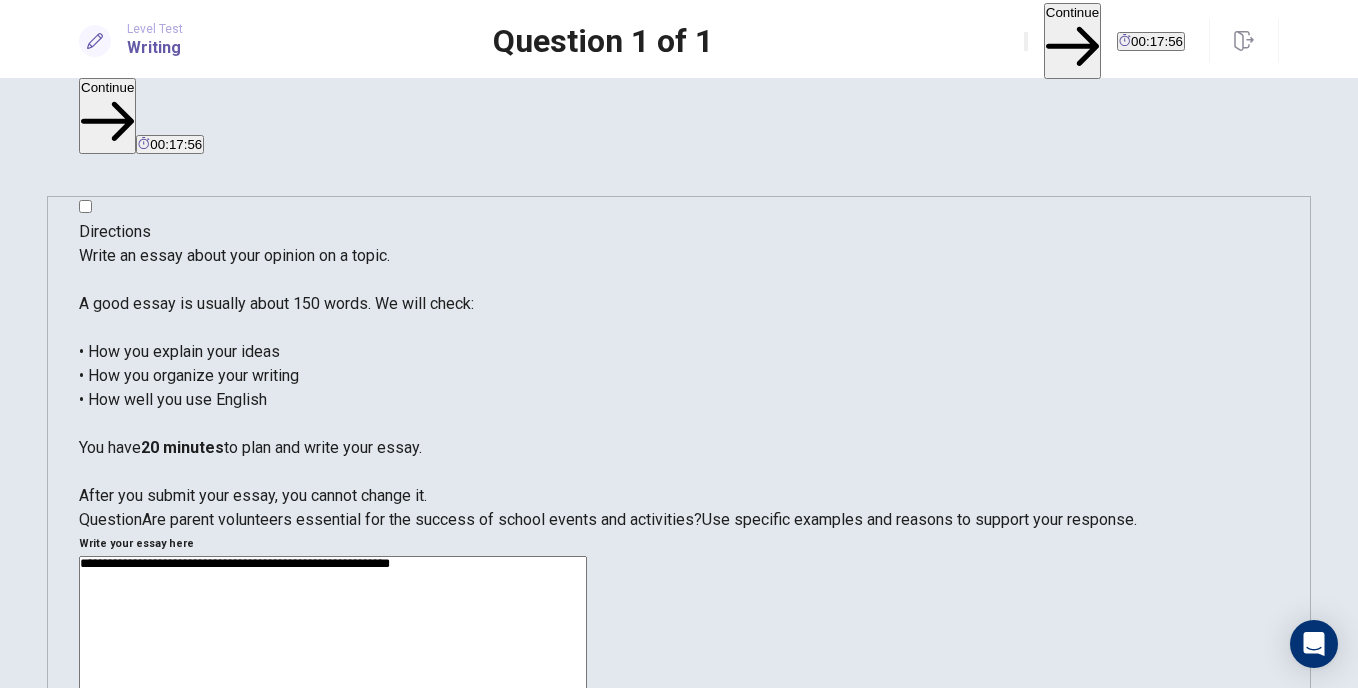type on "*" 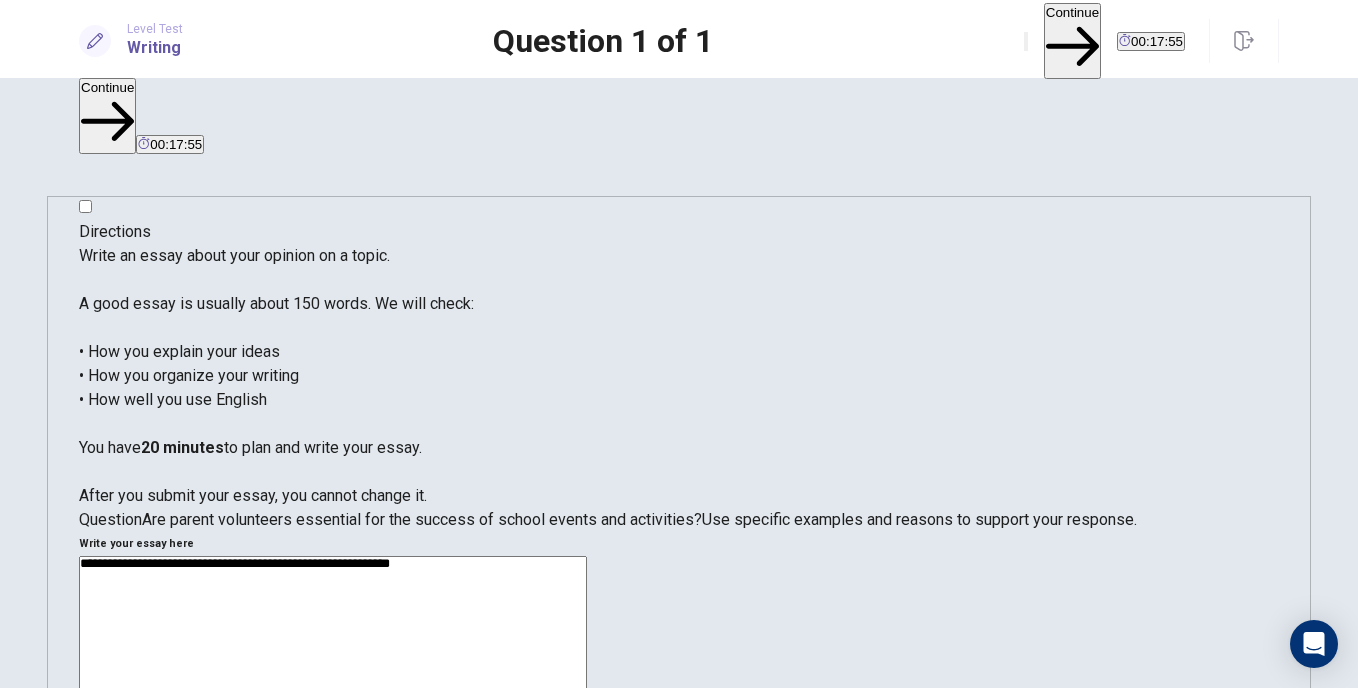 type on "**********" 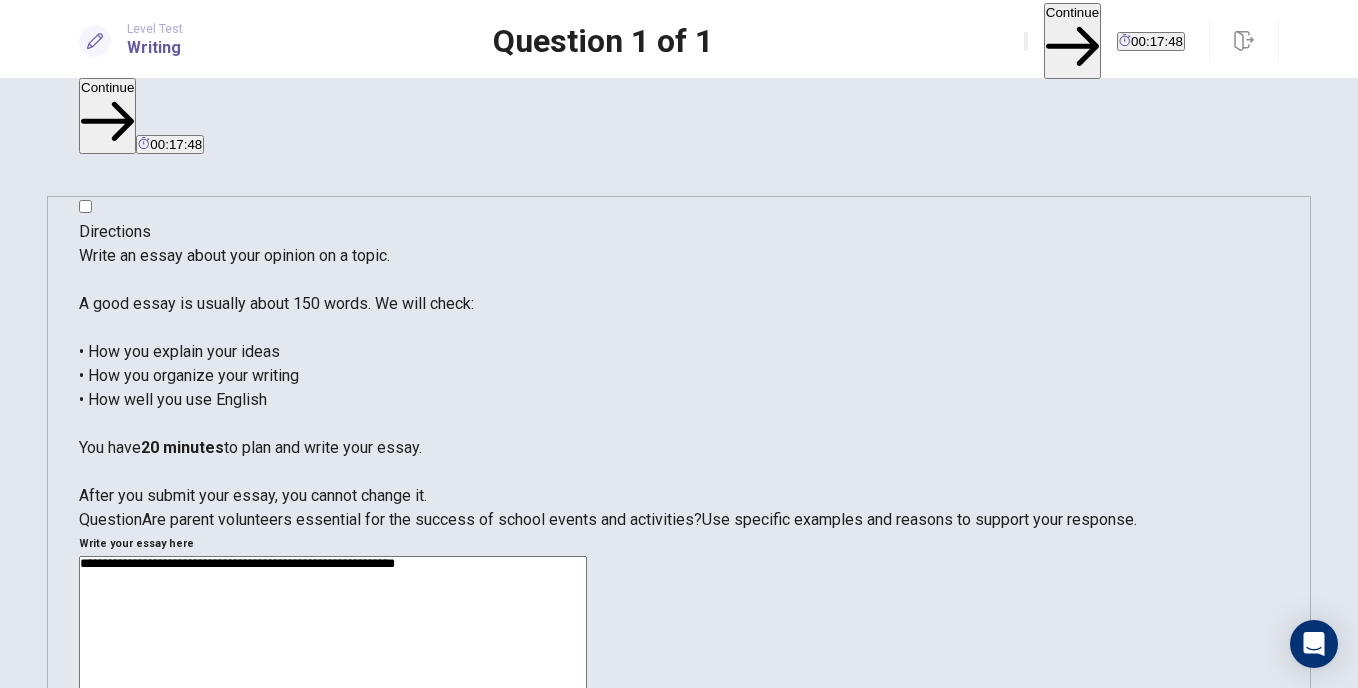 type on "*" 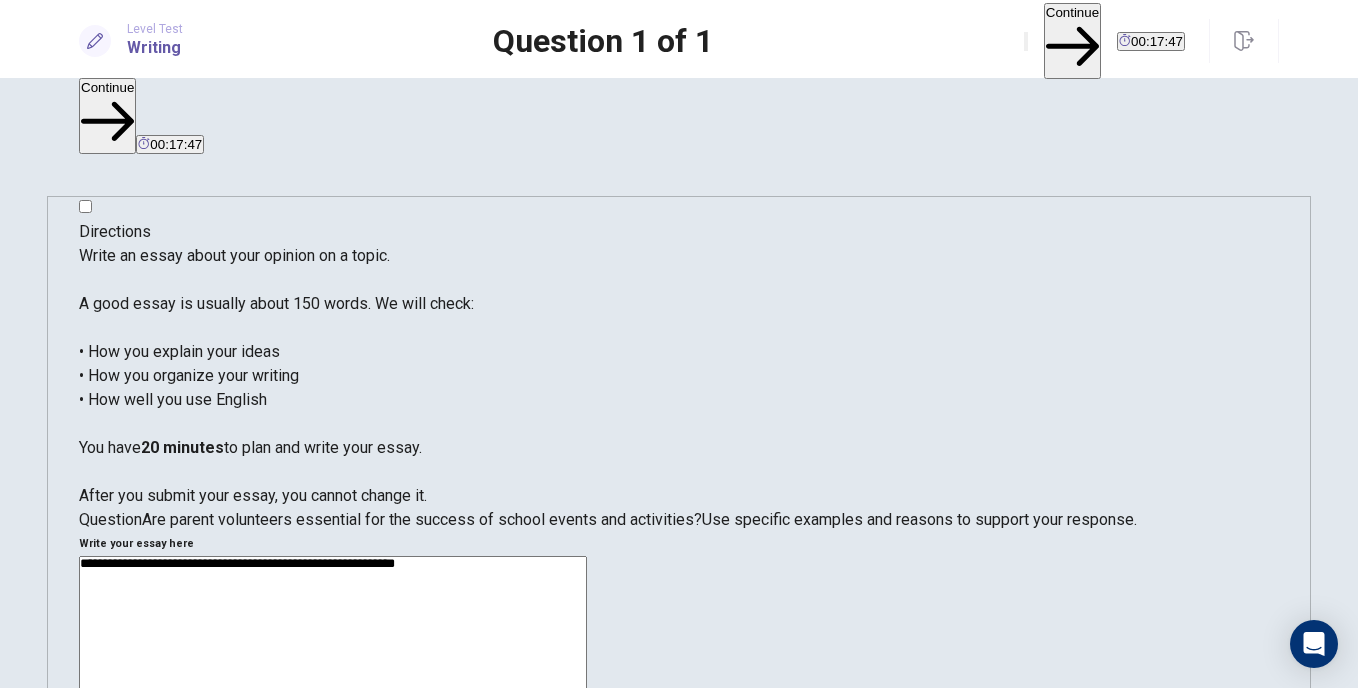 type on "**********" 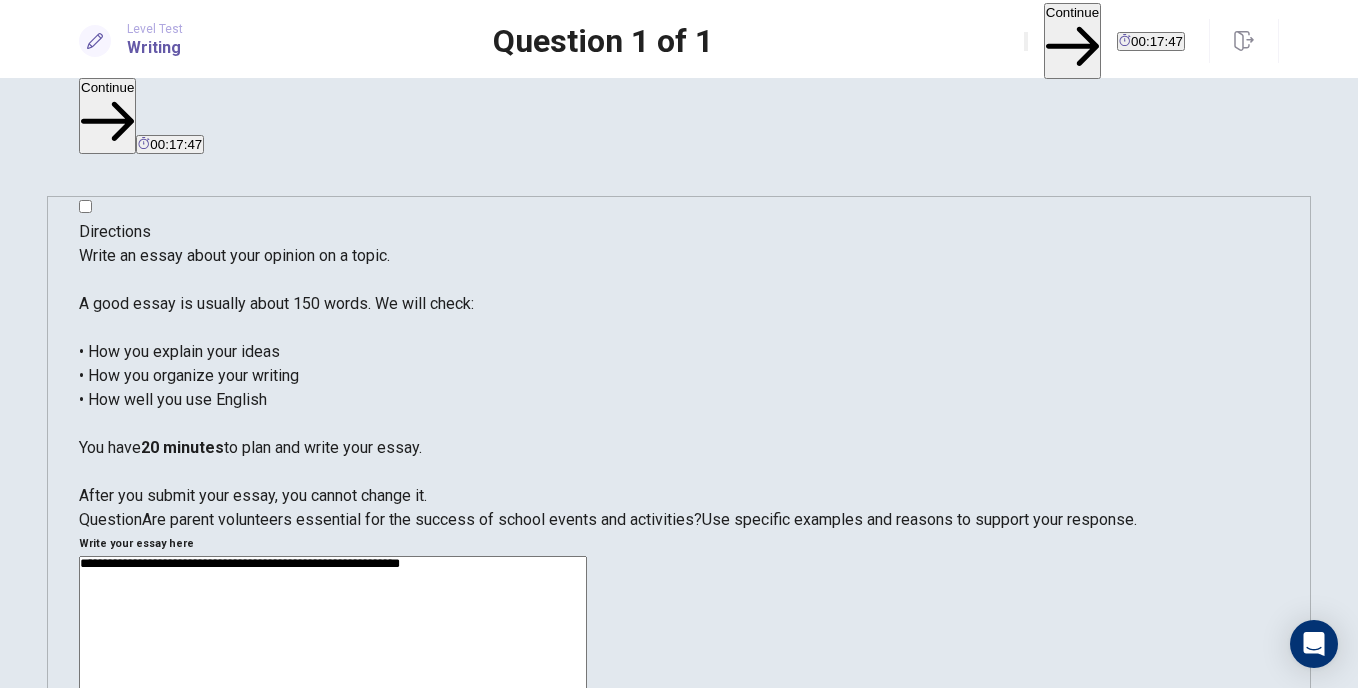 type on "*" 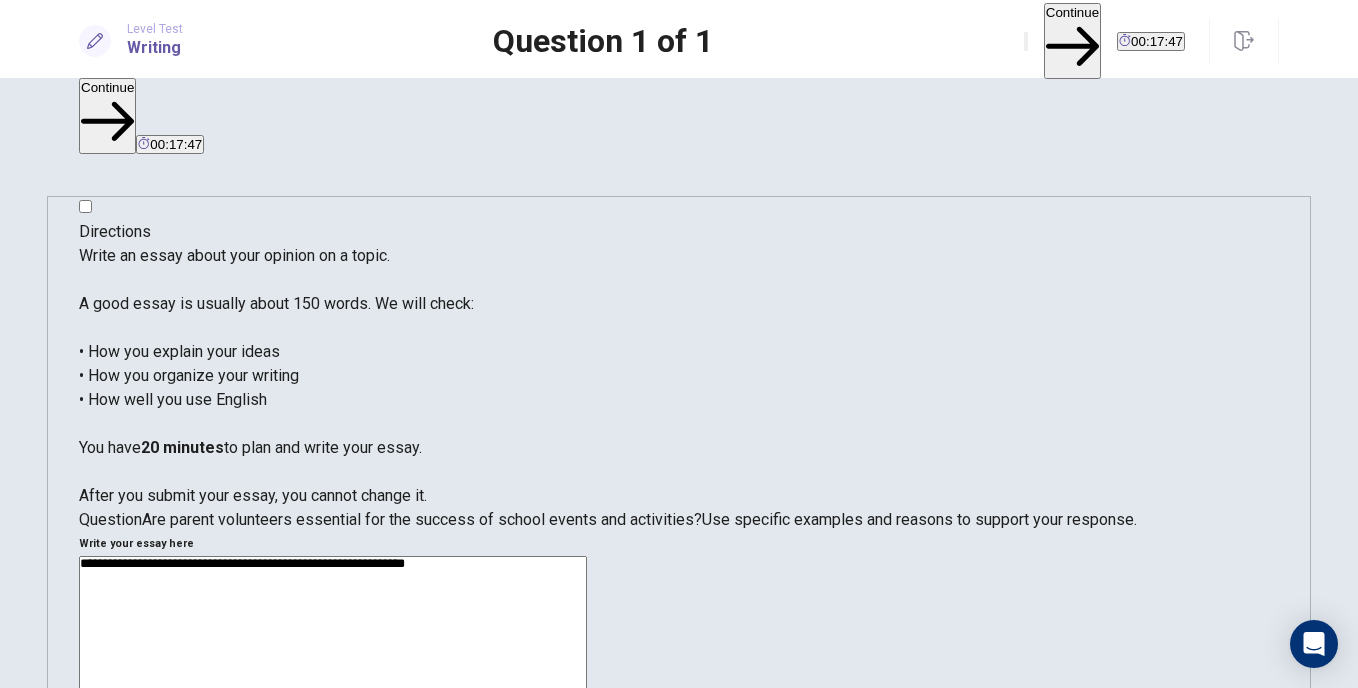 type on "*" 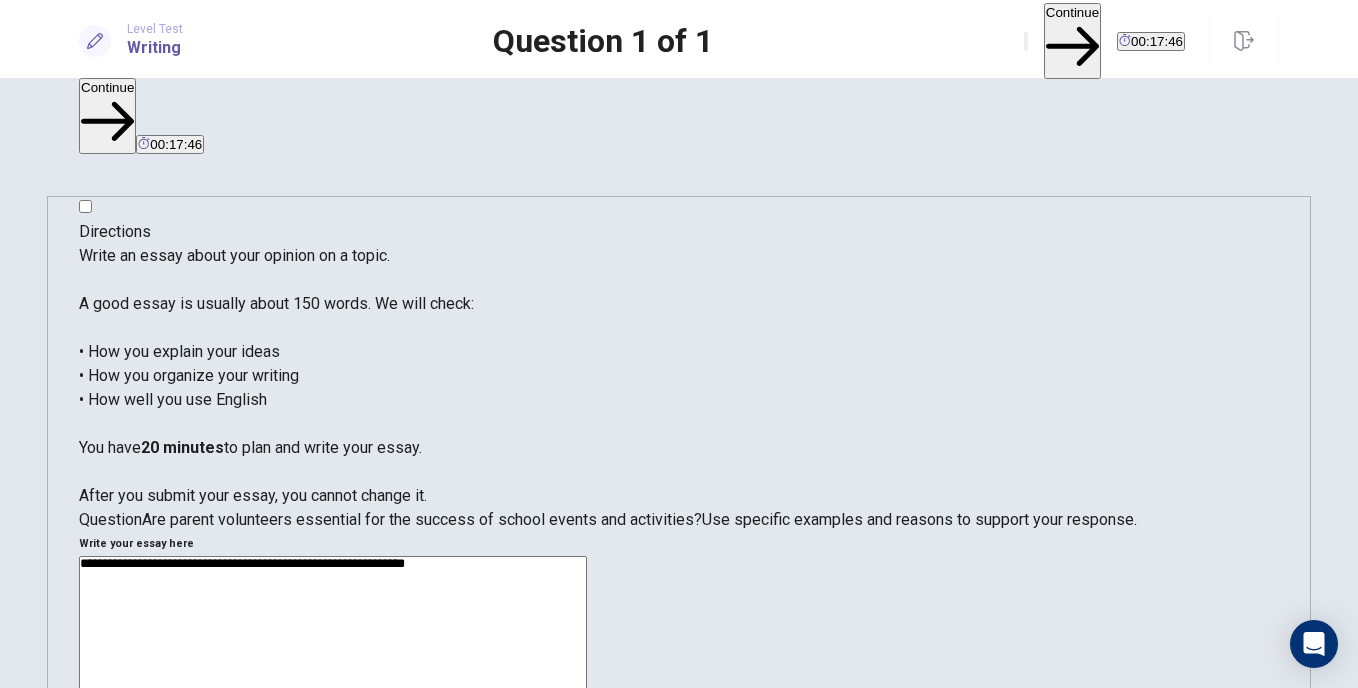 type on "**********" 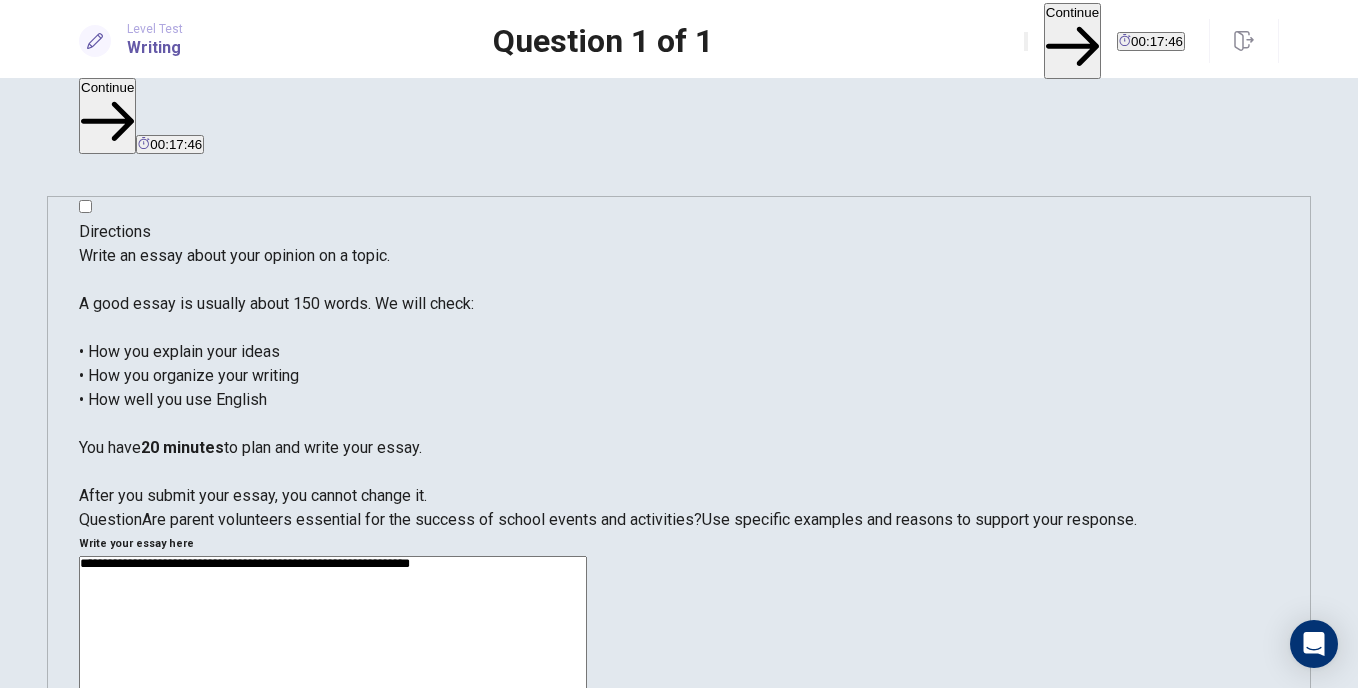 type on "*" 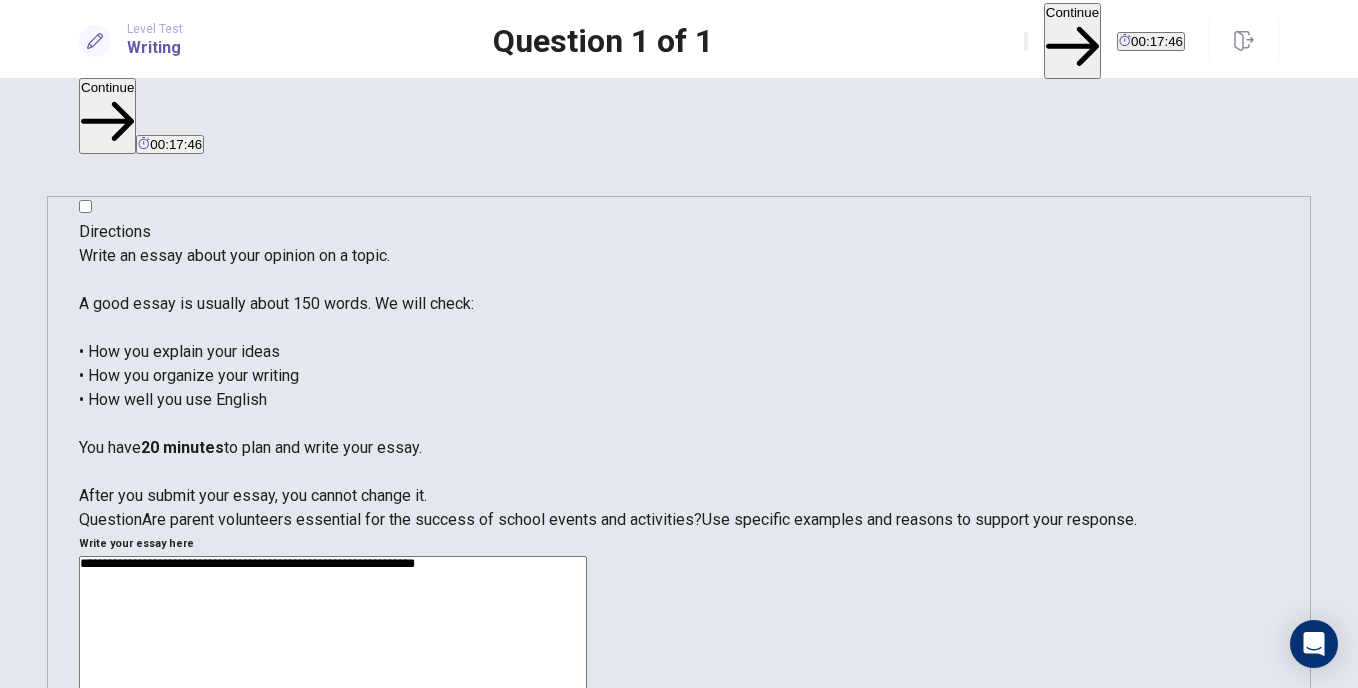 type on "*" 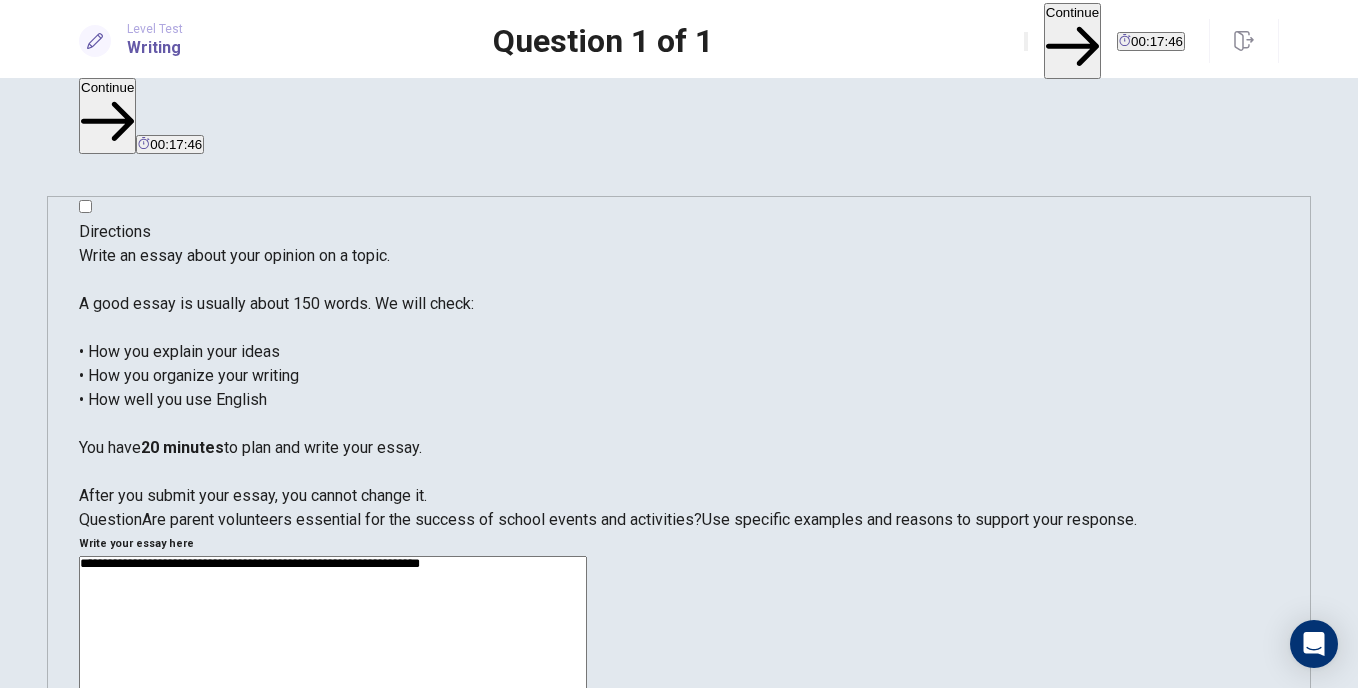 type on "*" 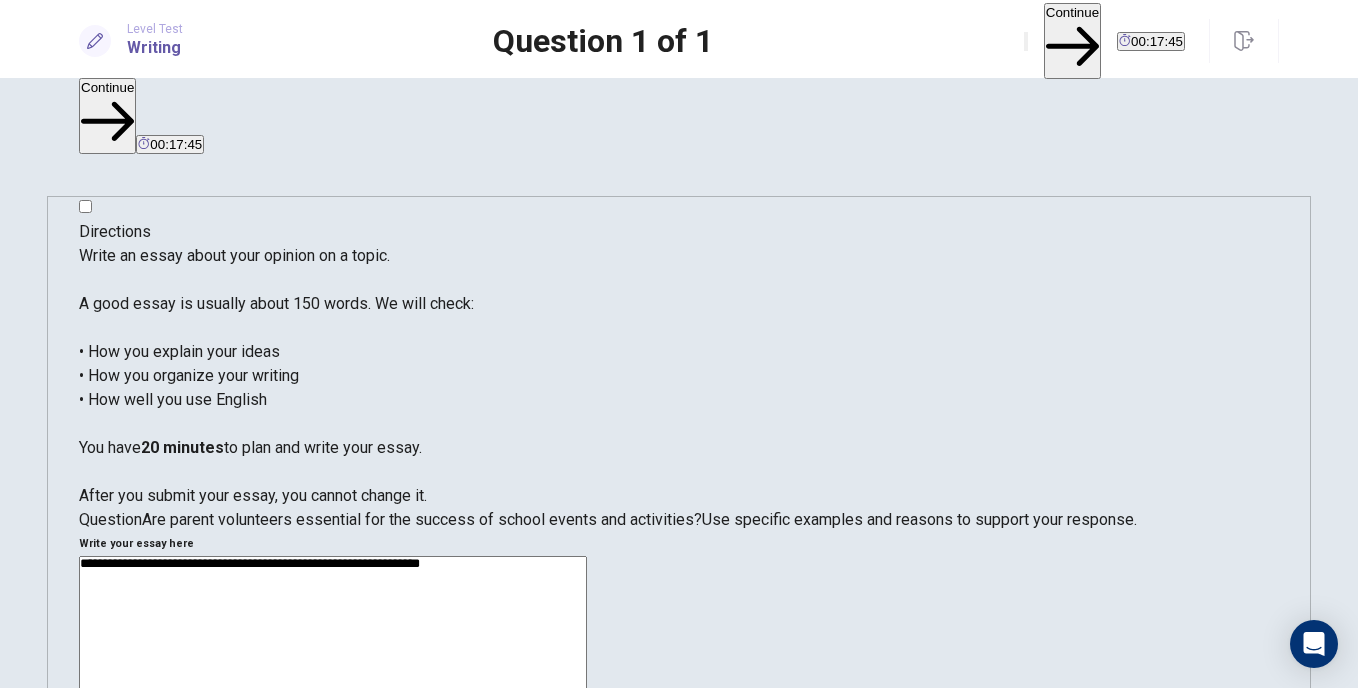 type on "**********" 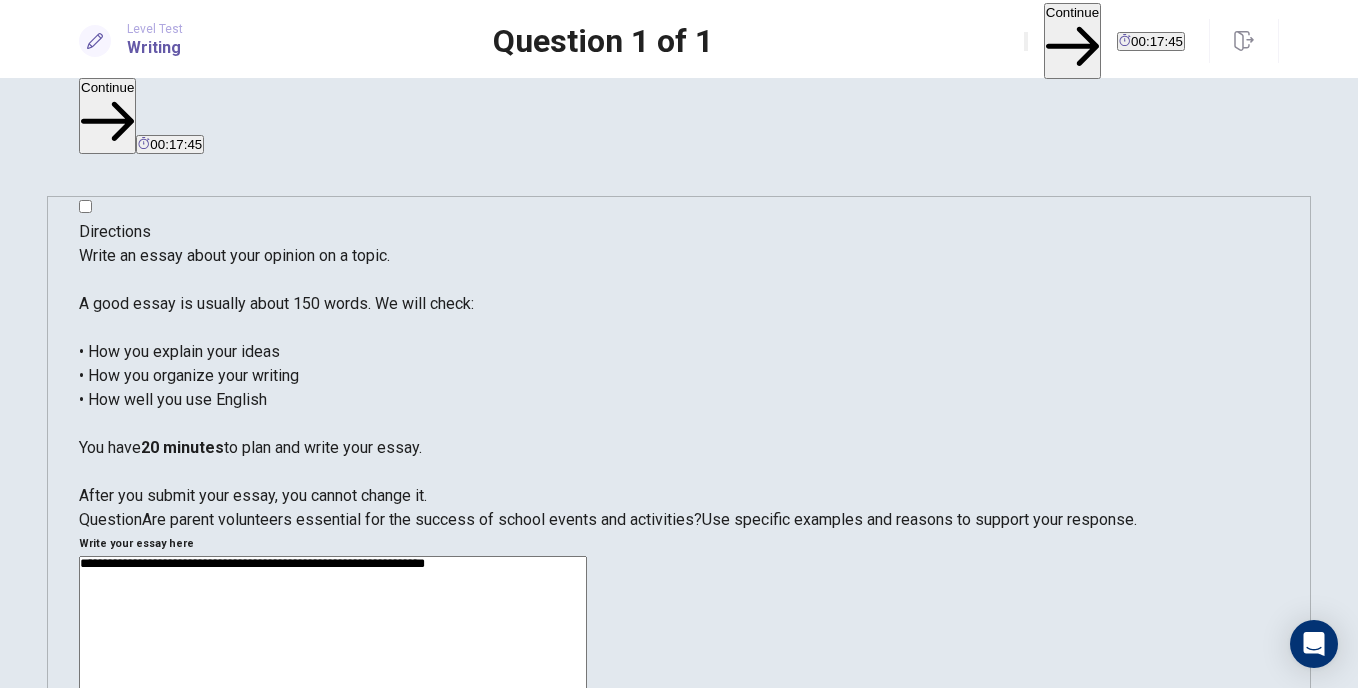 type on "*" 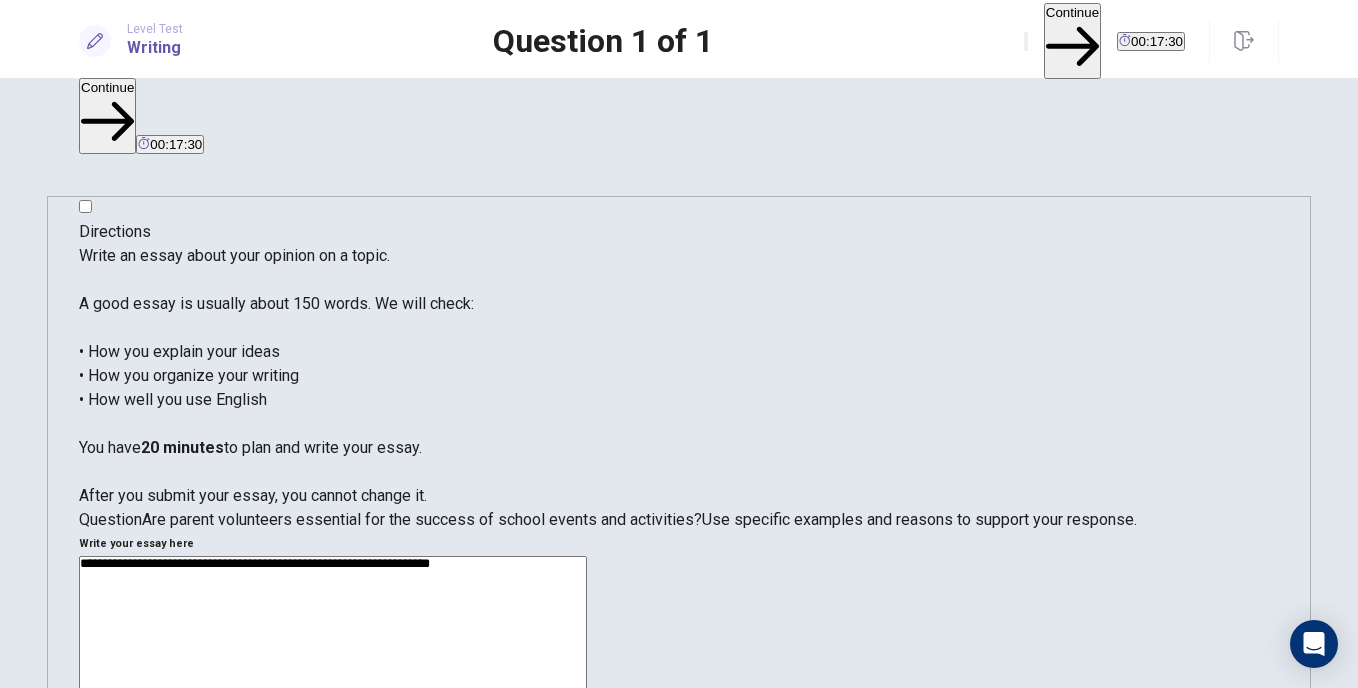 type on "*" 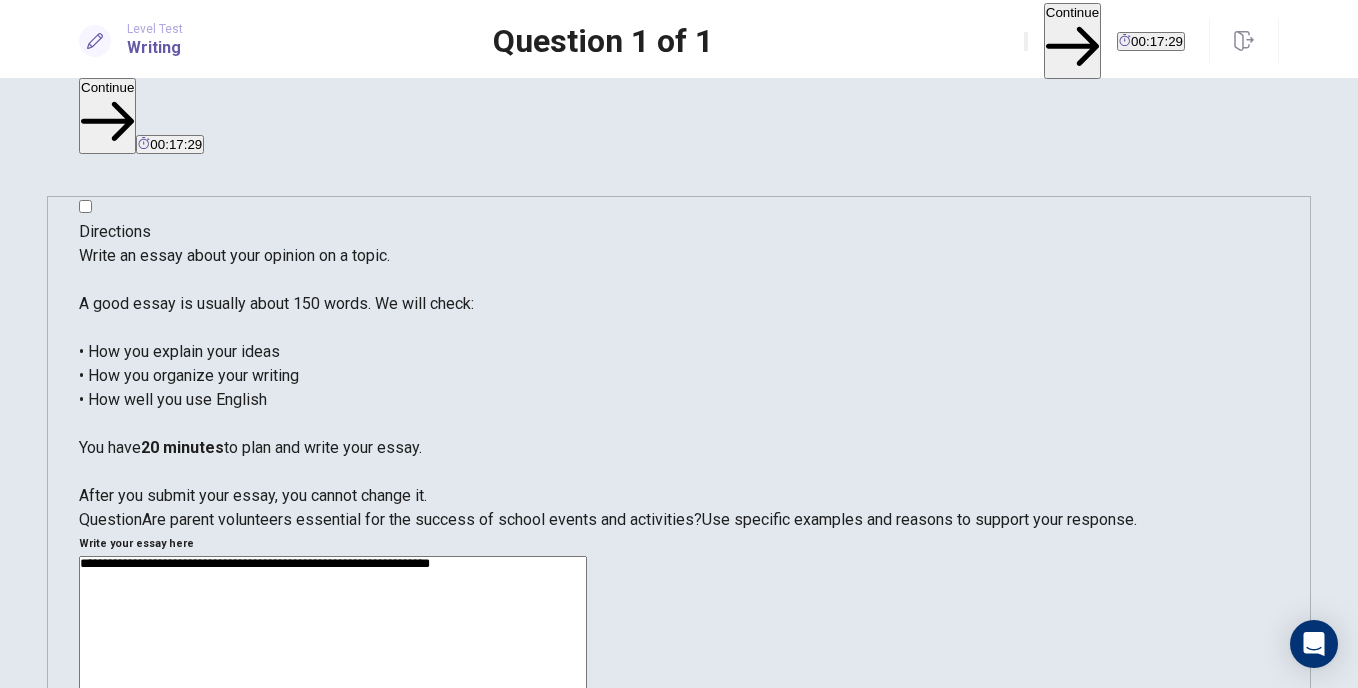 type on "**********" 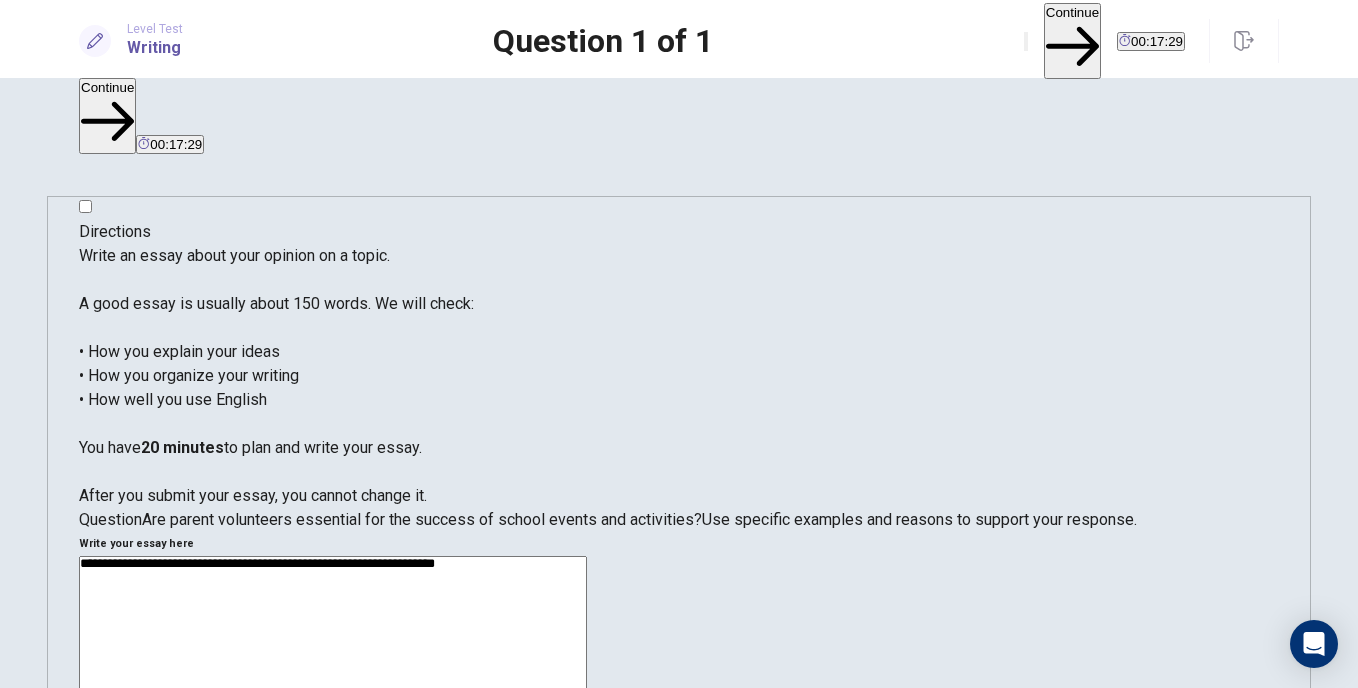 type on "*" 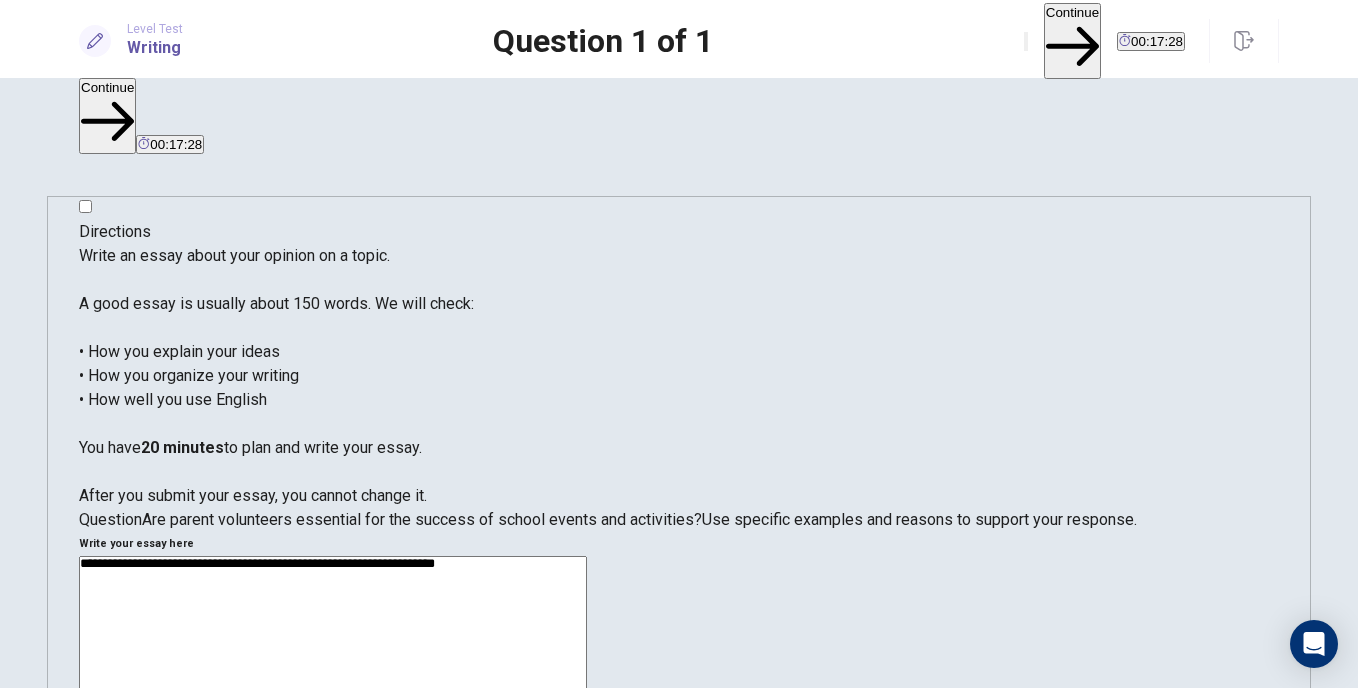type on "**********" 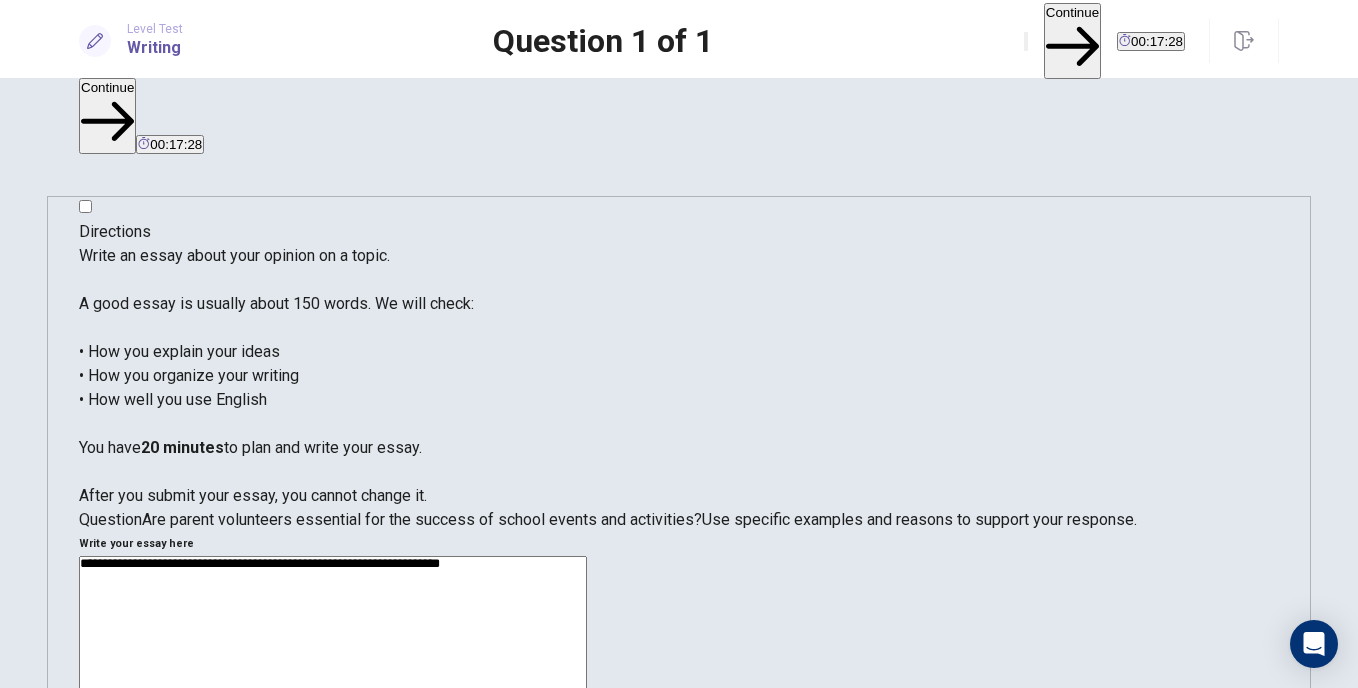 type on "*" 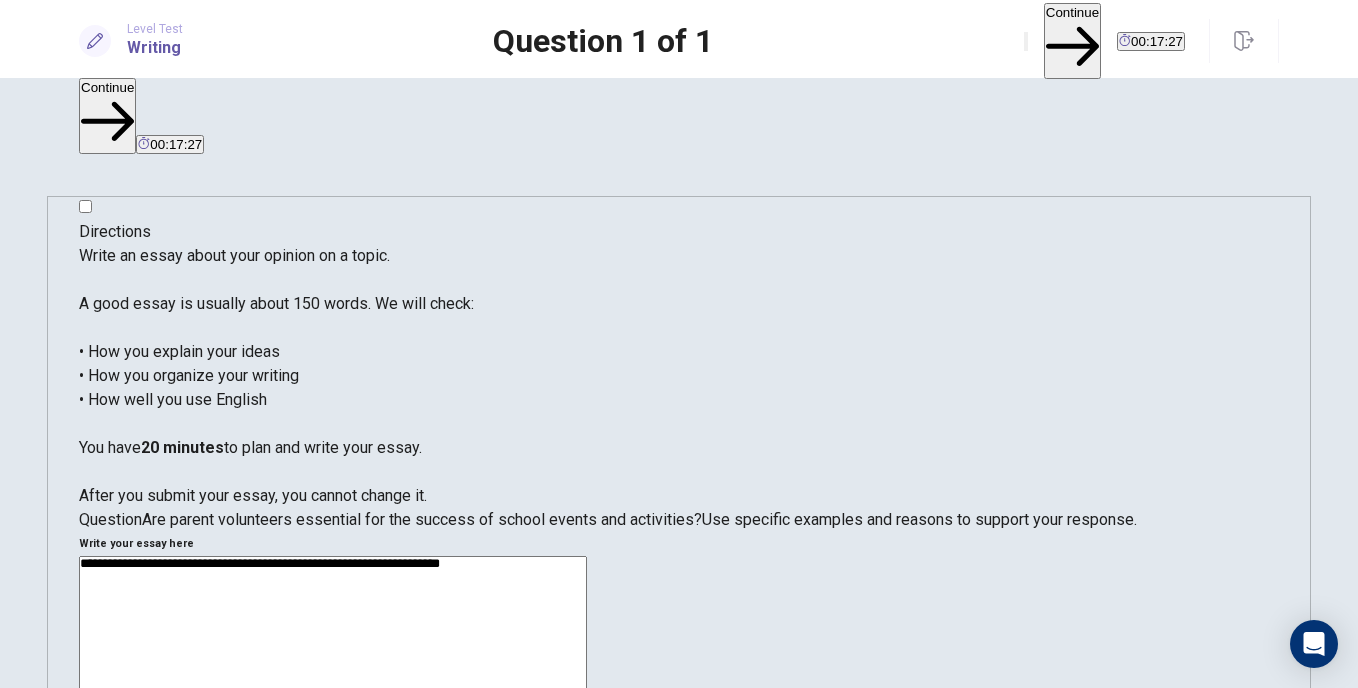 type on "**********" 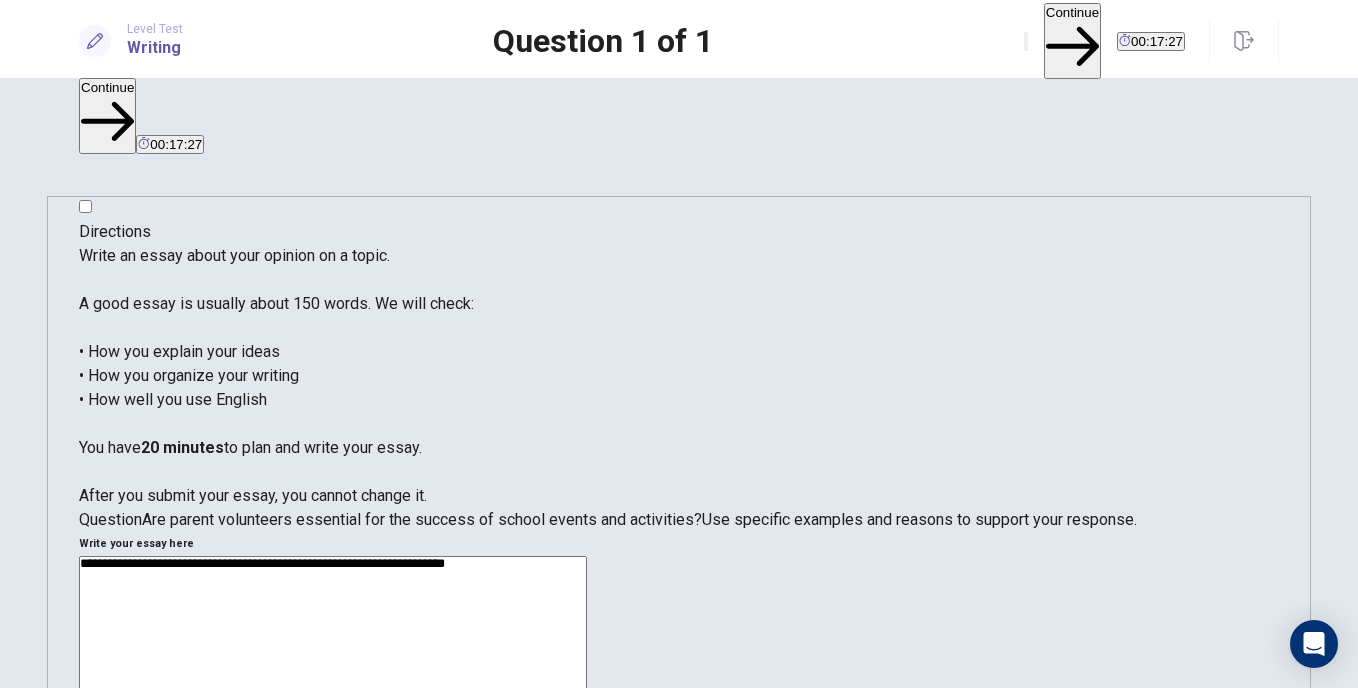 type on "*" 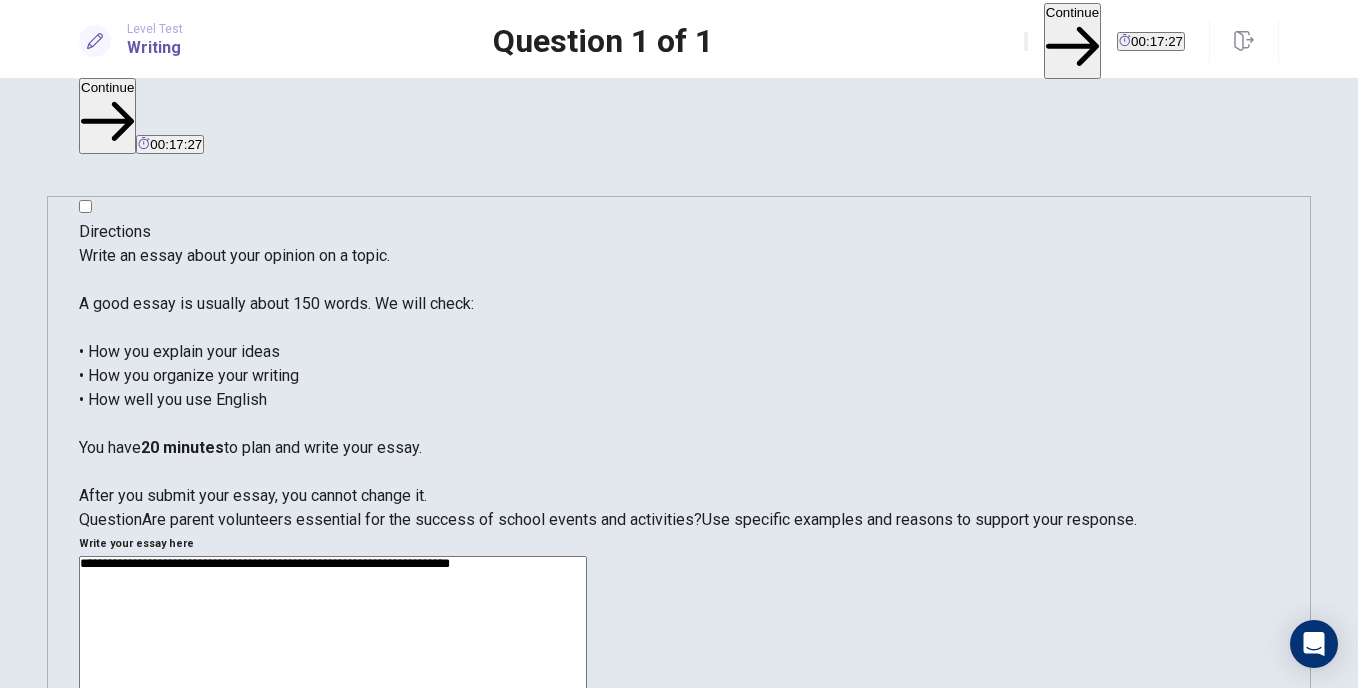type on "*" 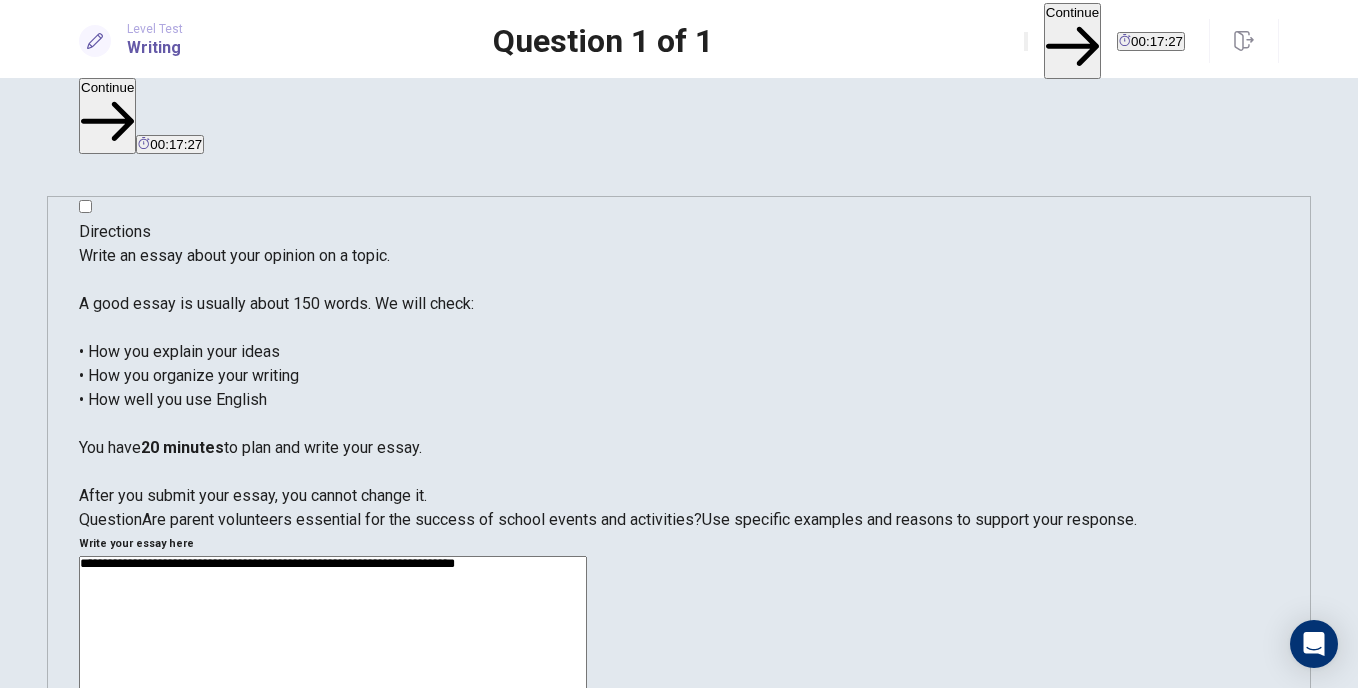 type on "**********" 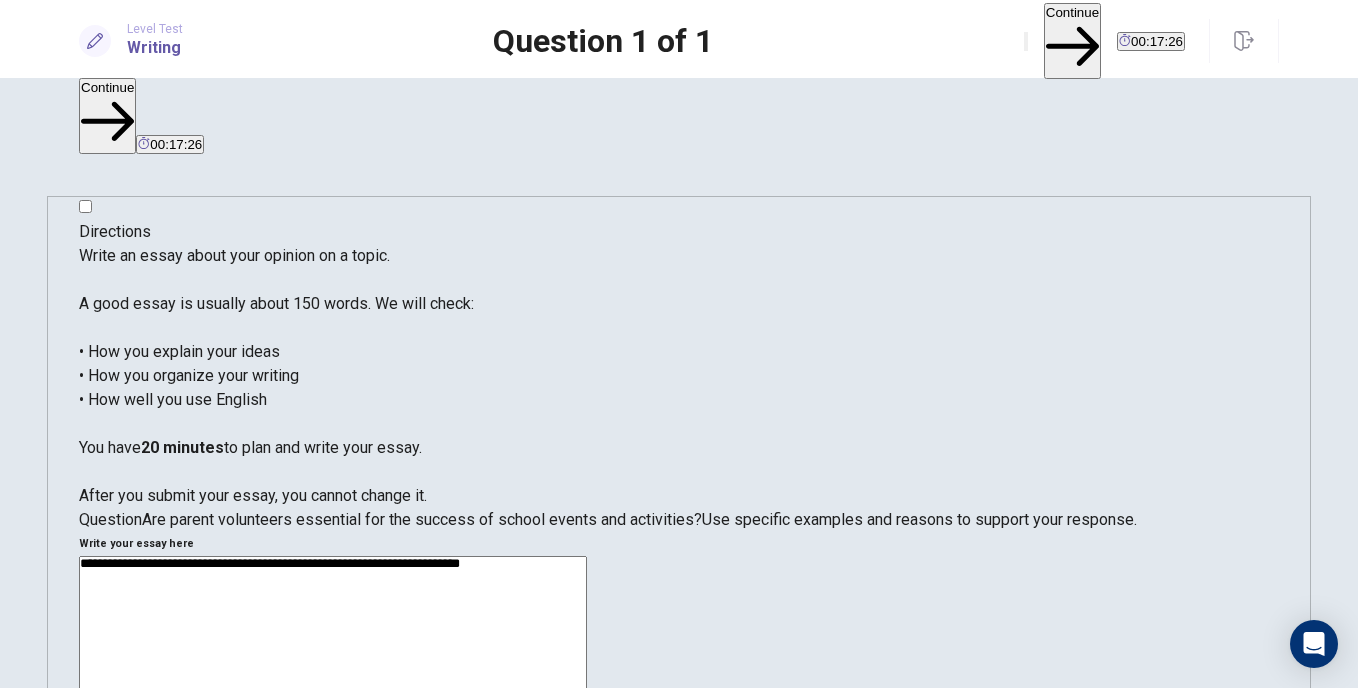 type on "*" 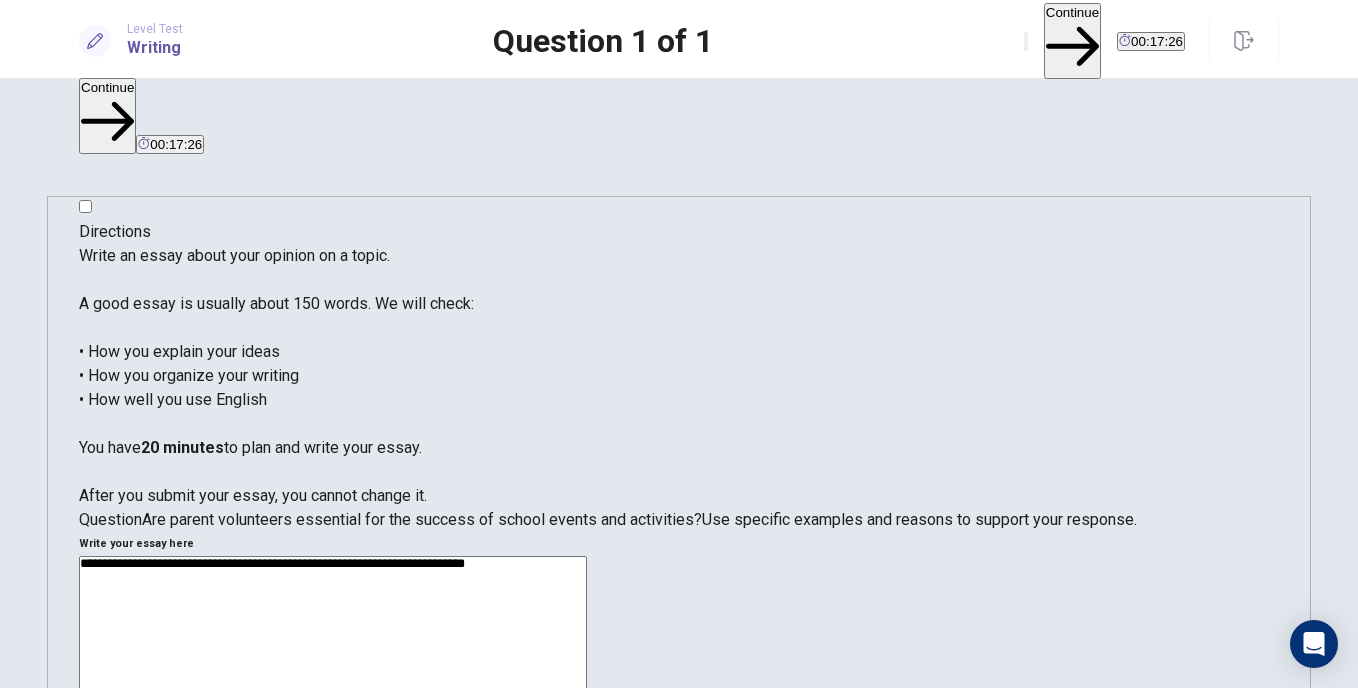 type on "*" 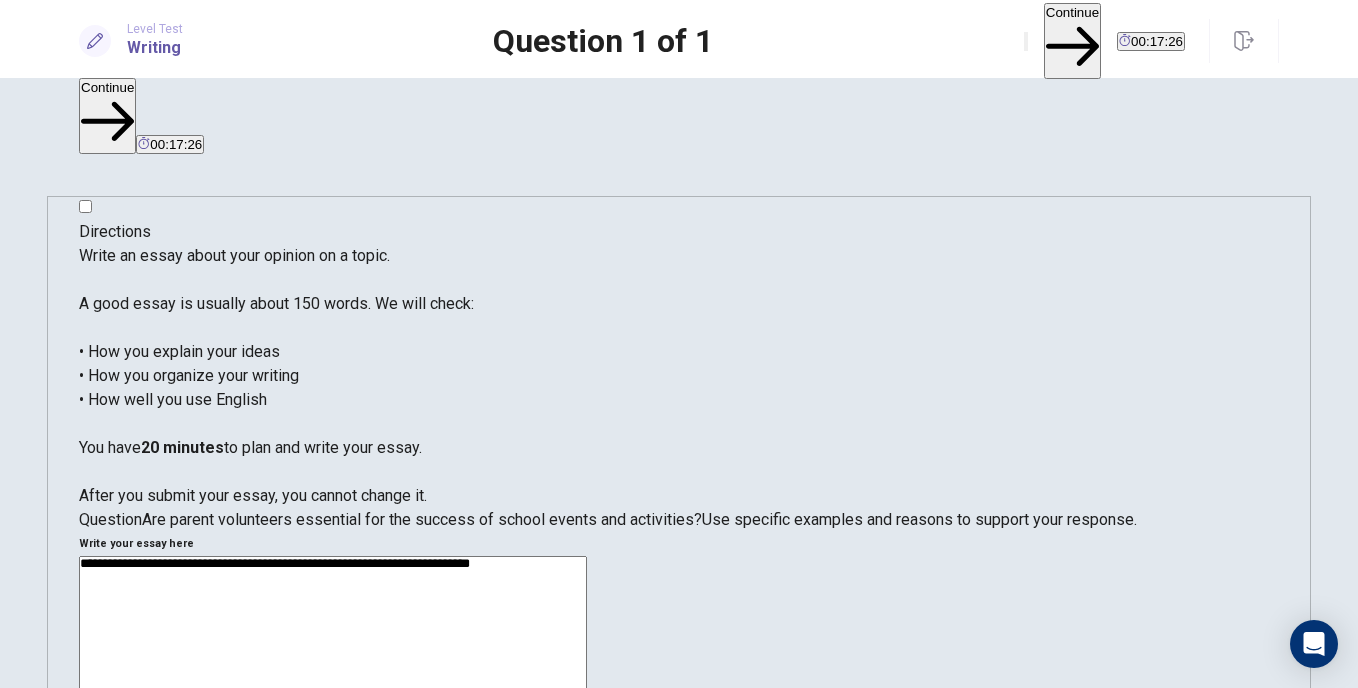type on "*" 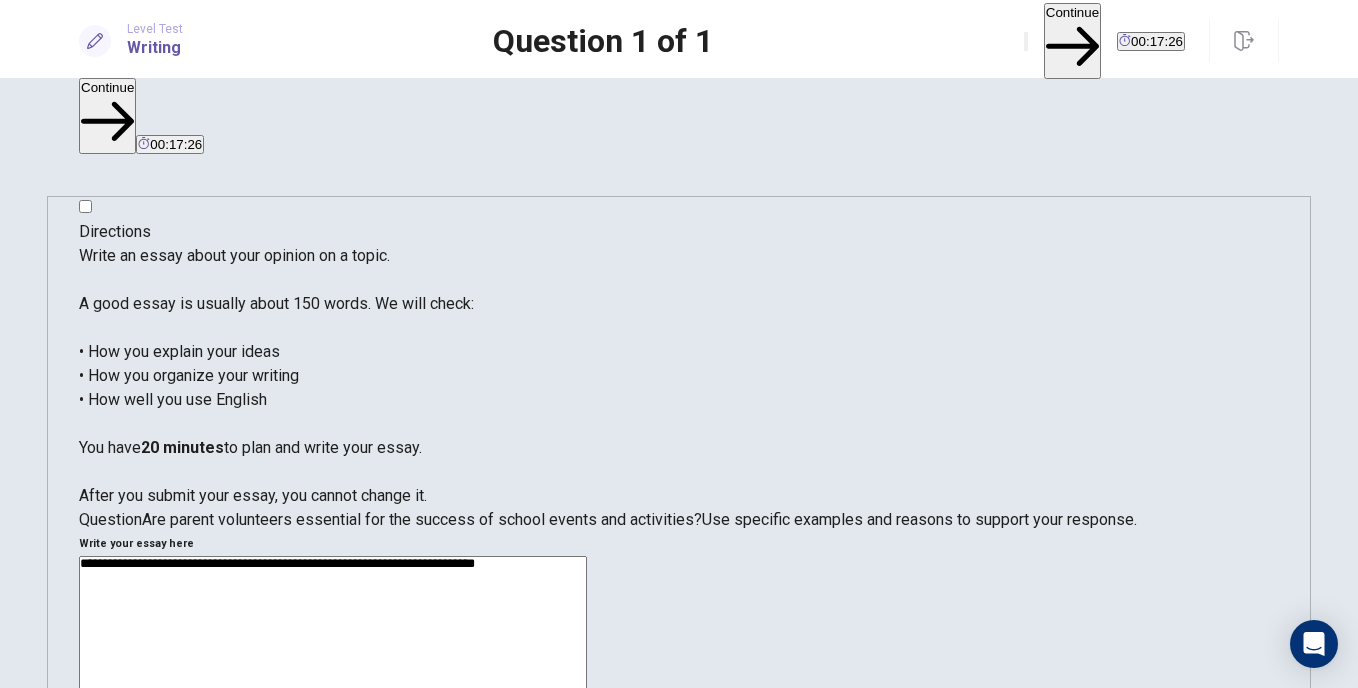 type on "*" 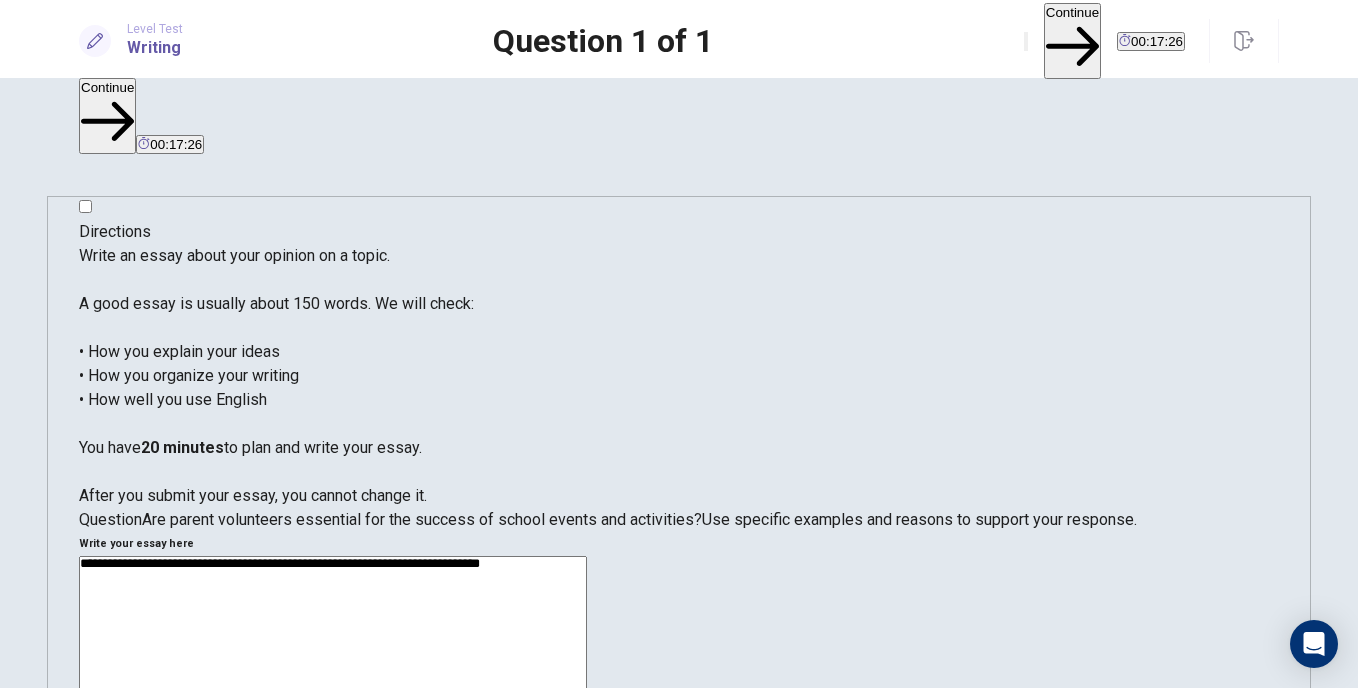 type on "*" 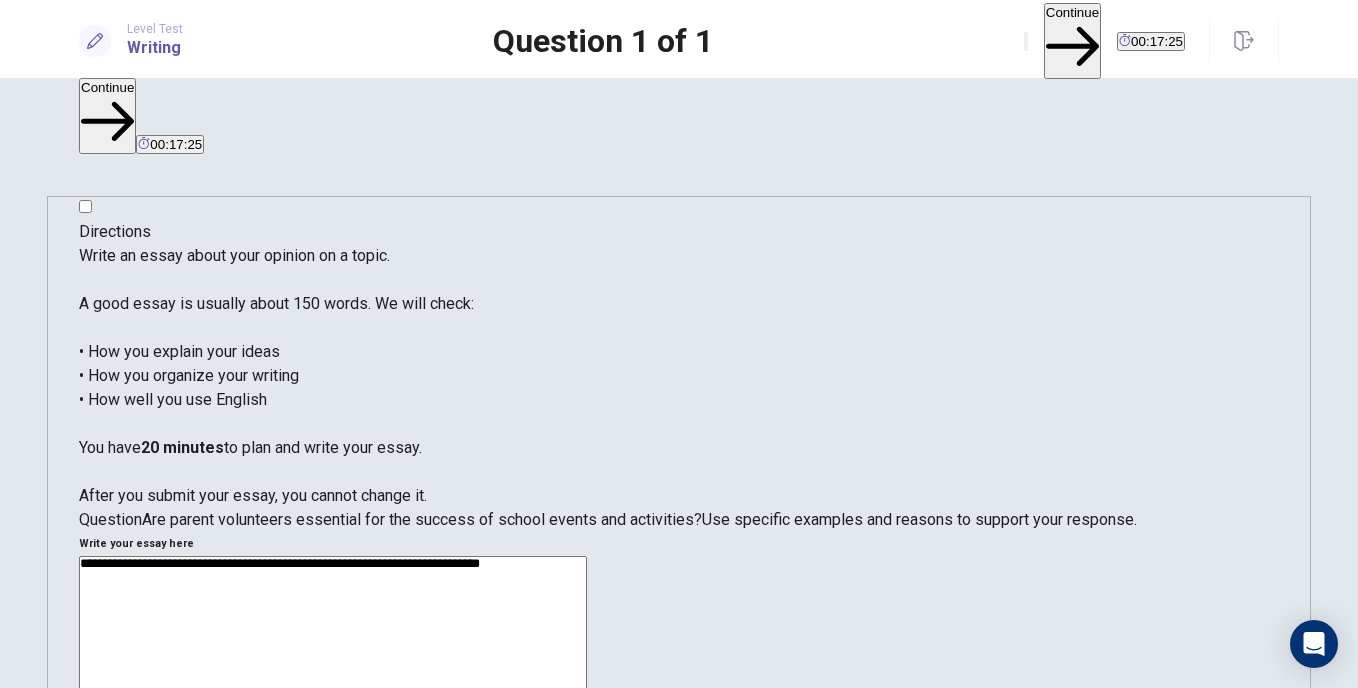 type on "**********" 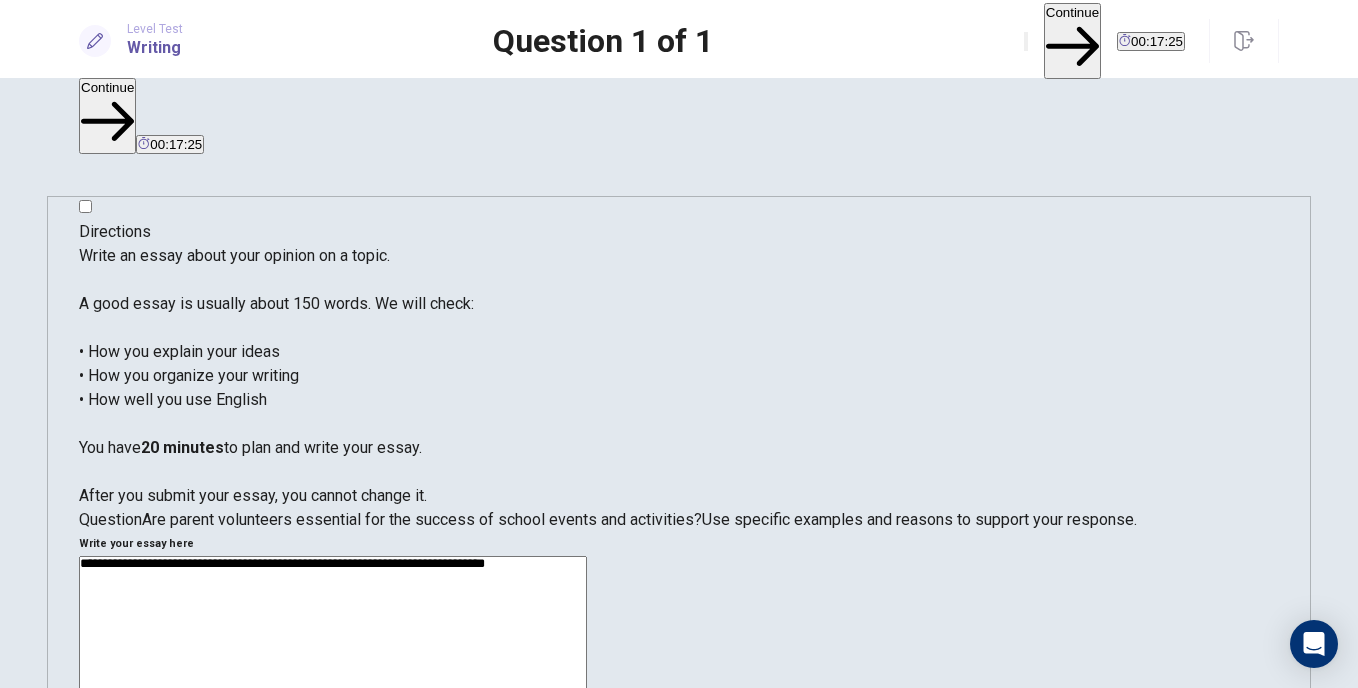 type on "*" 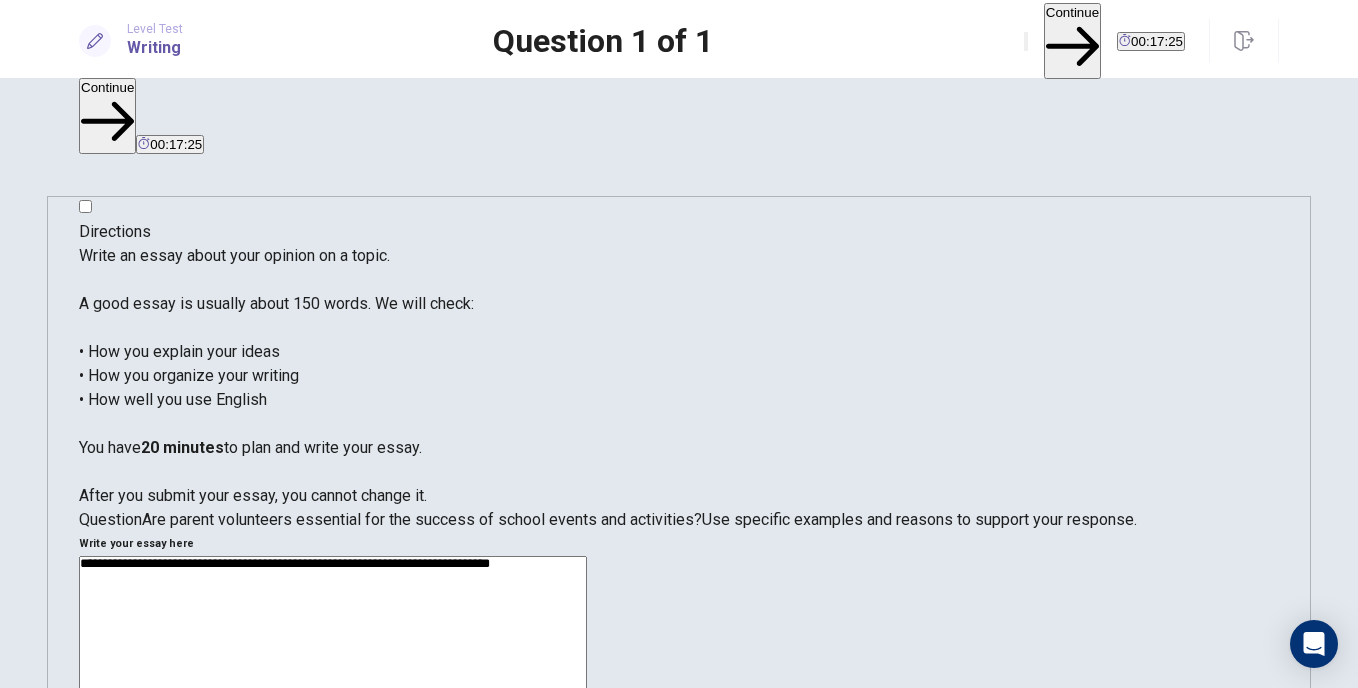 type on "*" 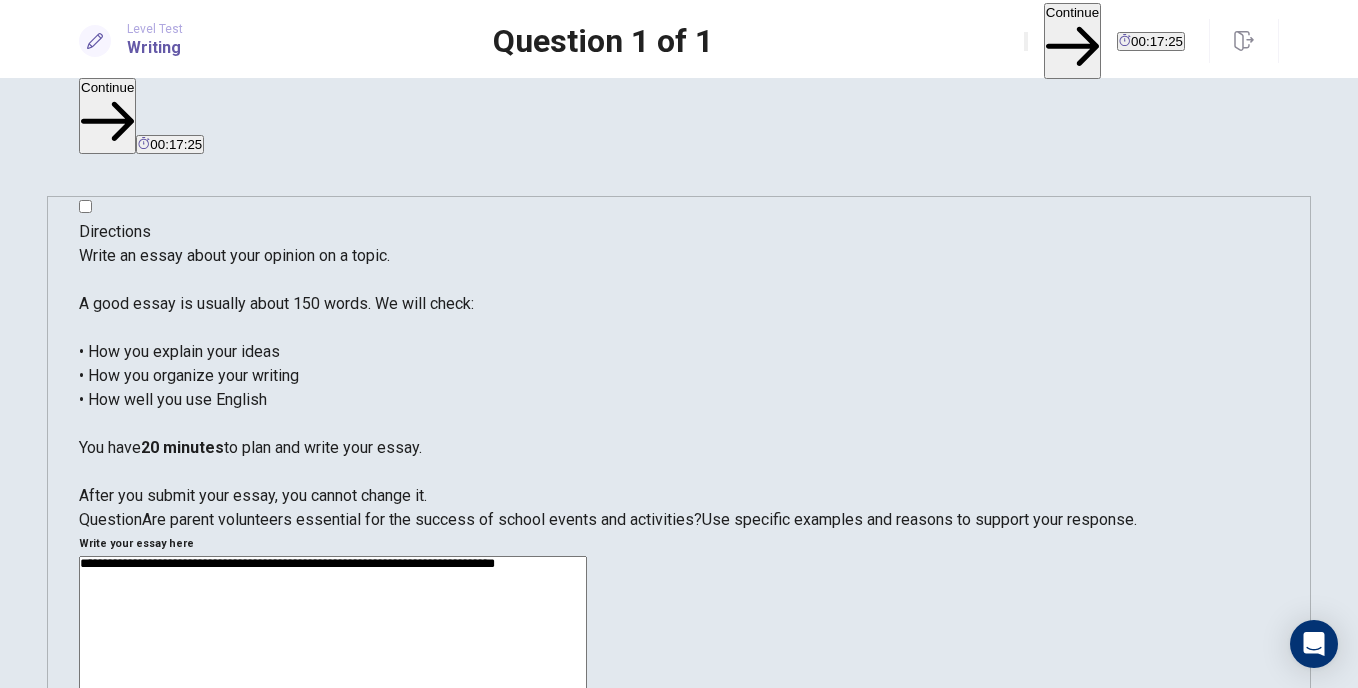 type on "*" 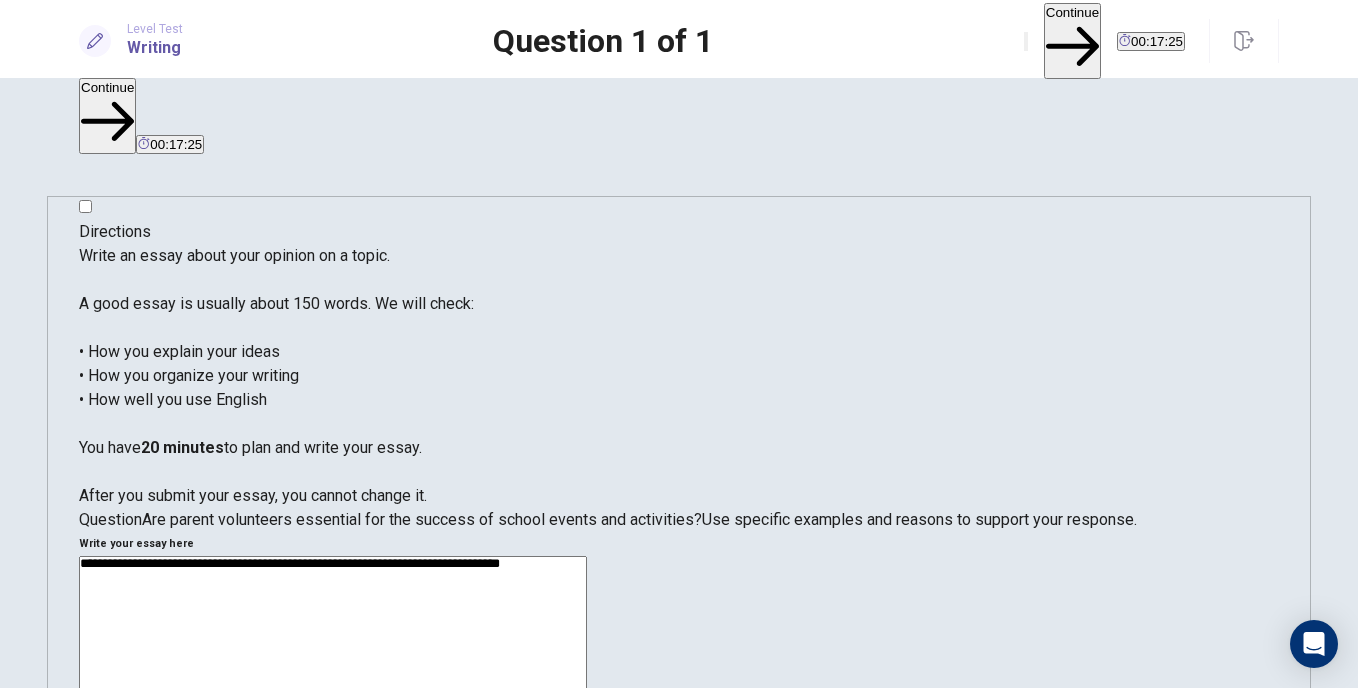 type on "*" 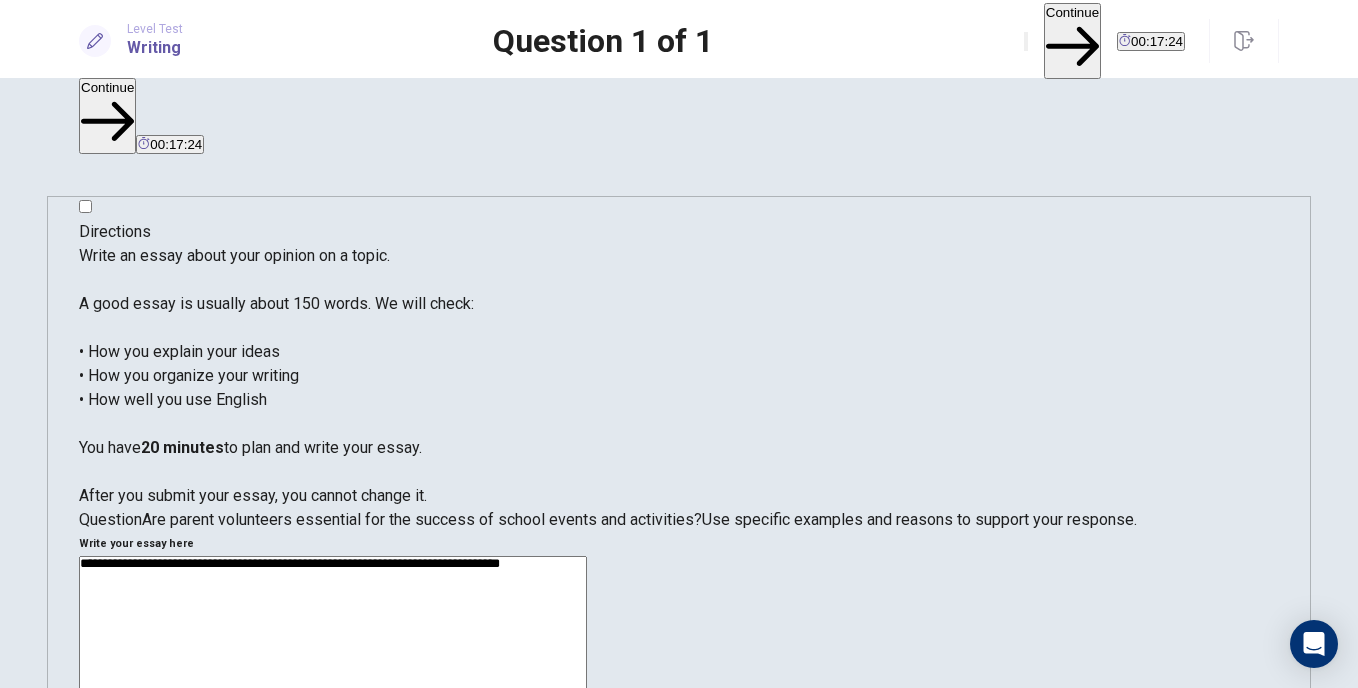 type 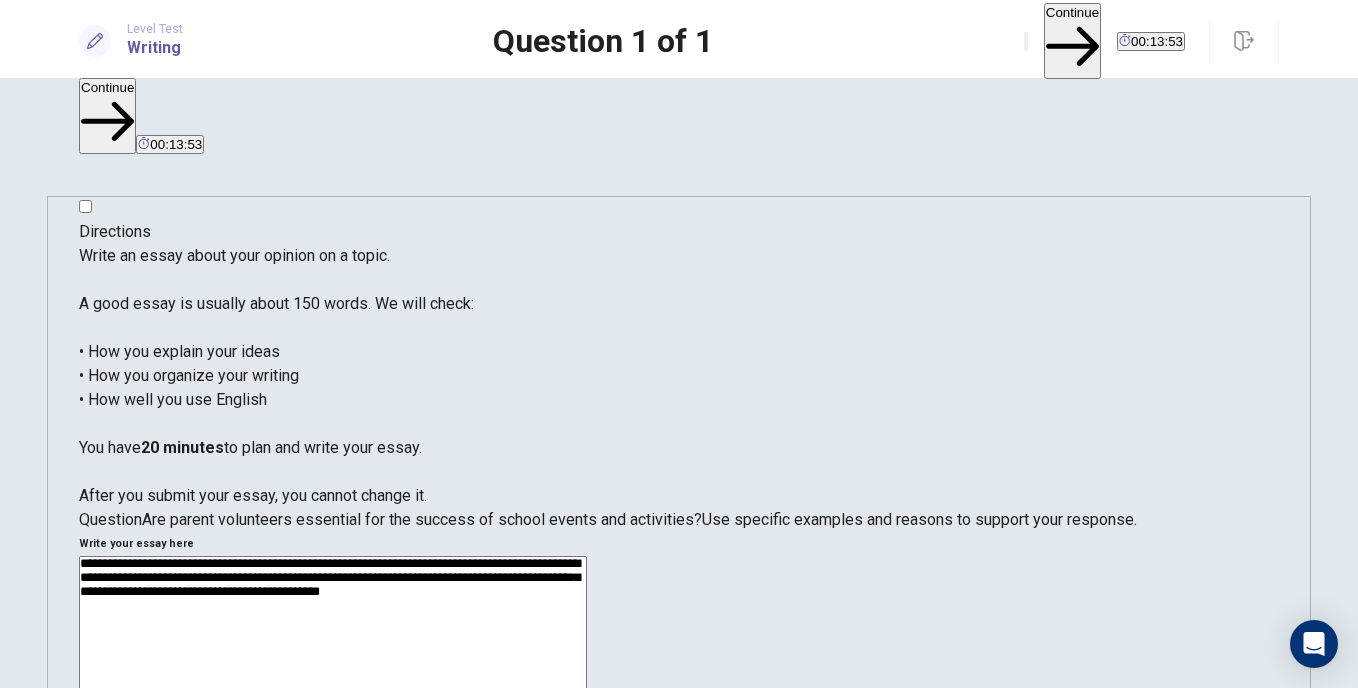 click on "**********" at bounding box center [333, 816] 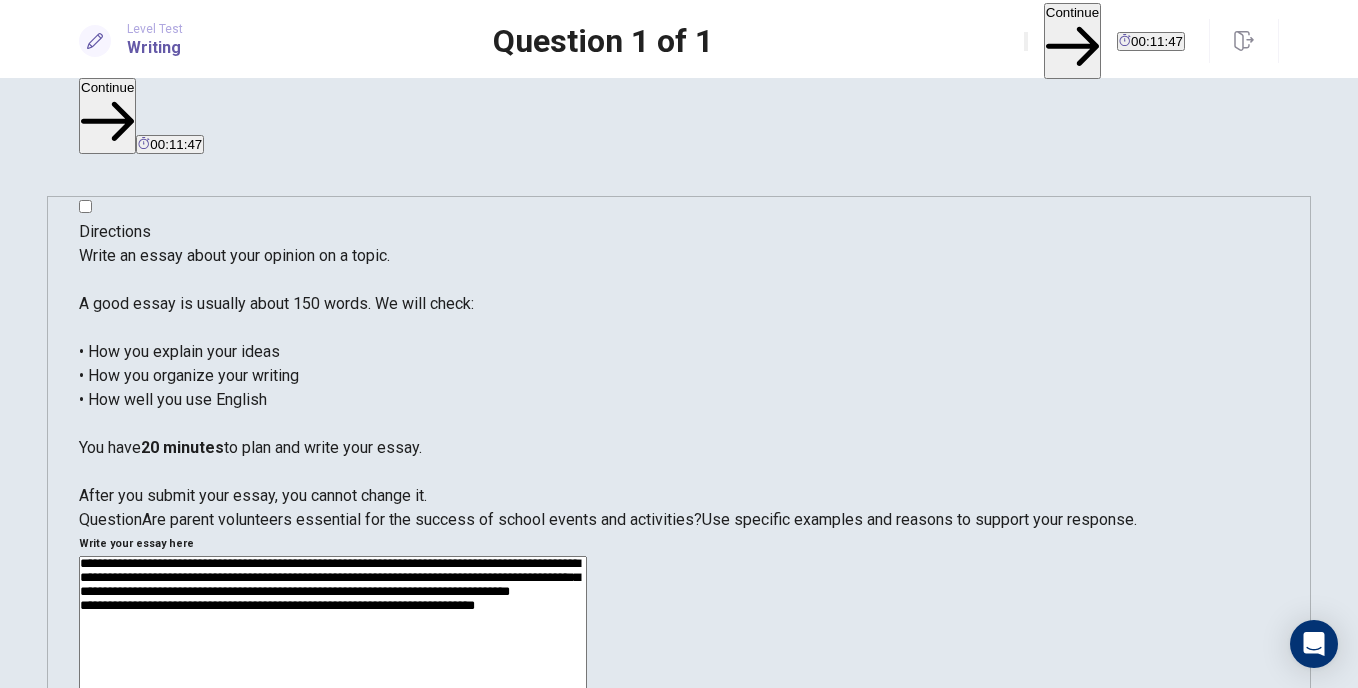 click on "**********" at bounding box center [333, 816] 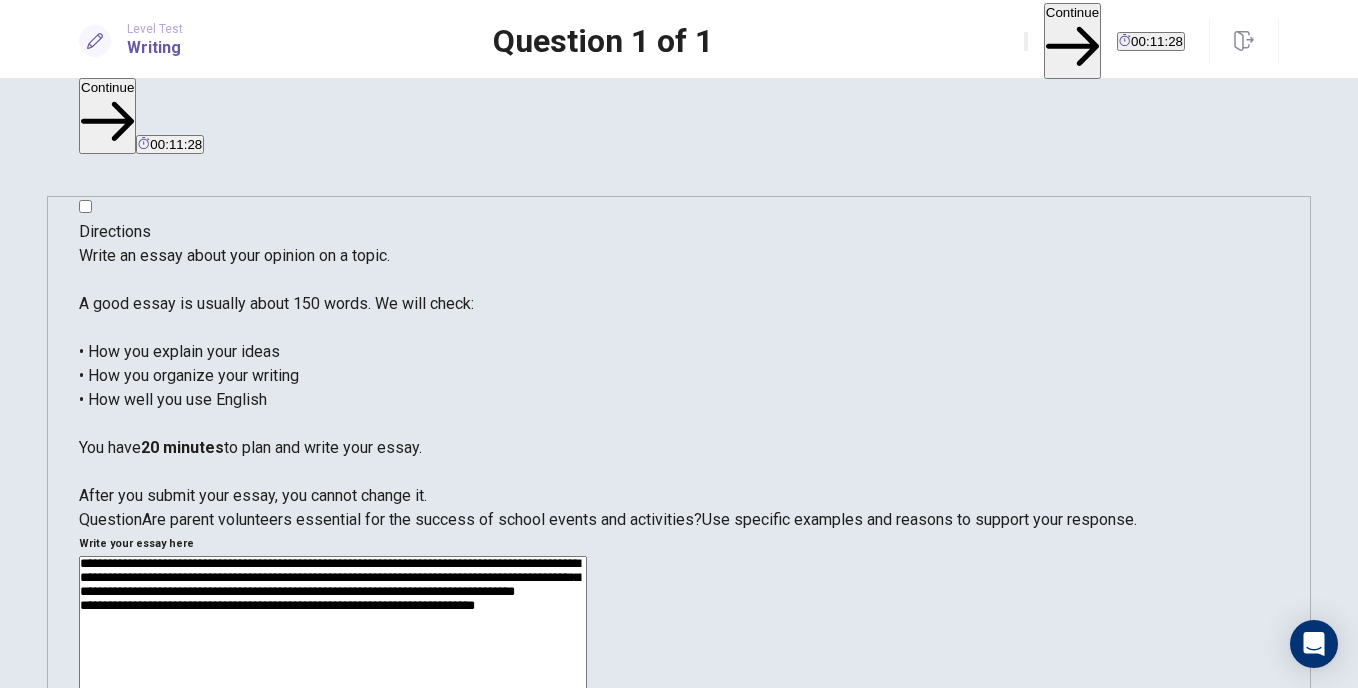 click on "**********" at bounding box center [333, 816] 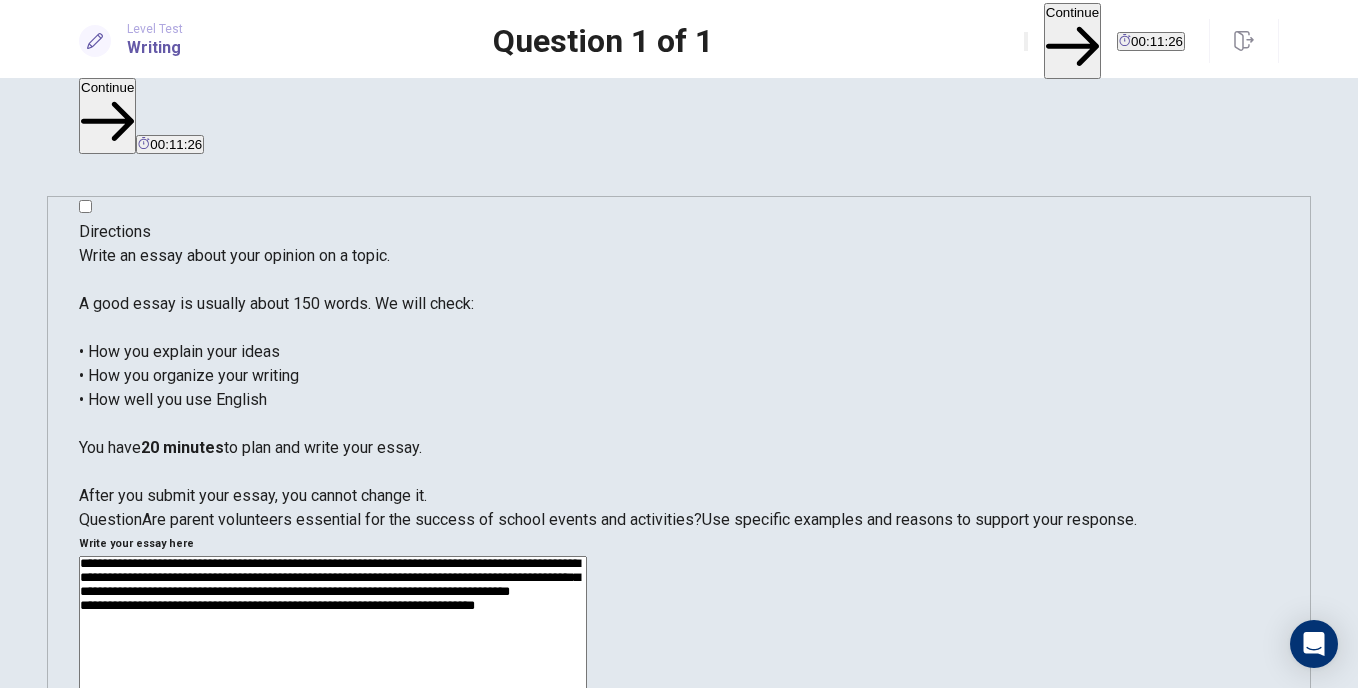 click on "**********" at bounding box center (333, 816) 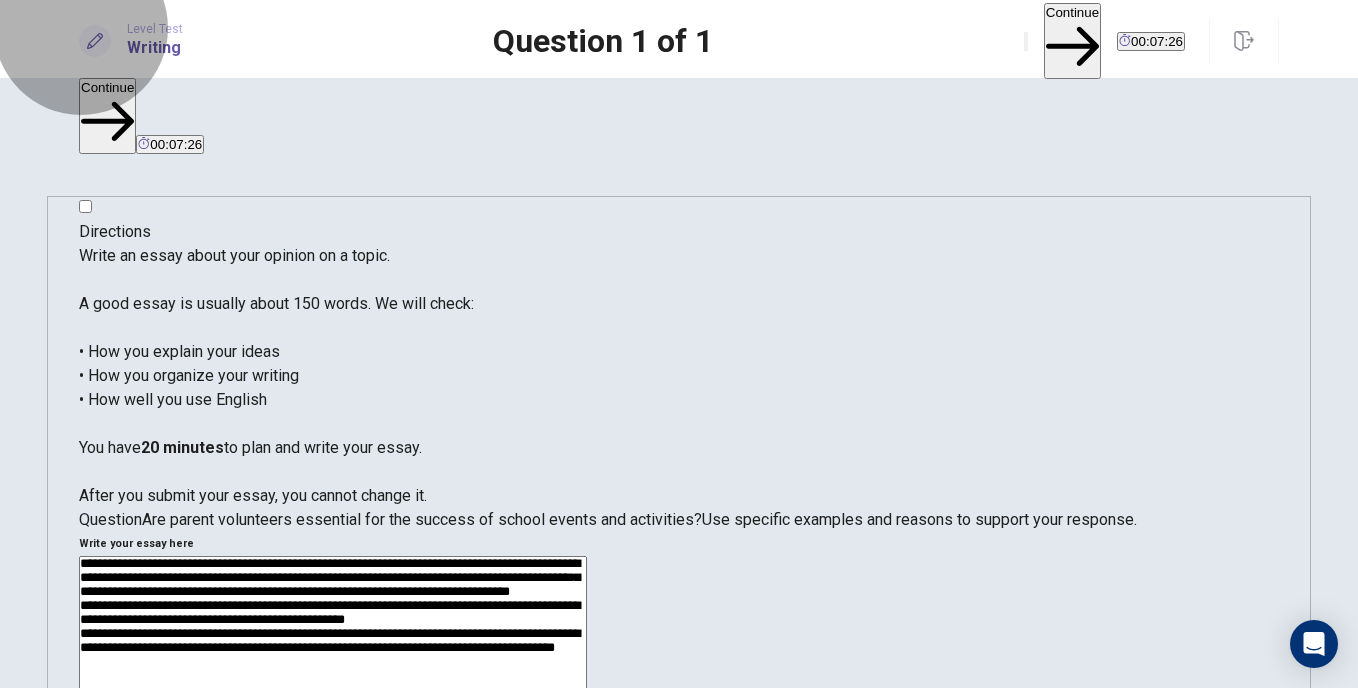 click on "Continue" at bounding box center [1072, 40] 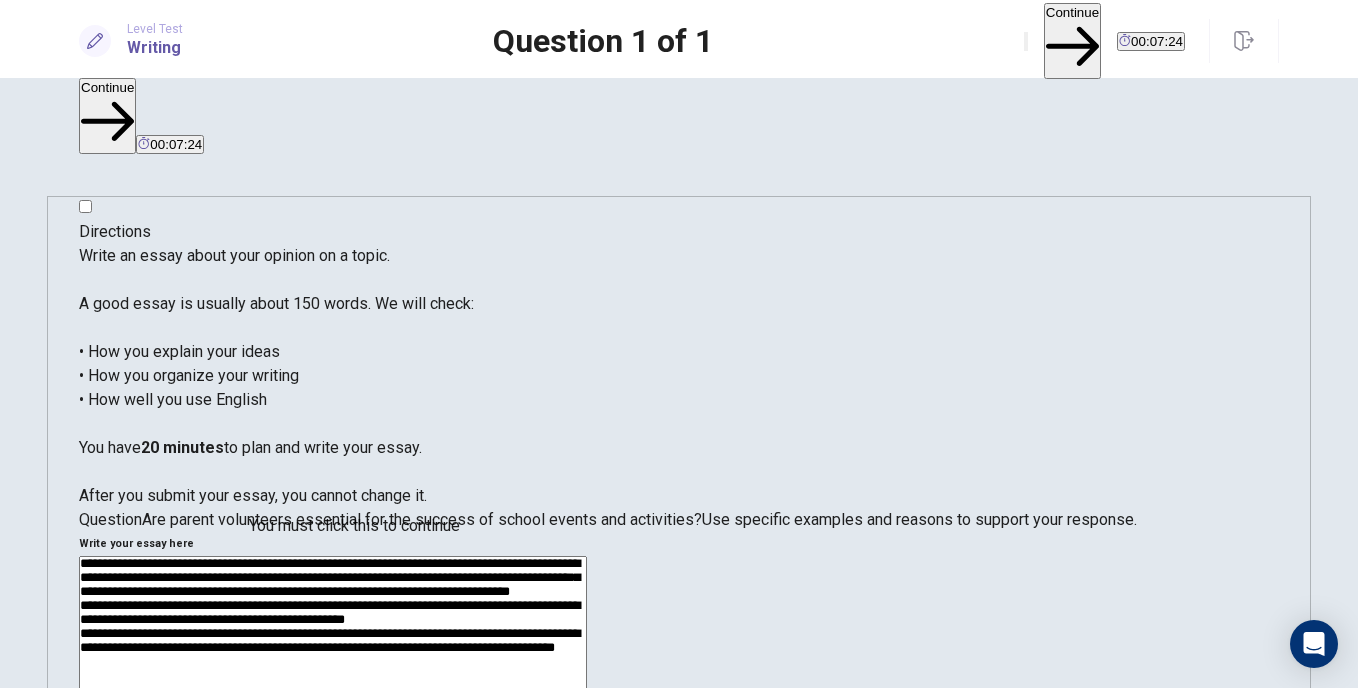 click on "I confirm that I want to end this section and cannot return." at bounding box center [679, 2211] 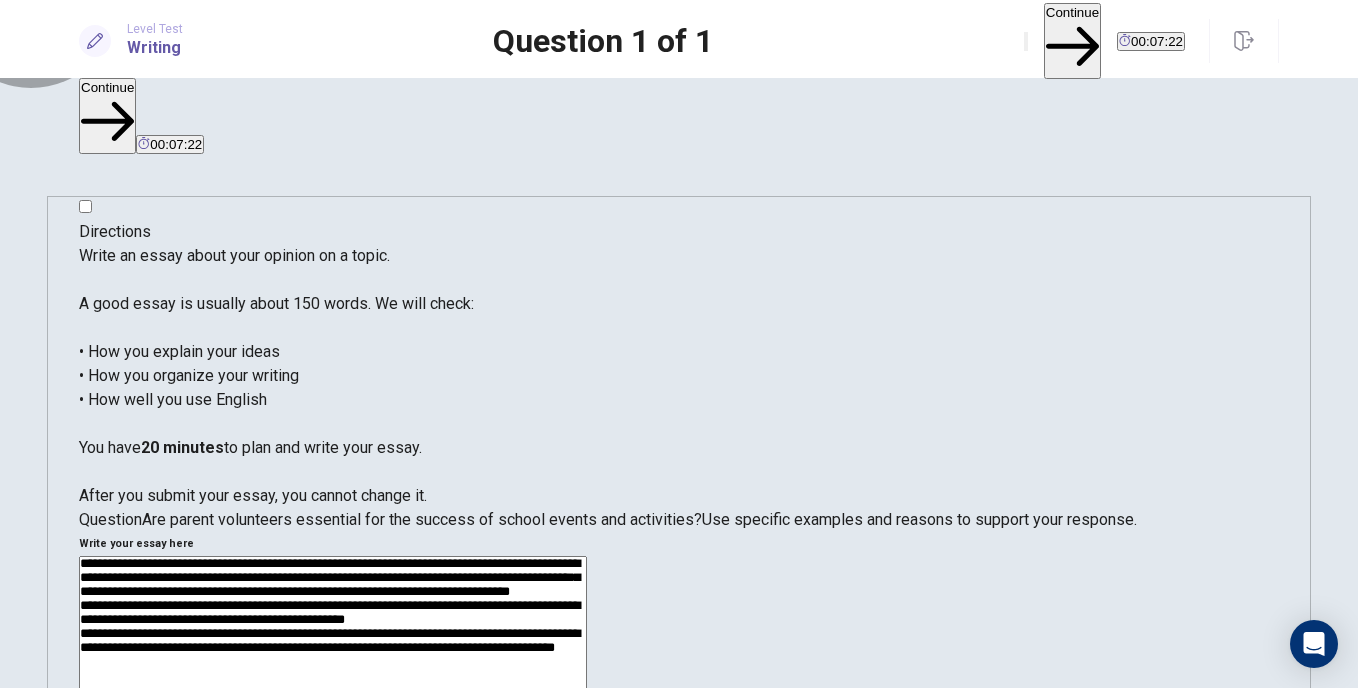 click on "Continue" at bounding box center (76, 2239) 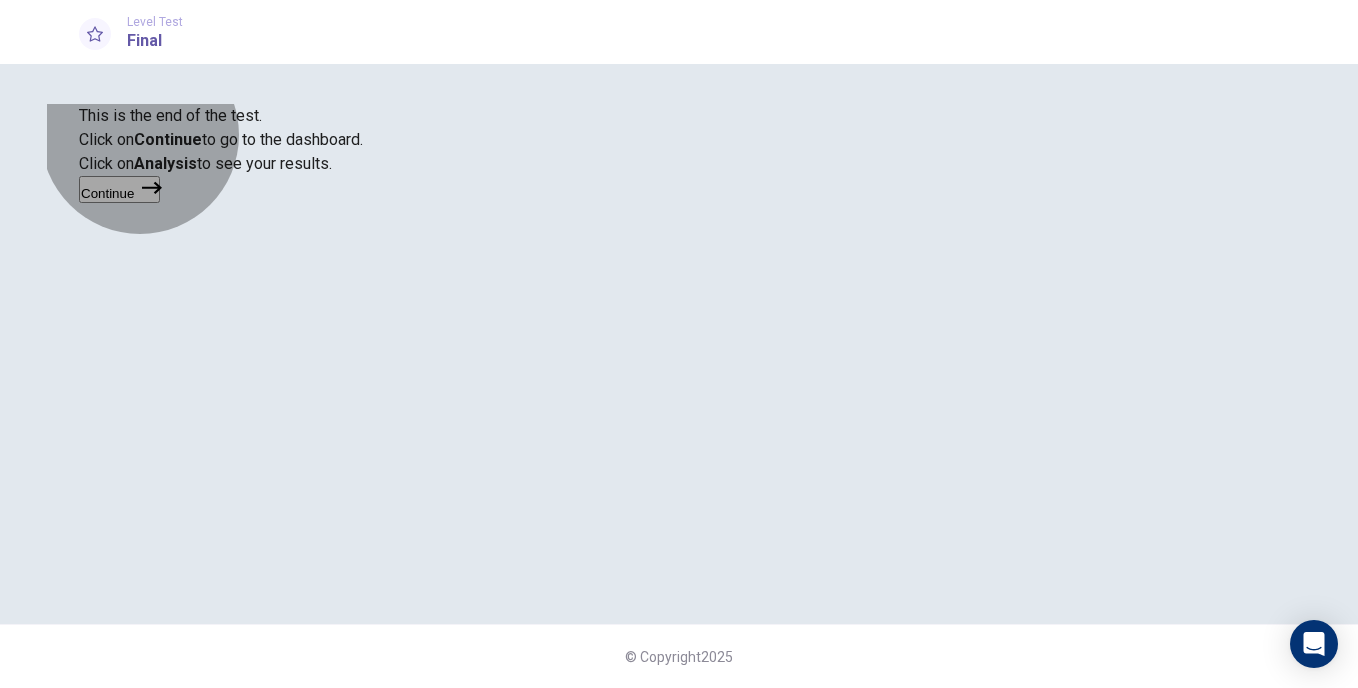 click on "Continue" at bounding box center [119, 189] 